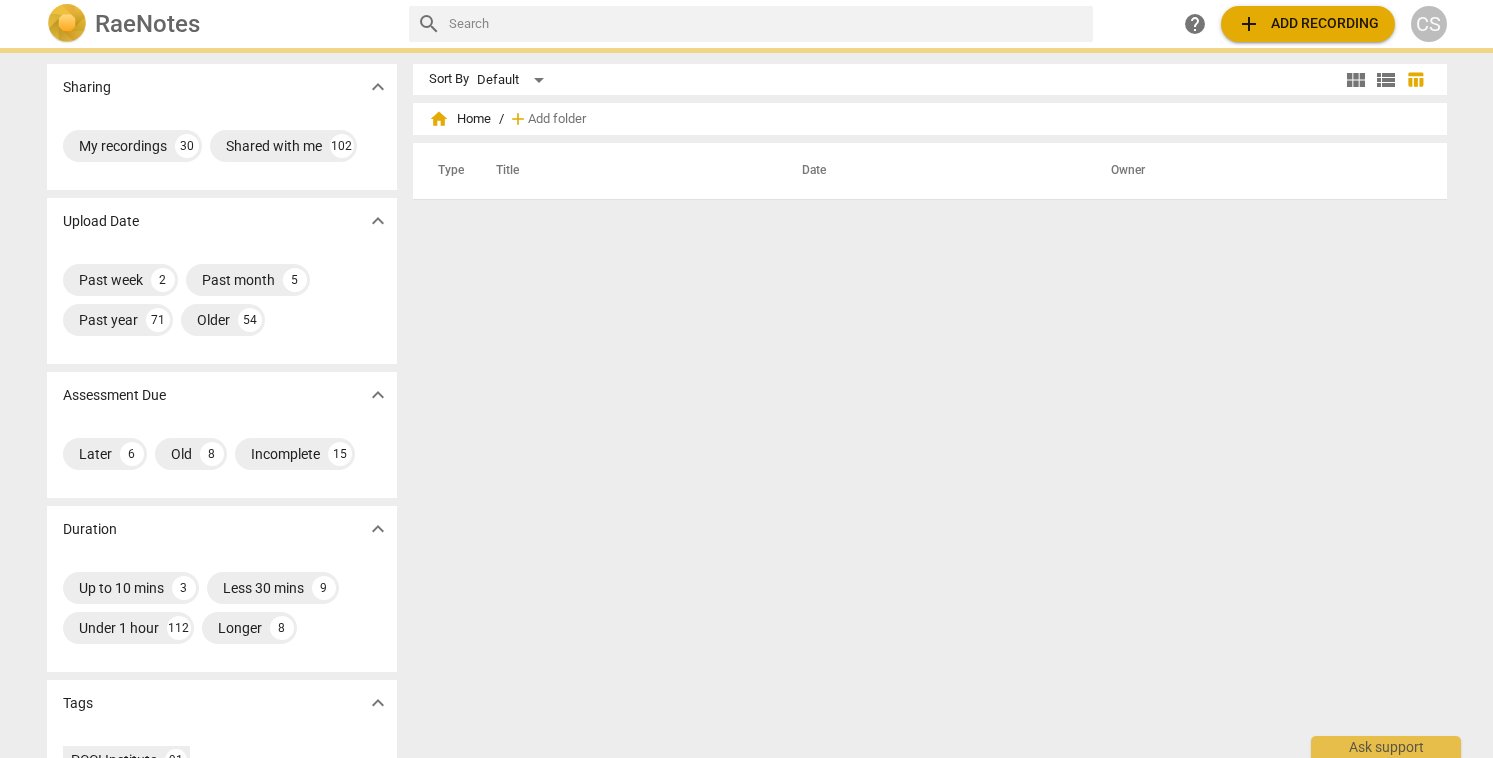 scroll, scrollTop: 0, scrollLeft: 0, axis: both 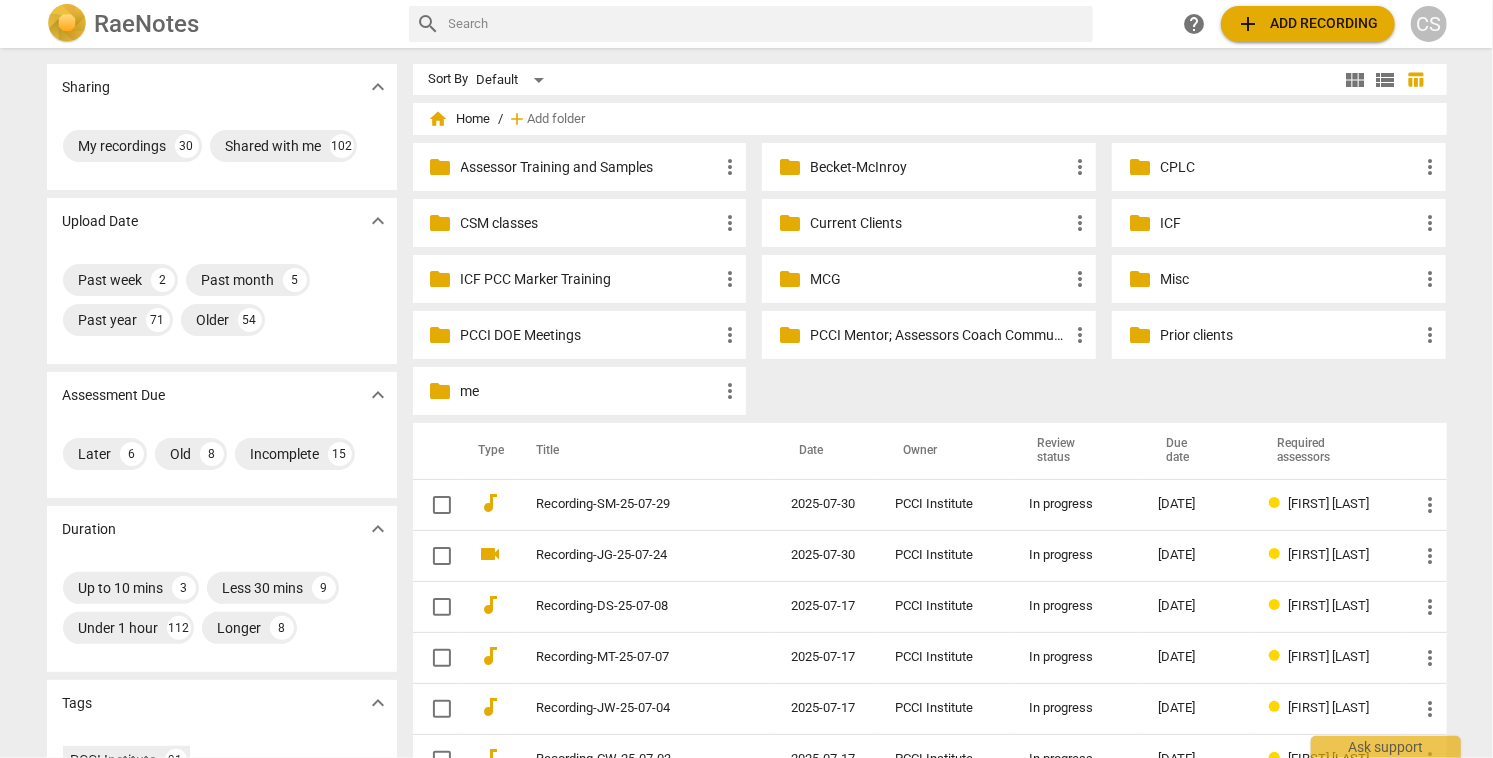 click on "Current Clients" at bounding box center (939, 223) 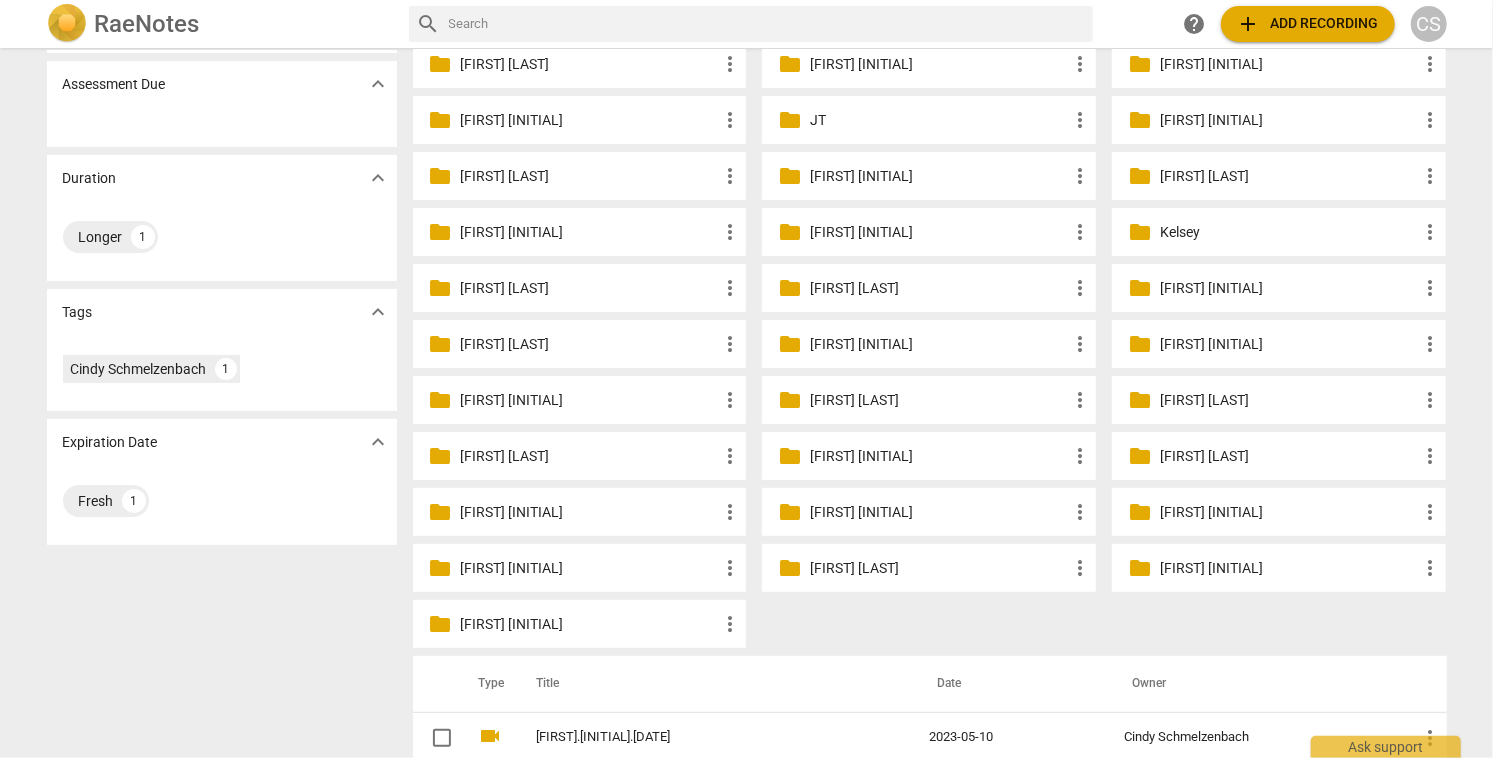 scroll, scrollTop: 282, scrollLeft: 0, axis: vertical 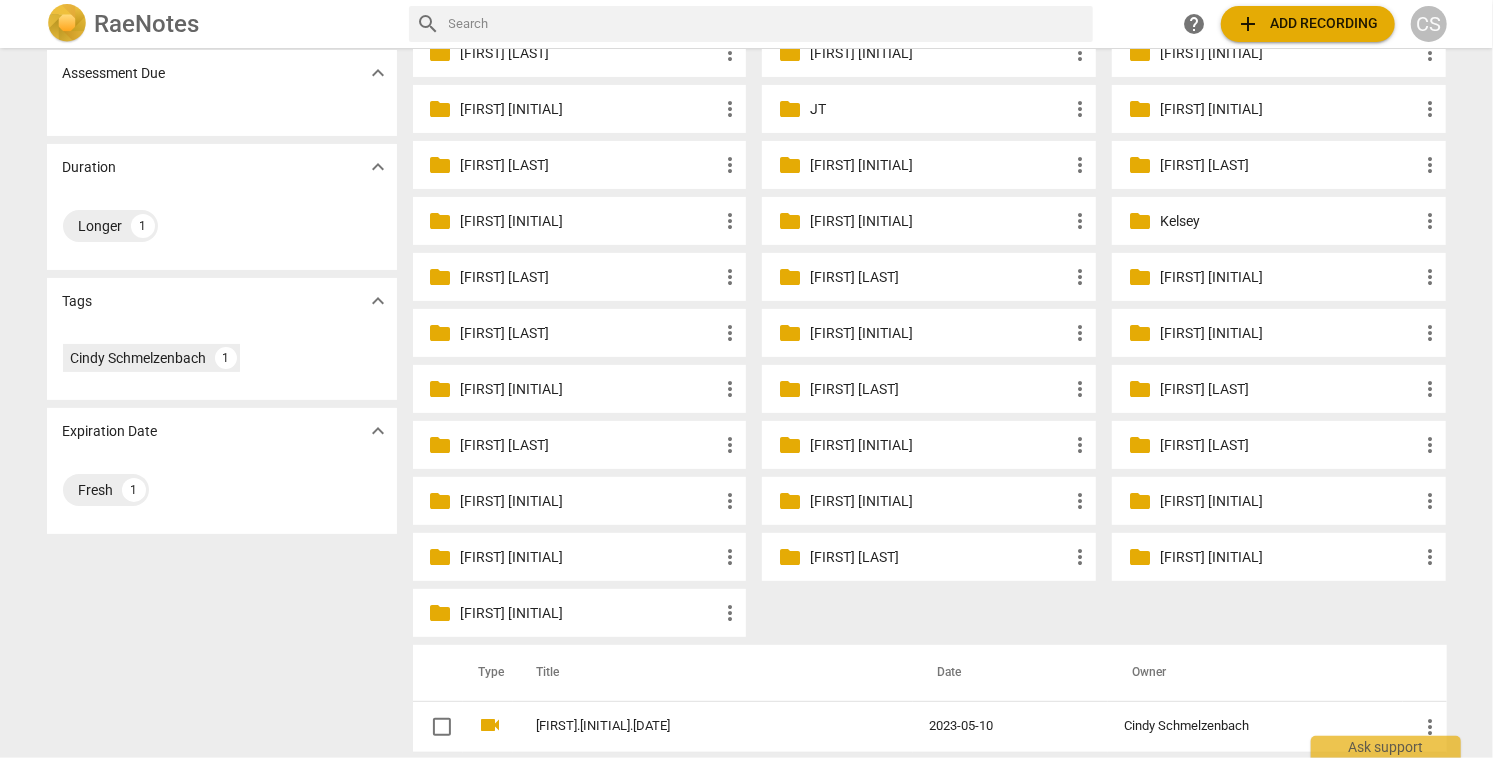 click on "[FIRST] [INITIAL]" at bounding box center [939, 501] 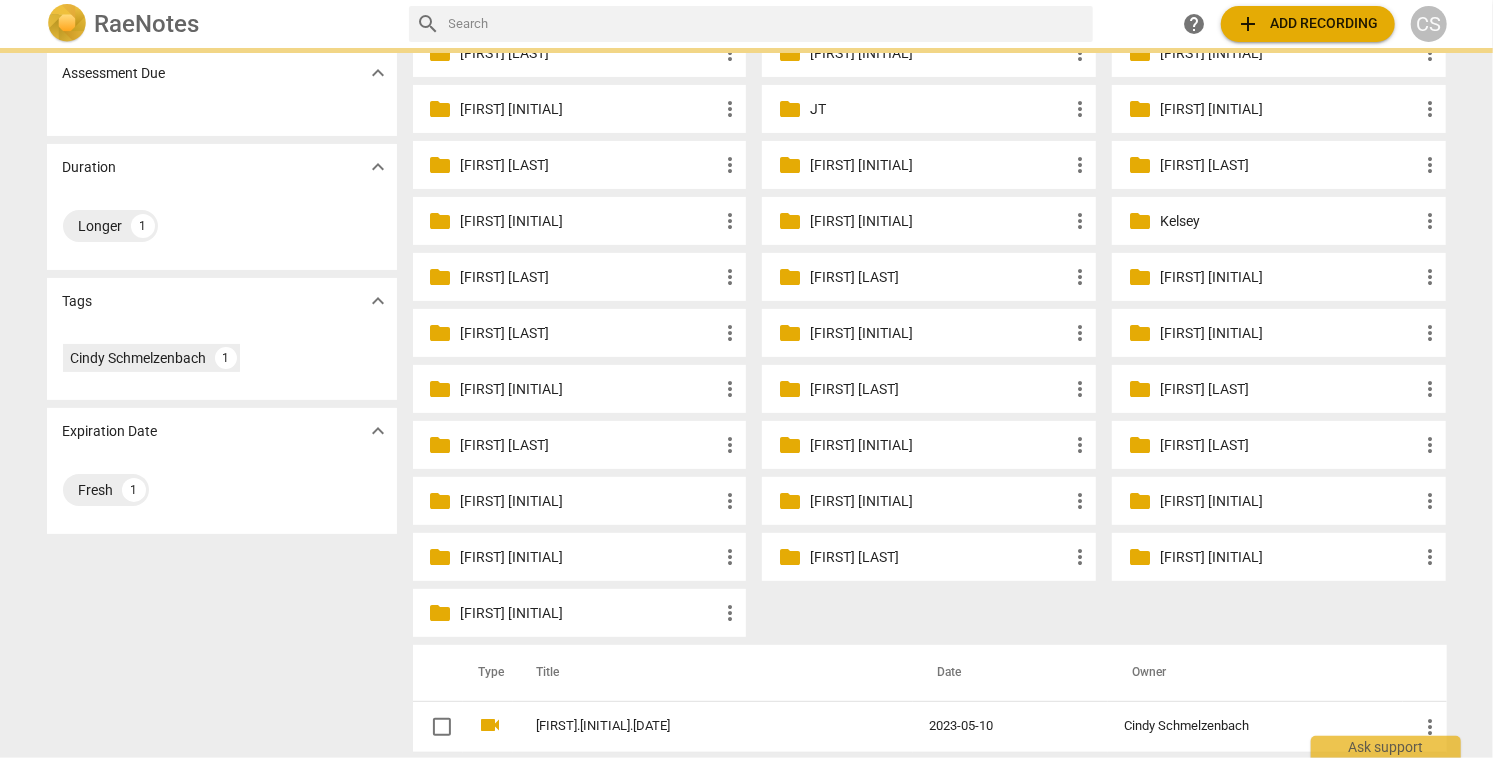 scroll, scrollTop: 0, scrollLeft: 0, axis: both 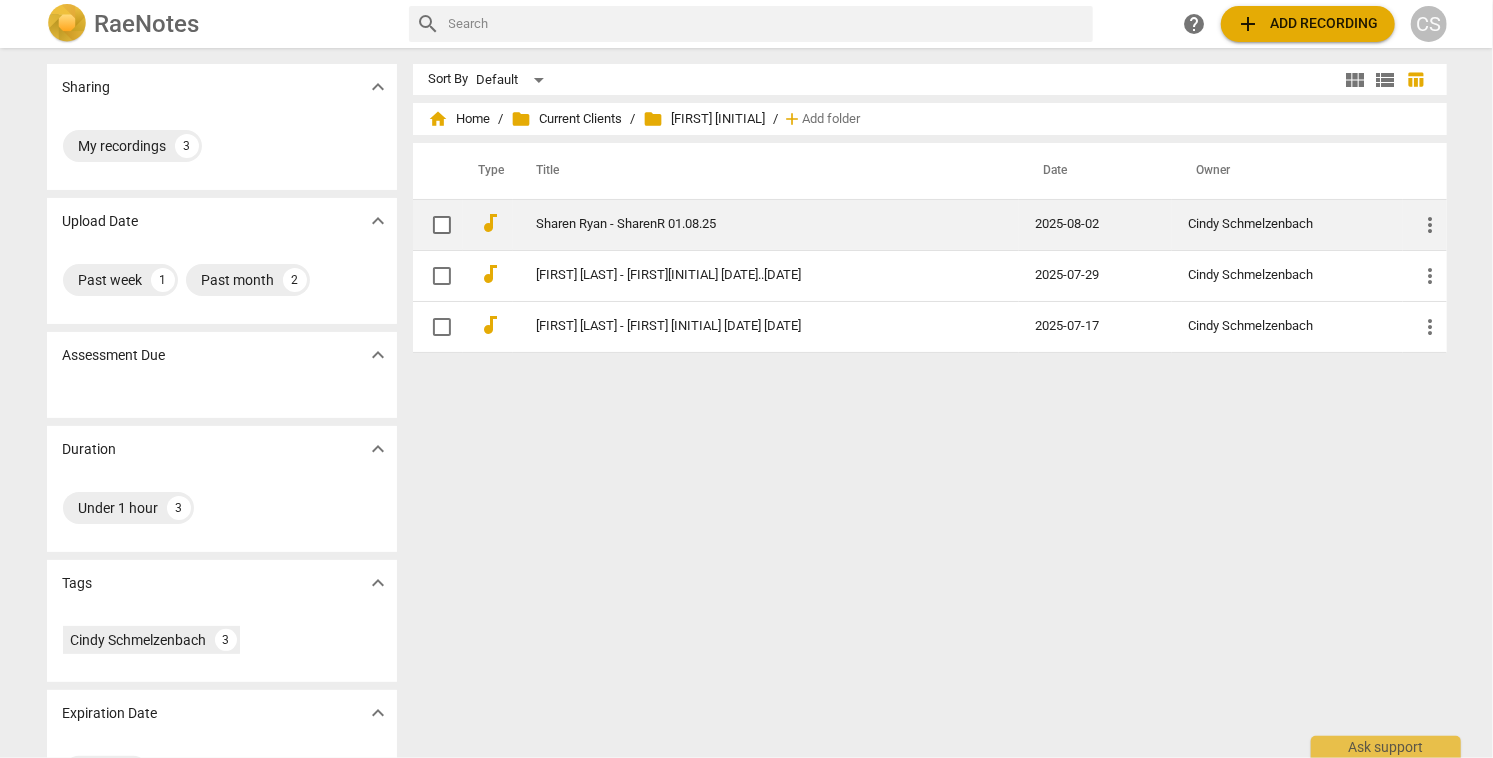 click on "Sharen Ryan - SharenR 01.08.25" at bounding box center [750, 224] 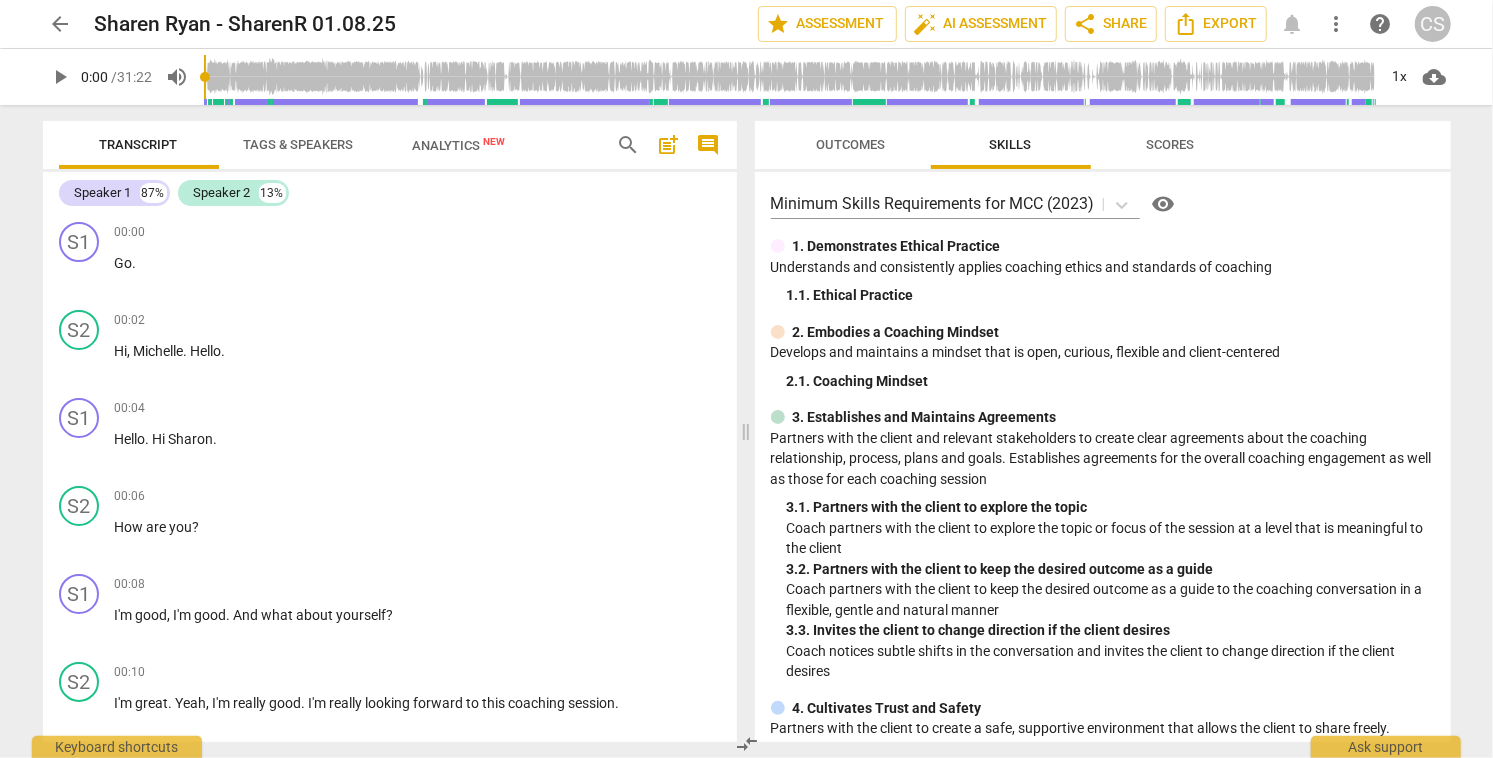 click on "arrow_back" at bounding box center (61, 24) 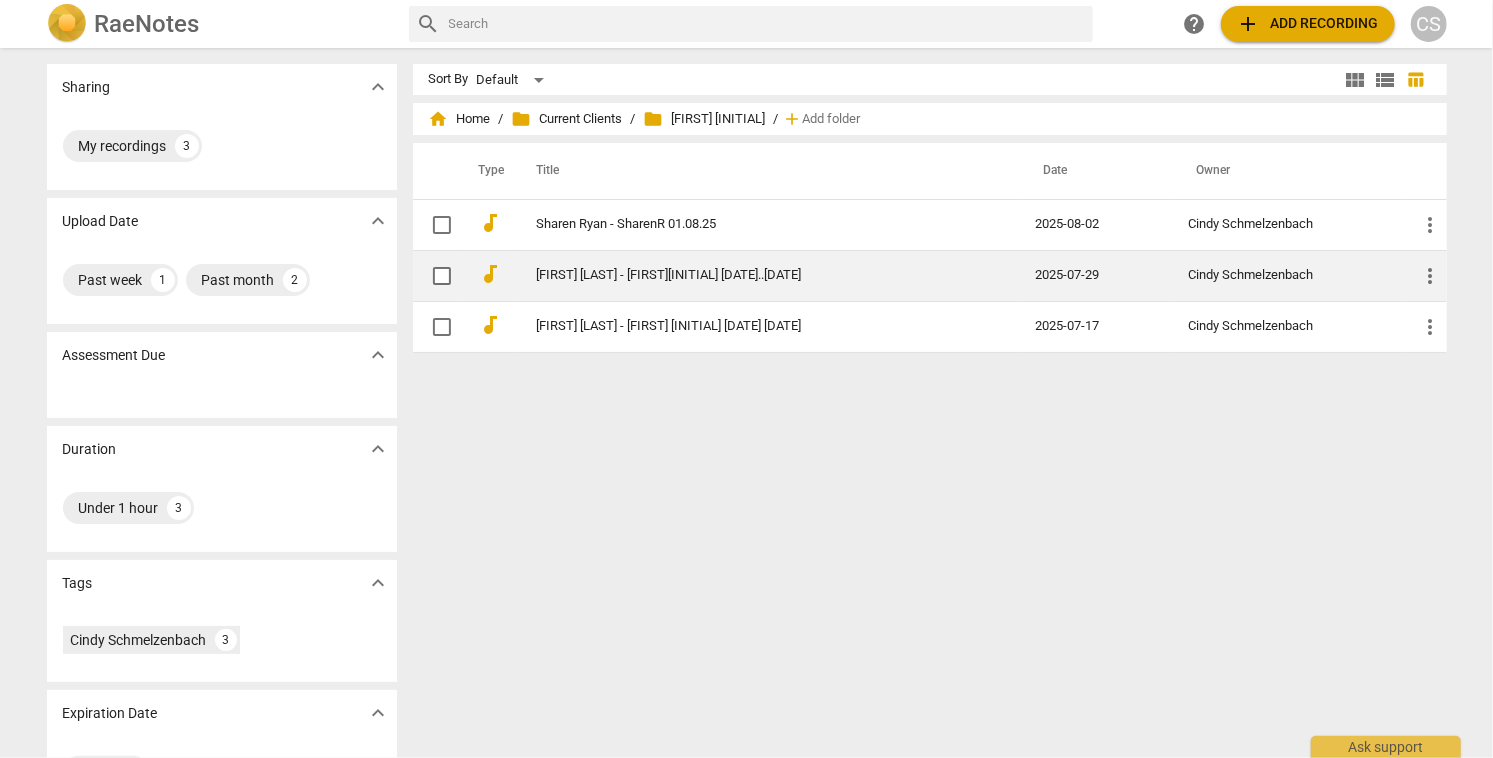 click on "Sharen Ryan - SharenR 25..07.25" at bounding box center [750, 275] 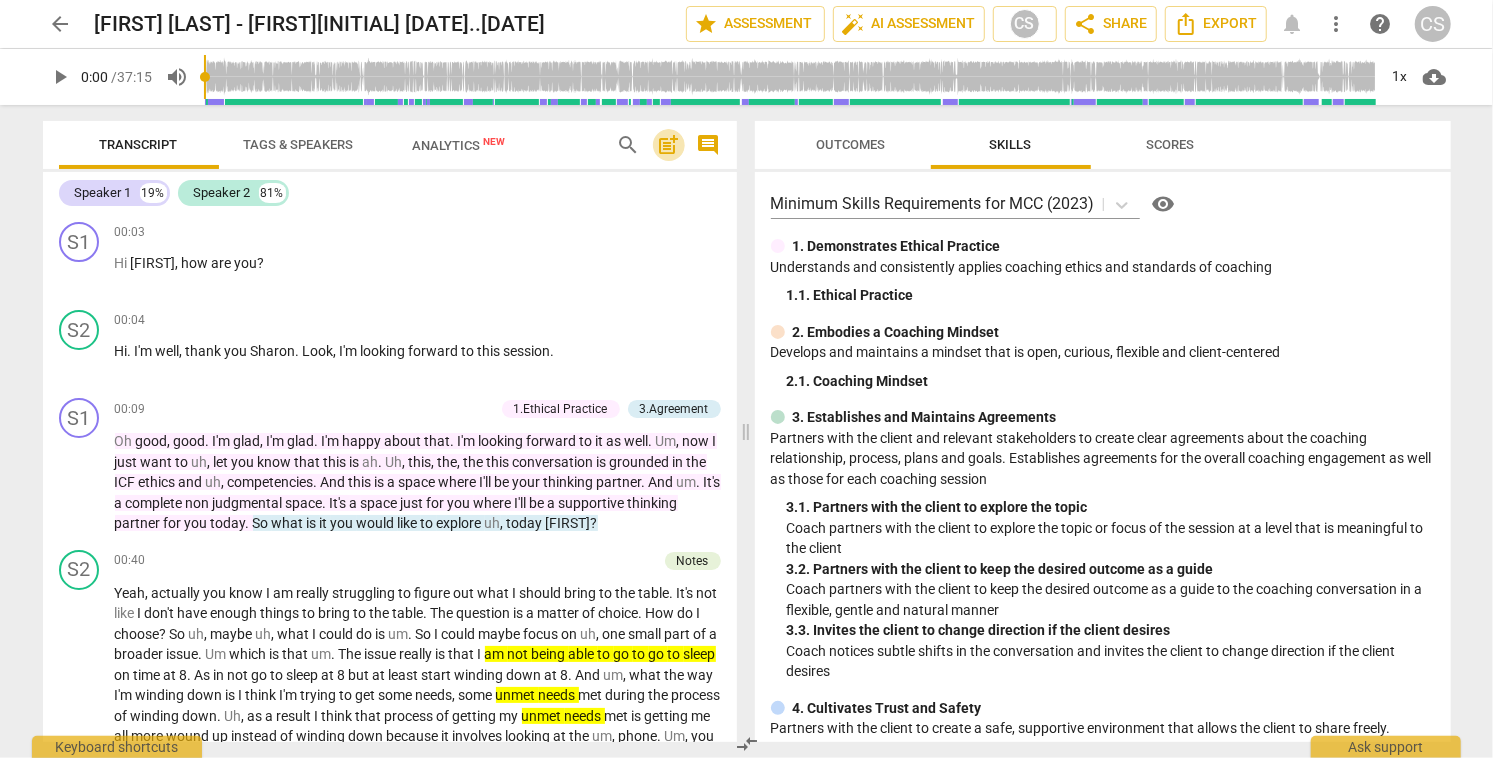 click on "post_add" at bounding box center [669, 145] 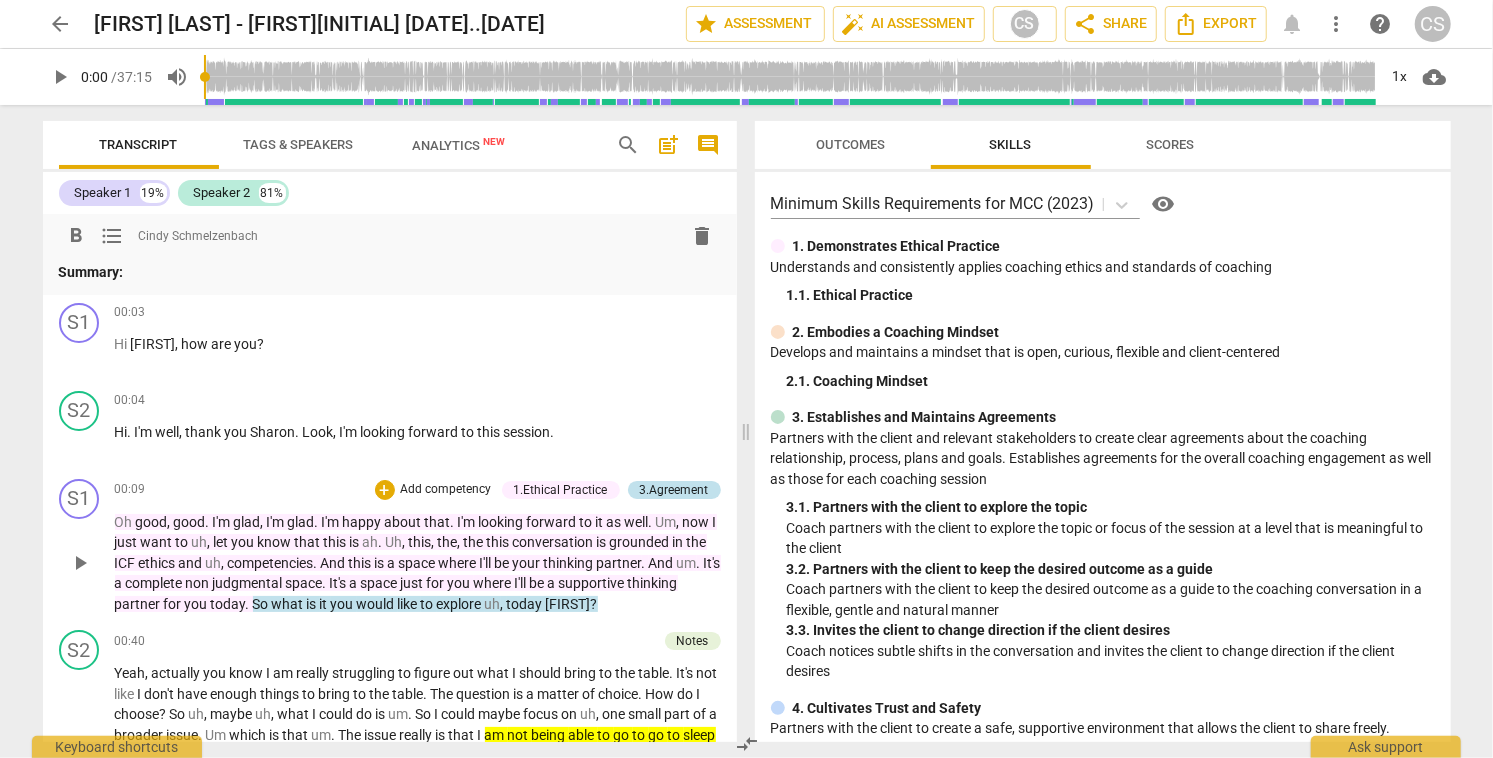 click on "3.Agreement" at bounding box center (674, 490) 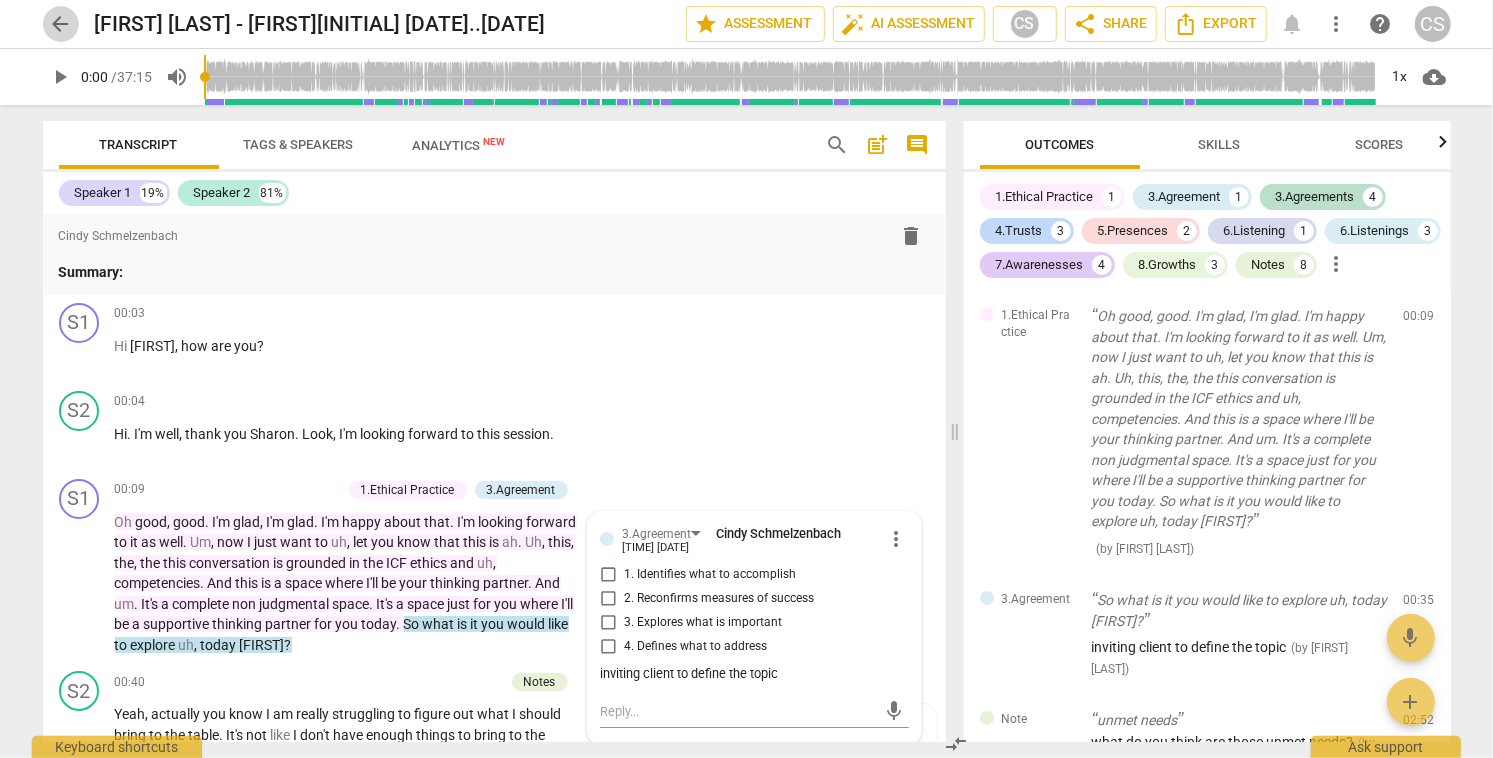 click on "arrow_back" at bounding box center (61, 24) 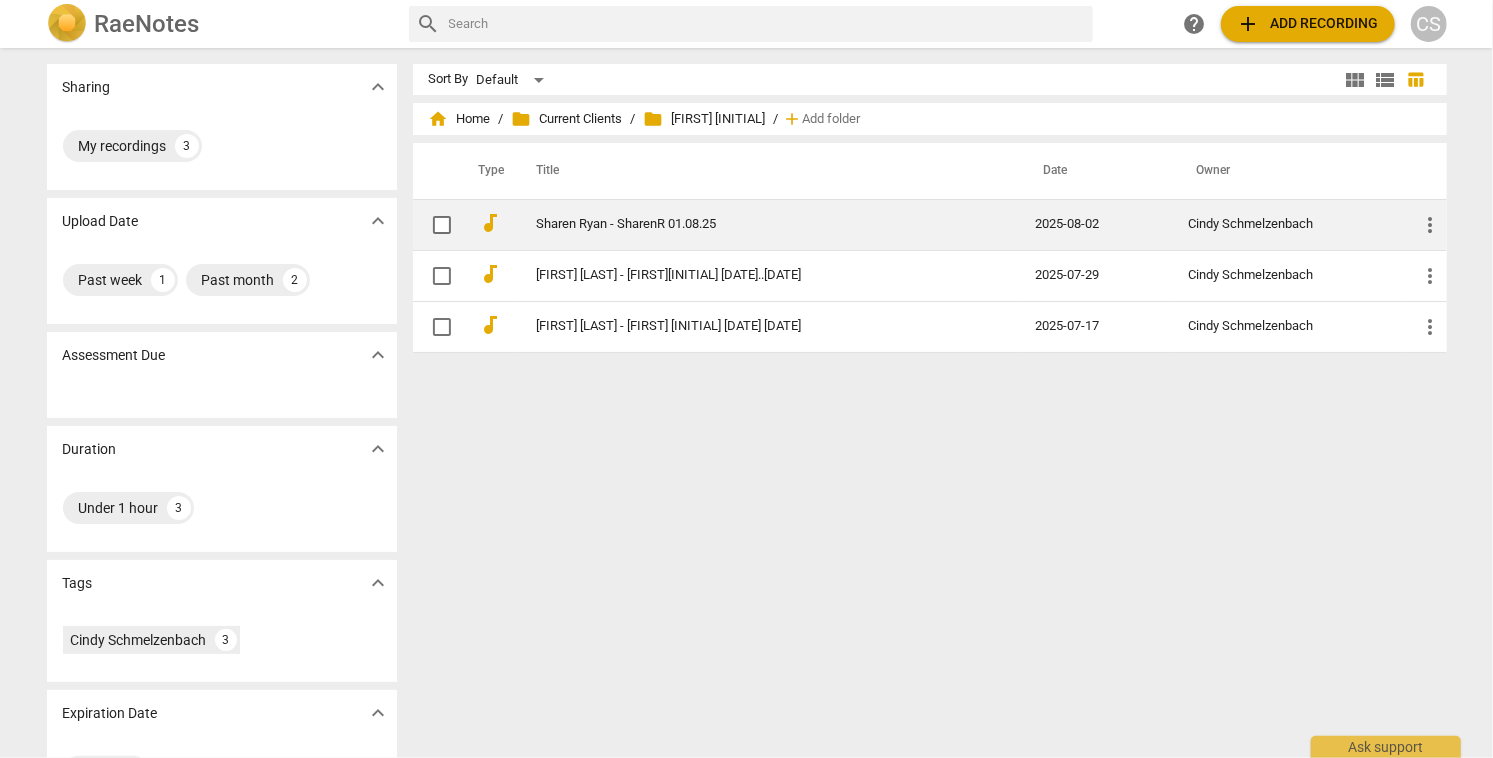 click on "Sharen Ryan - SharenR 01.08.25" at bounding box center [750, 224] 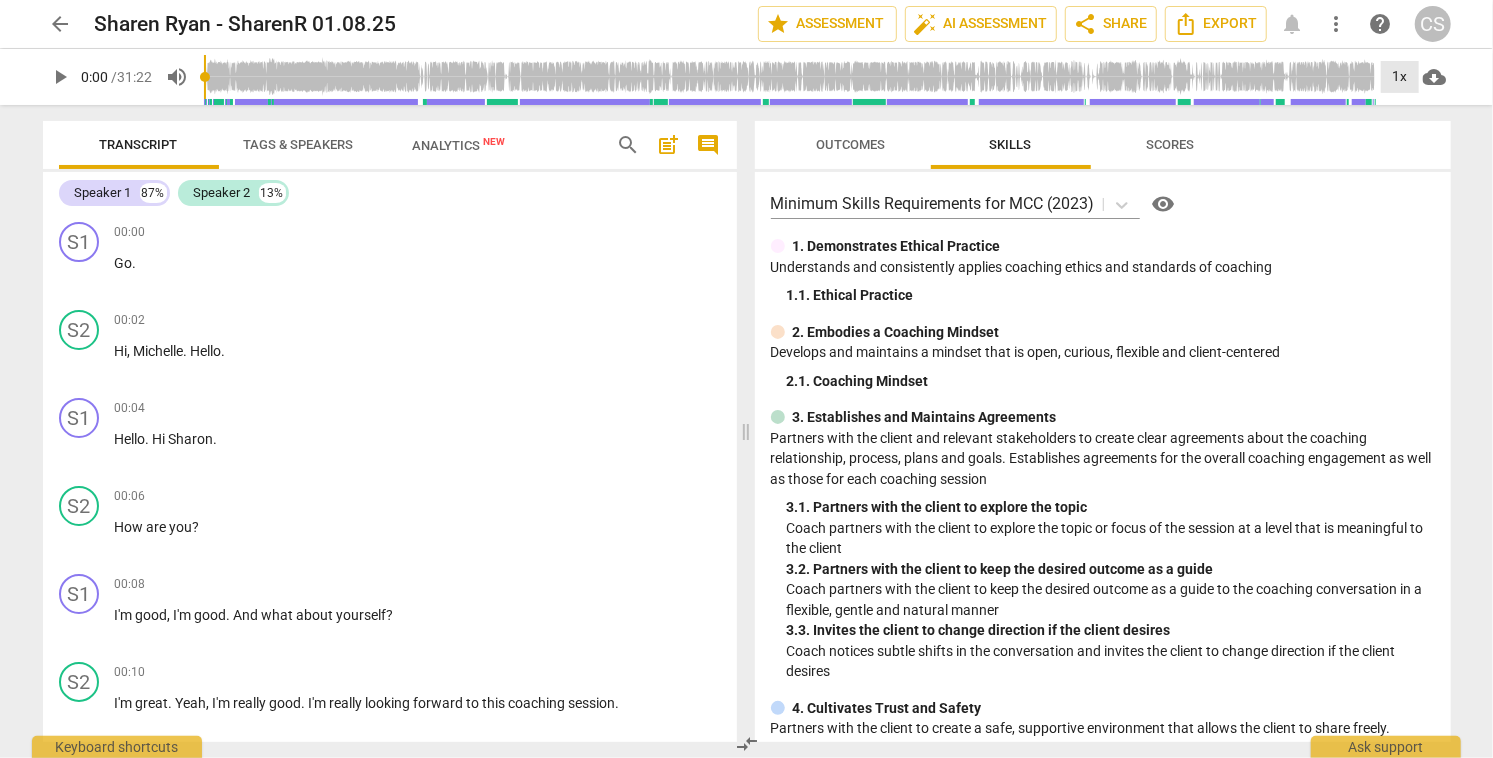 click on "1x" at bounding box center (1400, 77) 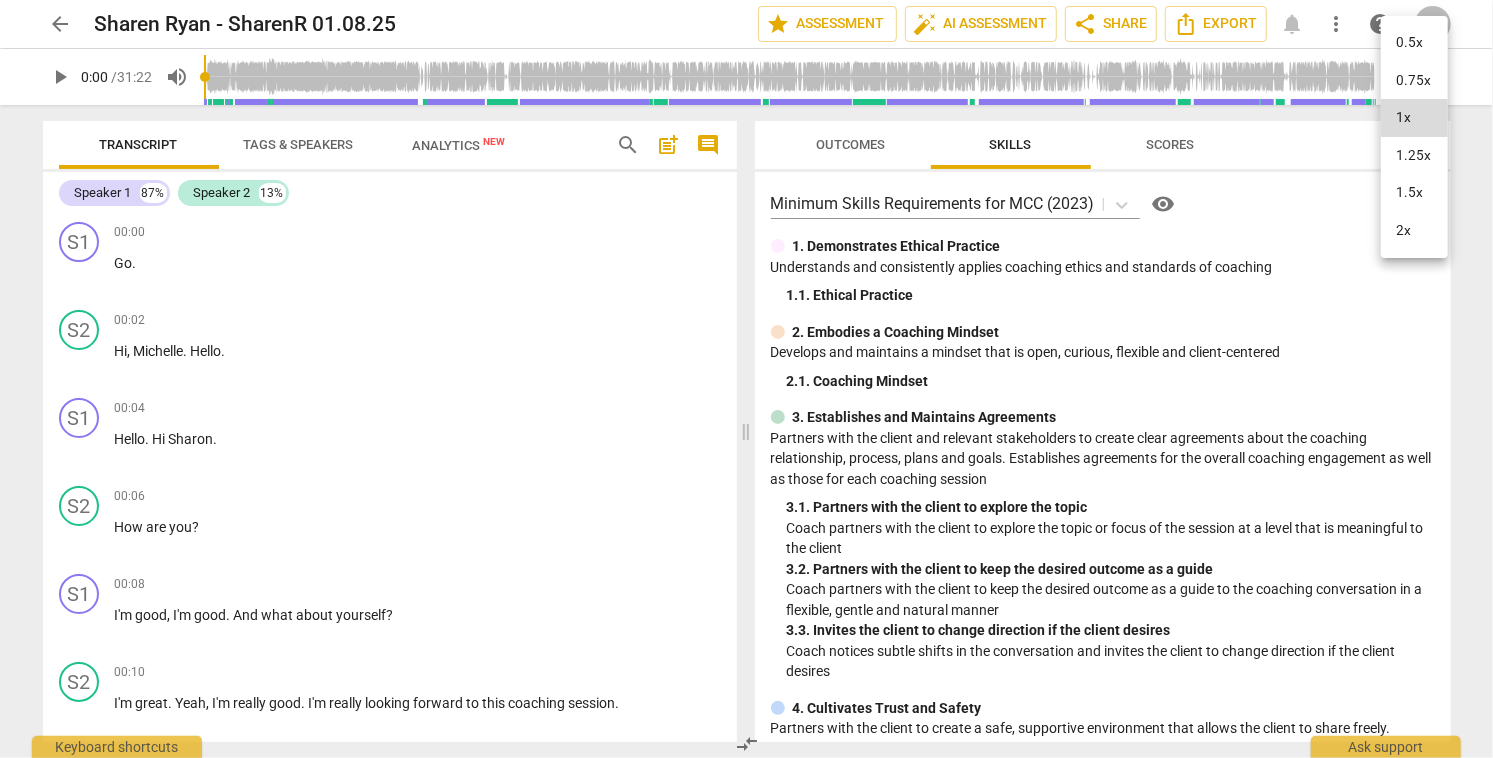 click on "2x" at bounding box center (1414, 231) 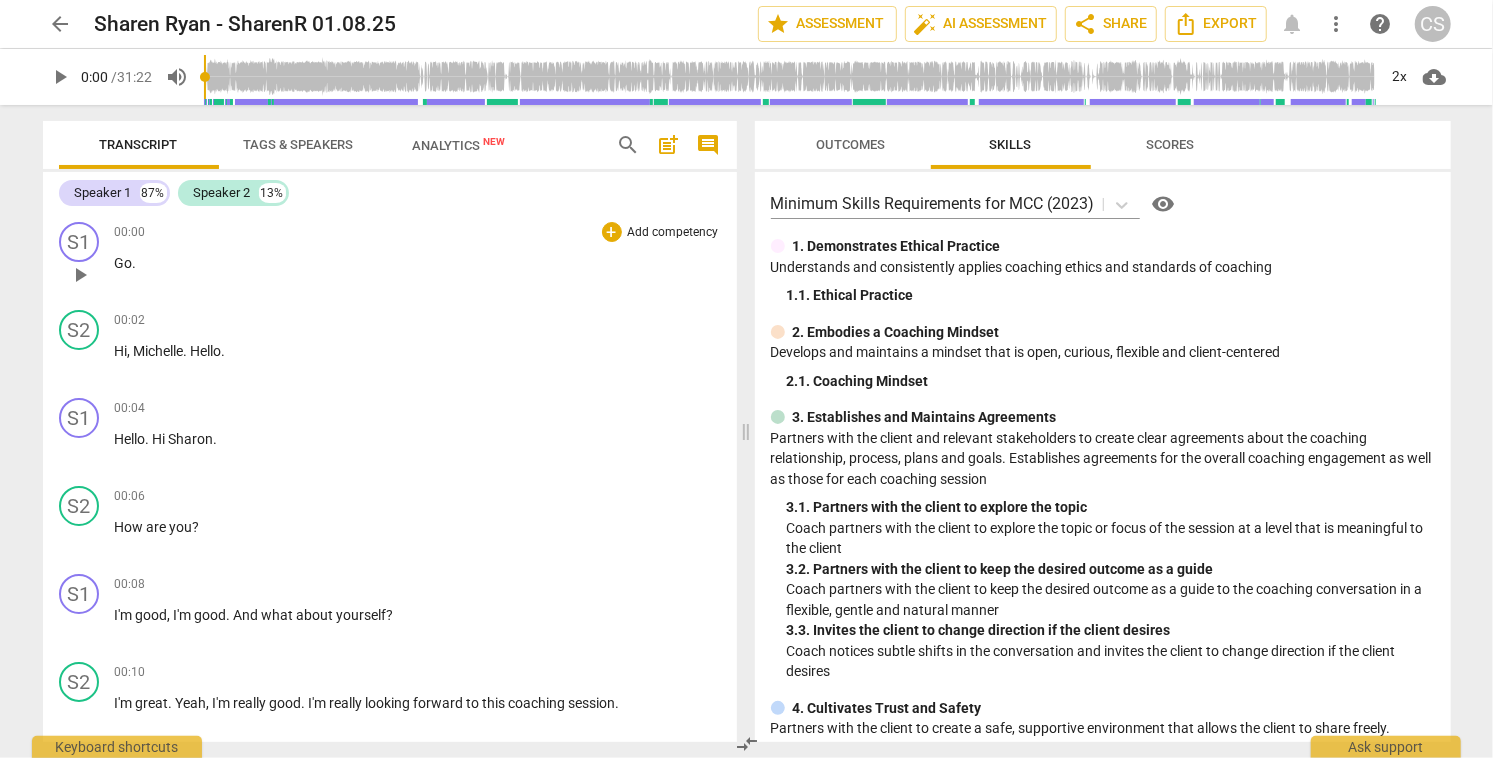 click on "play_arrow" at bounding box center (80, 275) 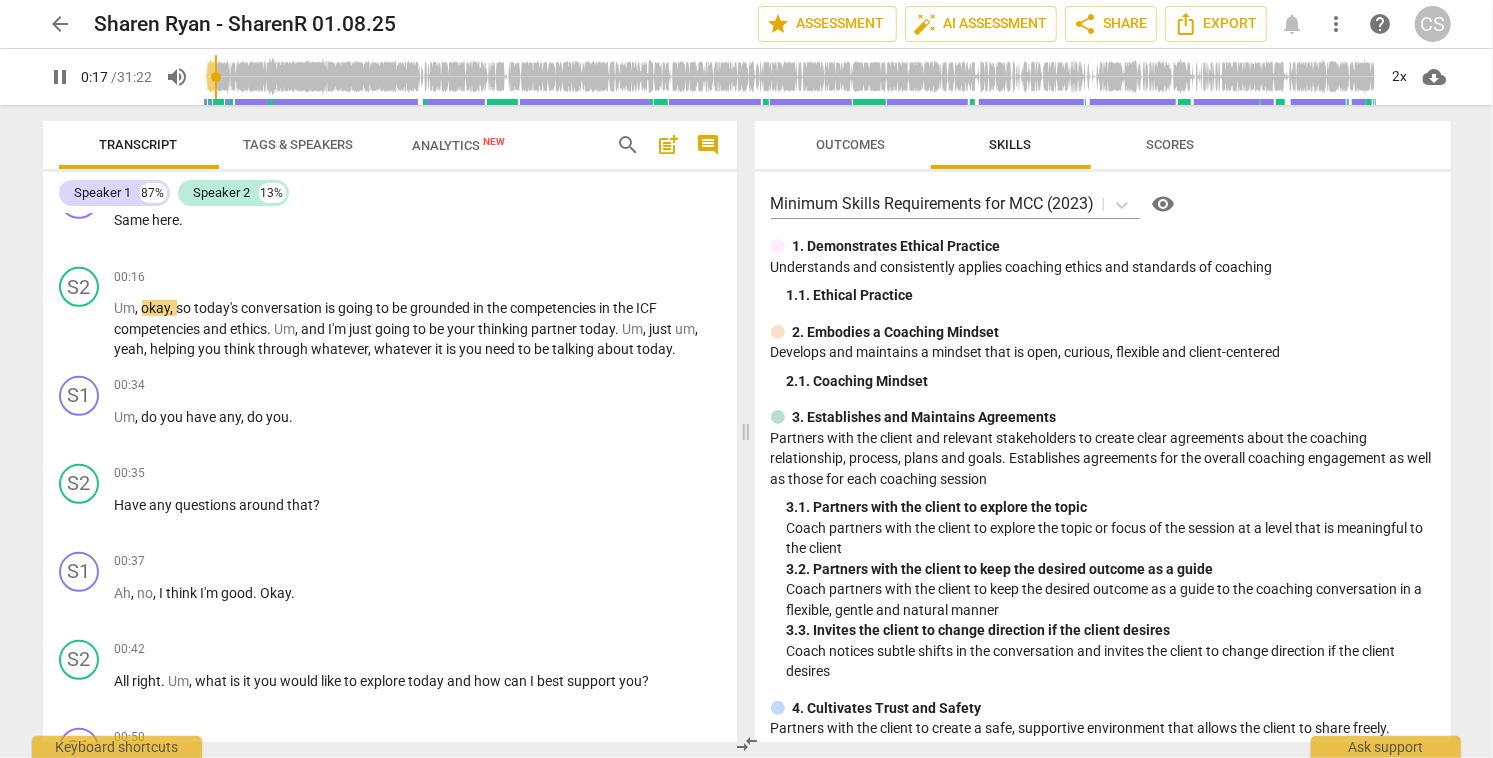 scroll, scrollTop: 578, scrollLeft: 0, axis: vertical 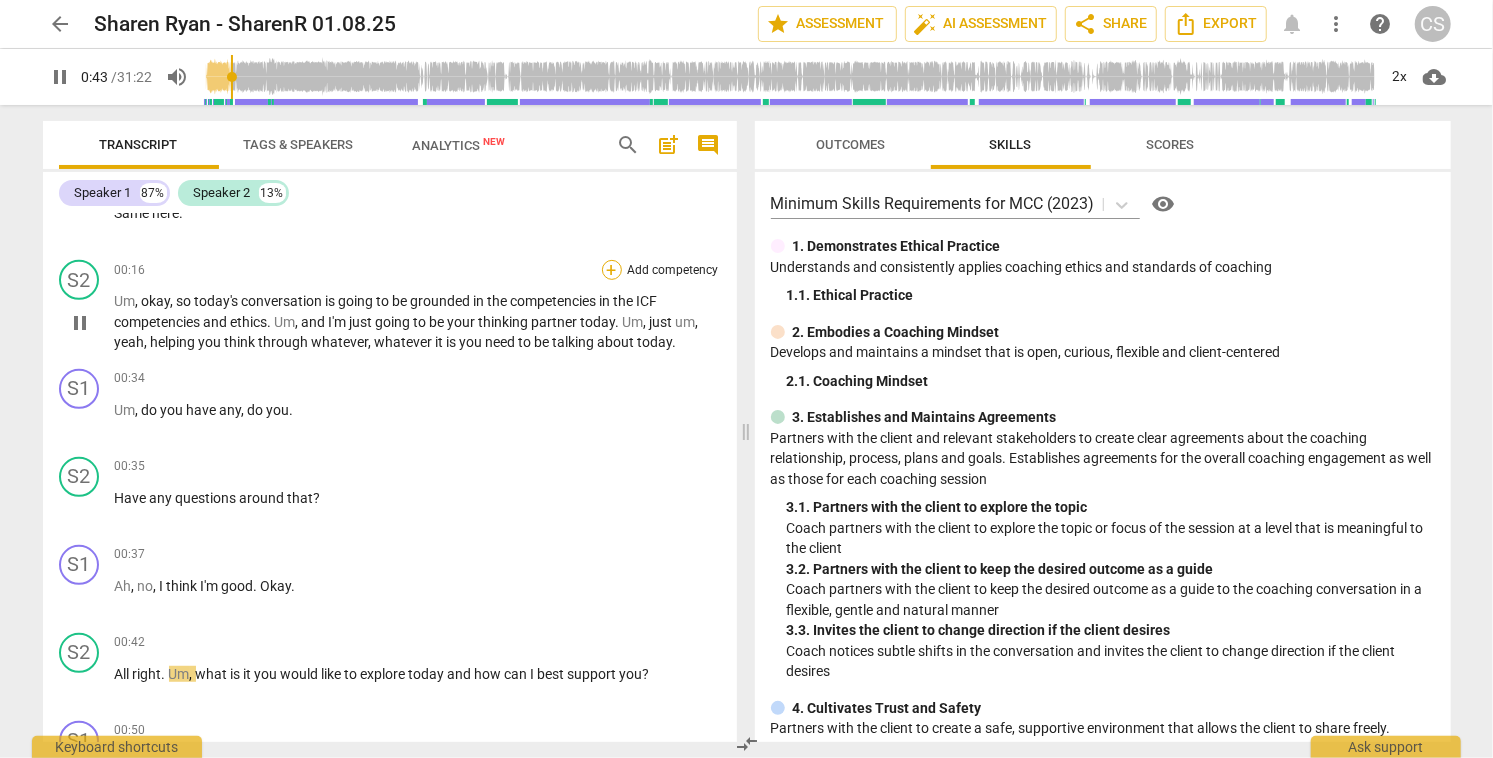 click on "+" at bounding box center [612, 270] 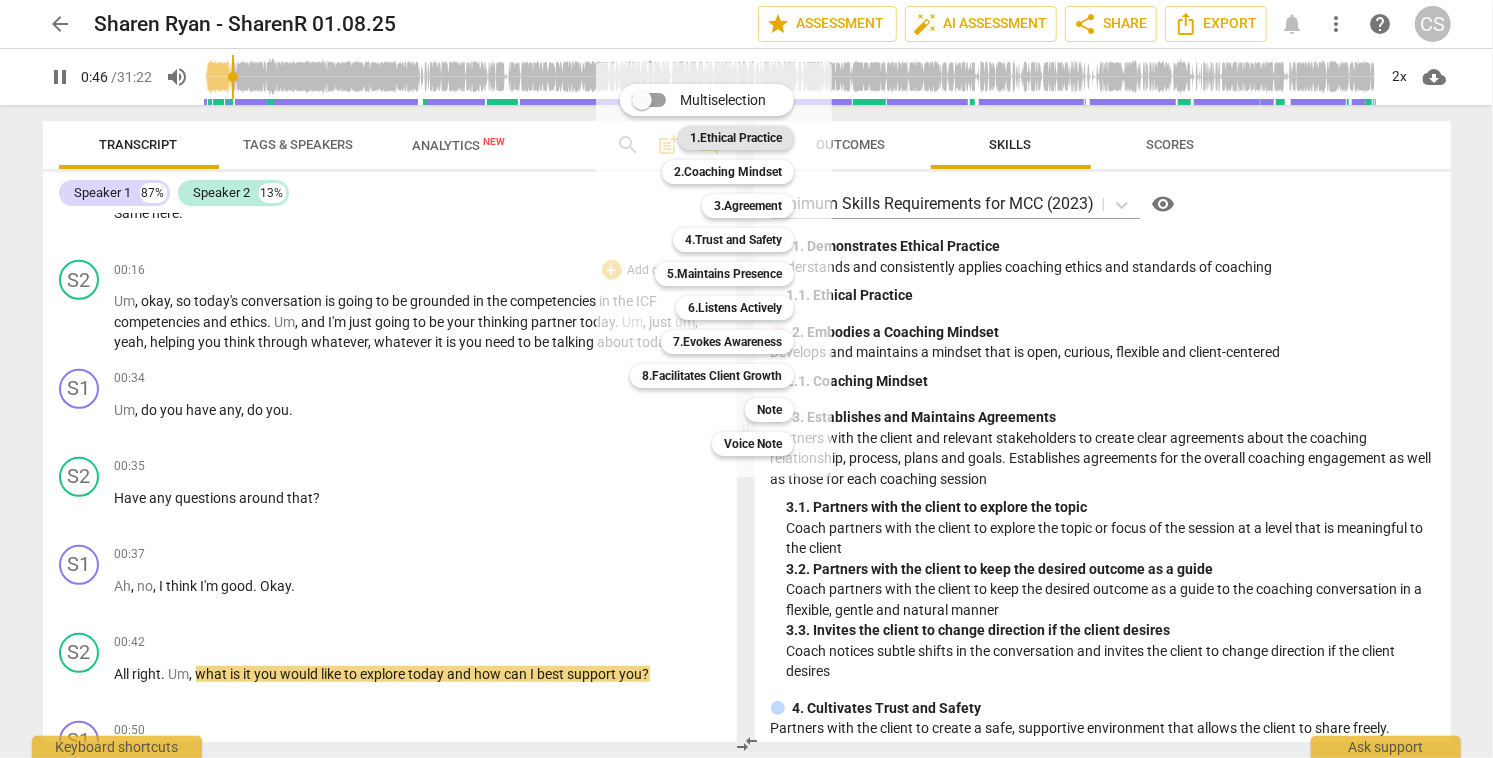 click on "1.Ethical Practice" at bounding box center (736, 138) 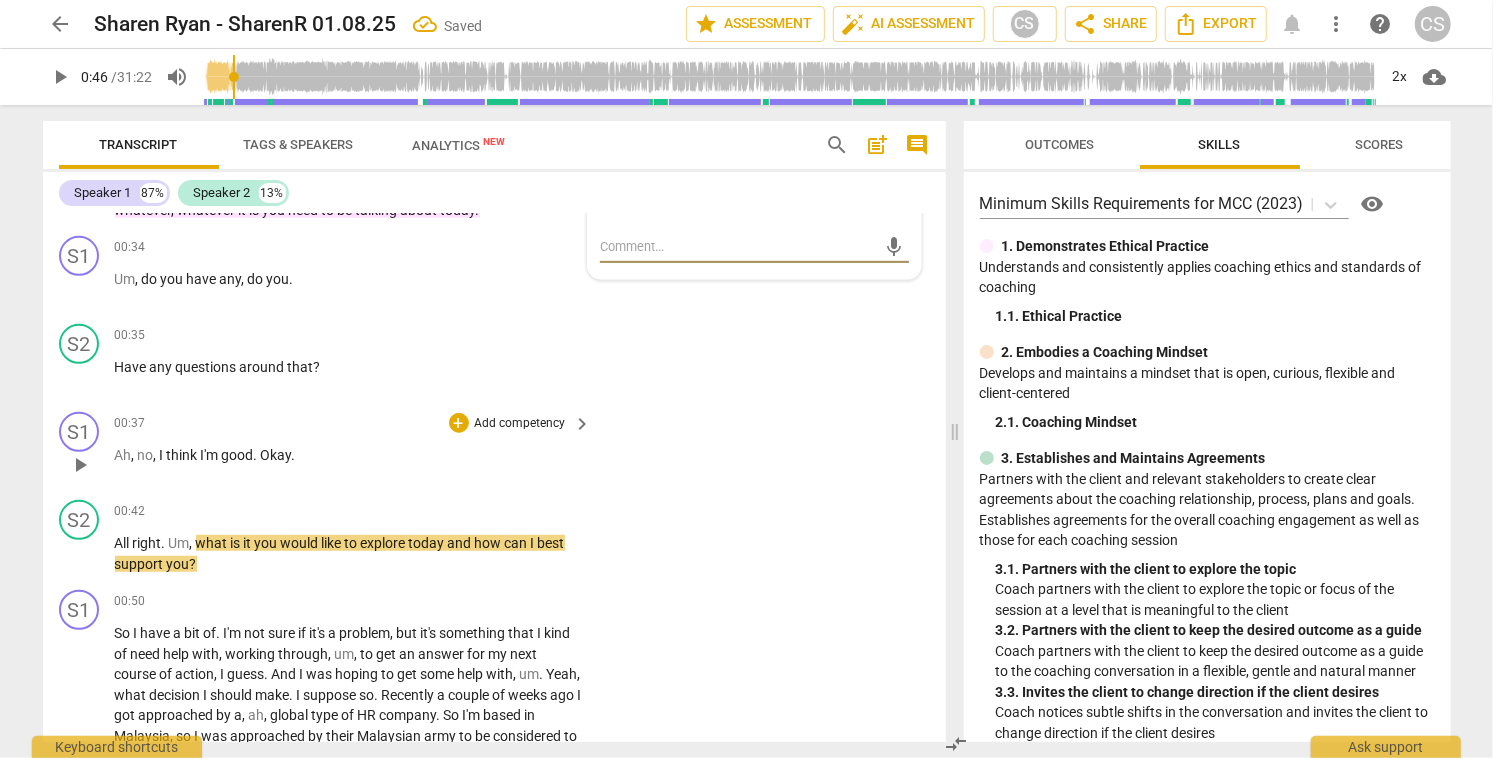 scroll, scrollTop: 736, scrollLeft: 0, axis: vertical 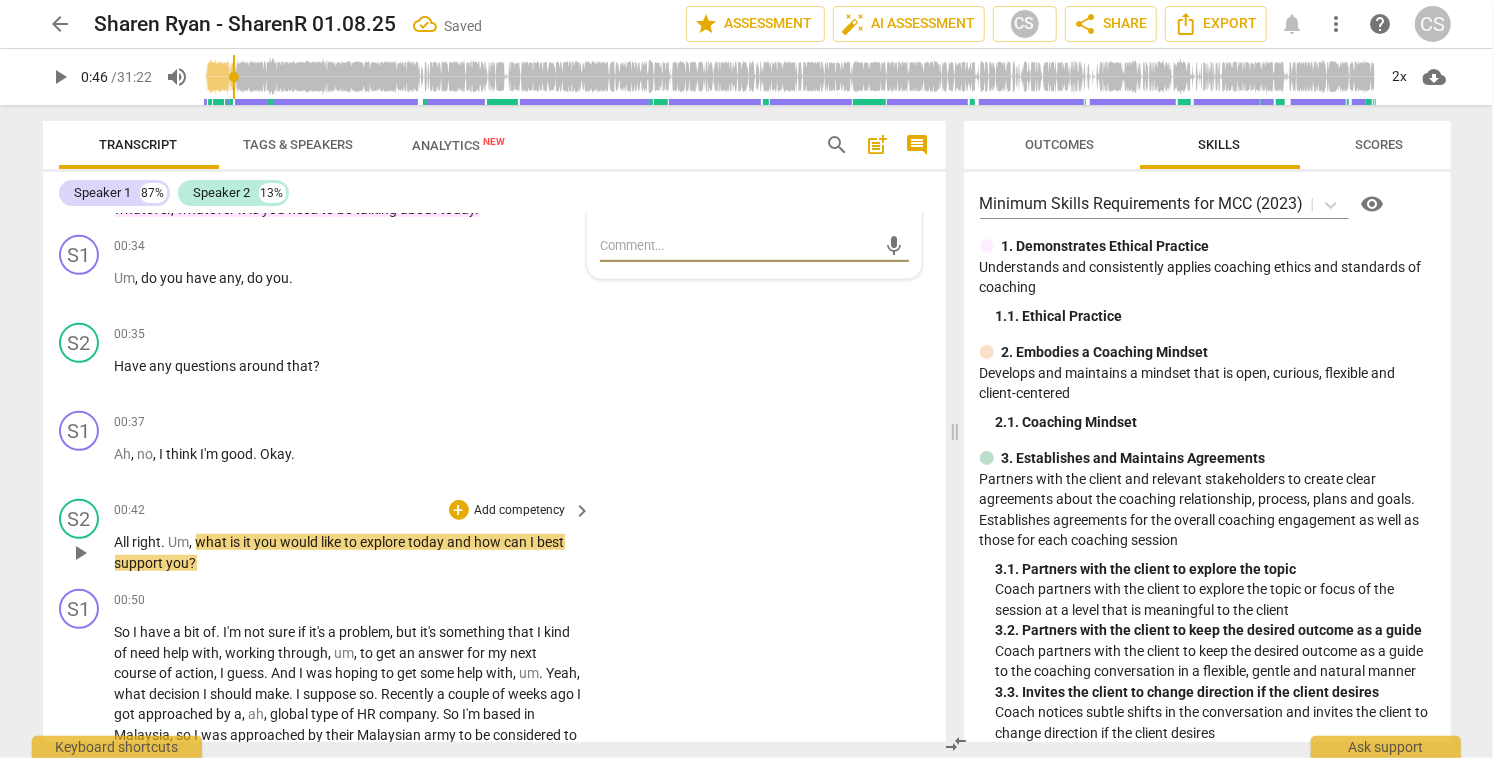 click on "play_arrow" at bounding box center (80, 553) 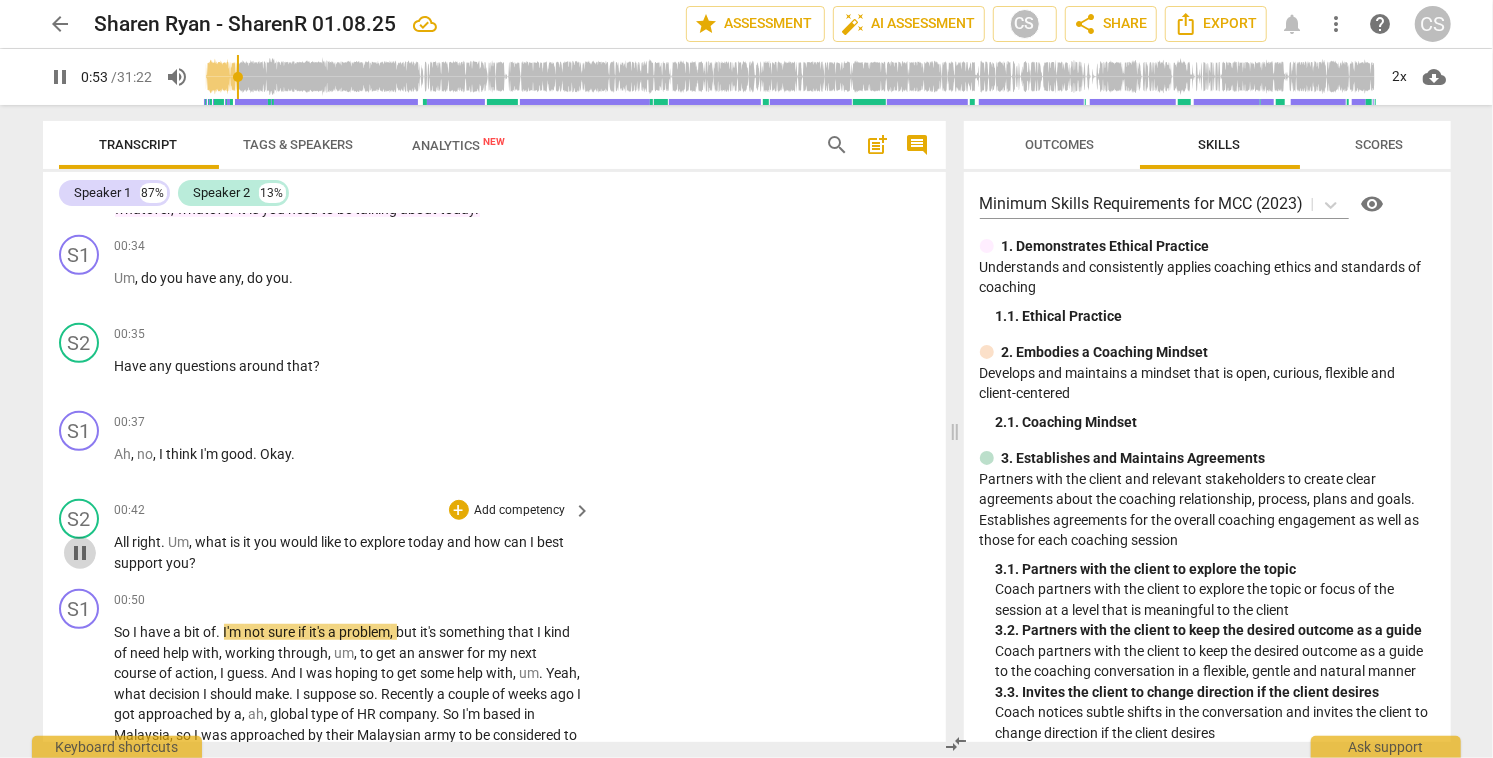 click on "pause" at bounding box center (80, 553) 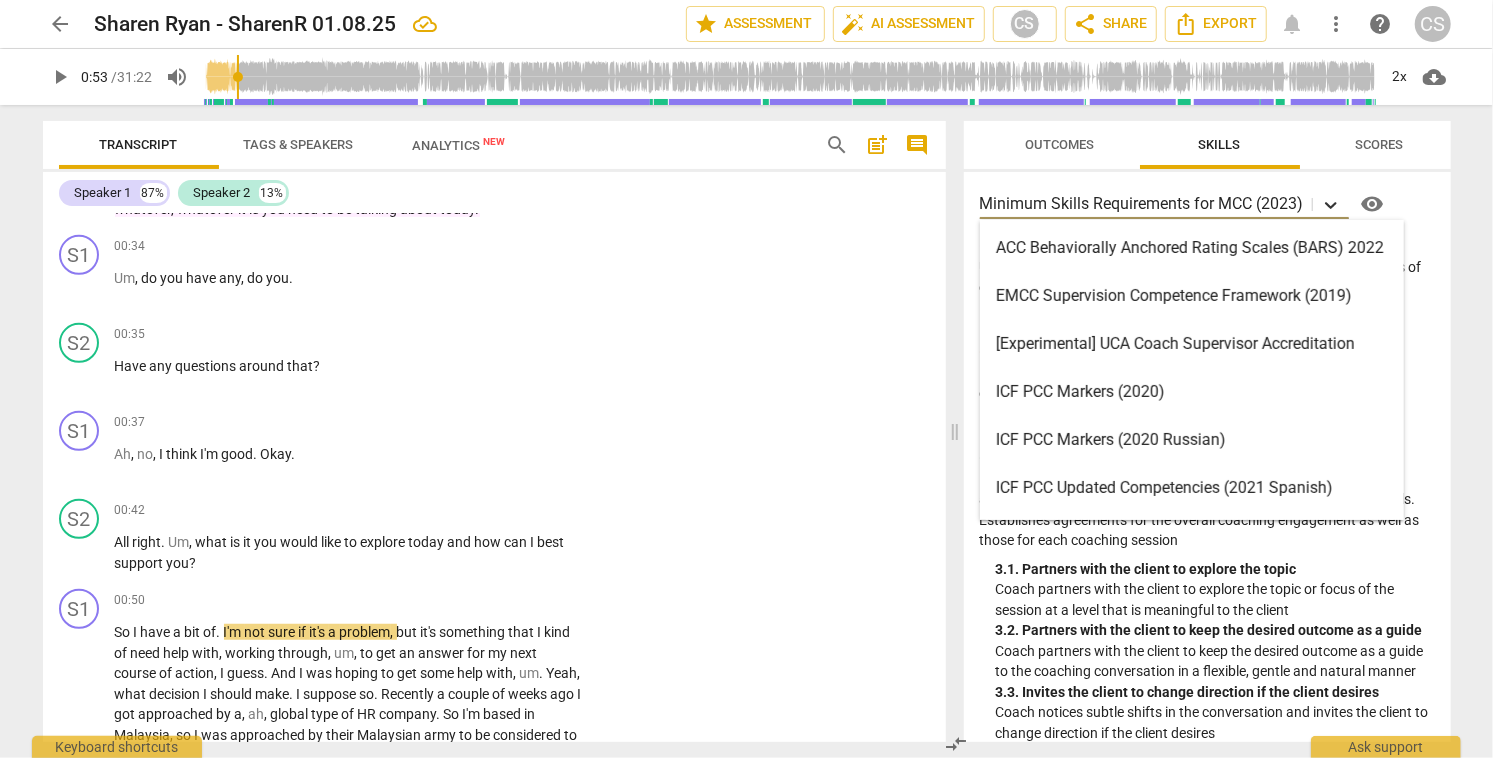 click 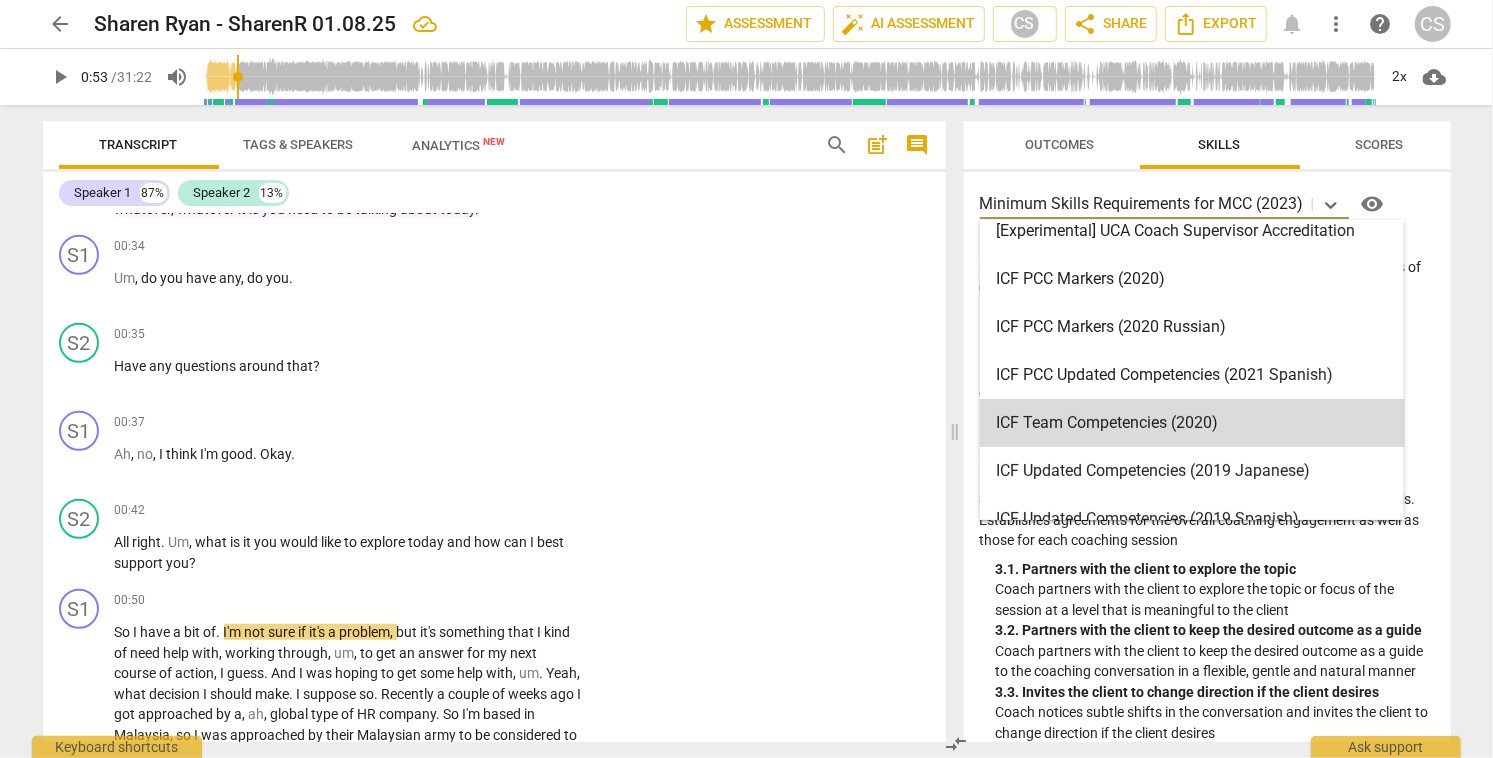 scroll, scrollTop: 103, scrollLeft: 0, axis: vertical 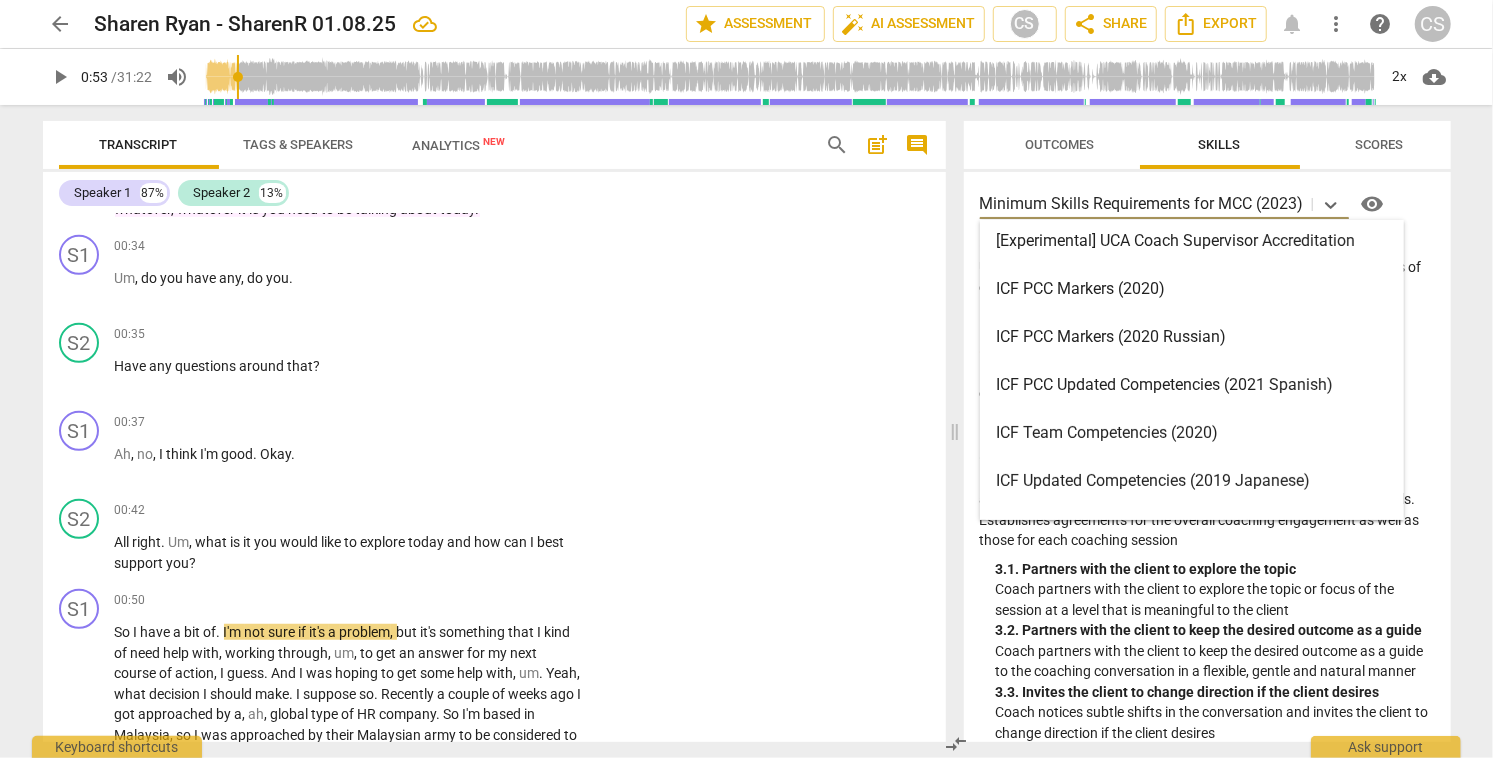 click on "ICF PCC Markers (2020)" at bounding box center [1192, 289] 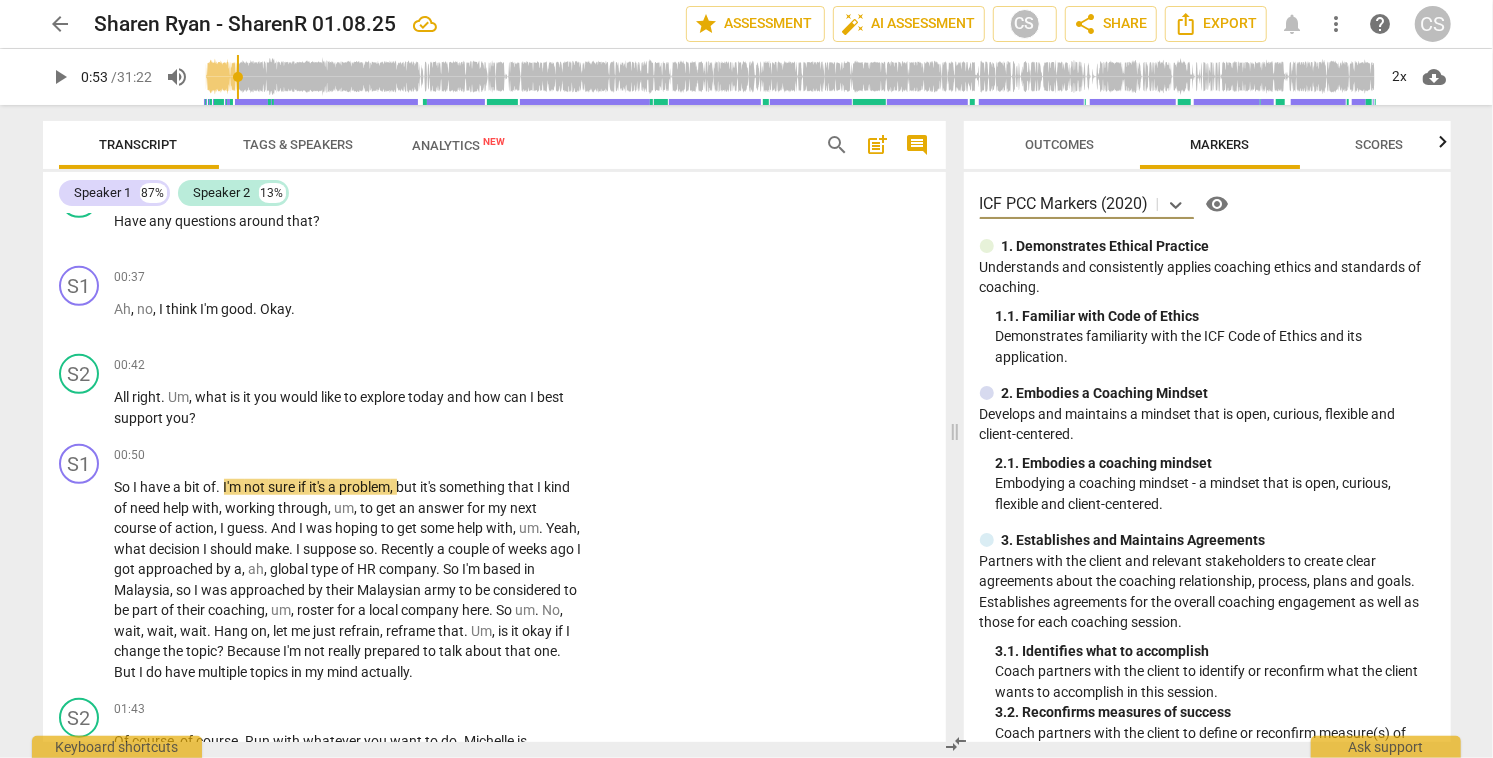 scroll, scrollTop: 882, scrollLeft: 0, axis: vertical 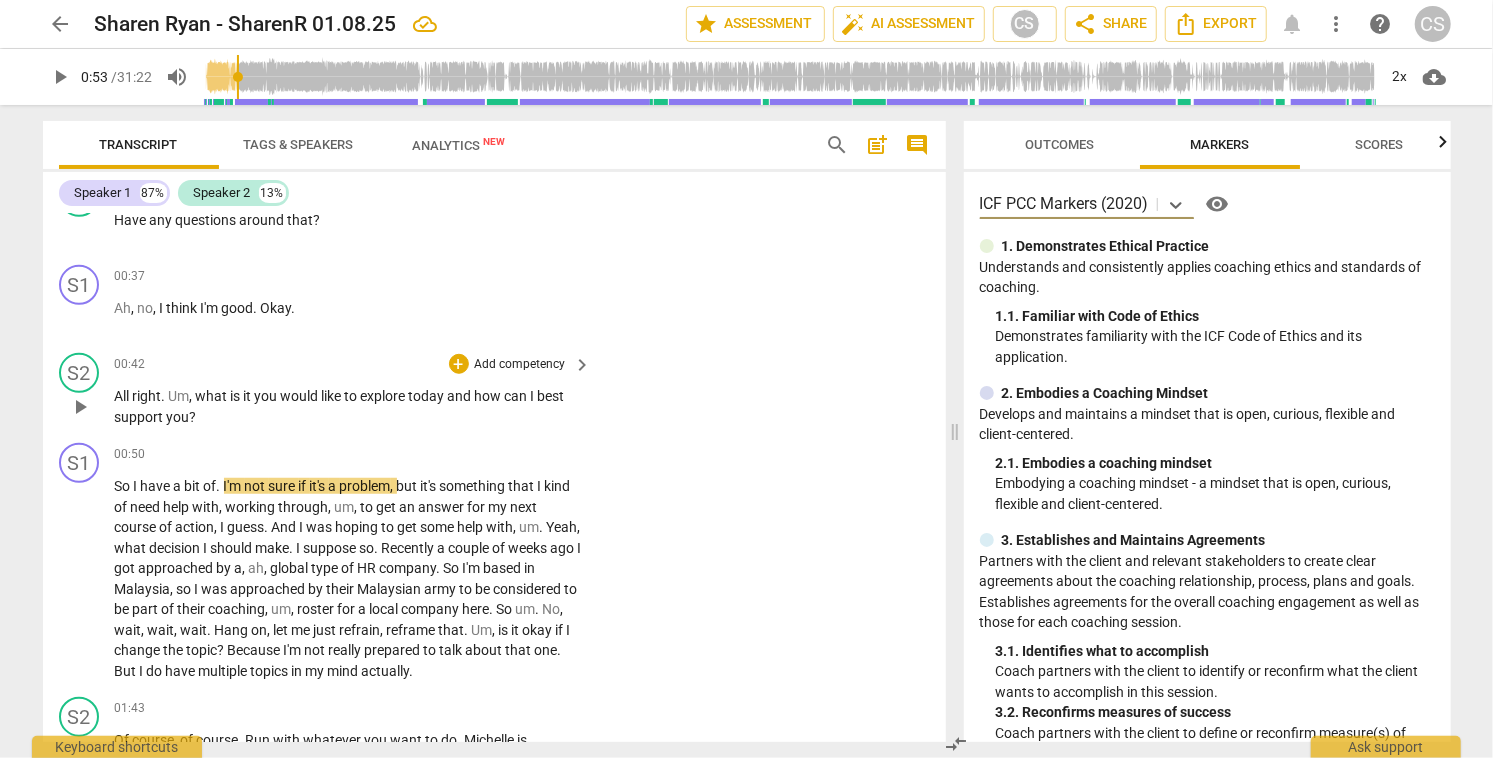 click on "+ Add competency" at bounding box center [508, 364] 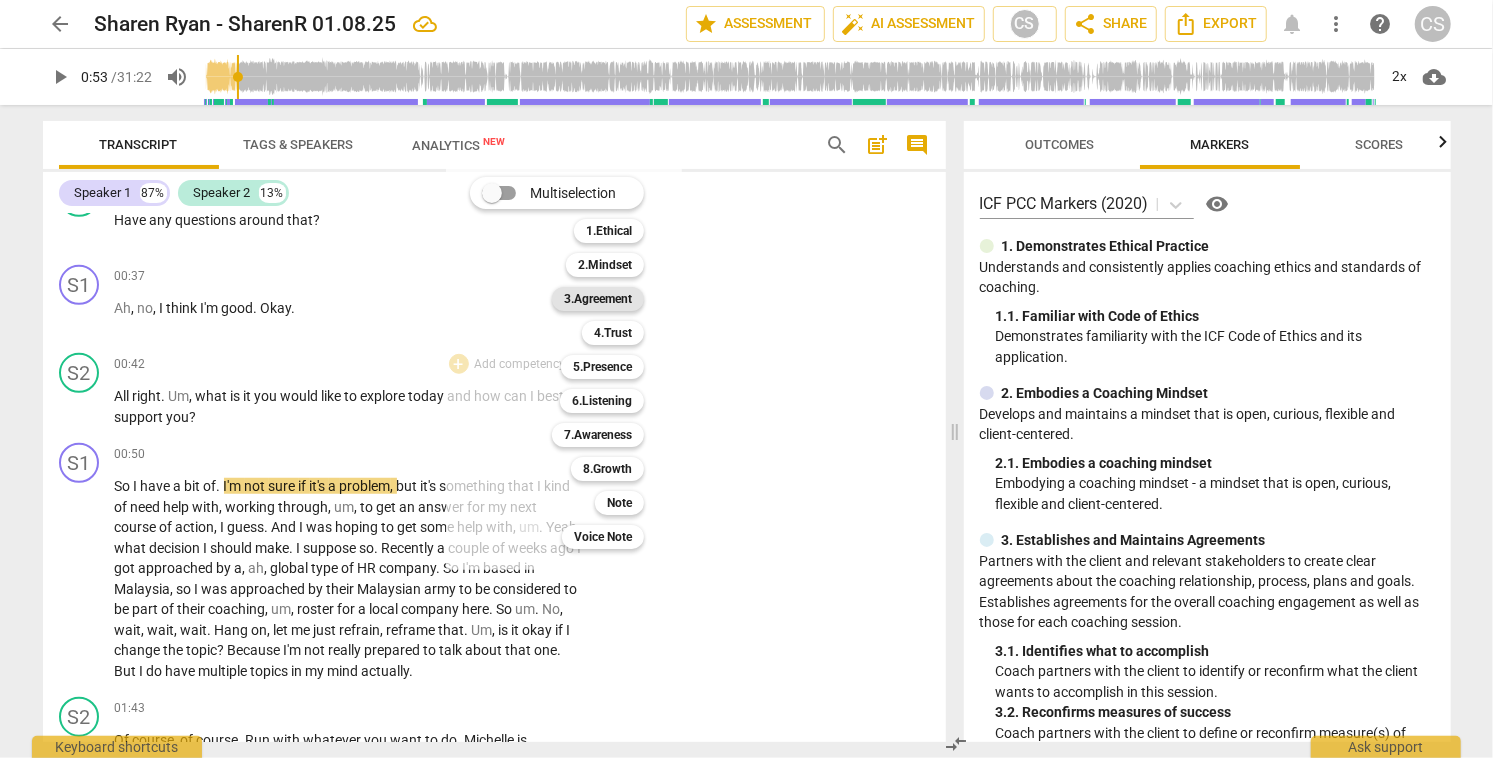 click on "3.Agreement" at bounding box center [598, 299] 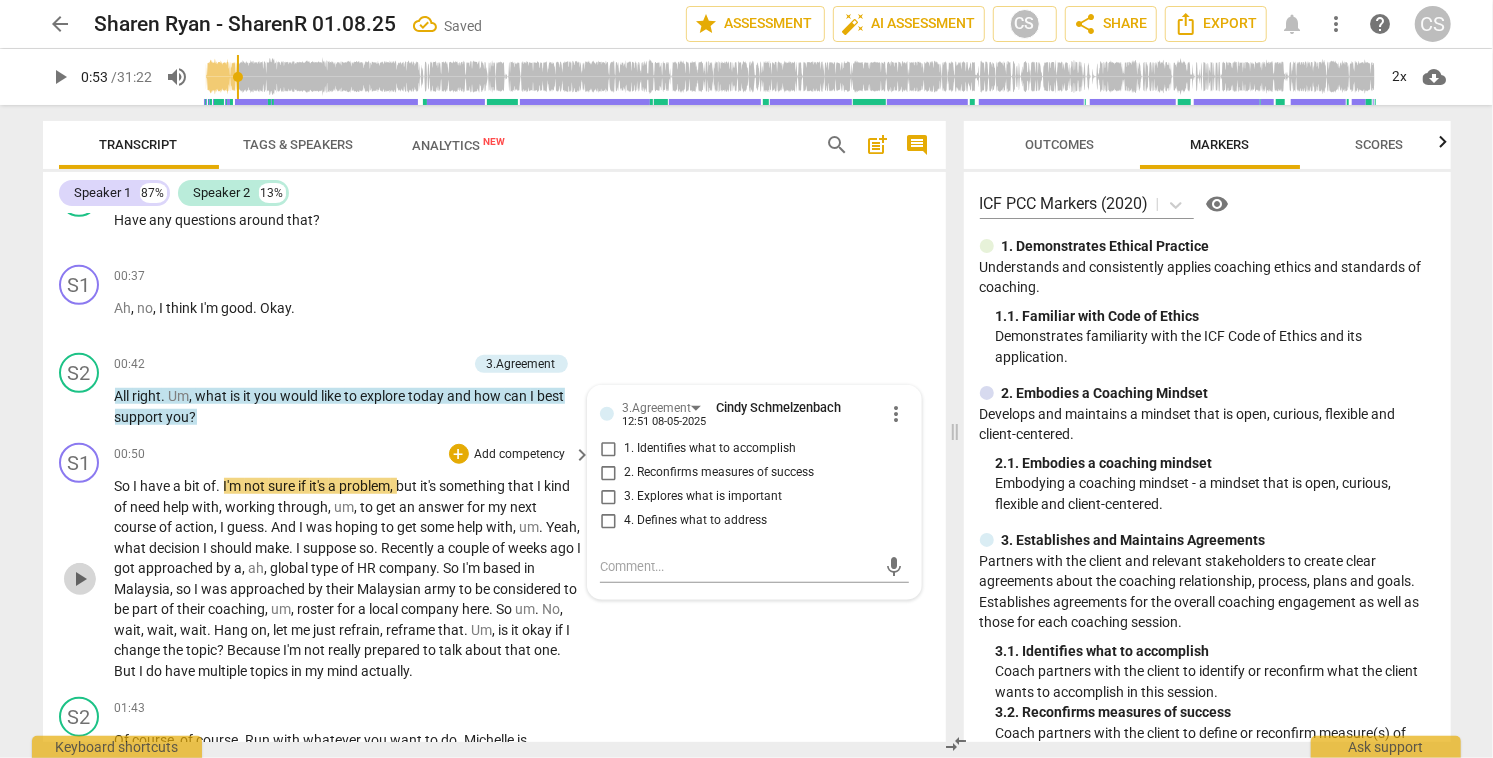 click on "play_arrow" at bounding box center [80, 579] 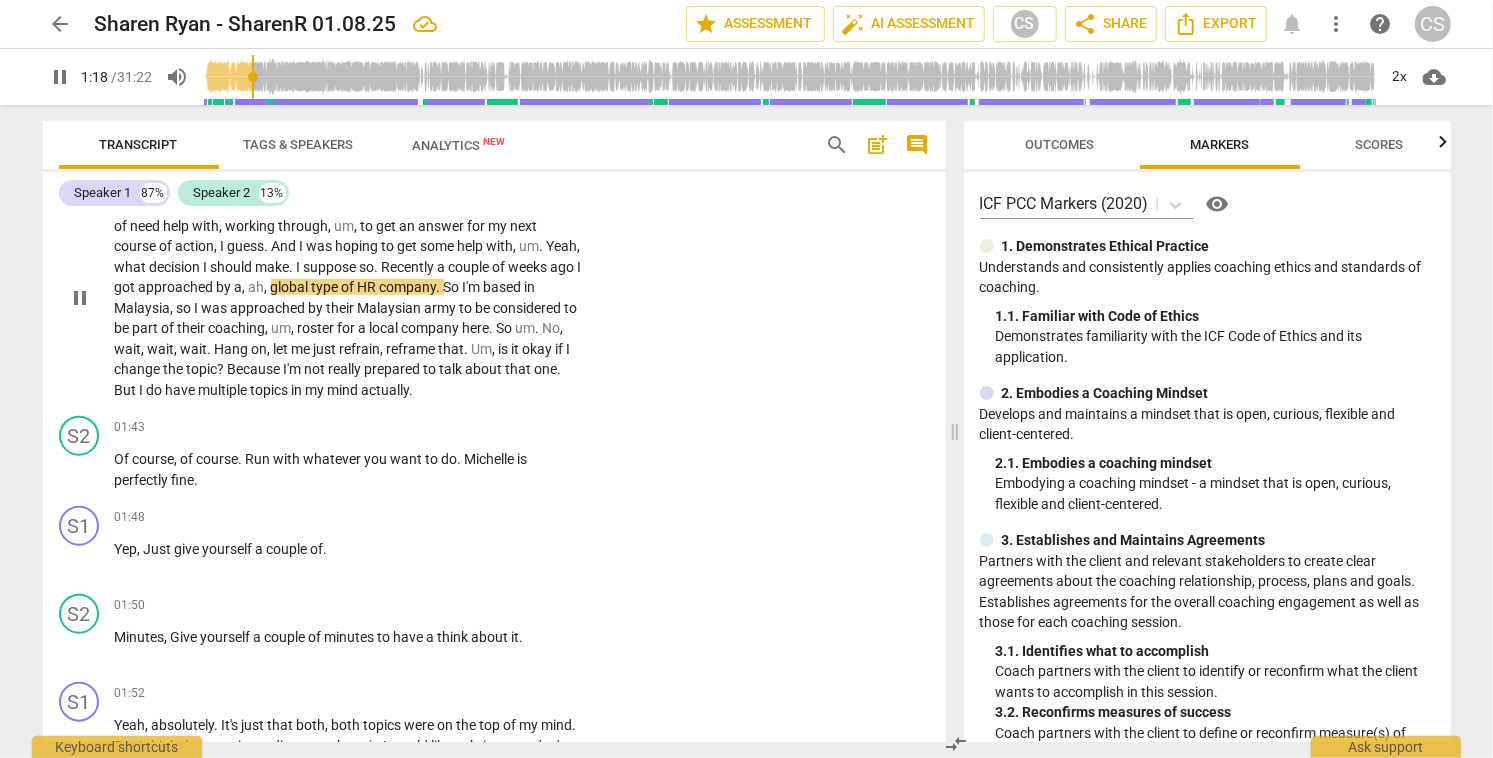 scroll, scrollTop: 1167, scrollLeft: 0, axis: vertical 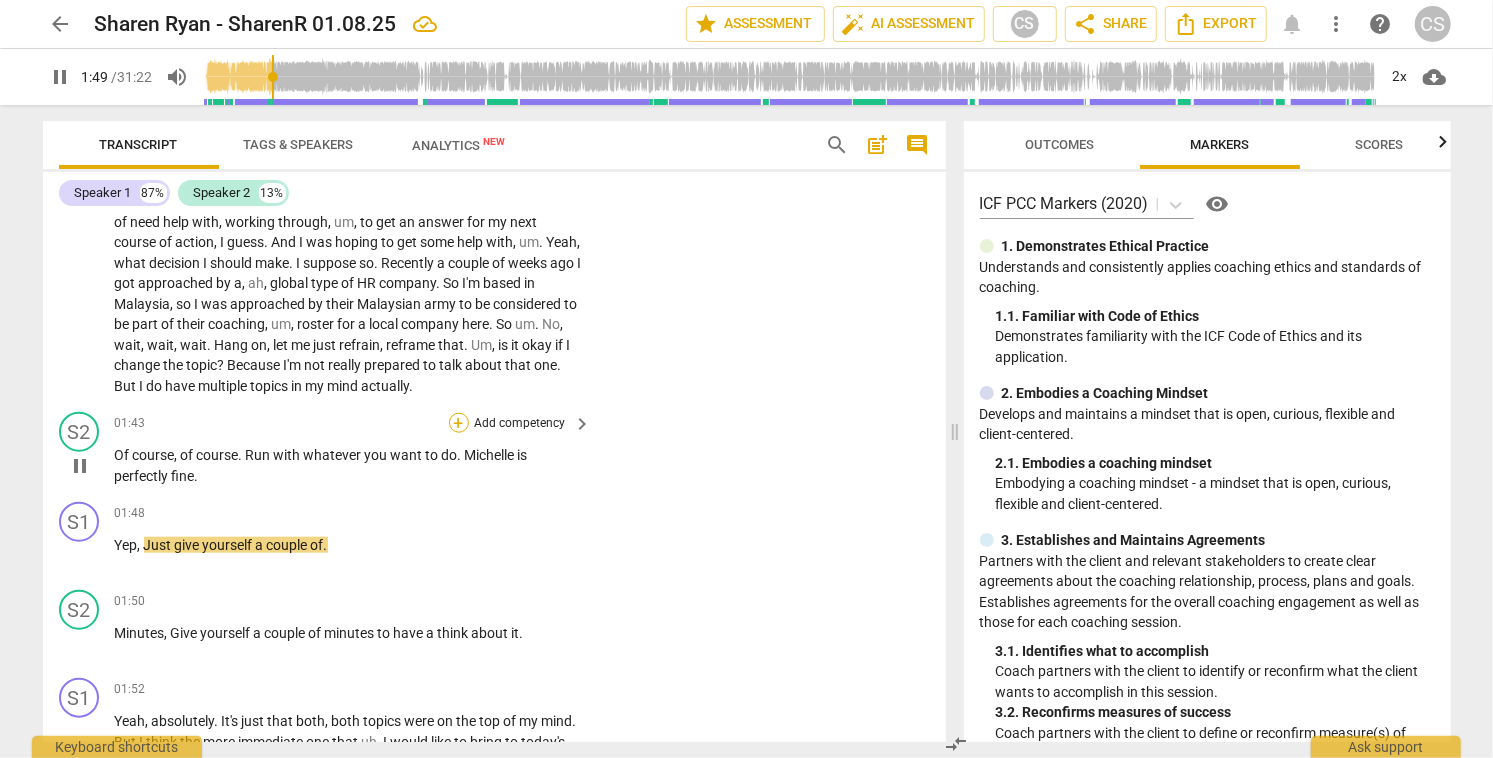 click on "+" at bounding box center [459, 423] 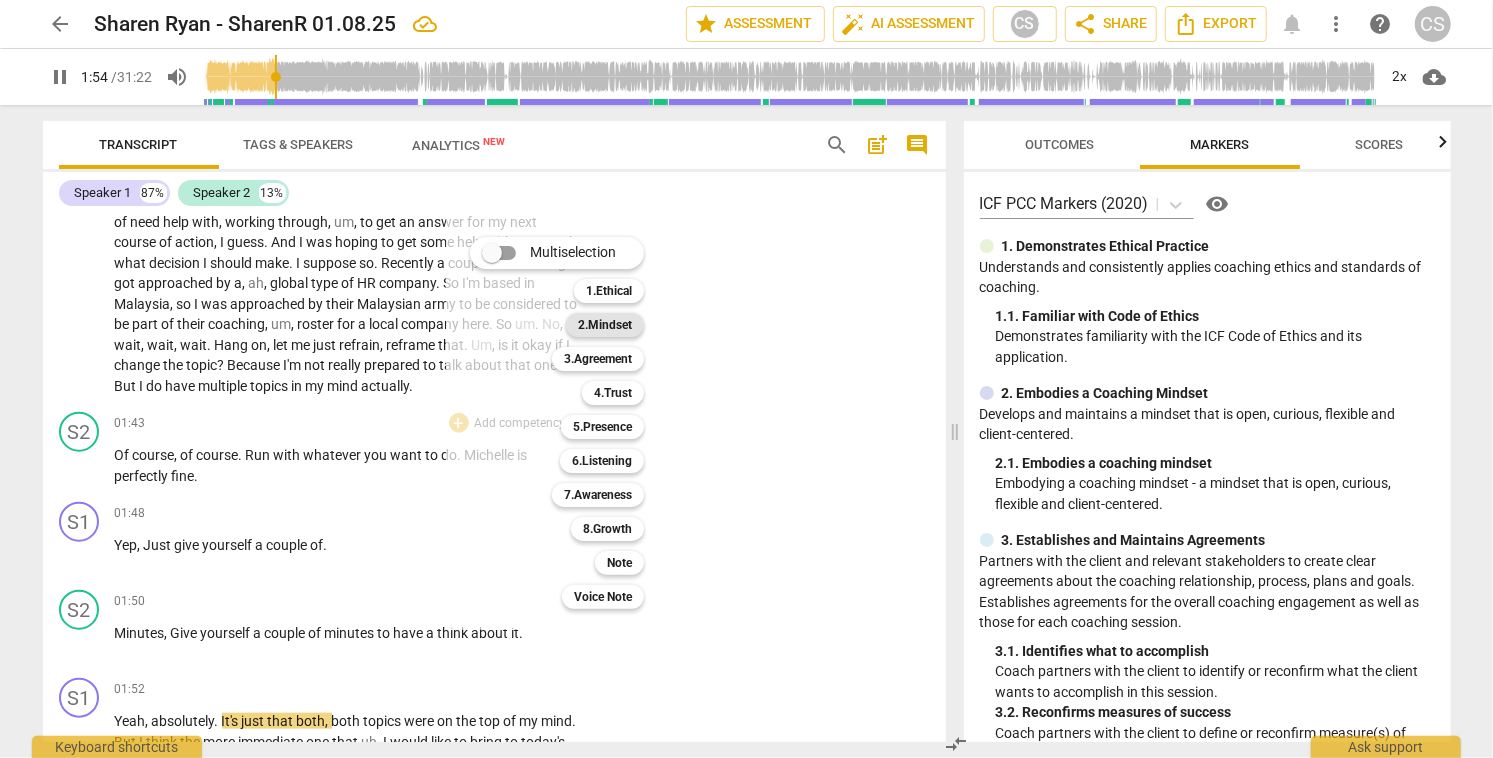 click on "2.Mindset" at bounding box center [605, 325] 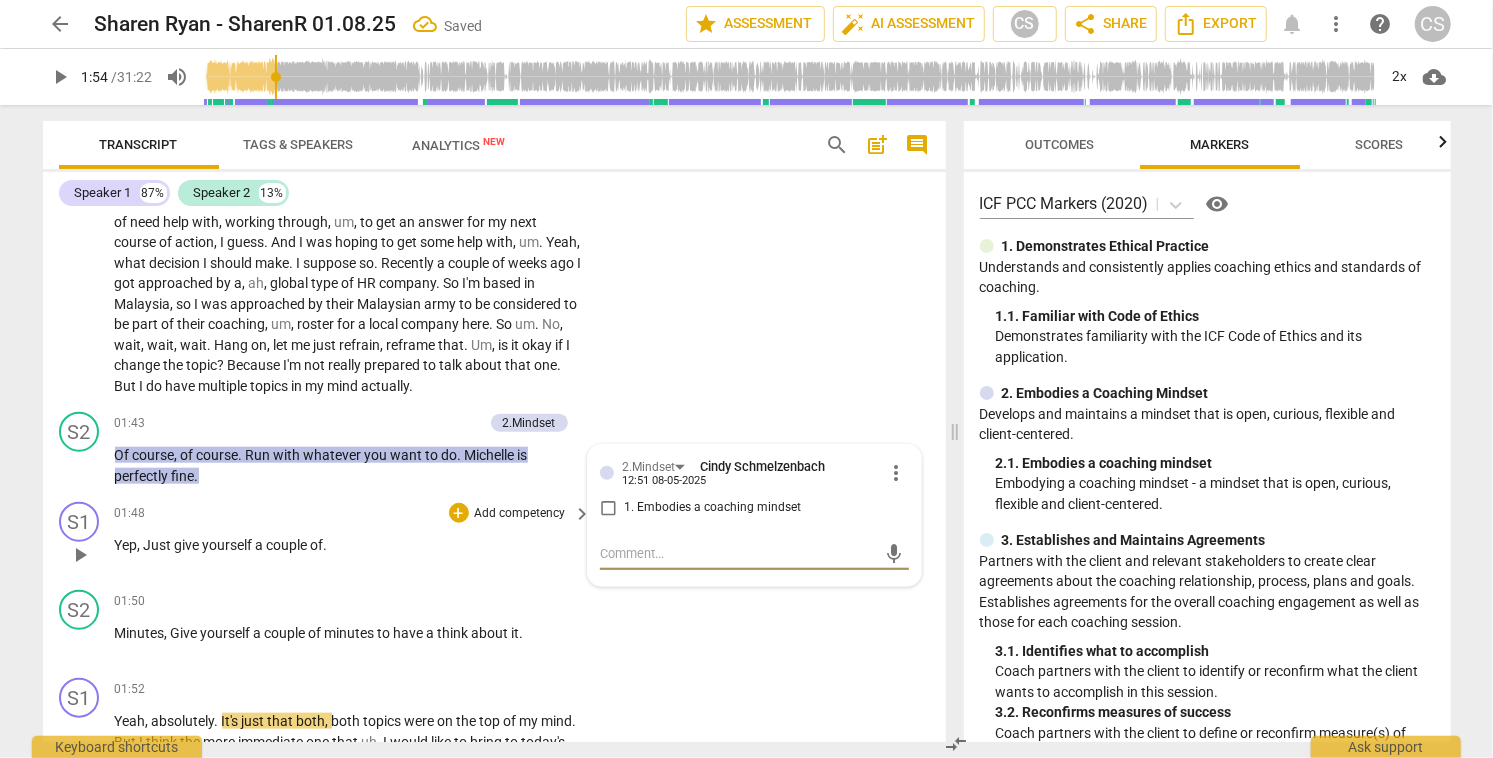 scroll, scrollTop: 1184, scrollLeft: 0, axis: vertical 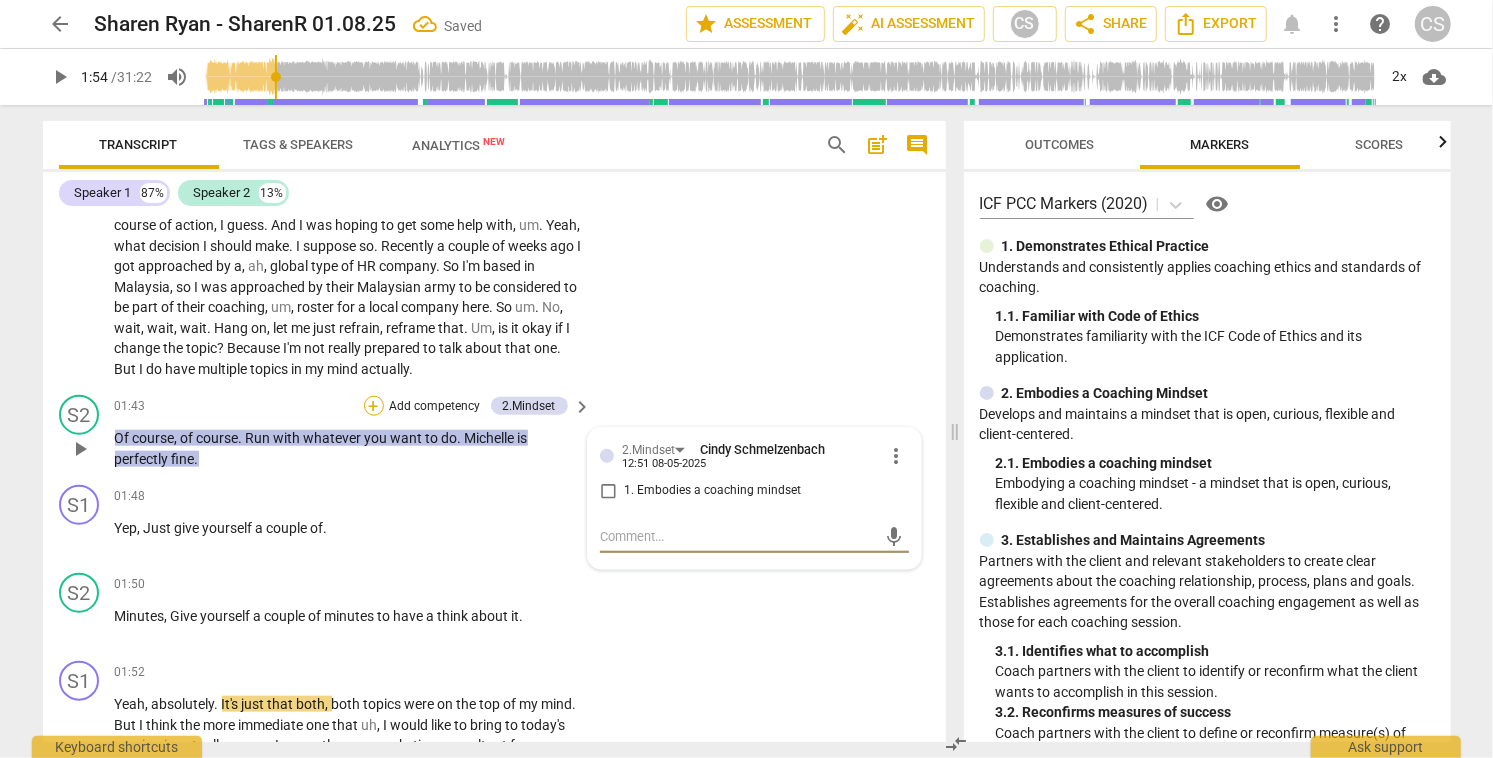 click on "+" at bounding box center [374, 406] 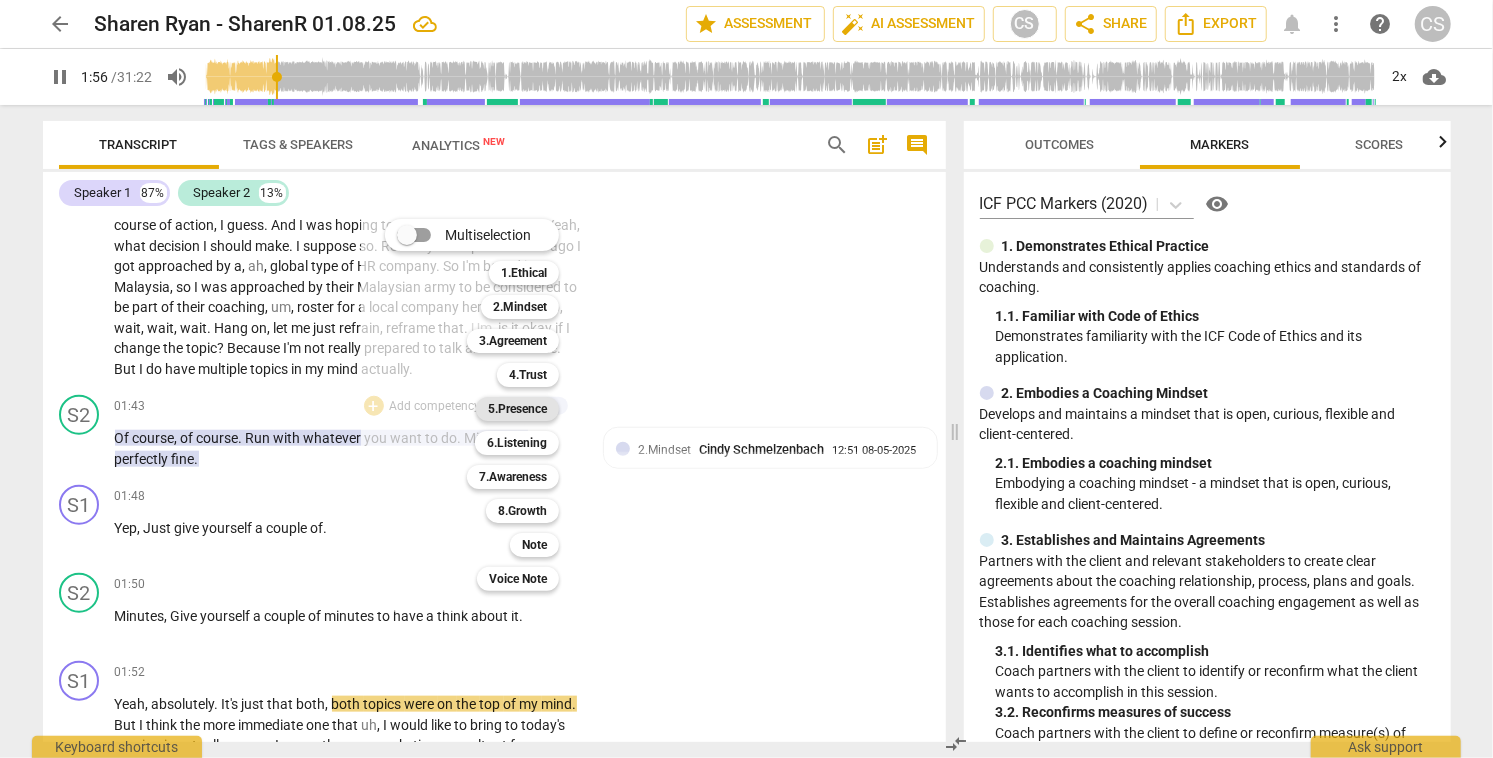 click on "5.Presence" at bounding box center (517, 409) 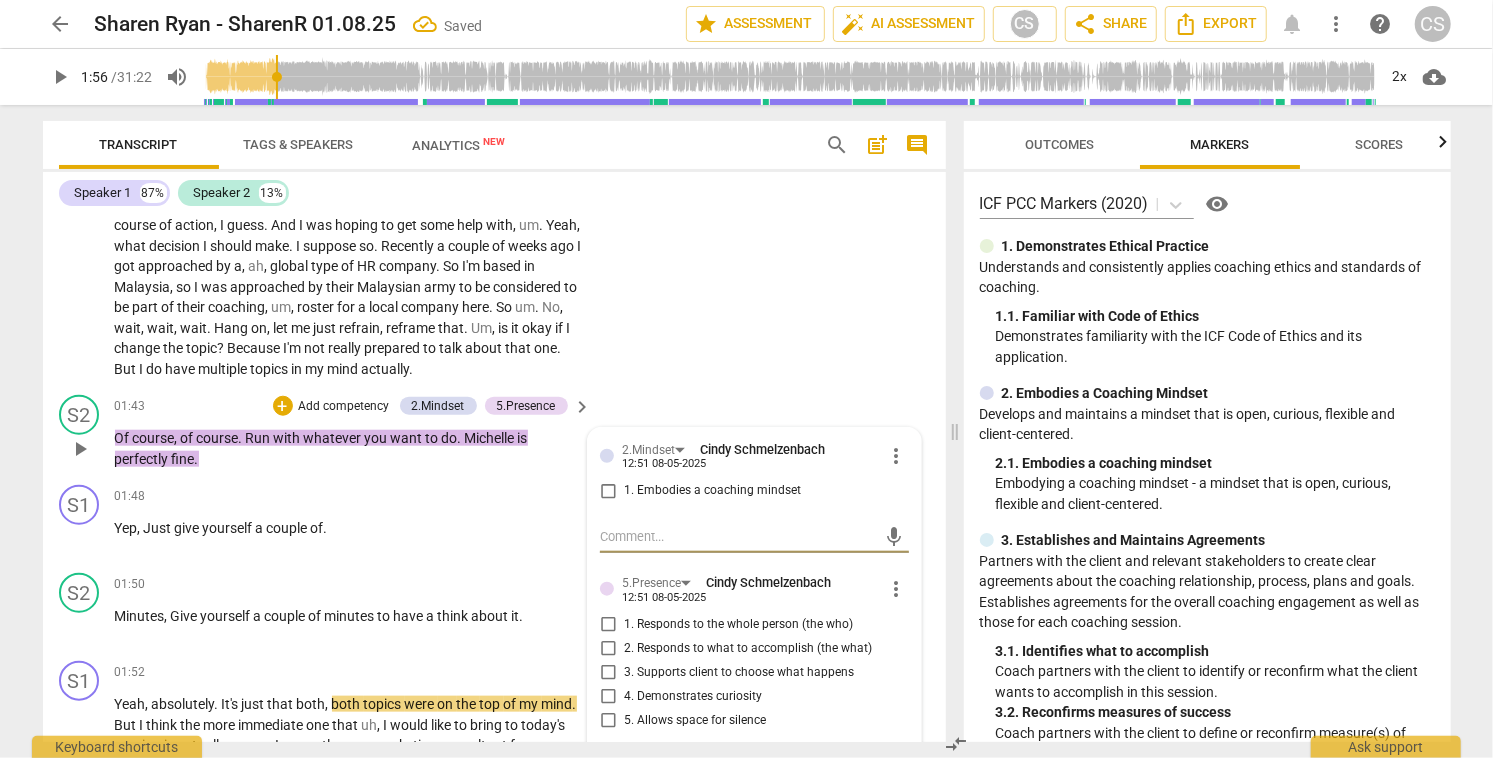 click on "3. Supports client to choose what happens" at bounding box center (608, 673) 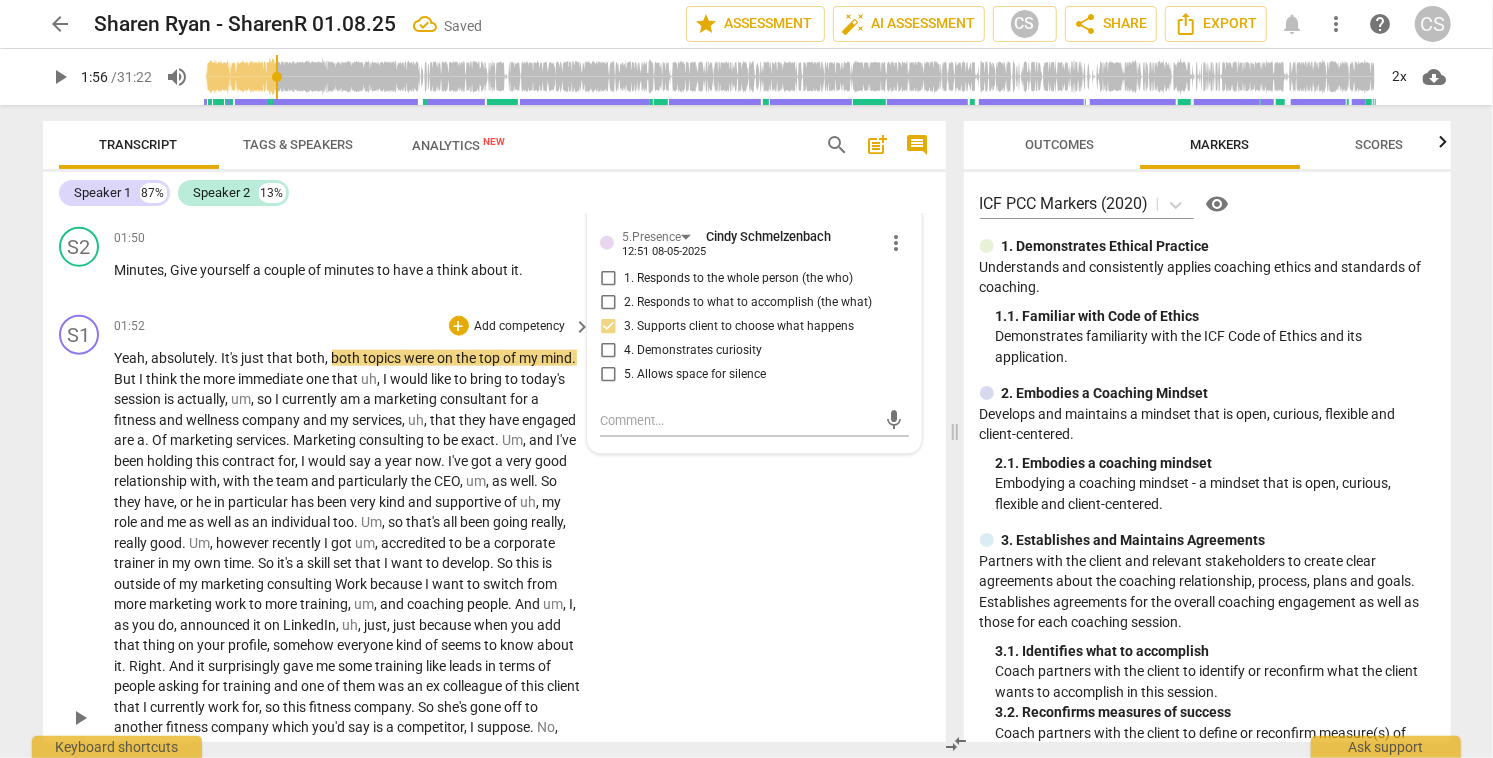 scroll, scrollTop: 1534, scrollLeft: 0, axis: vertical 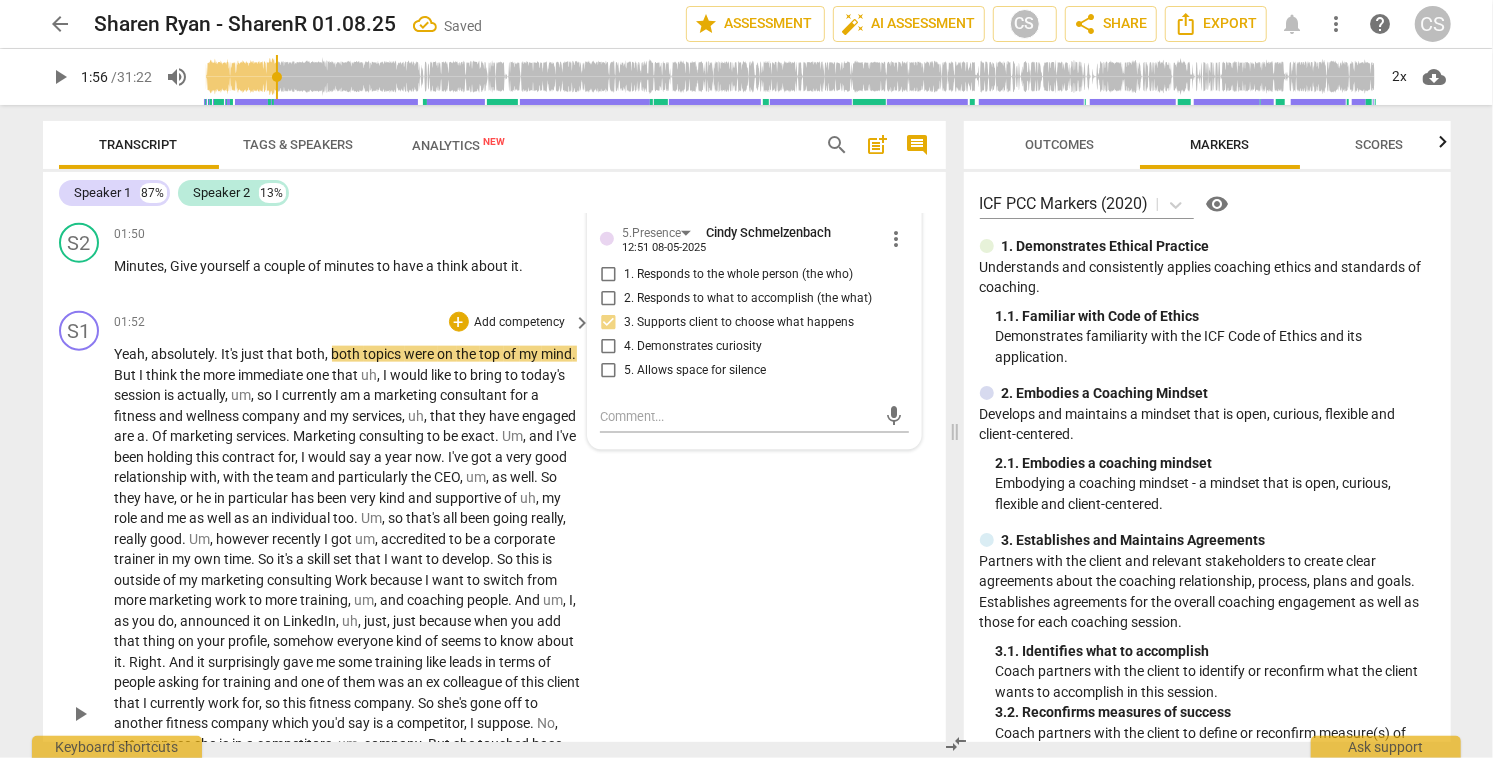 click on "play_arrow" at bounding box center [80, 714] 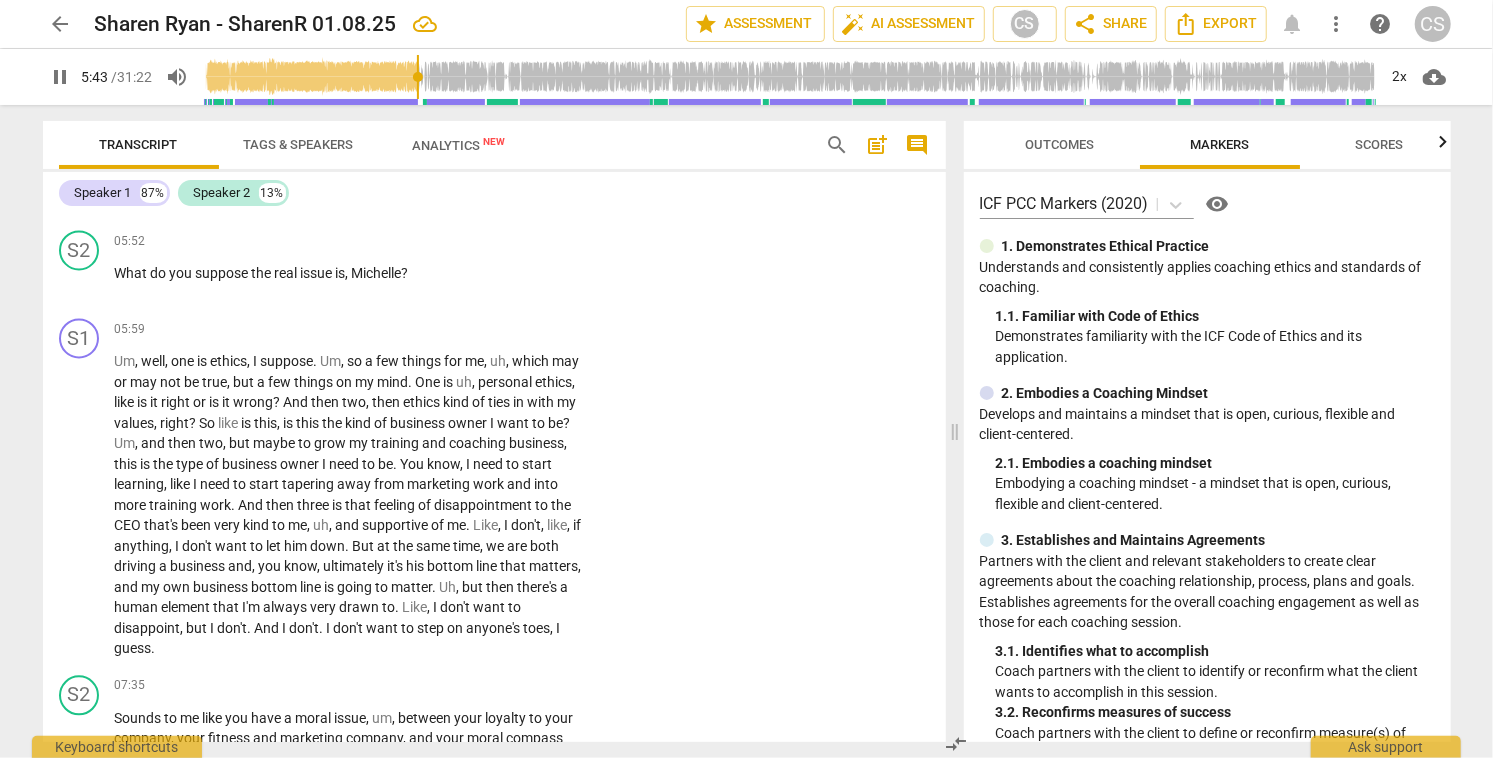 scroll, scrollTop: 2403, scrollLeft: 0, axis: vertical 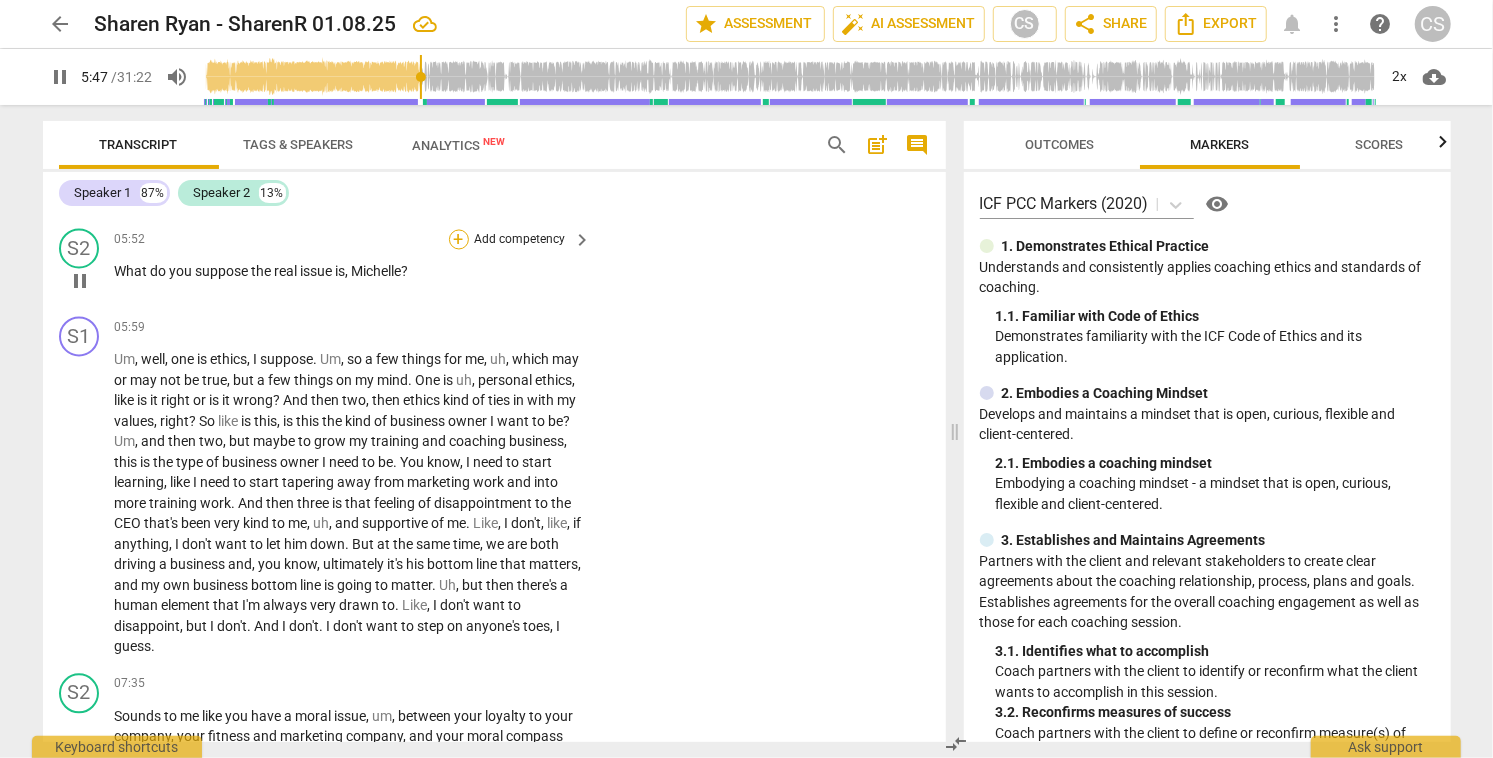 click on "+" at bounding box center [459, 240] 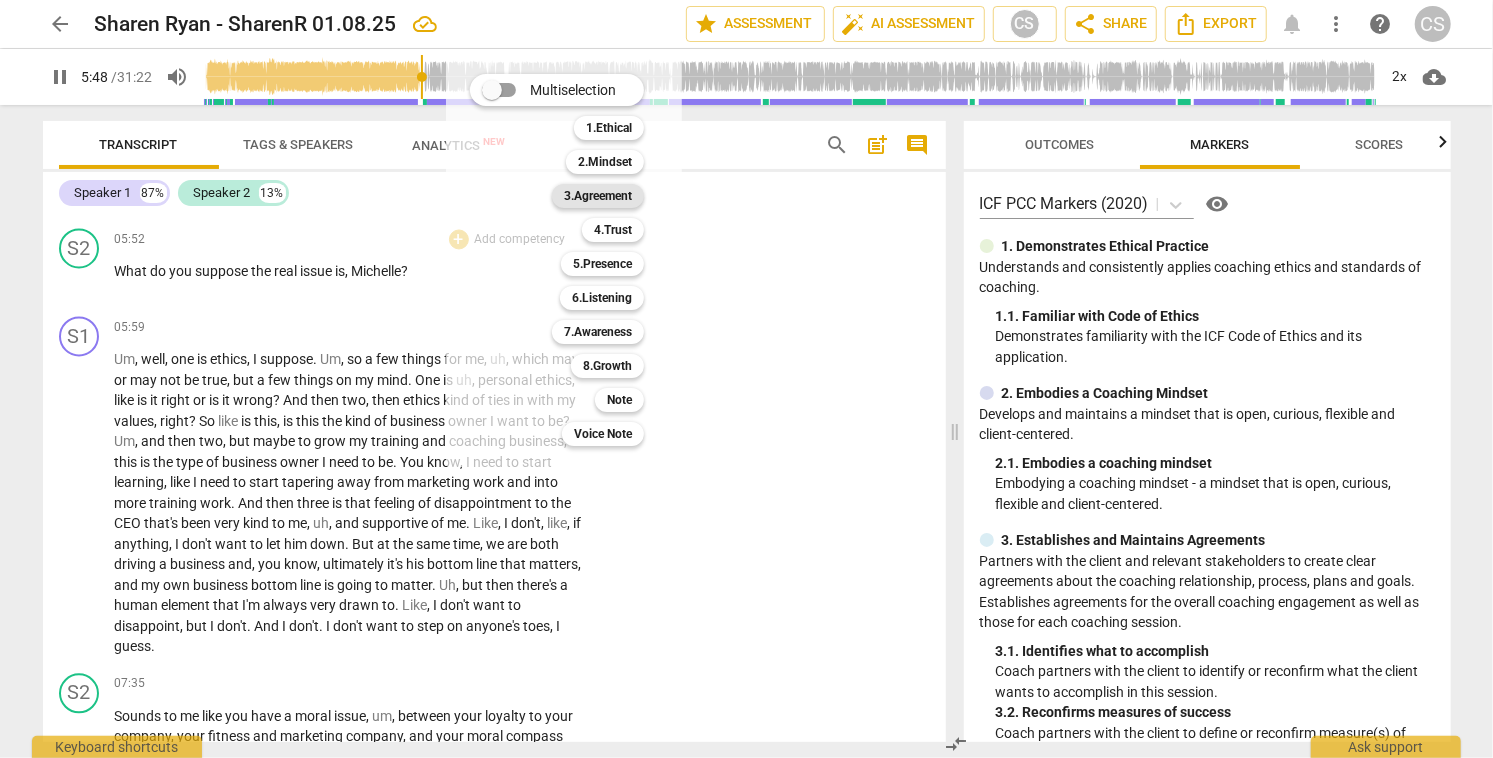 click on "3.Agreement" at bounding box center (598, 196) 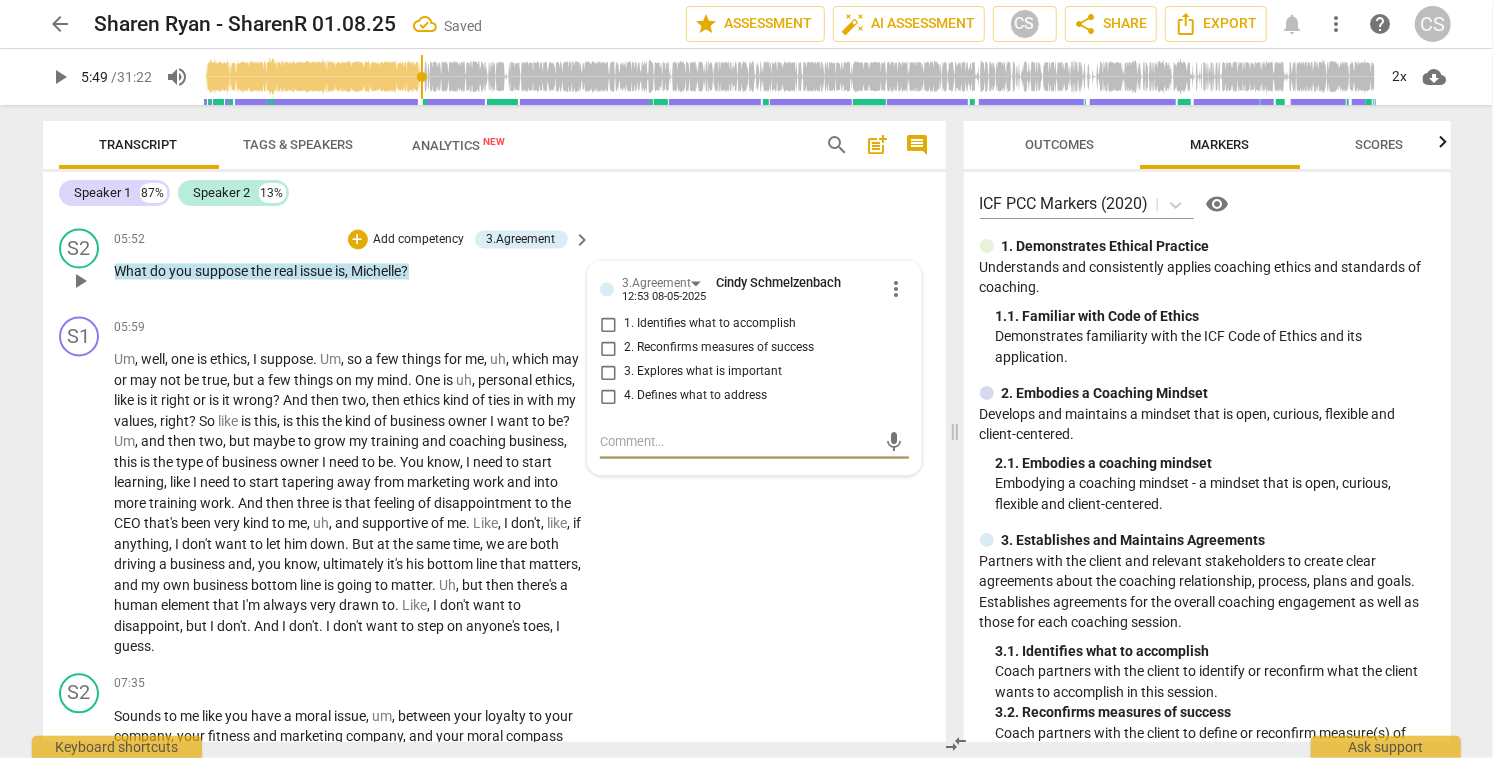 click on "4. Defines what to address" at bounding box center [608, 397] 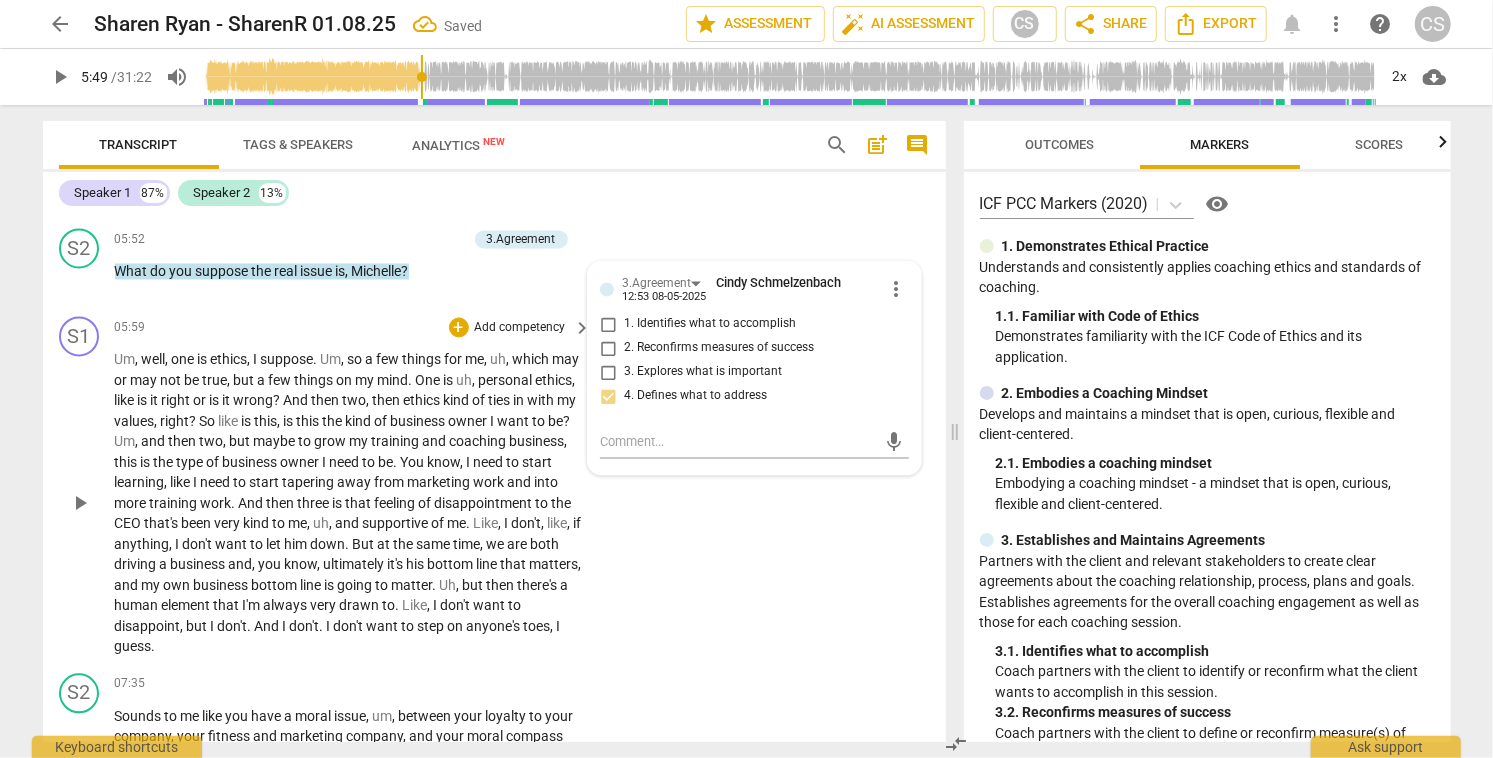 click on "play_arrow" at bounding box center [80, 504] 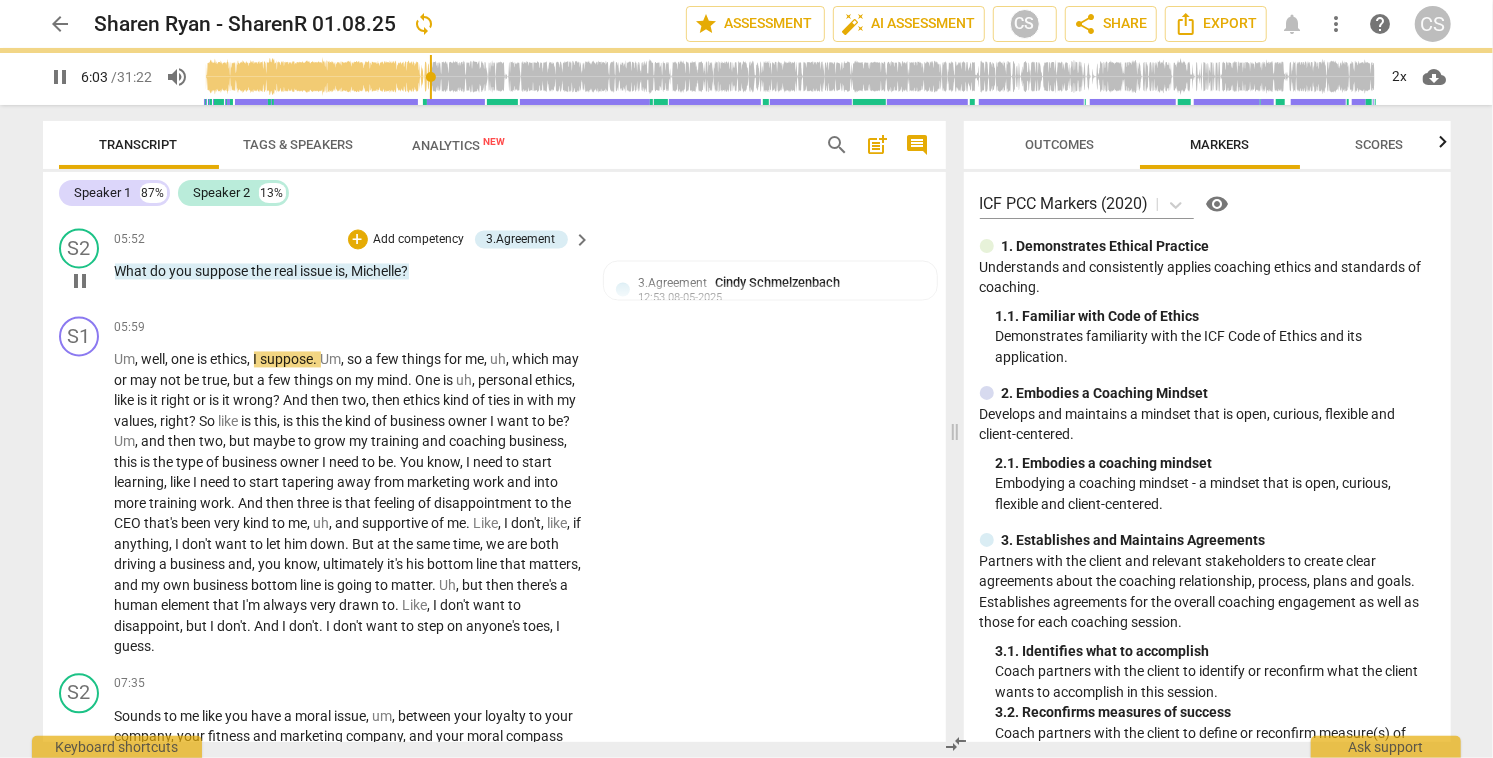 click on "What" at bounding box center [133, 272] 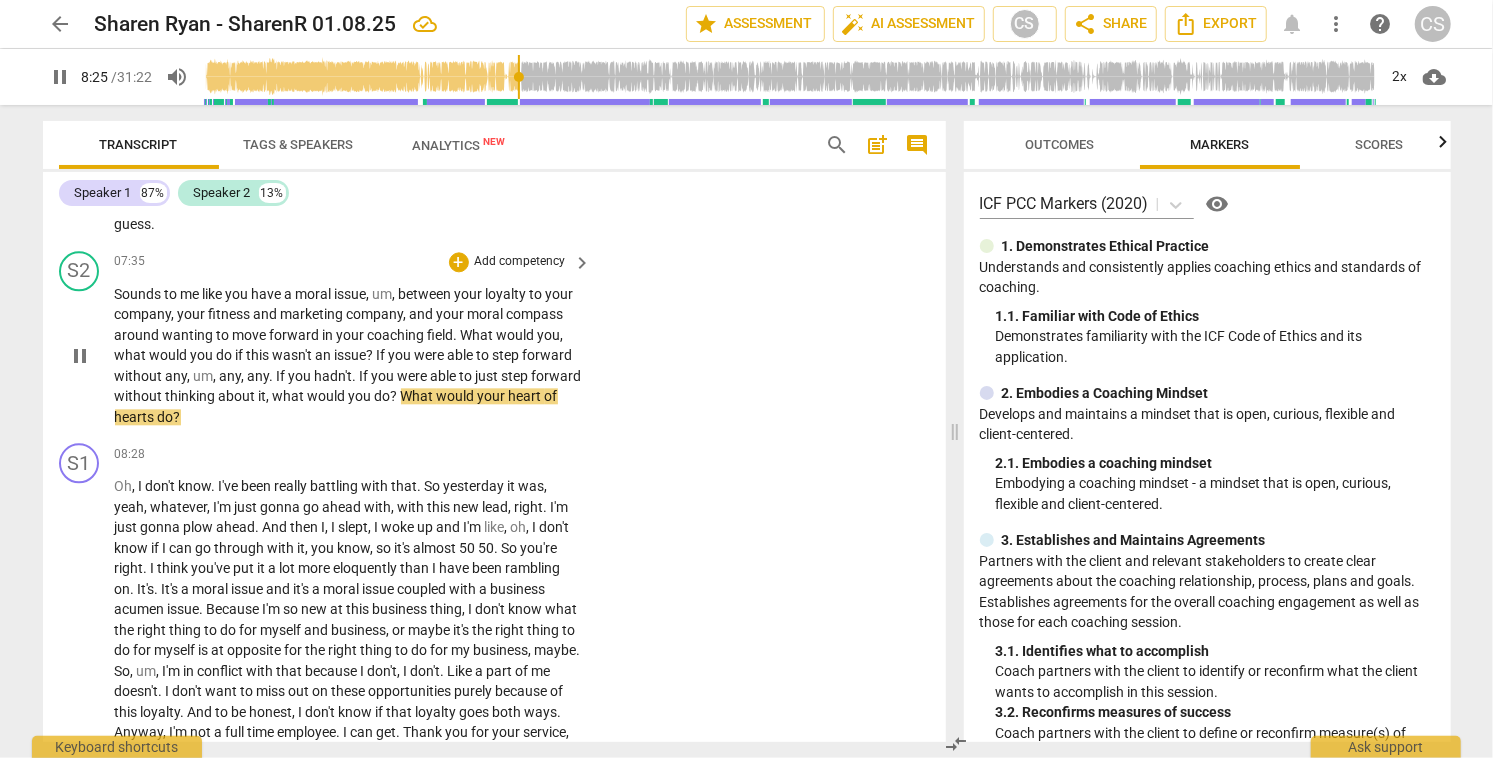 scroll, scrollTop: 2825, scrollLeft: 0, axis: vertical 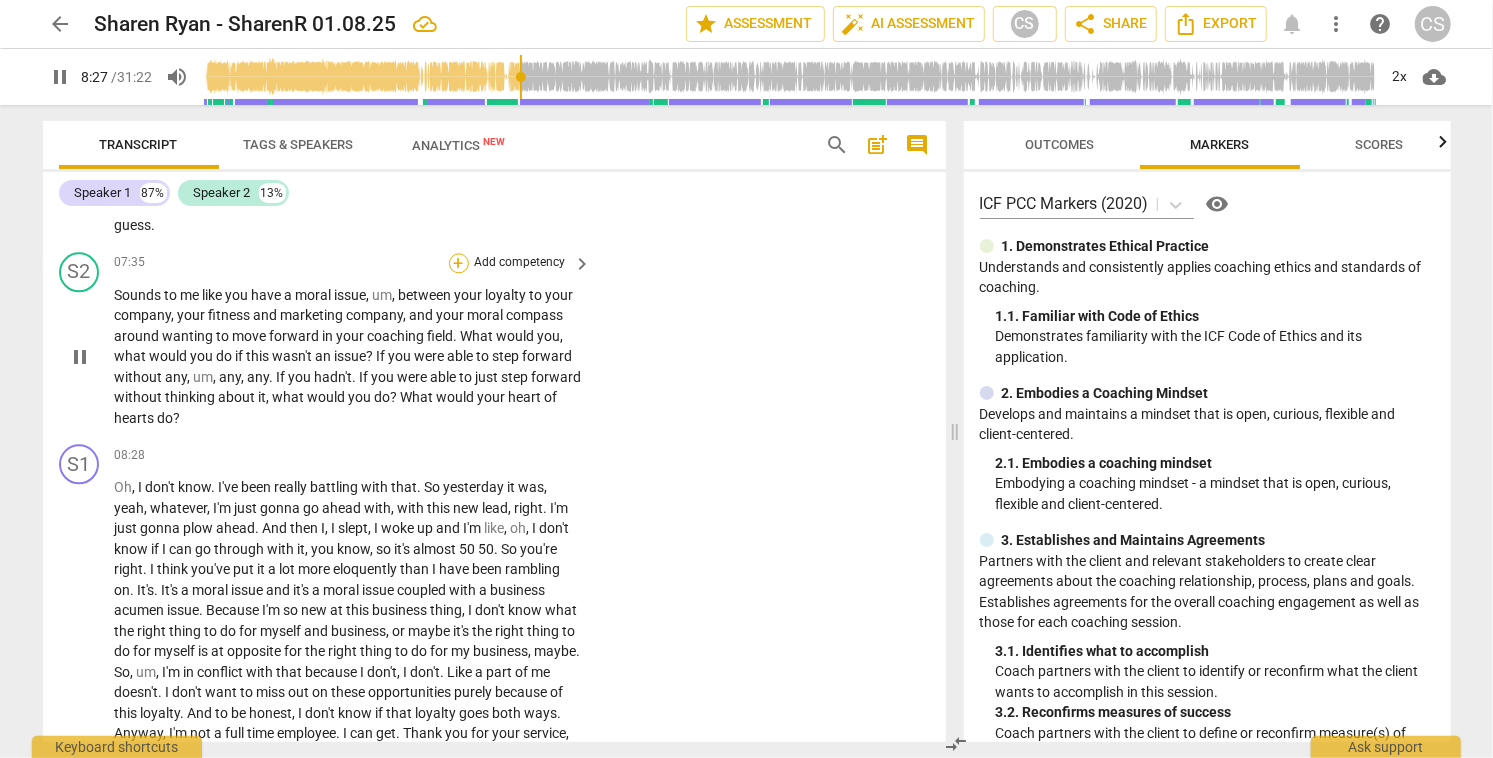 click on "+" at bounding box center (459, 263) 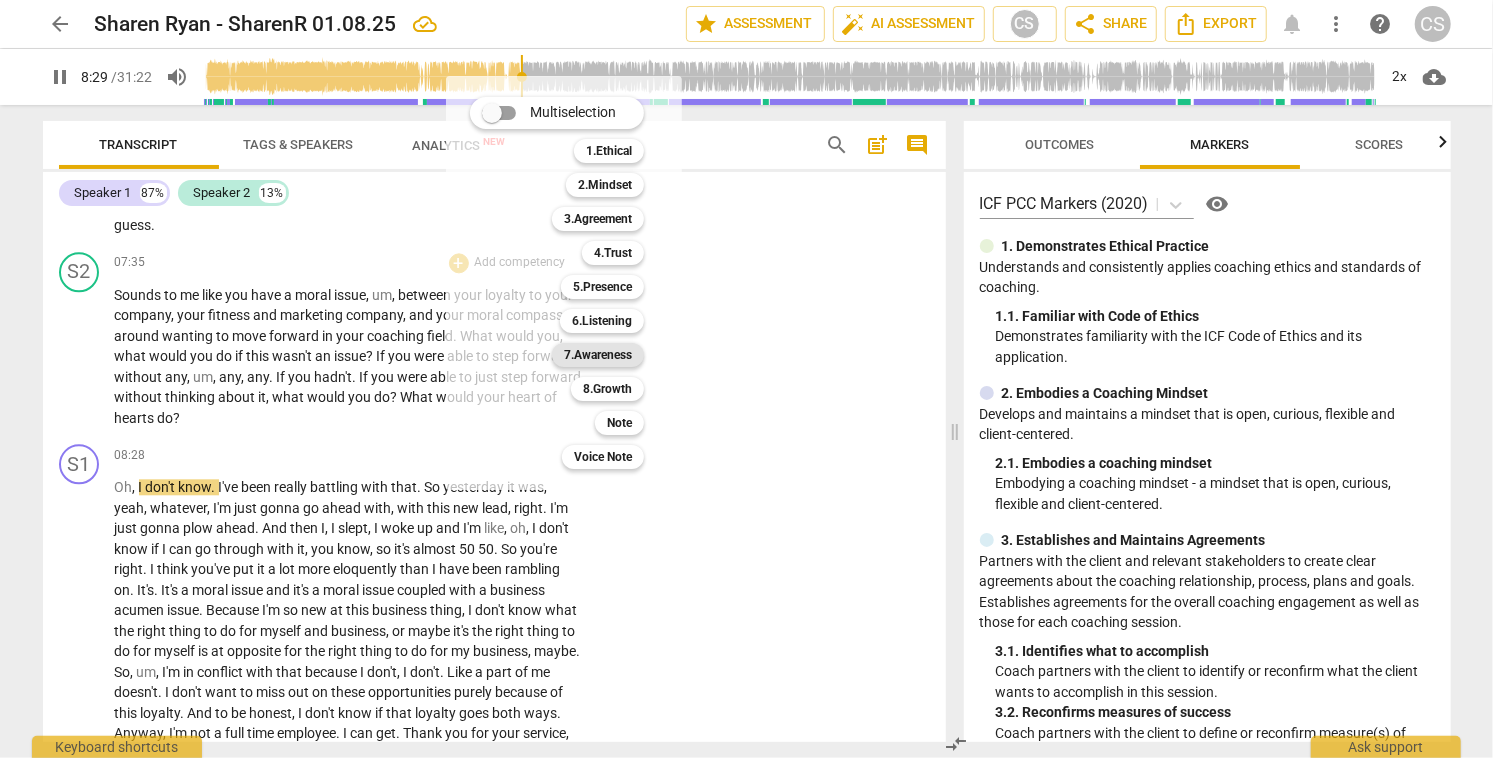 click on "7.Awareness" at bounding box center [598, 355] 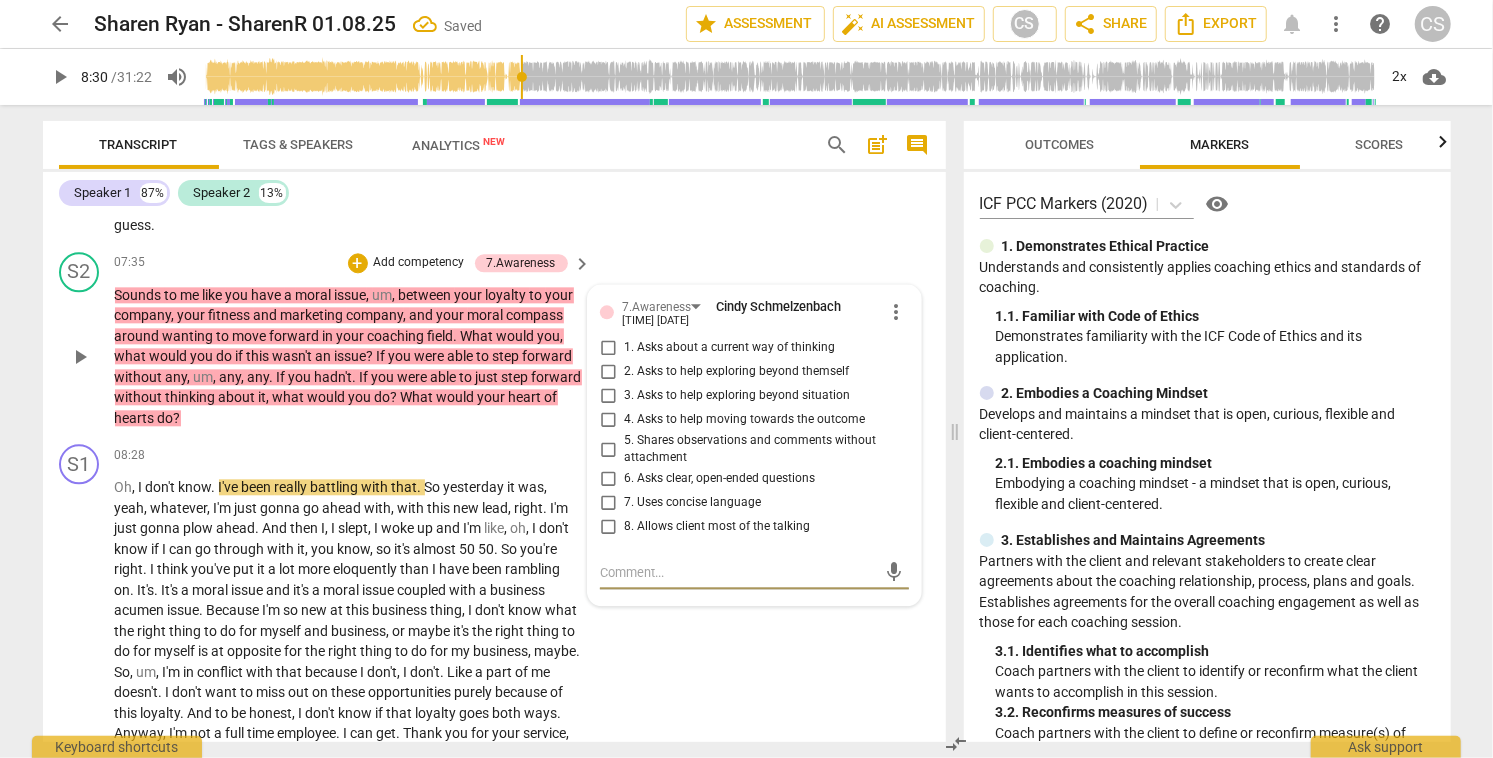 click on "3. Asks to help exploring beyond situation" at bounding box center [608, 396] 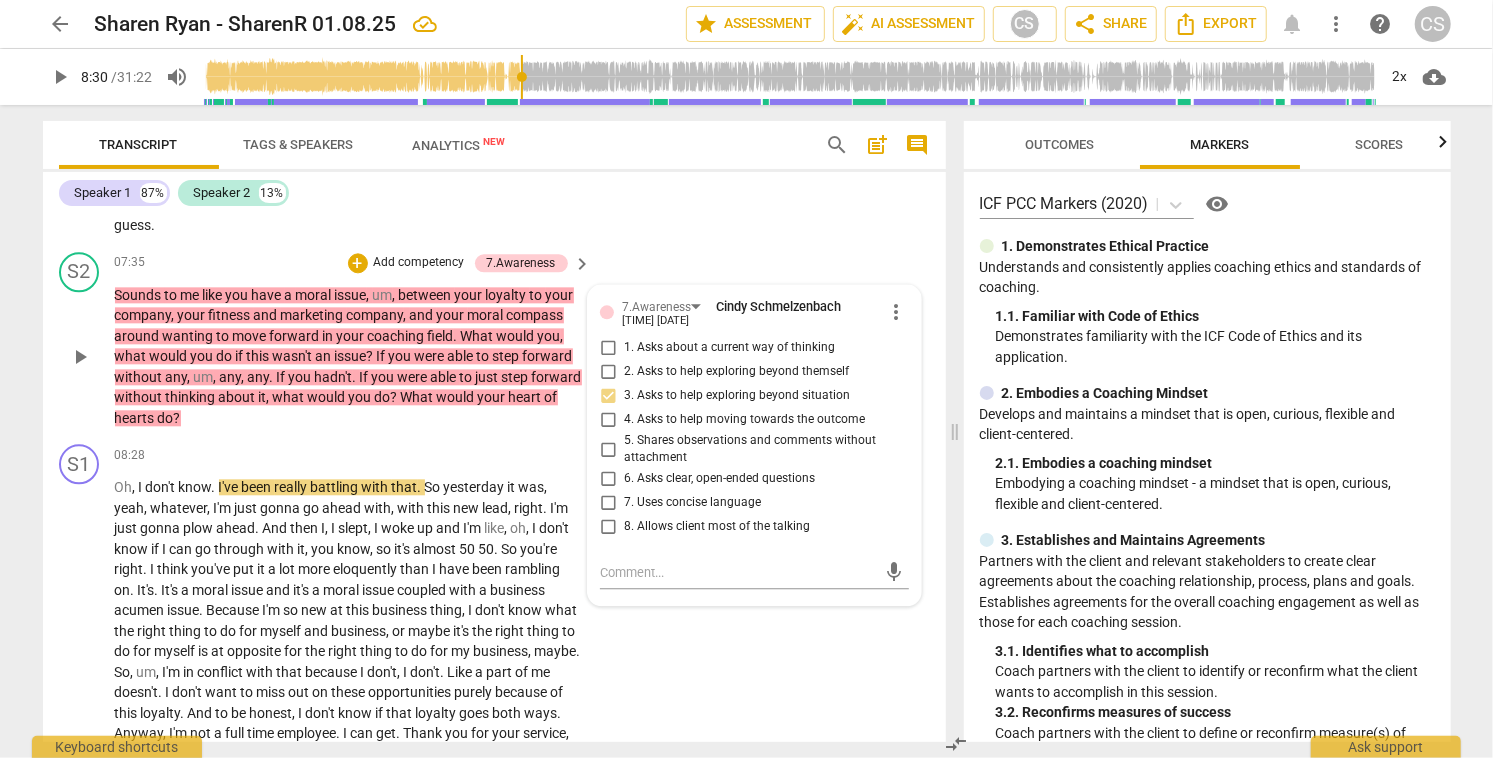 click on "6. Asks clear, open-ended questions" at bounding box center (608, 479) 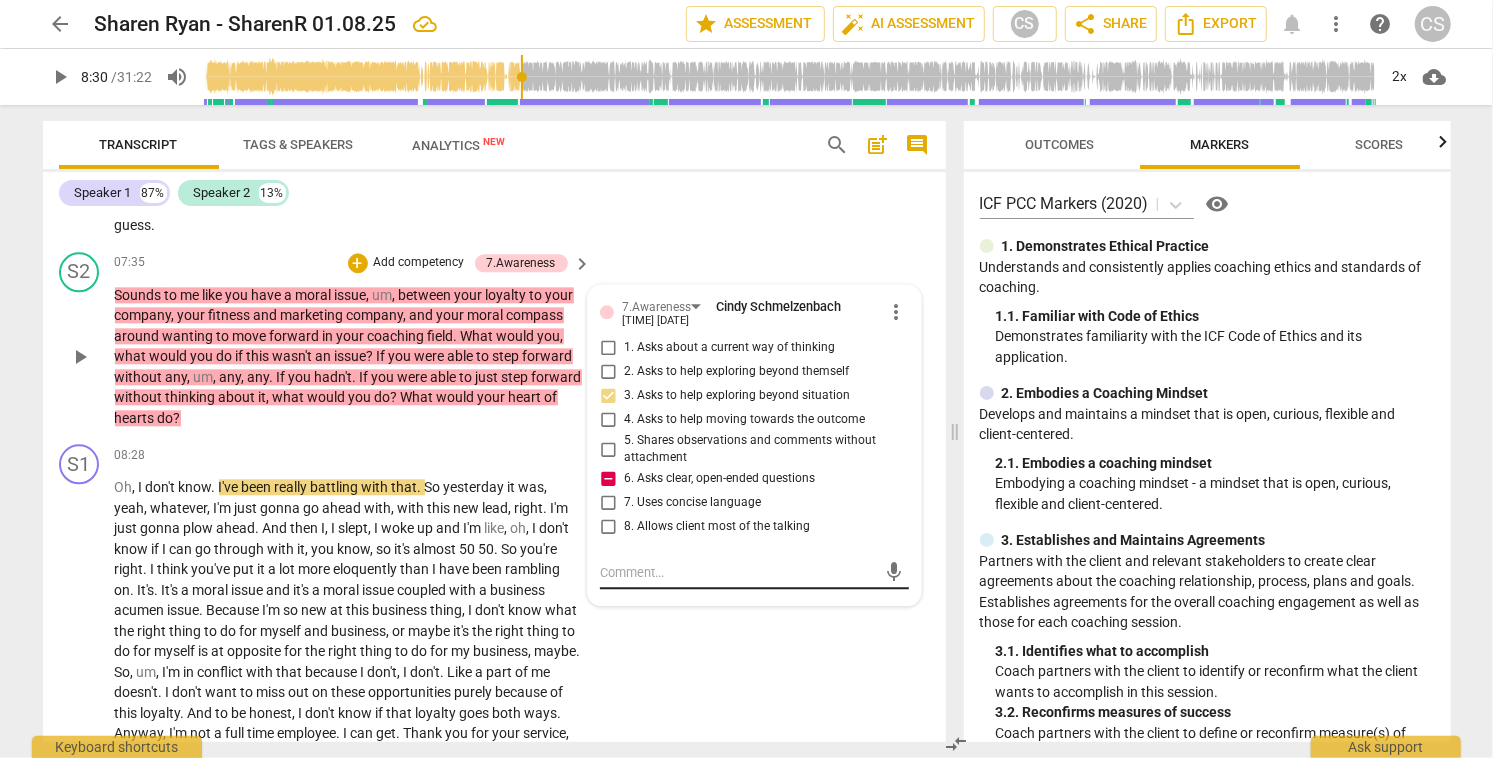 click at bounding box center [738, 572] 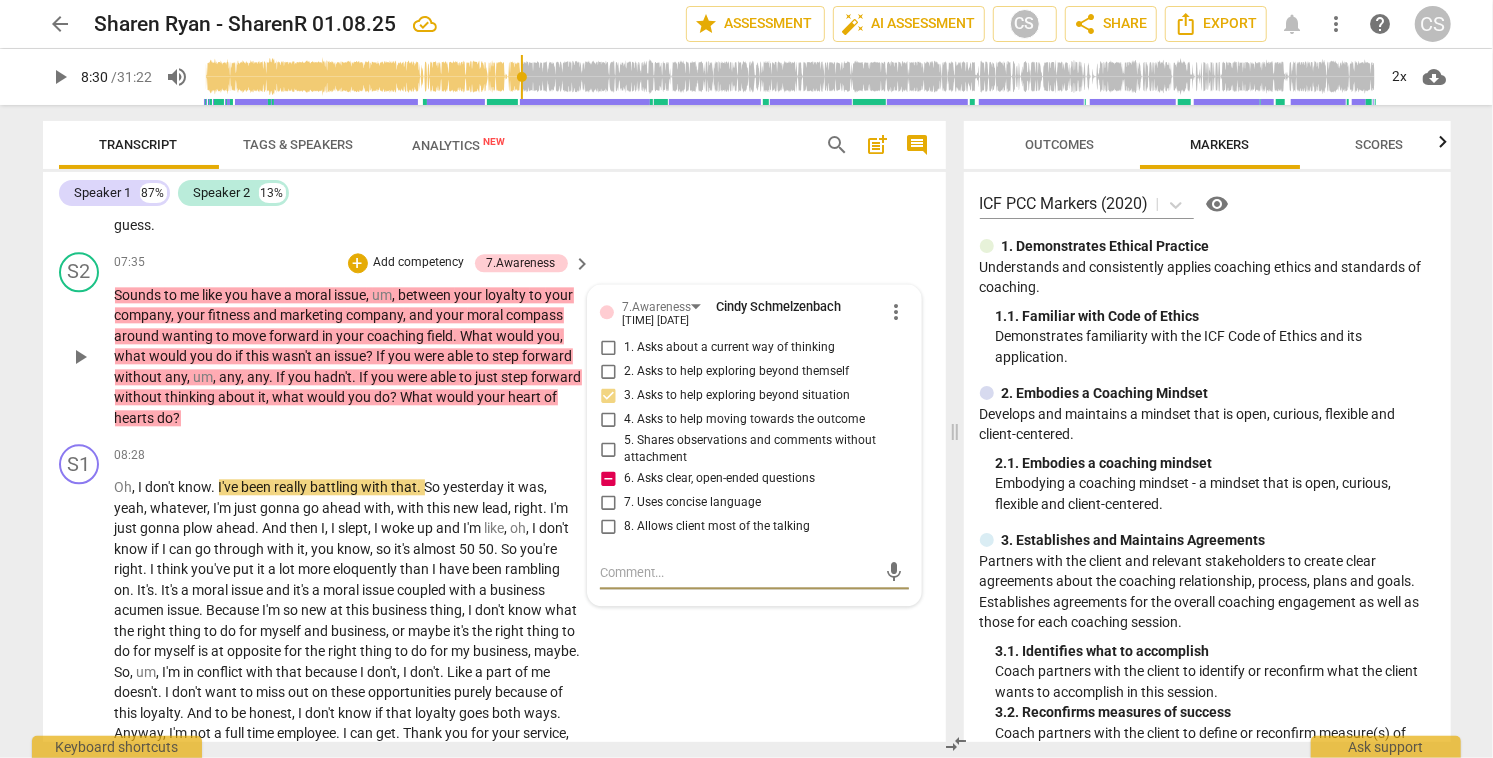 type on "a" 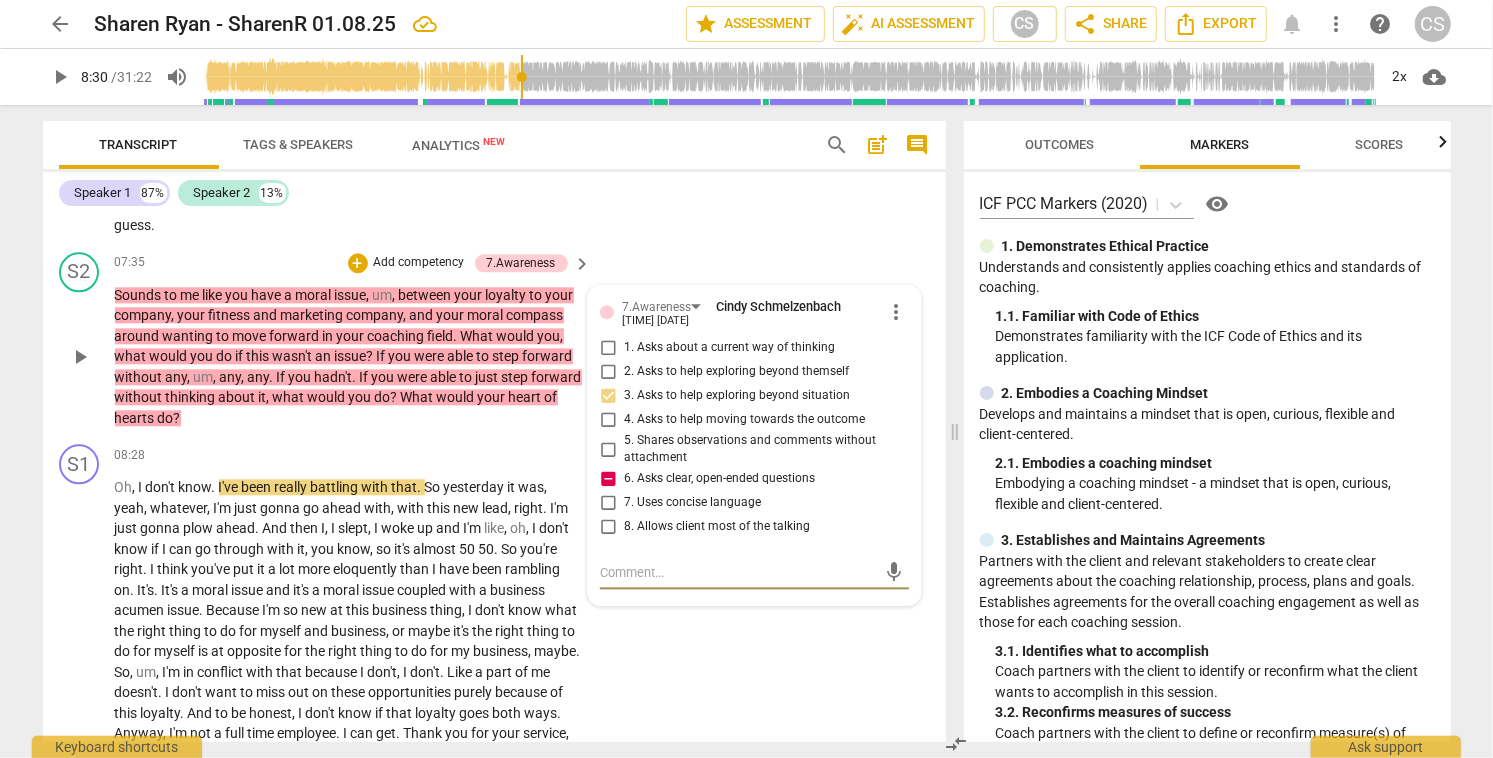 type on "a" 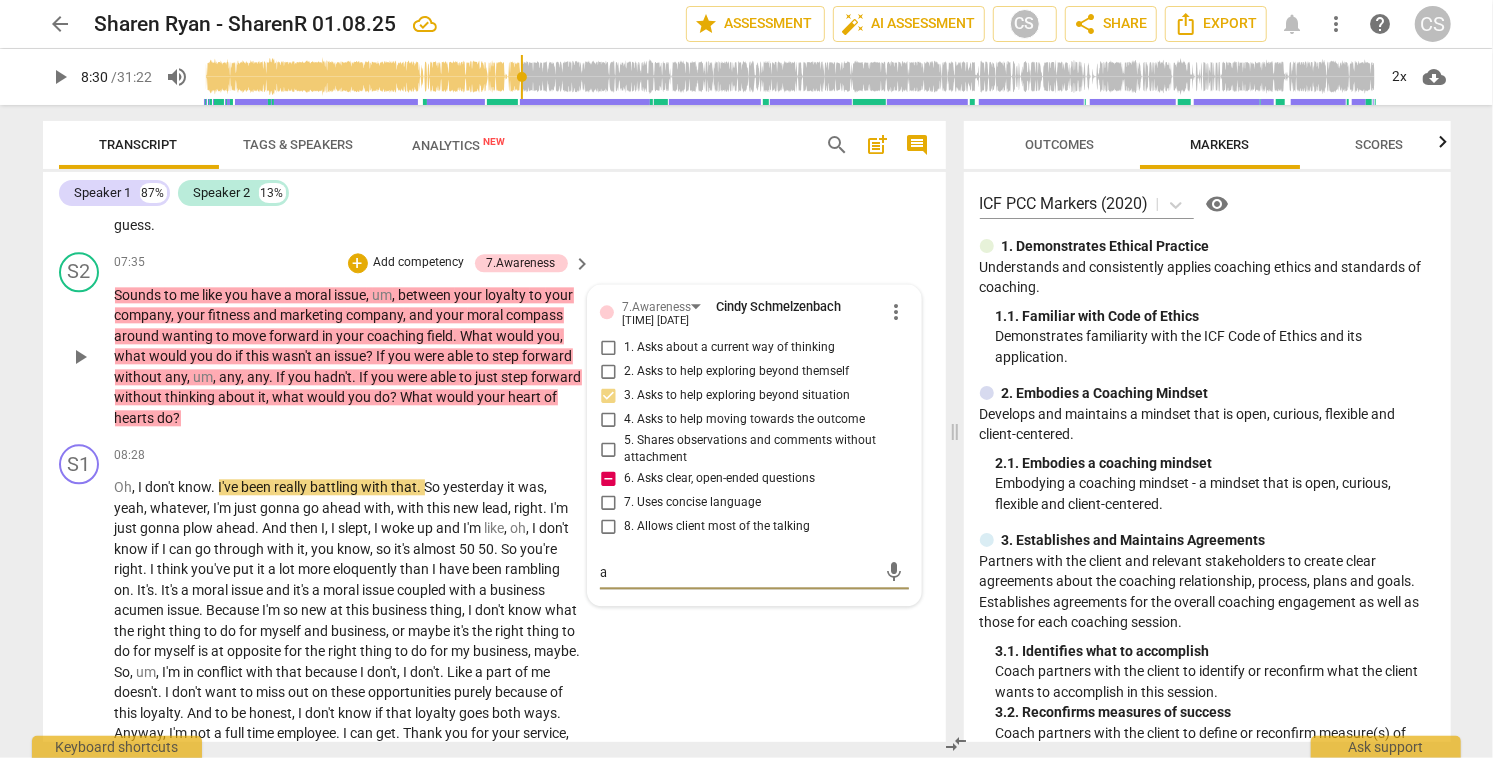 type on "a" 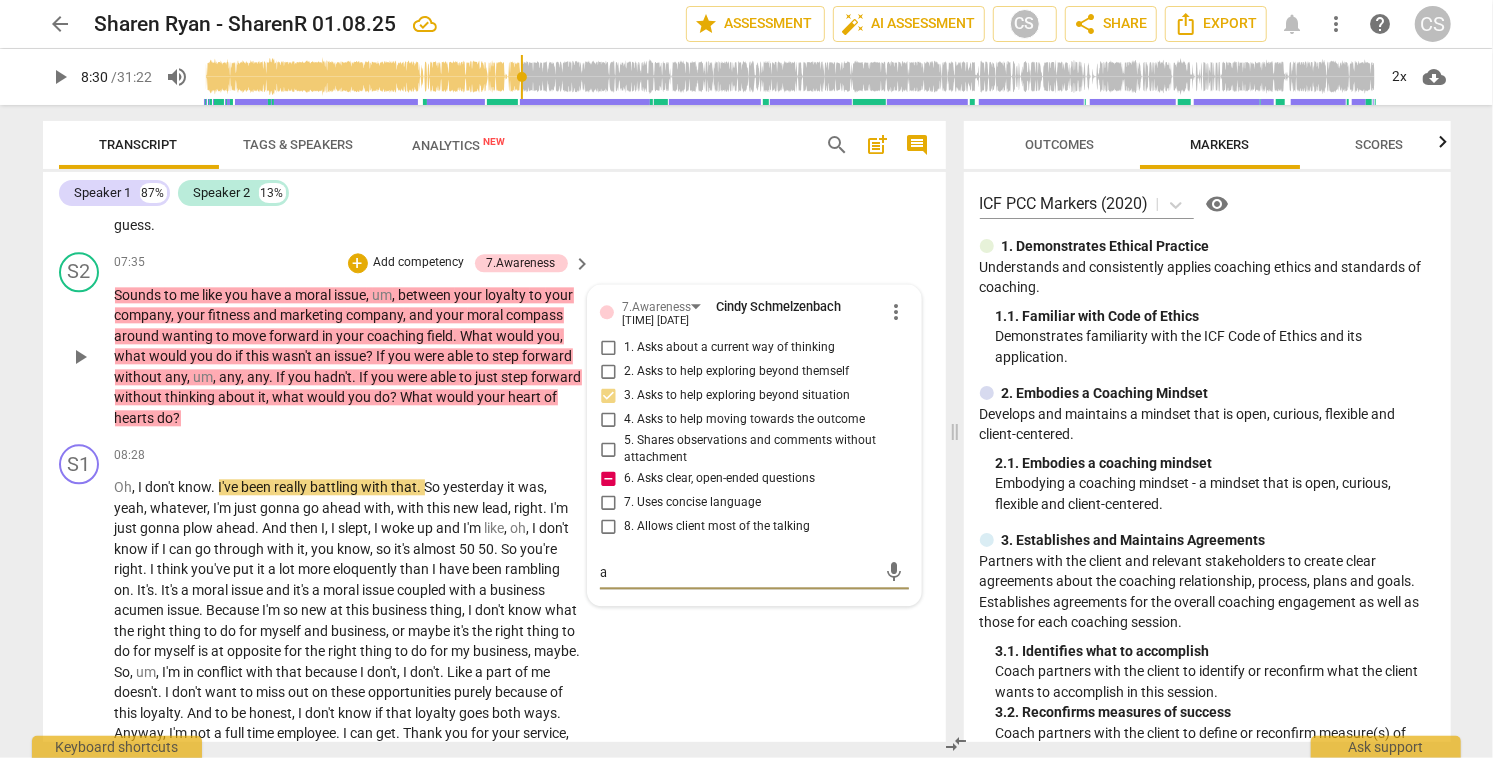 type on "a" 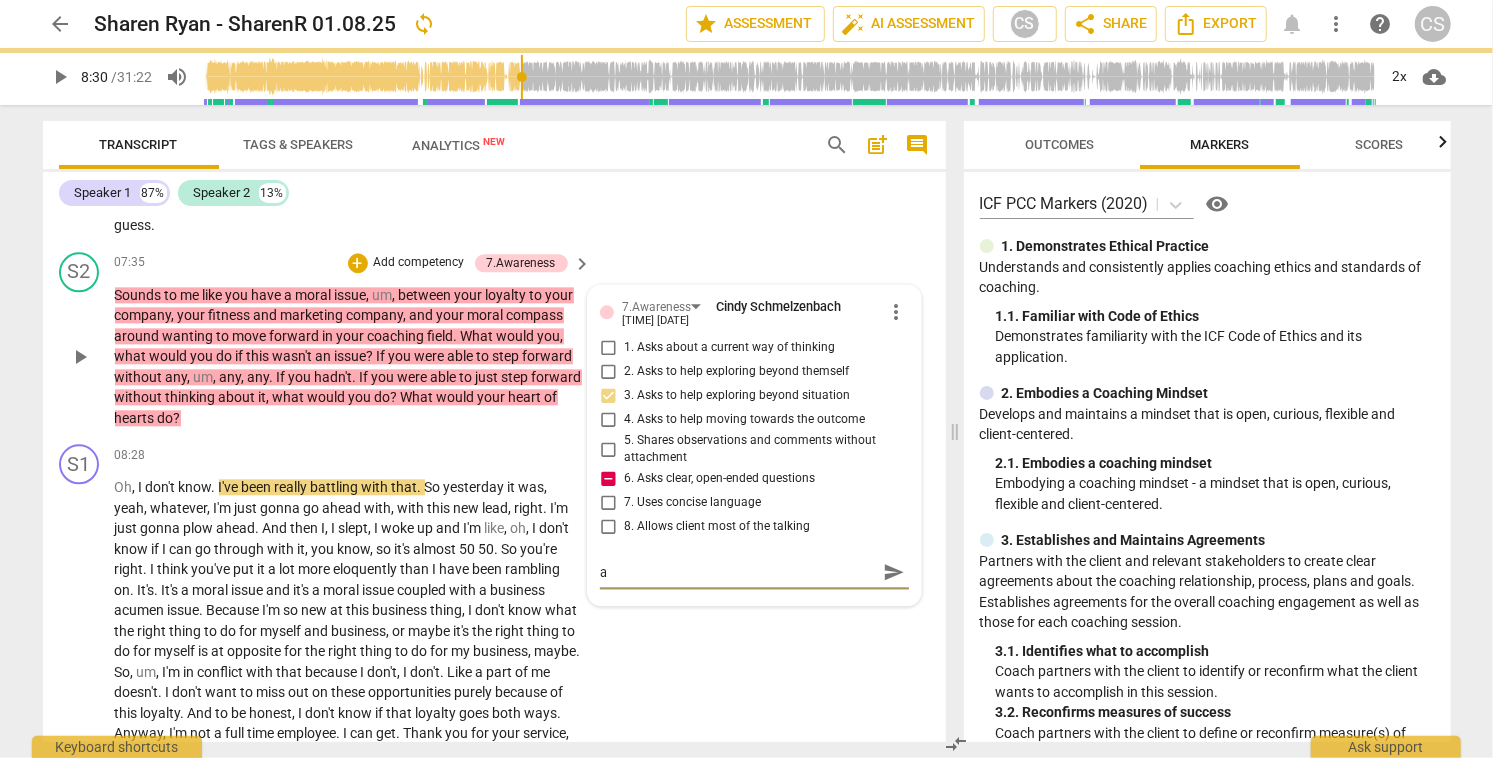 type on "a b" 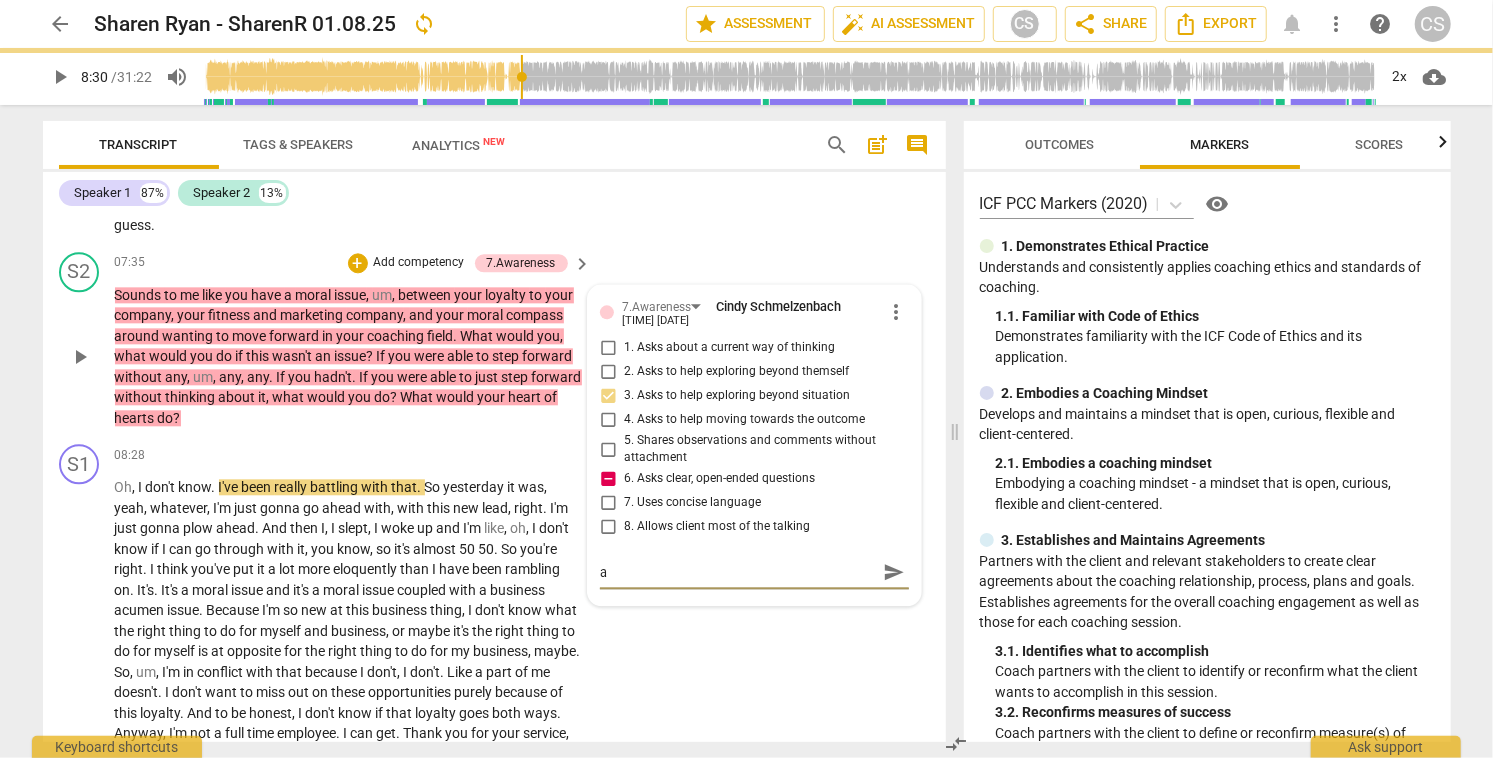 type on "a b" 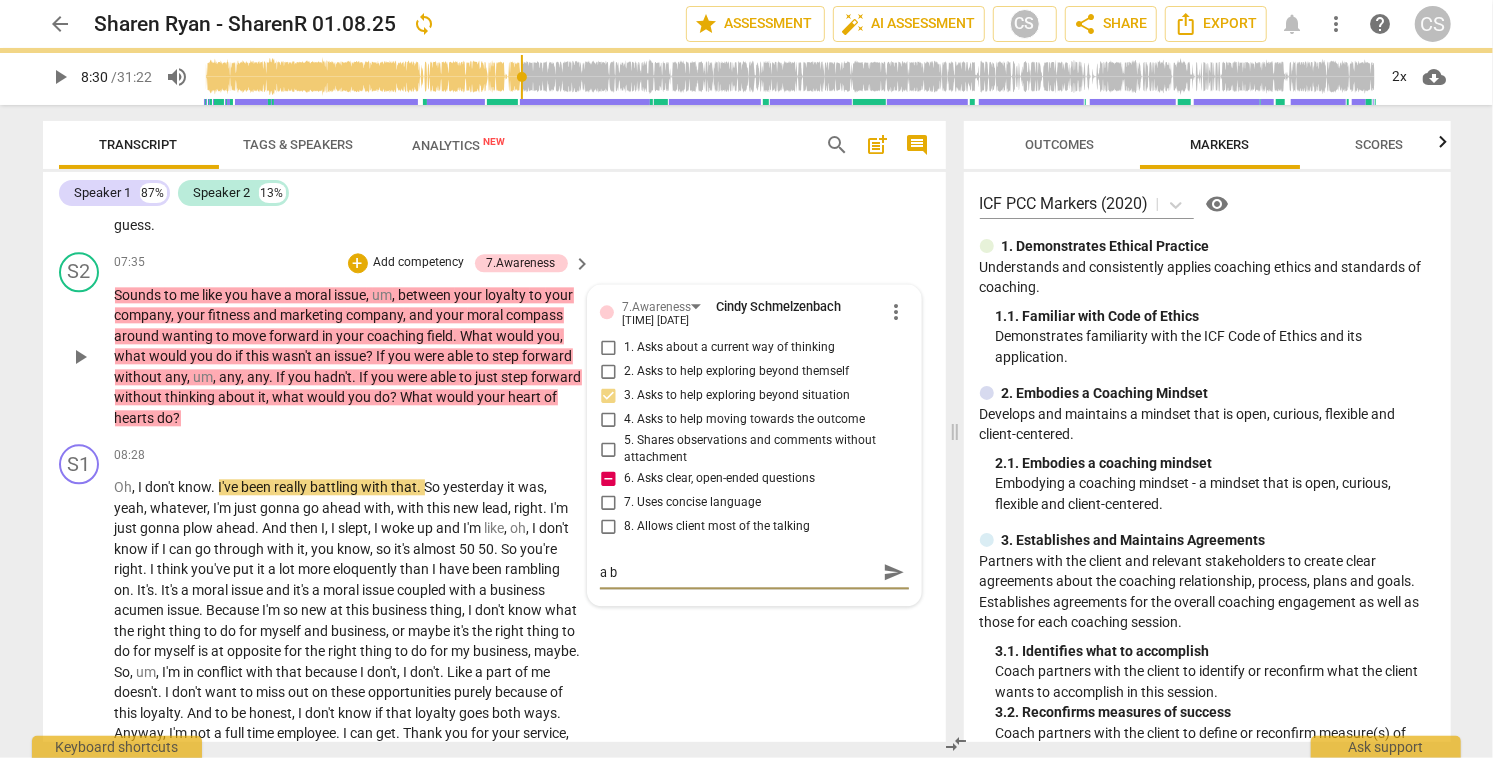 type on "a bi" 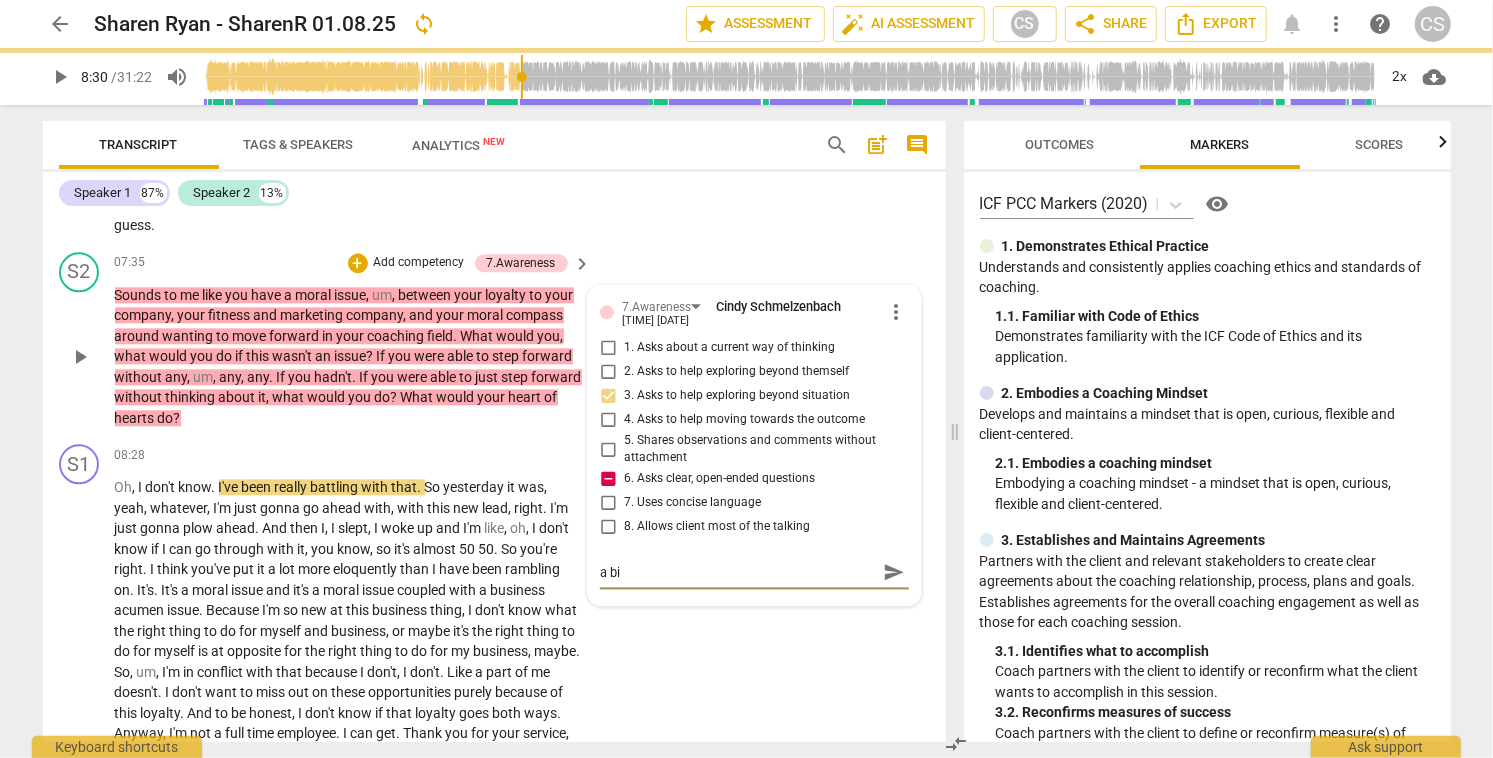 type on "a bit" 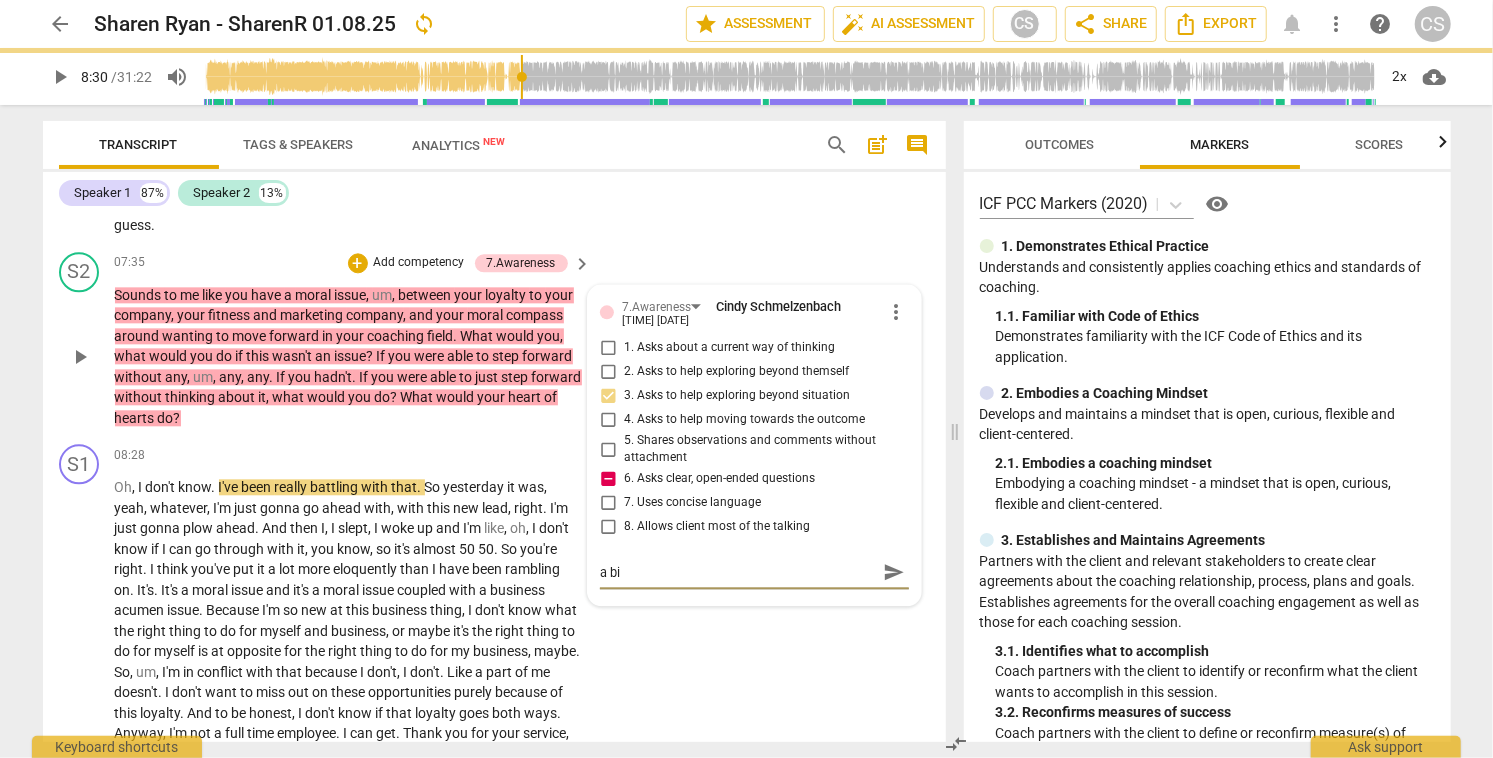 type on "a bit" 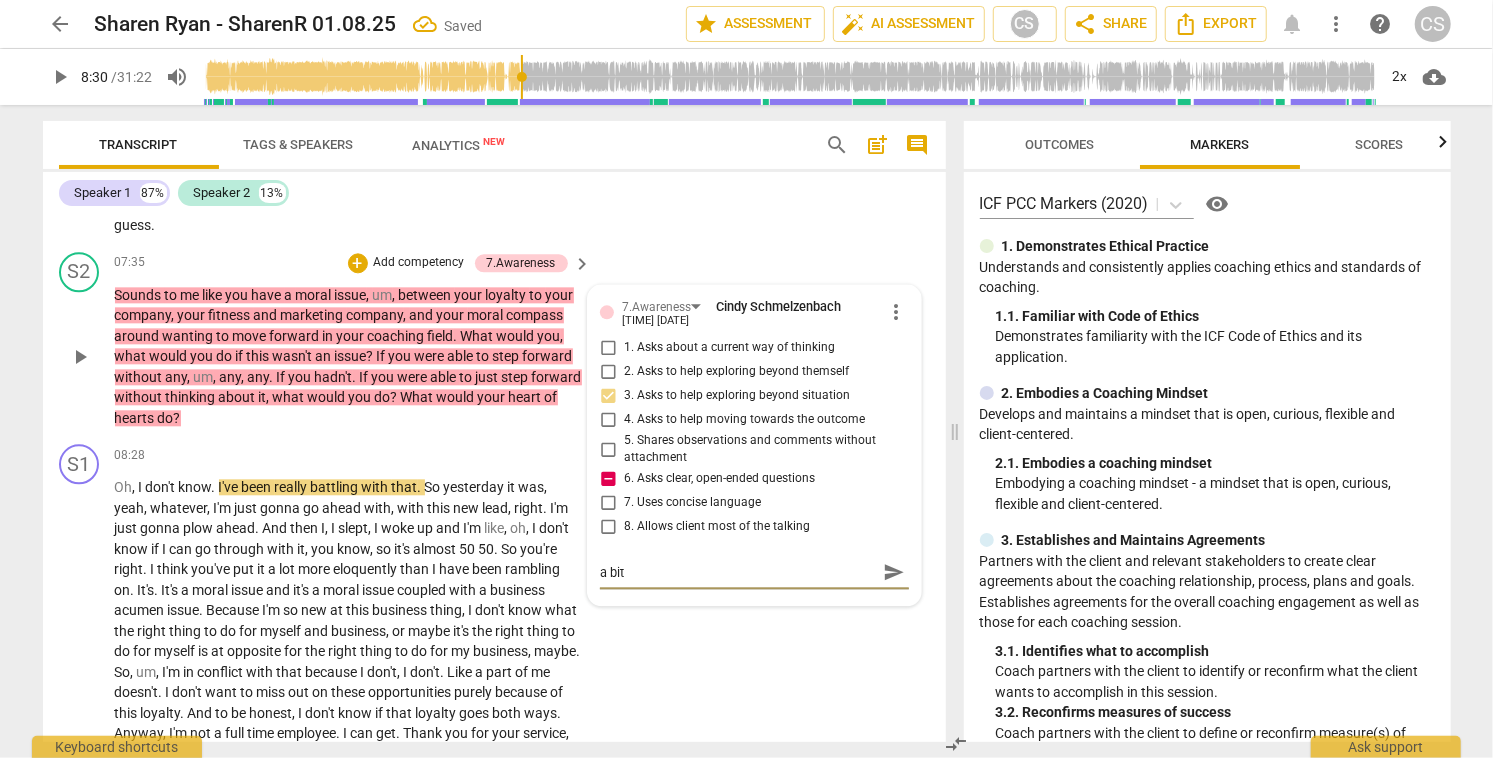 type on "a bit" 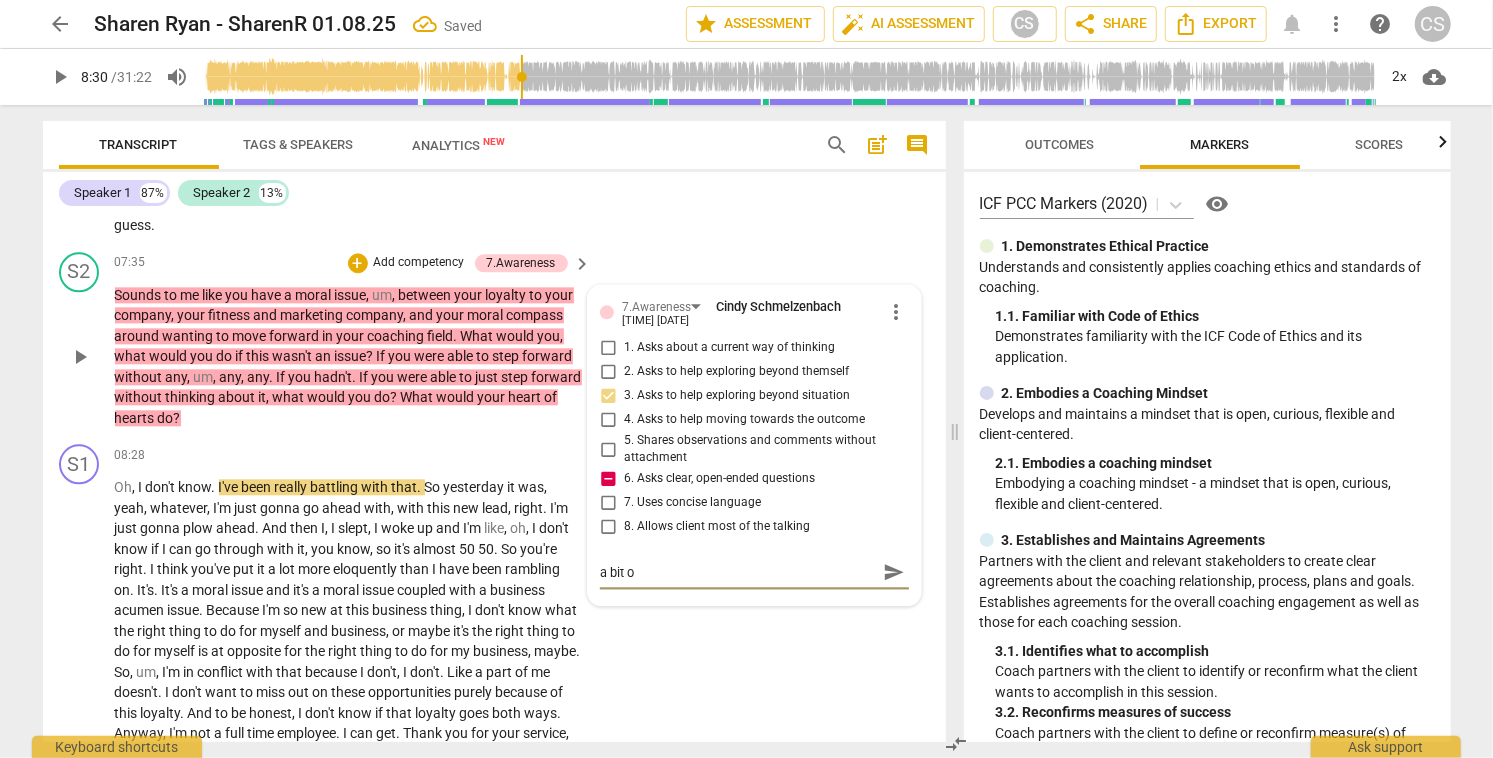 type on "a bit o" 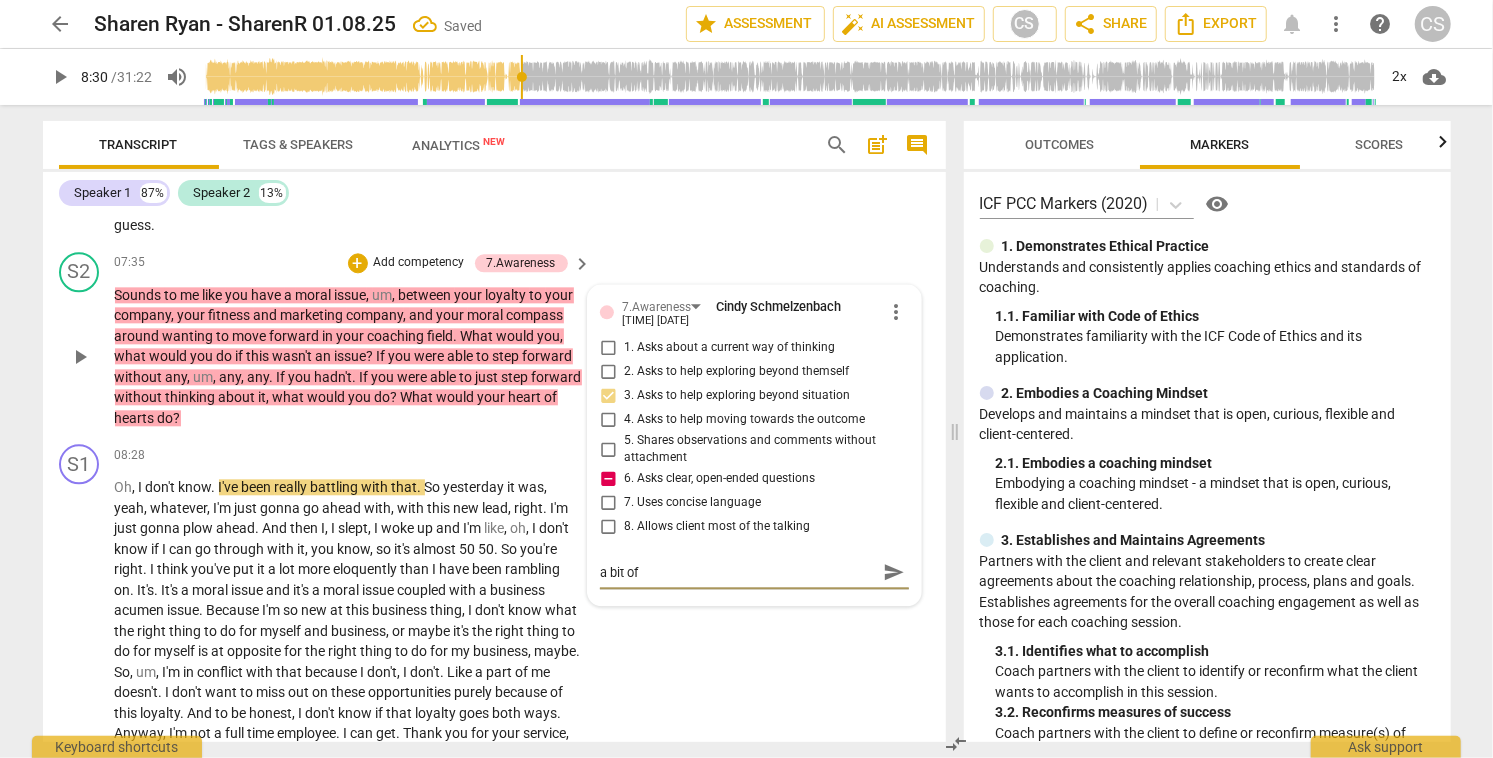 type on "a bit of" 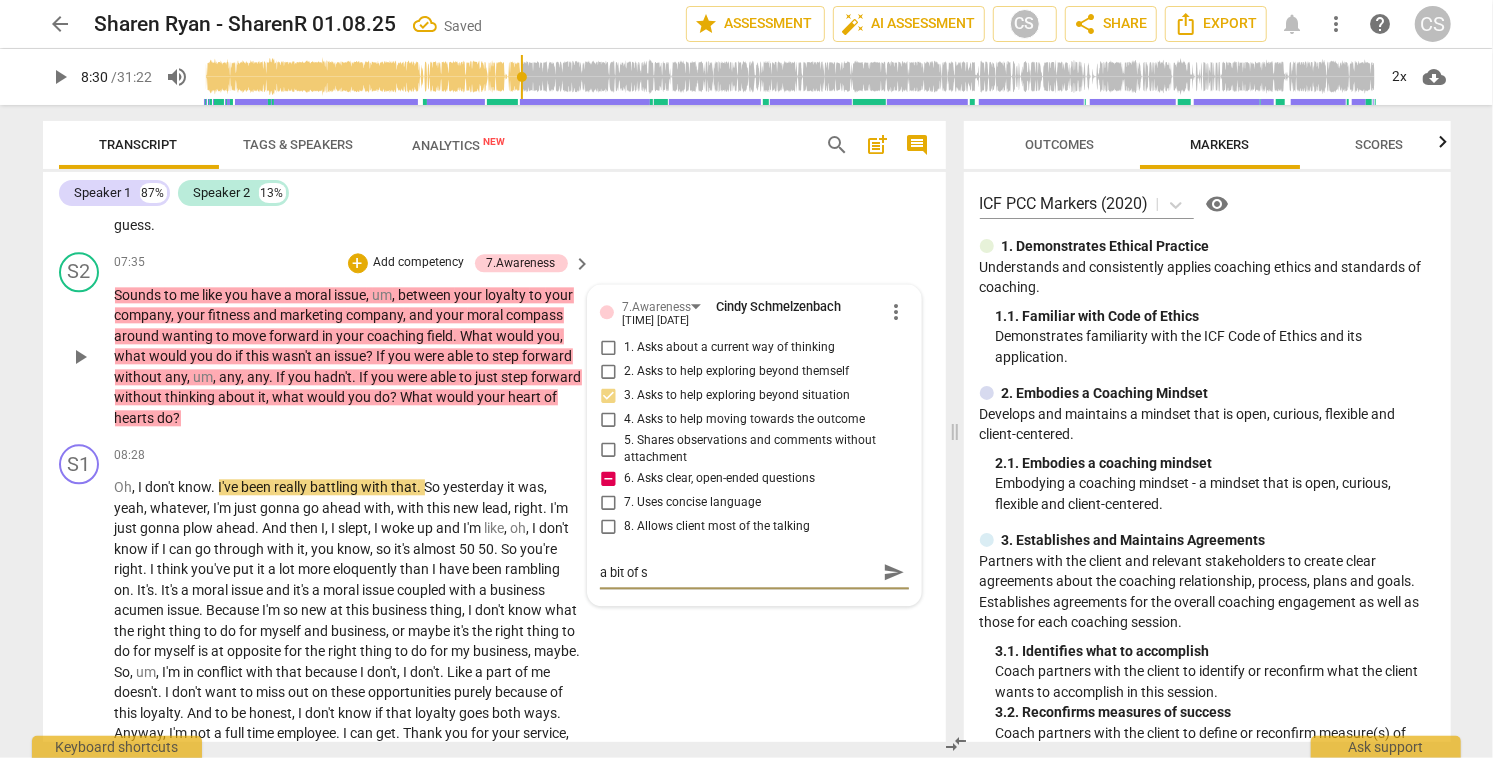 type on "a bit of st" 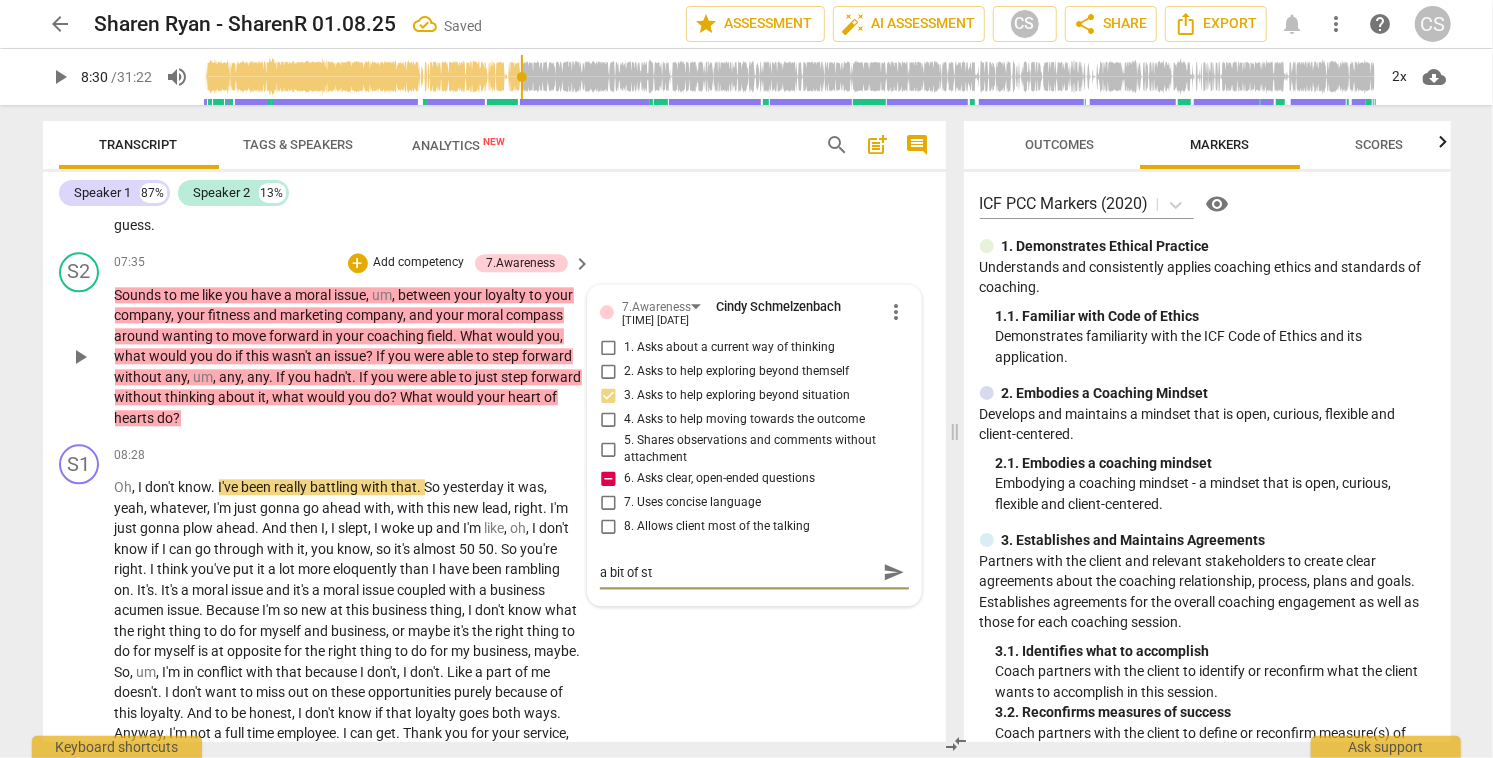 type on "a bit of sta" 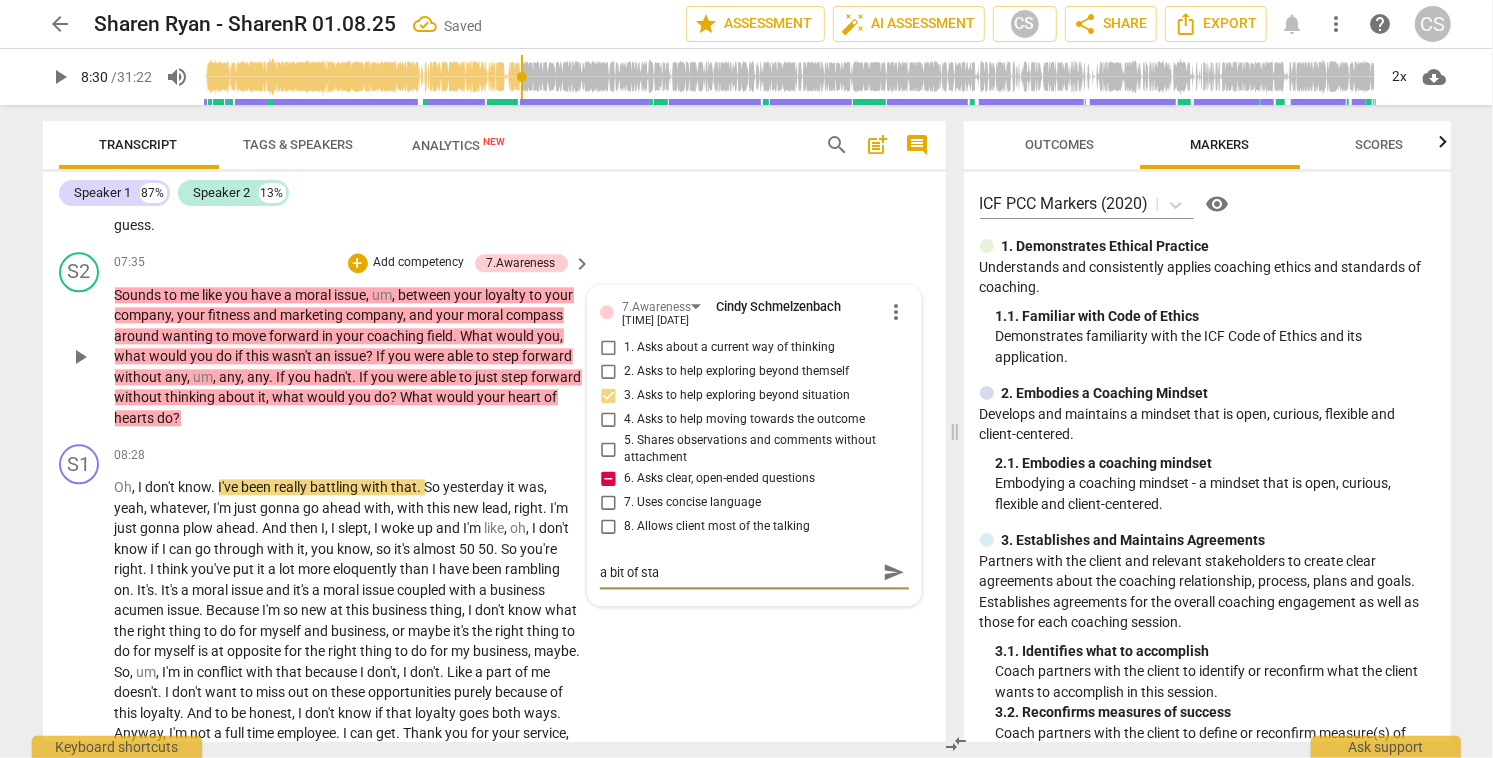 type on "a bit of stac" 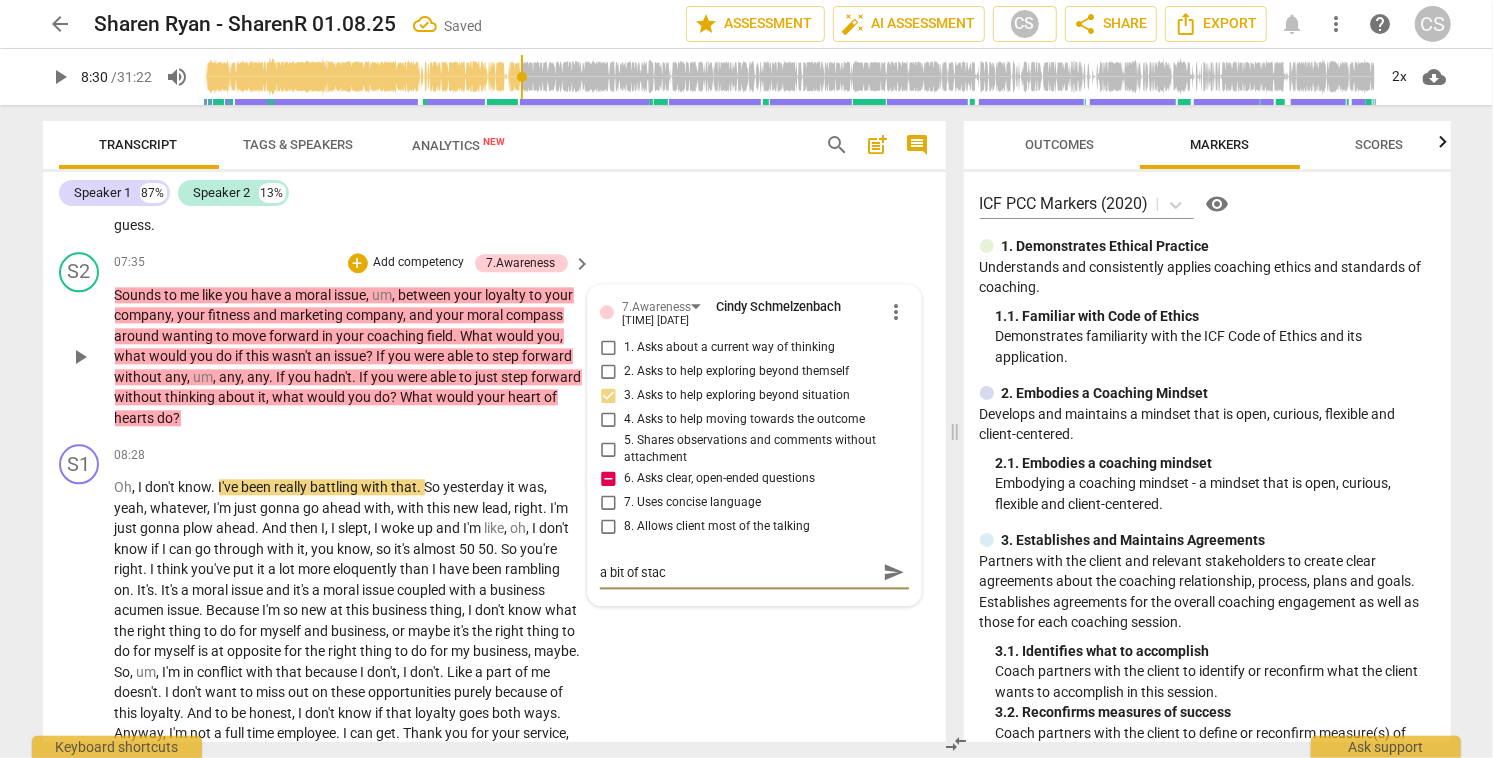 type on "a bit of stack" 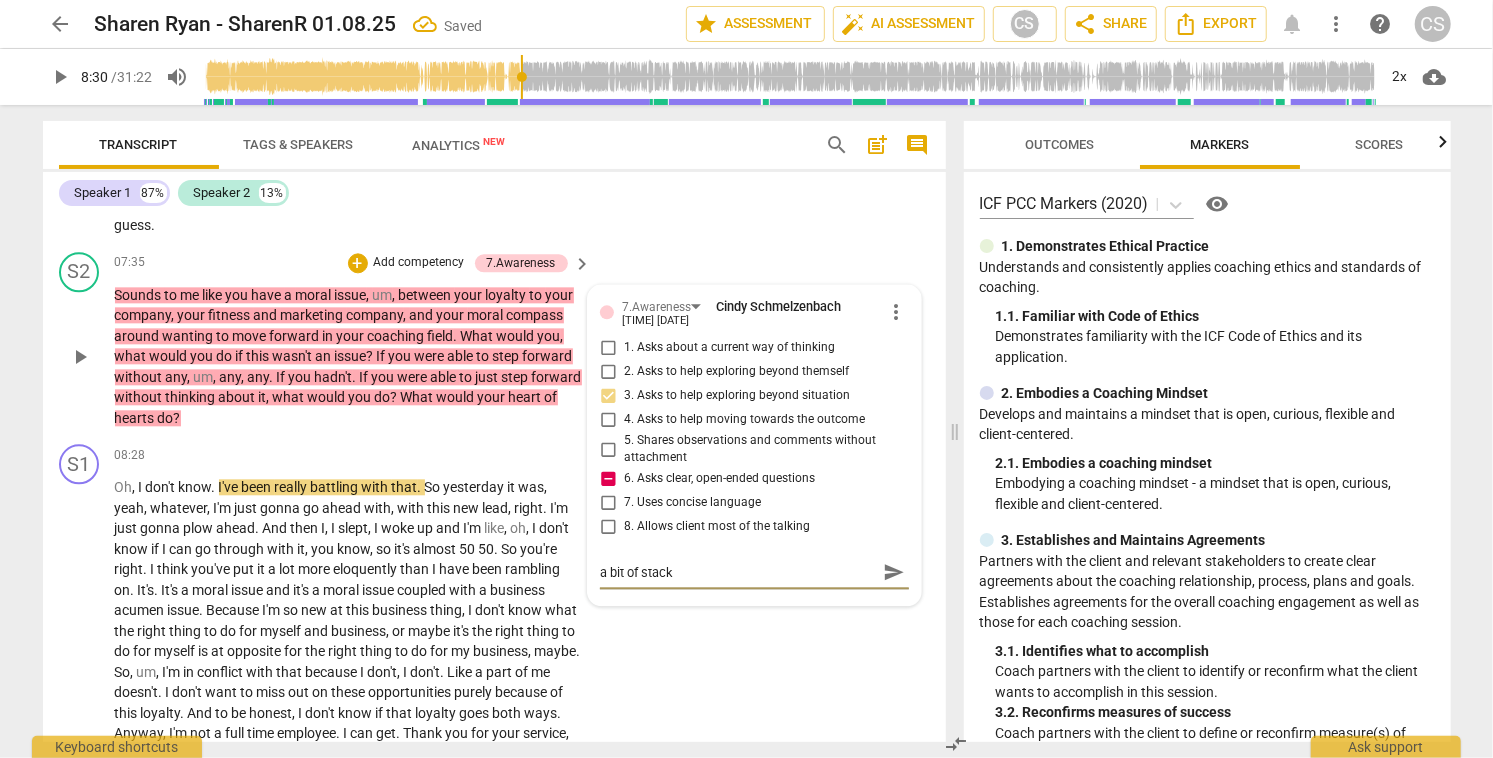 type on "a bit of stacki" 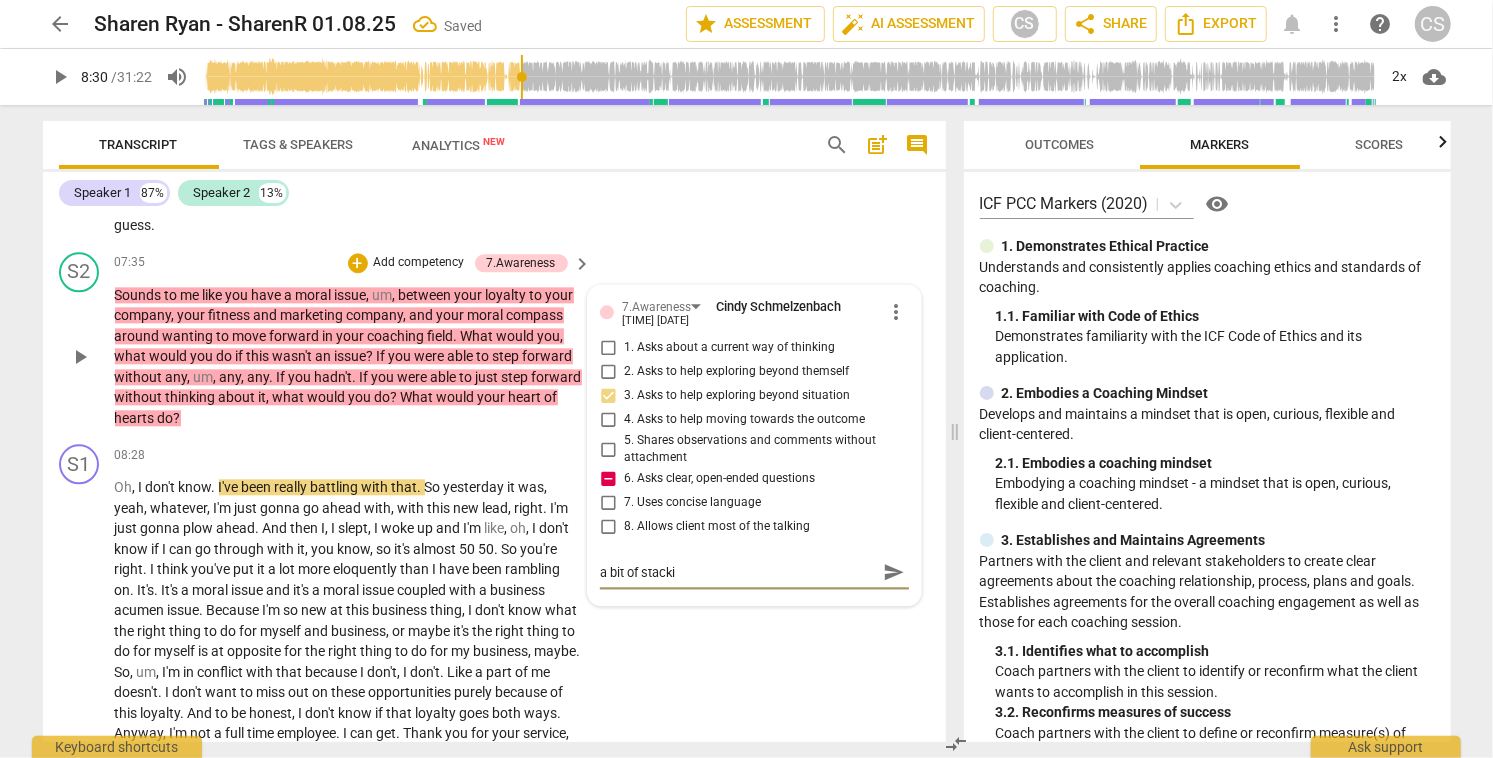 type on "a bit of stackin" 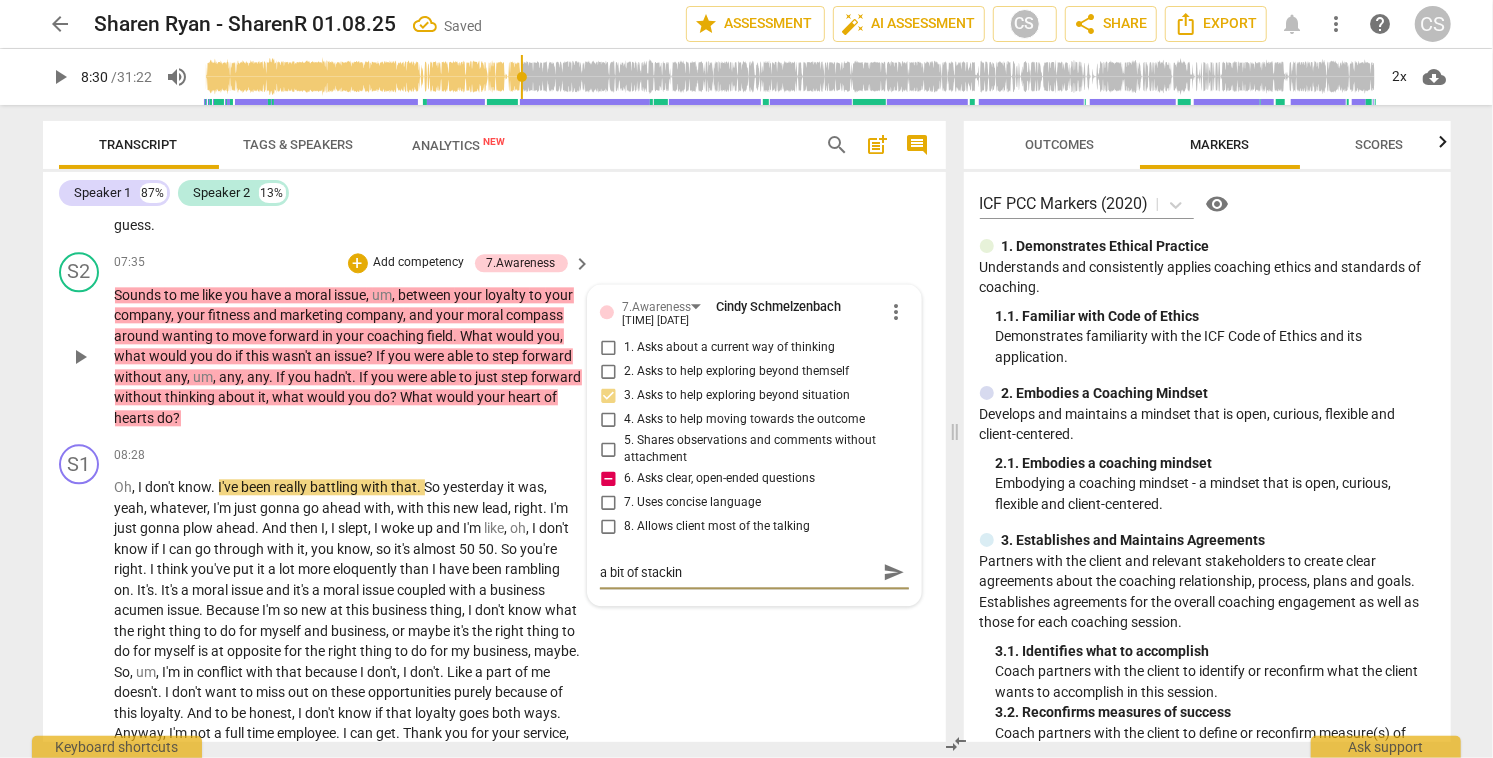 type on "a bit of stacking" 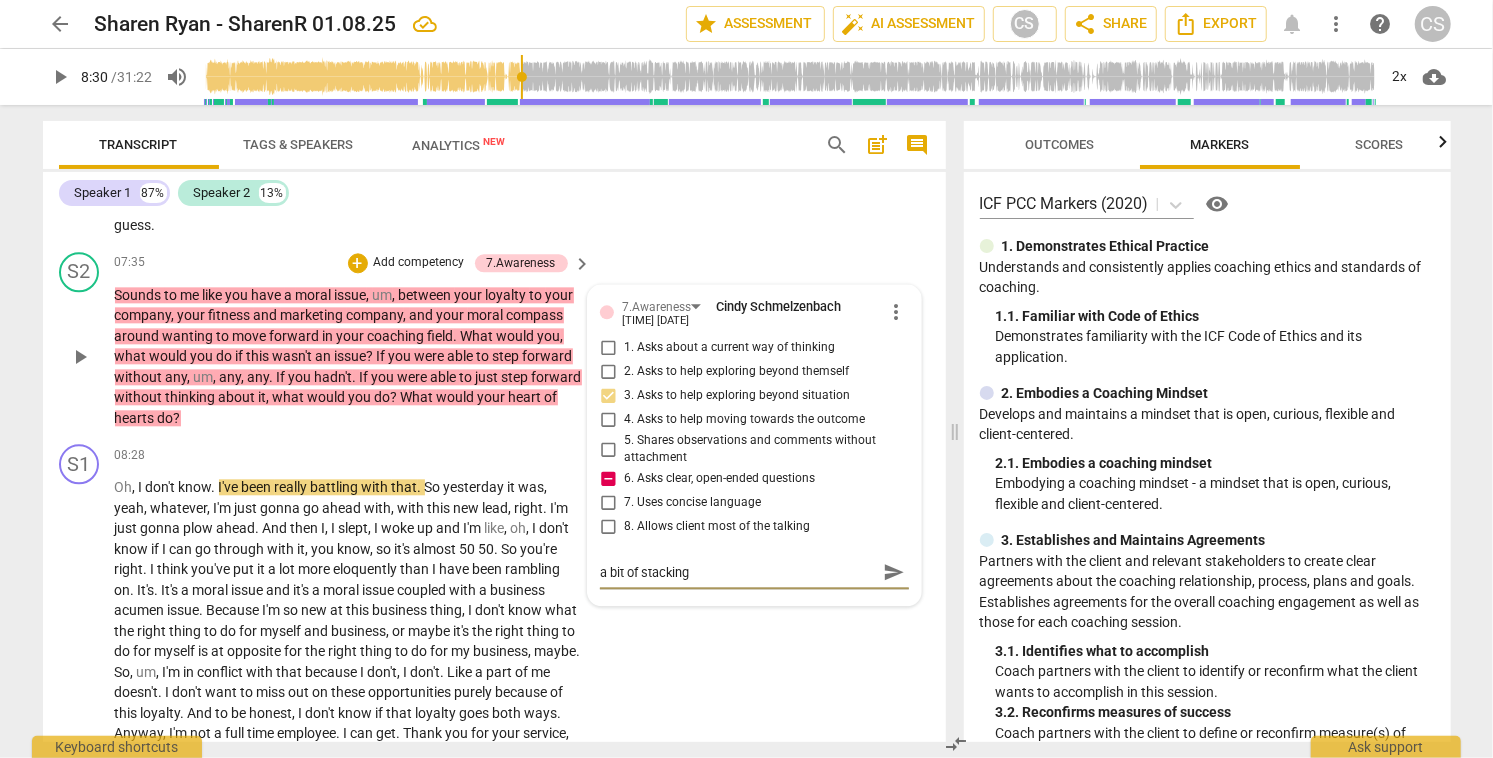type on "a bit of stacking" 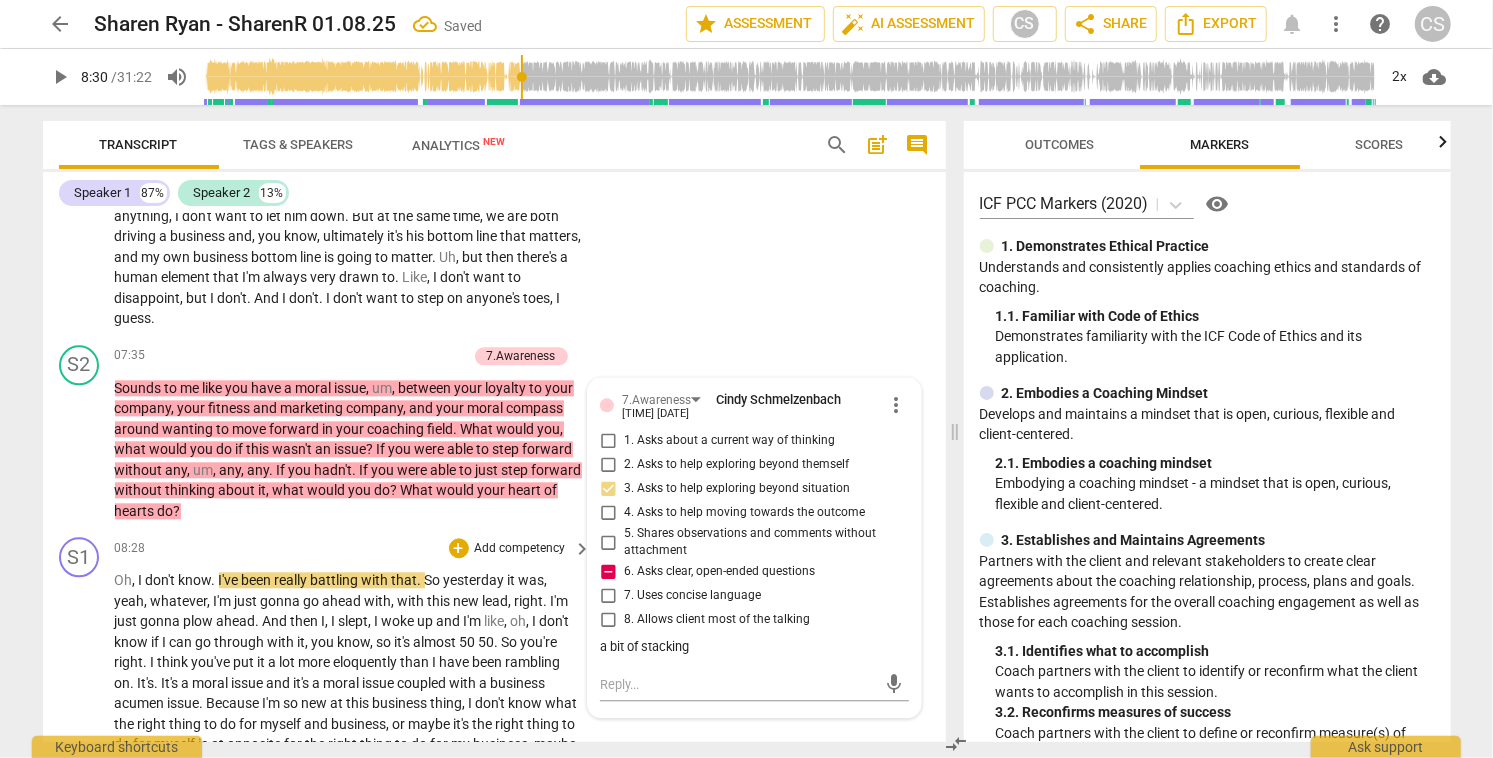 scroll, scrollTop: 2730, scrollLeft: 0, axis: vertical 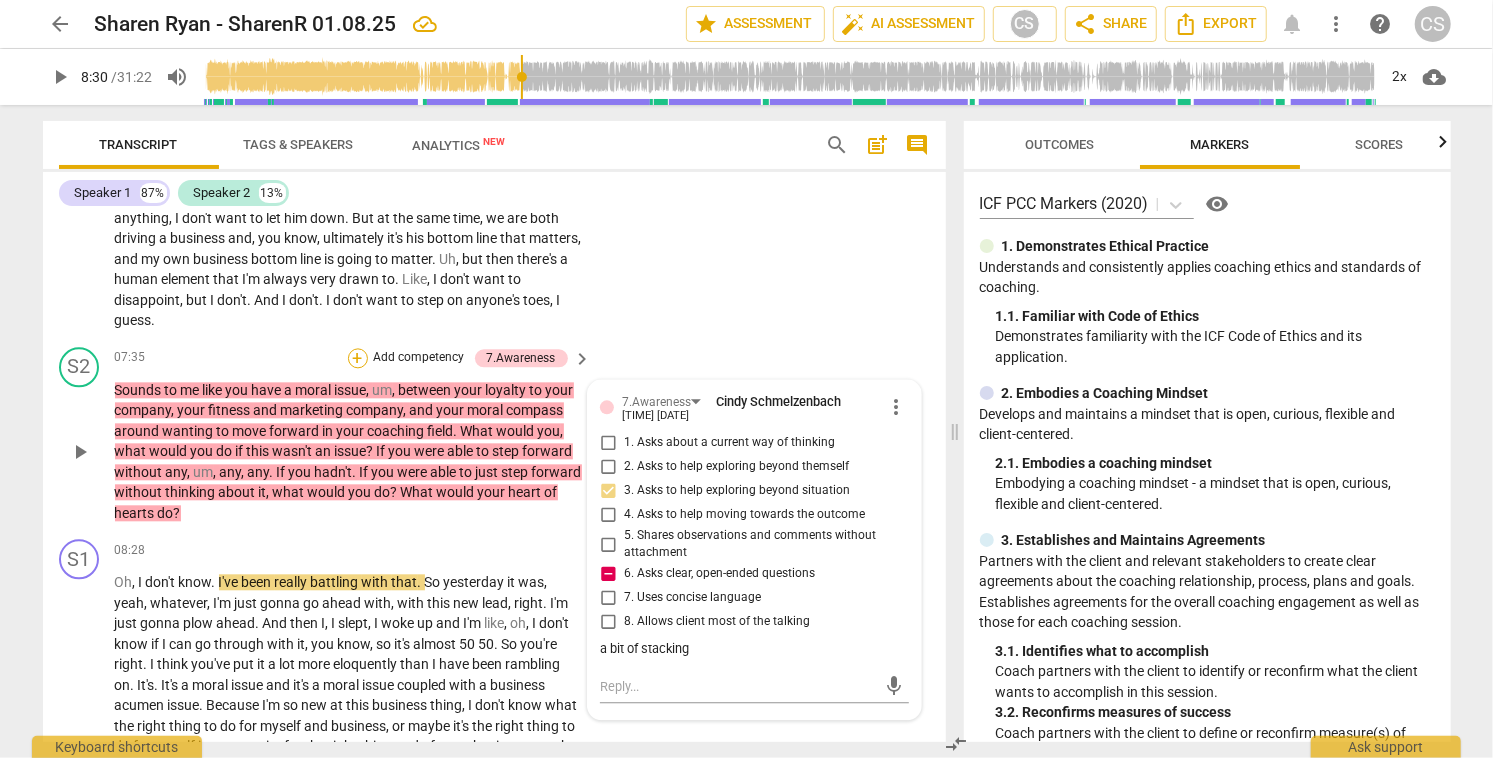 click on "+" at bounding box center (358, 358) 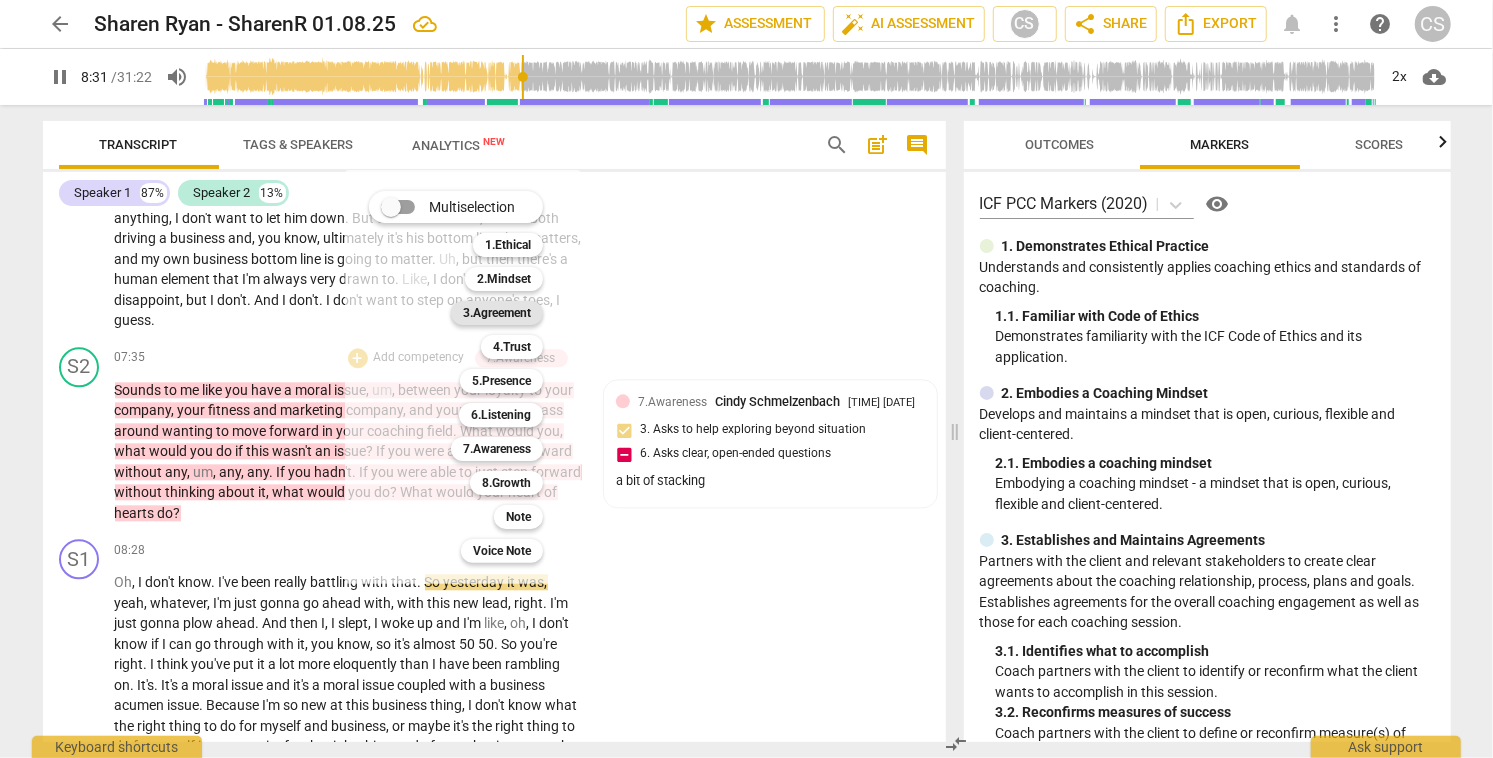 click on "3.Agreement" at bounding box center (497, 313) 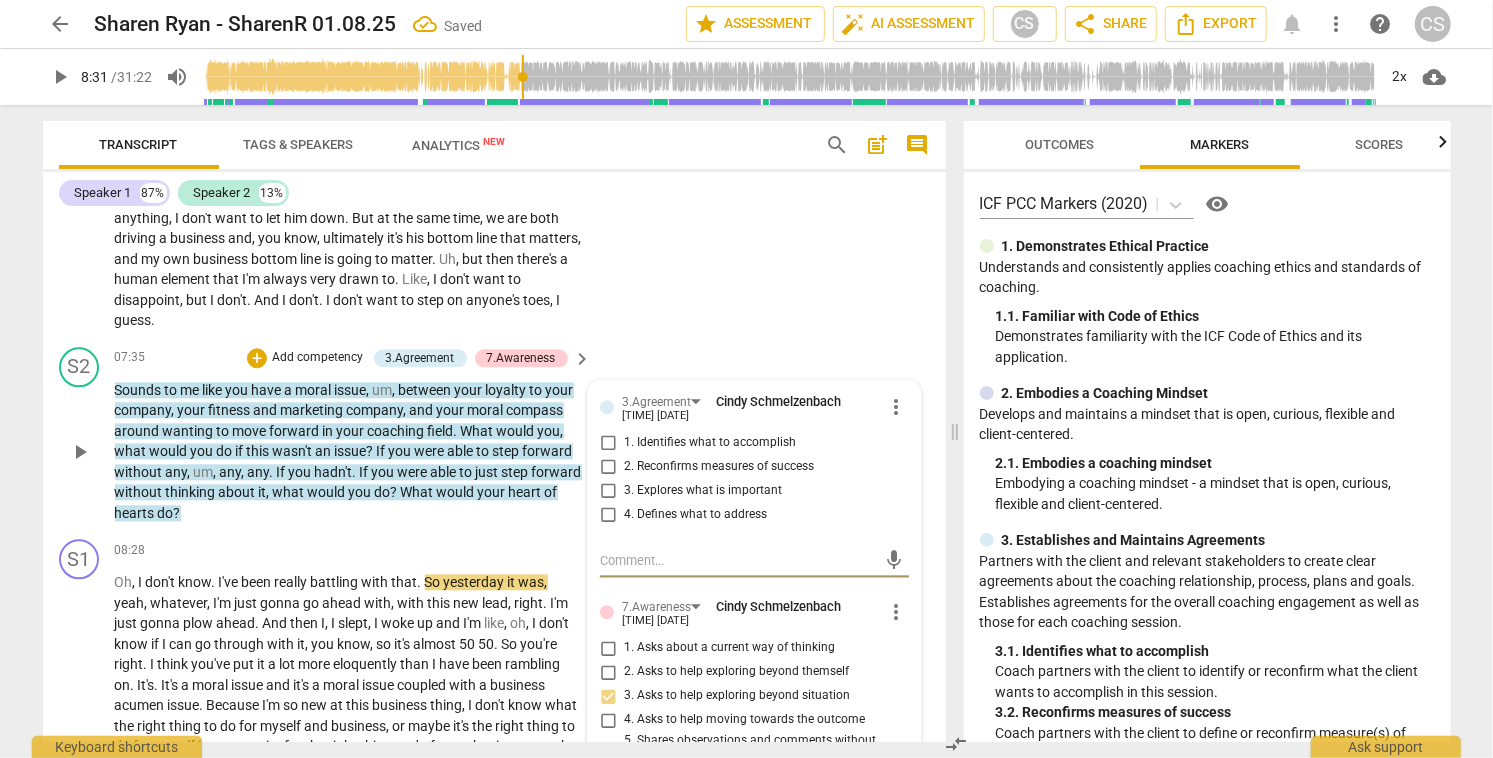 type on "b" 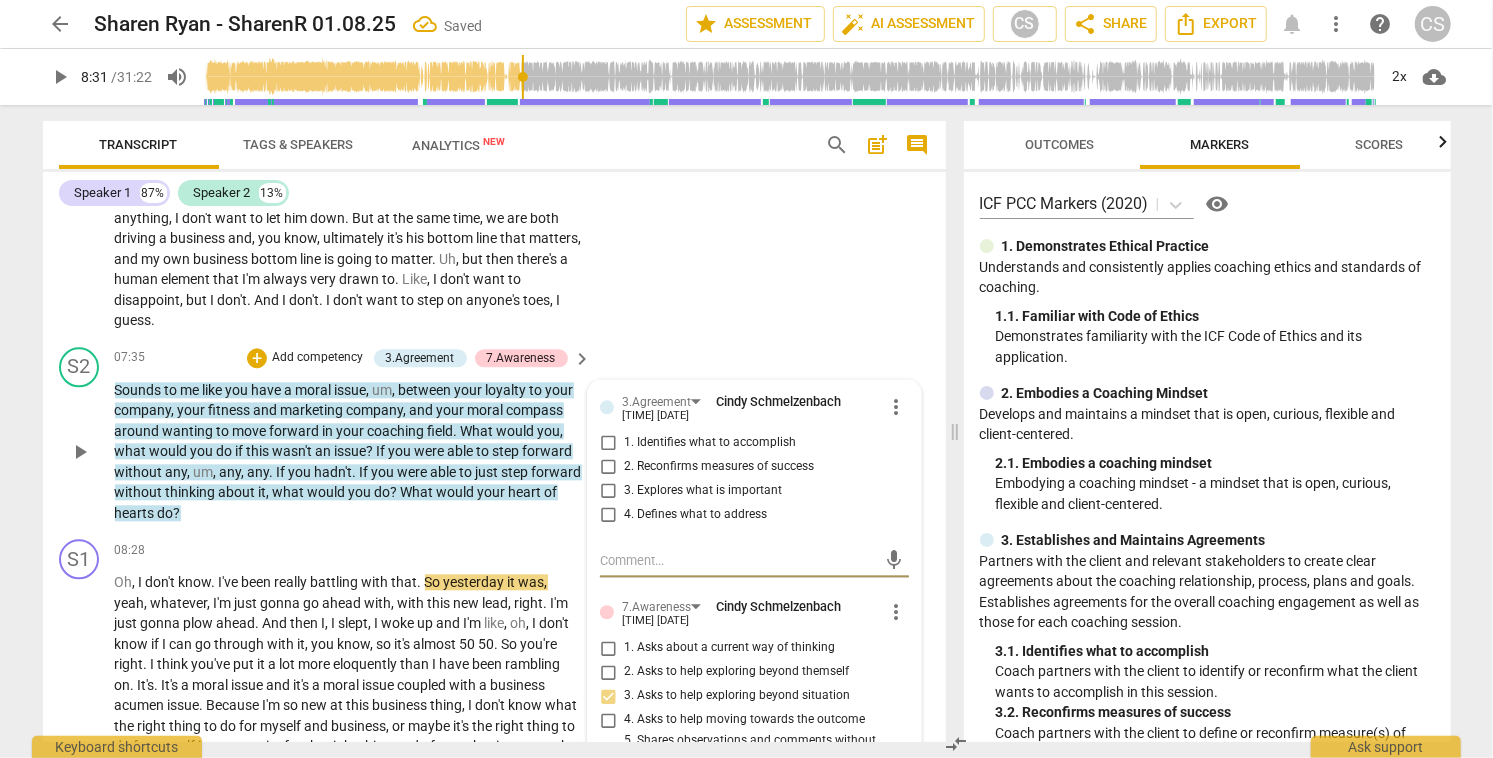 type on "b" 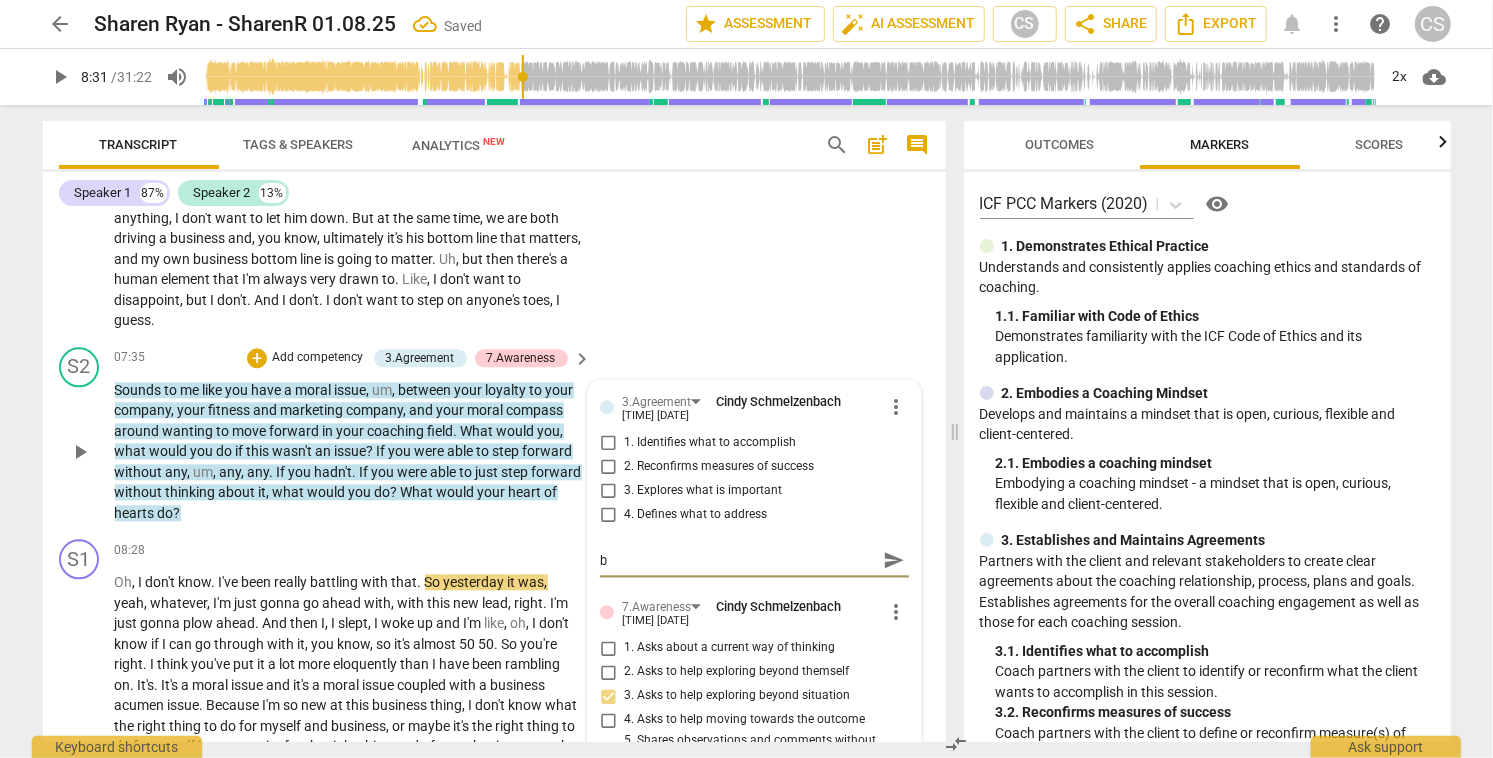 type on "be" 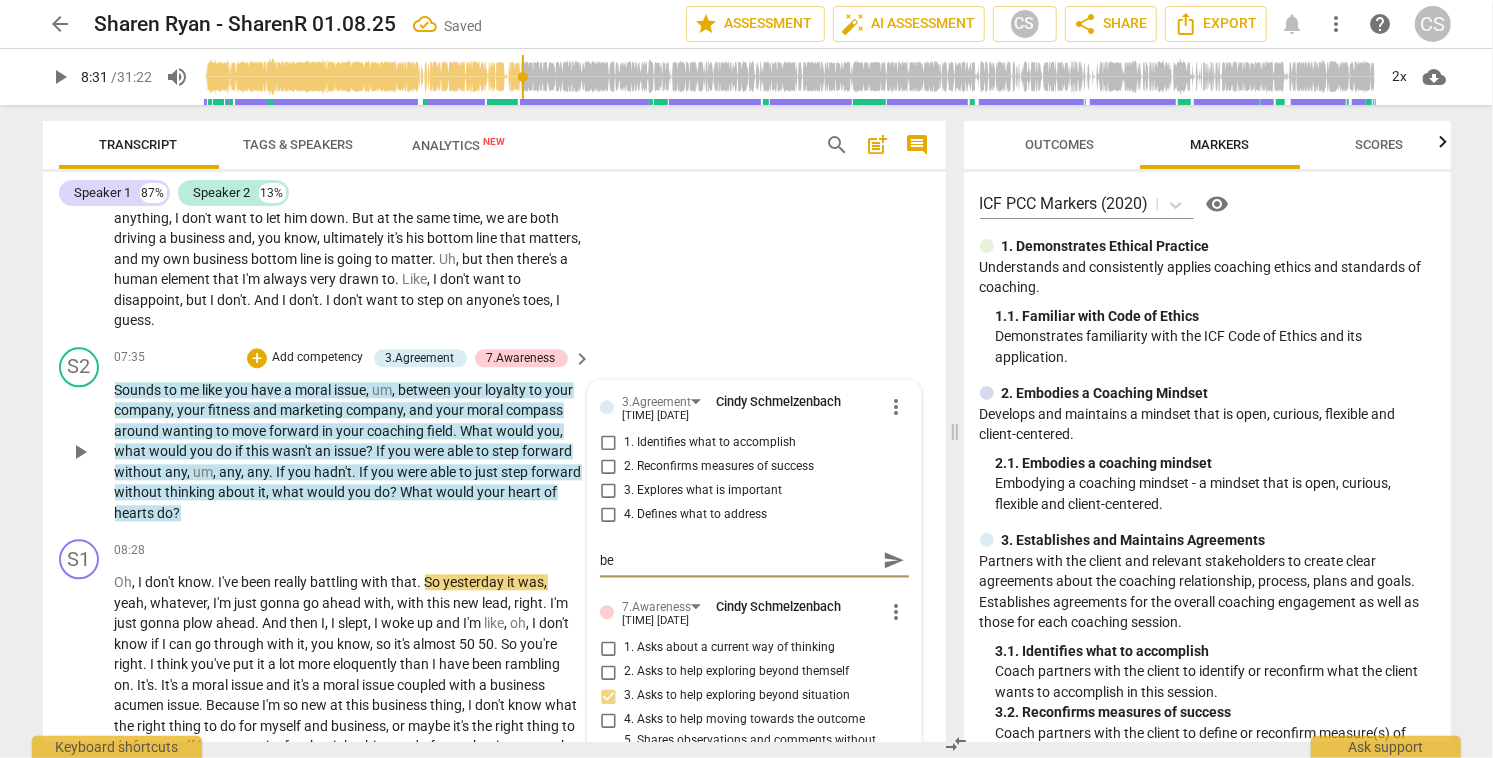 type on "bef" 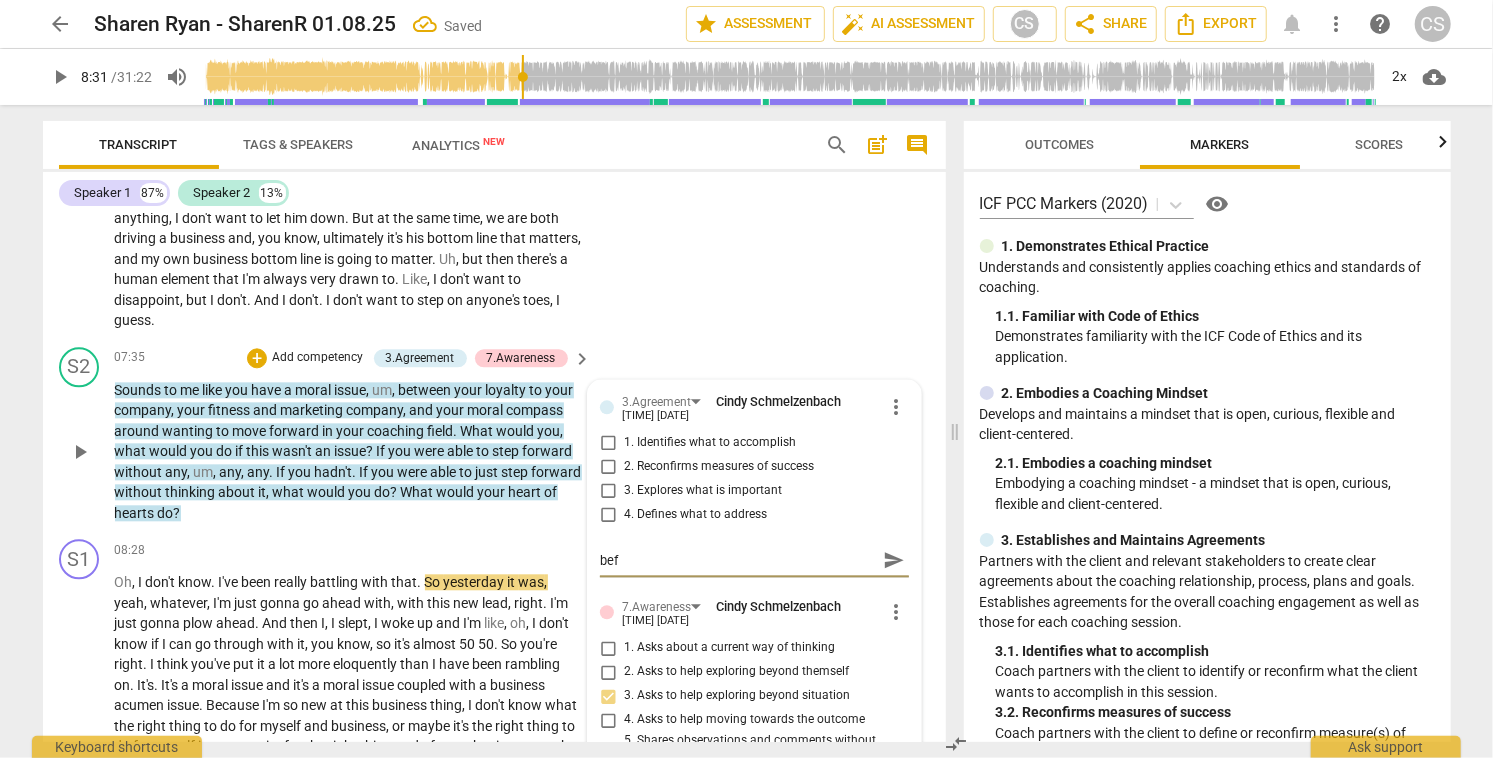 type on "befo" 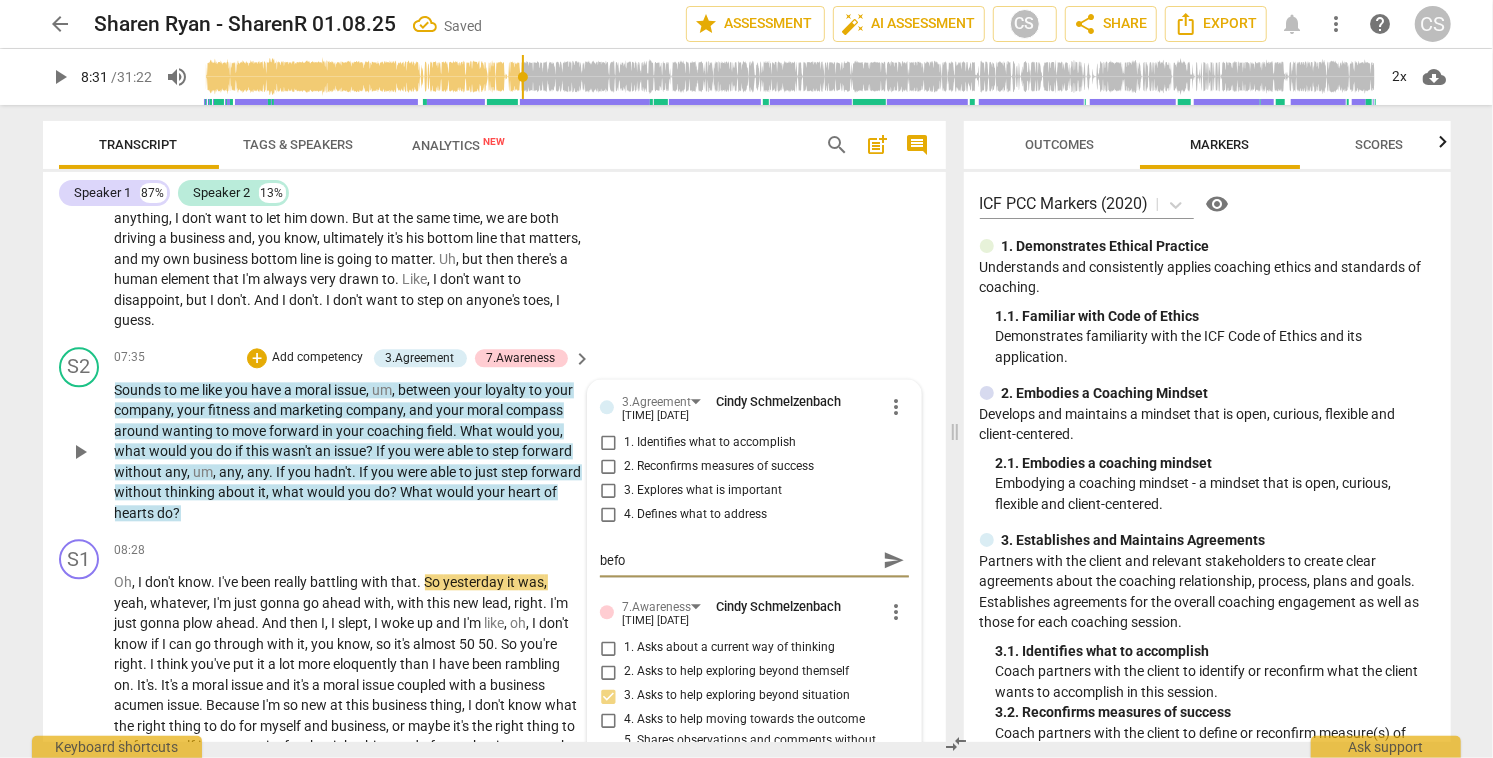 type on "befor" 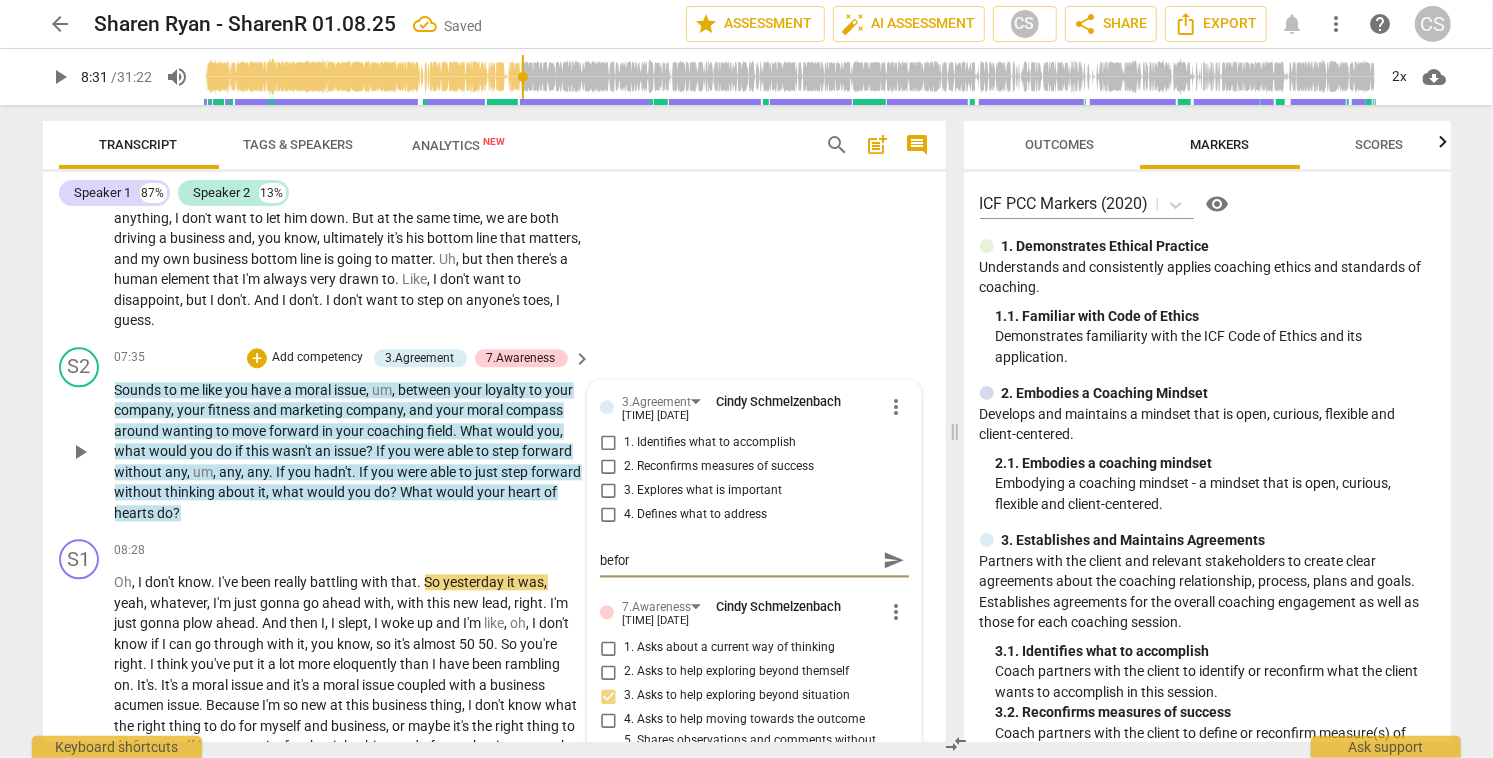 type on "before" 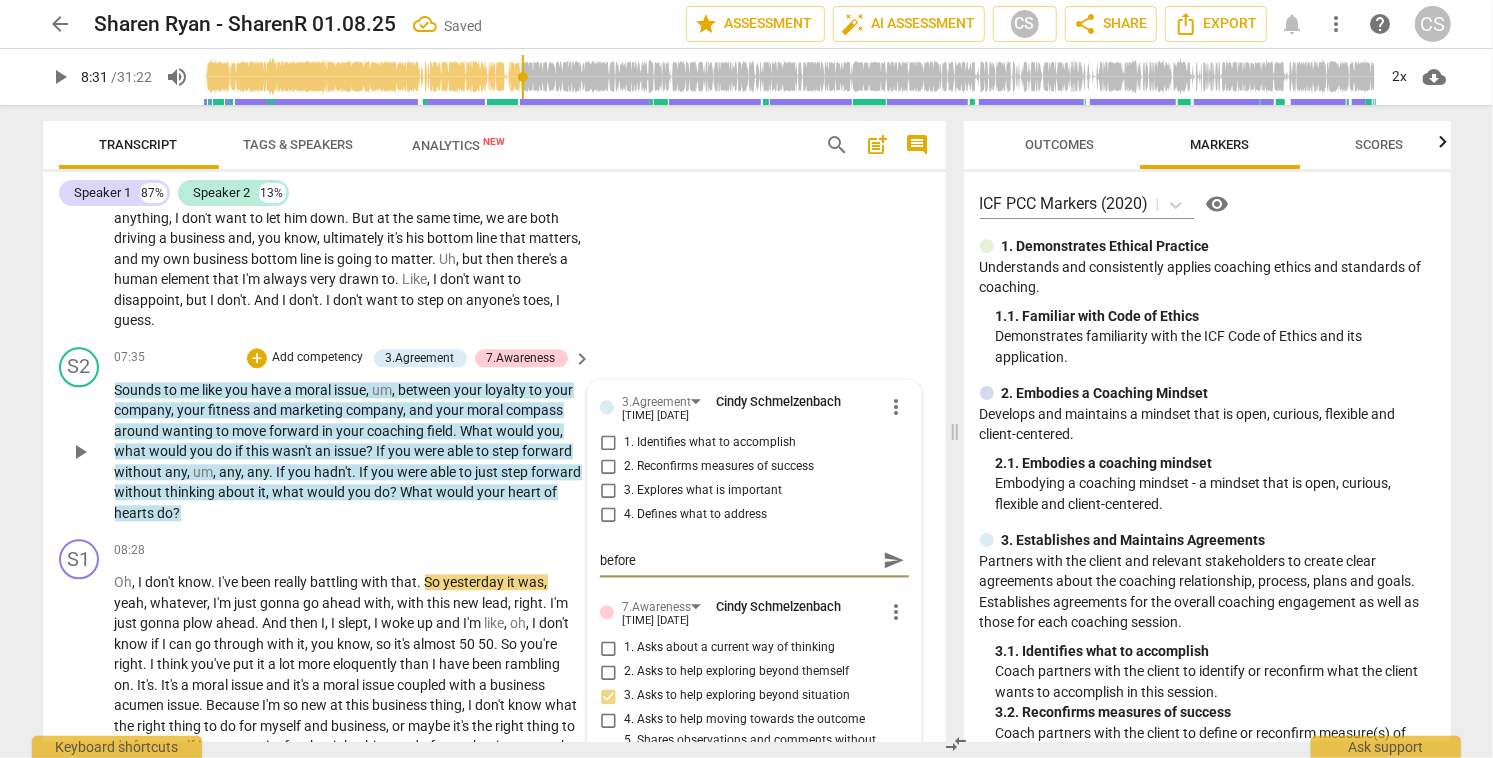 type on "before" 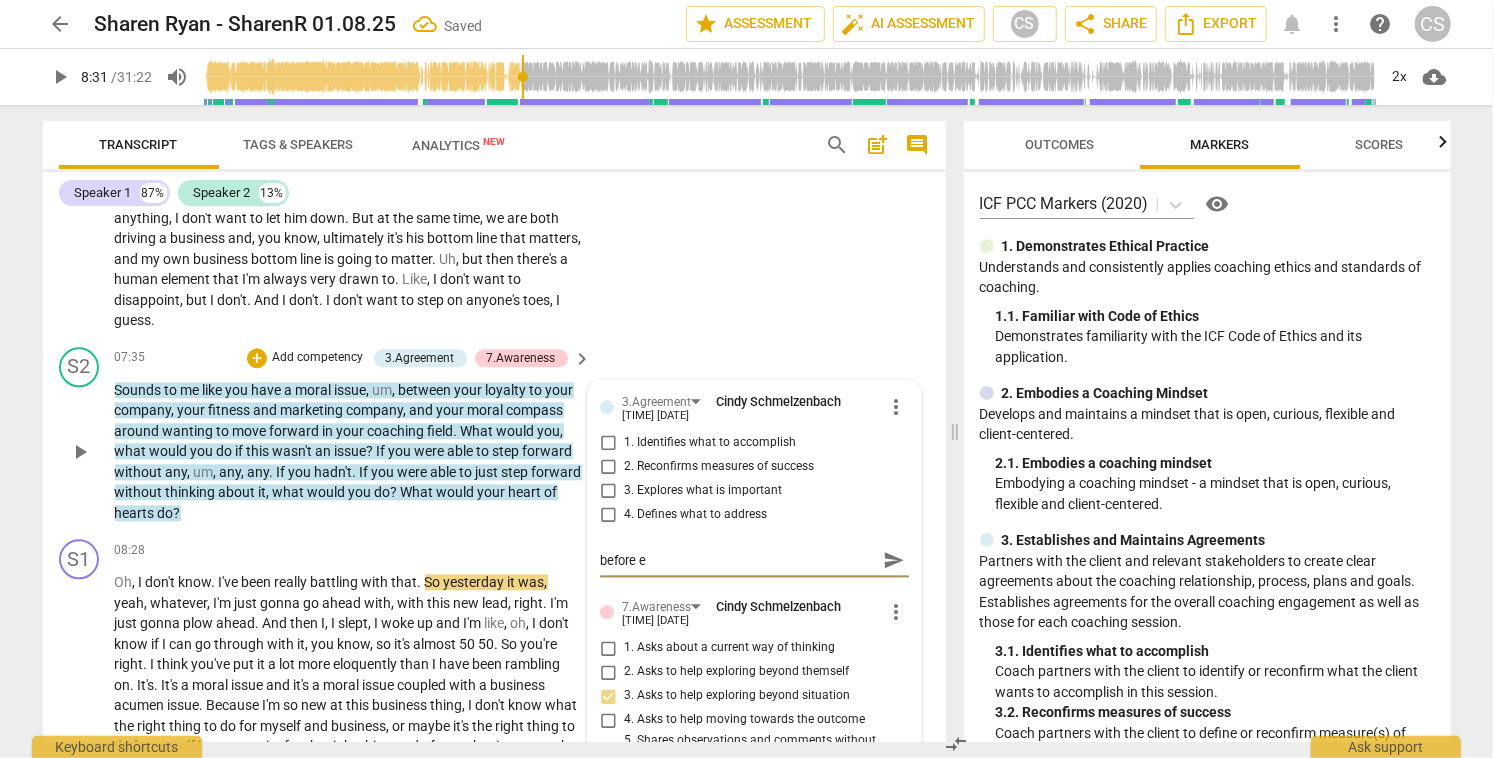 type on "before ex" 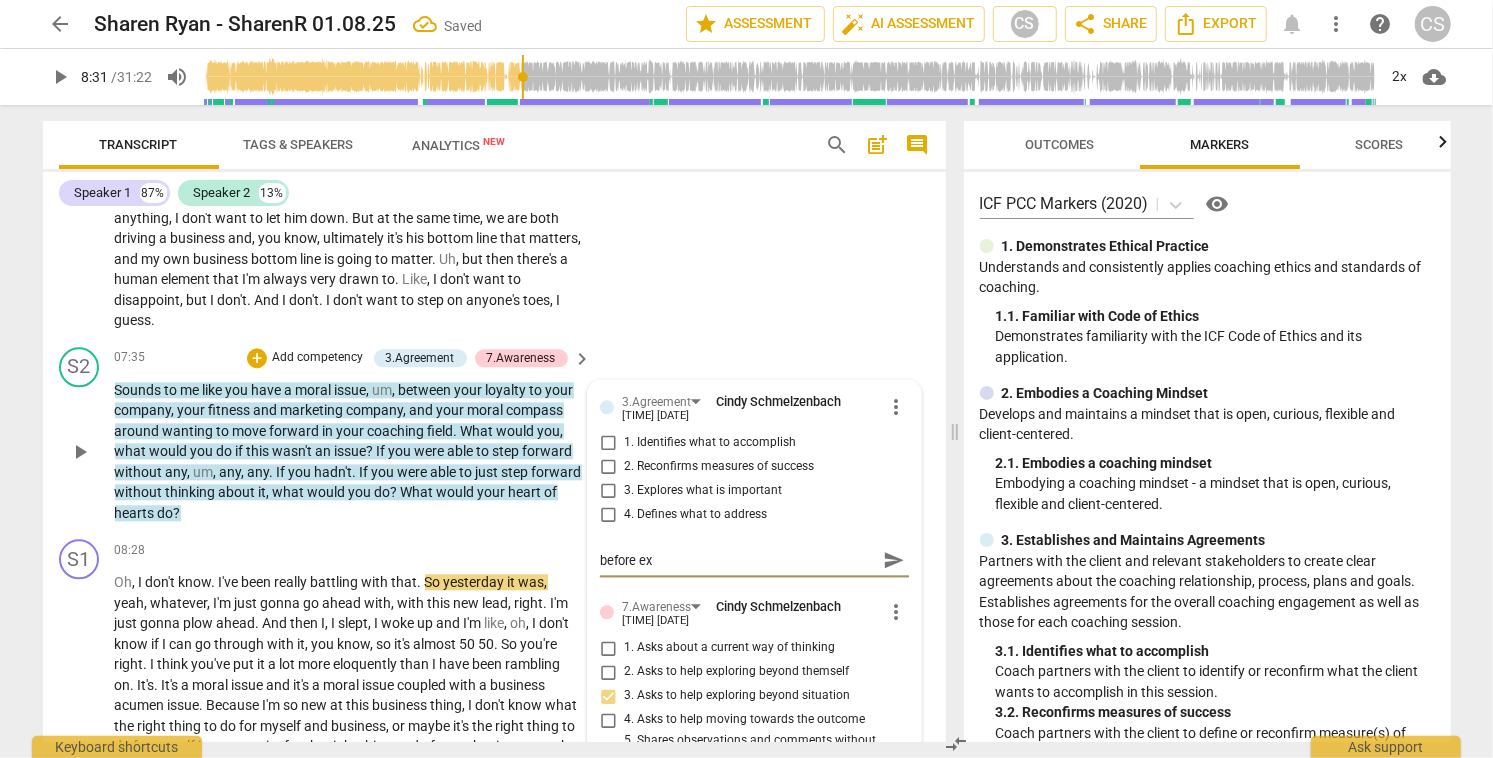 type on "before exp" 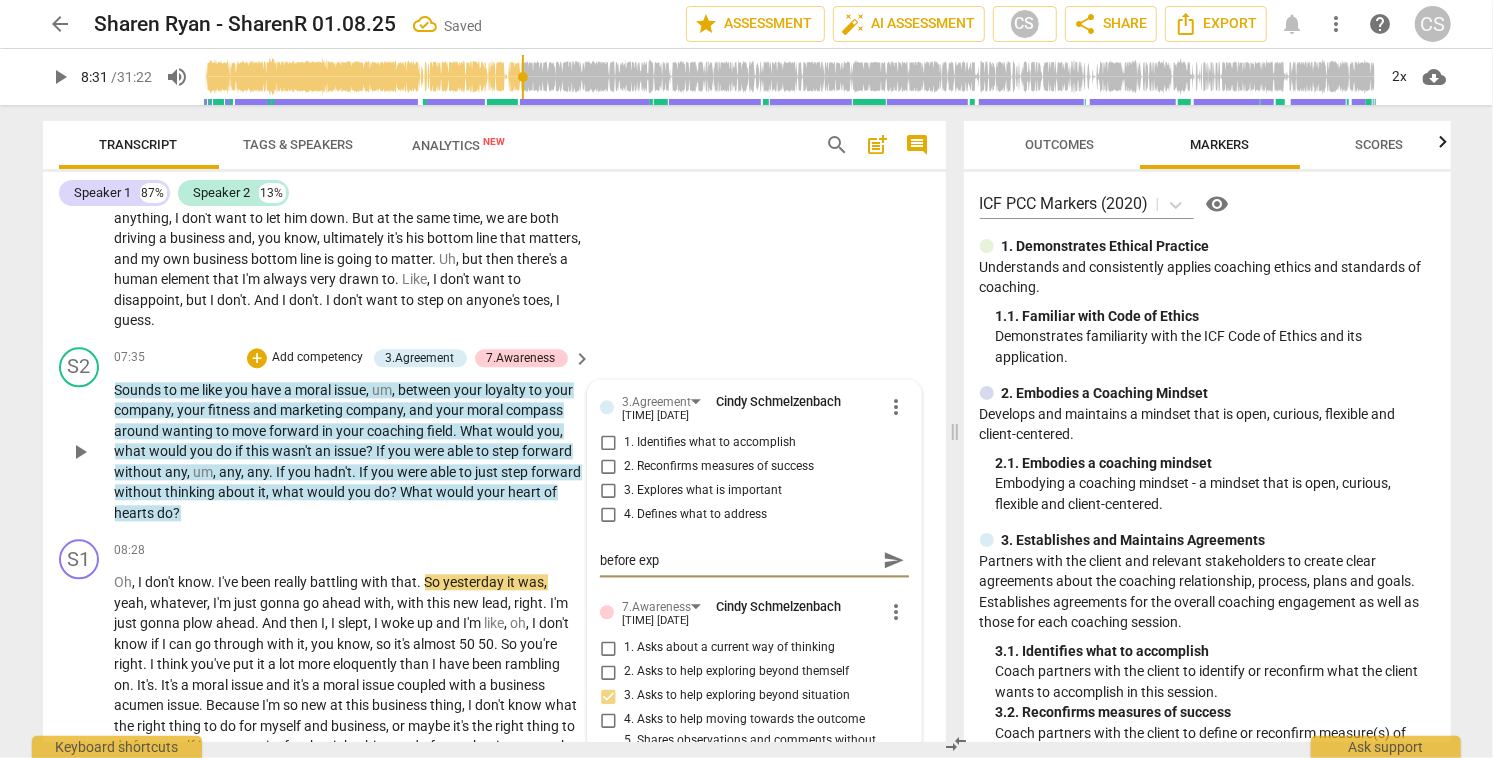 type on "before expo" 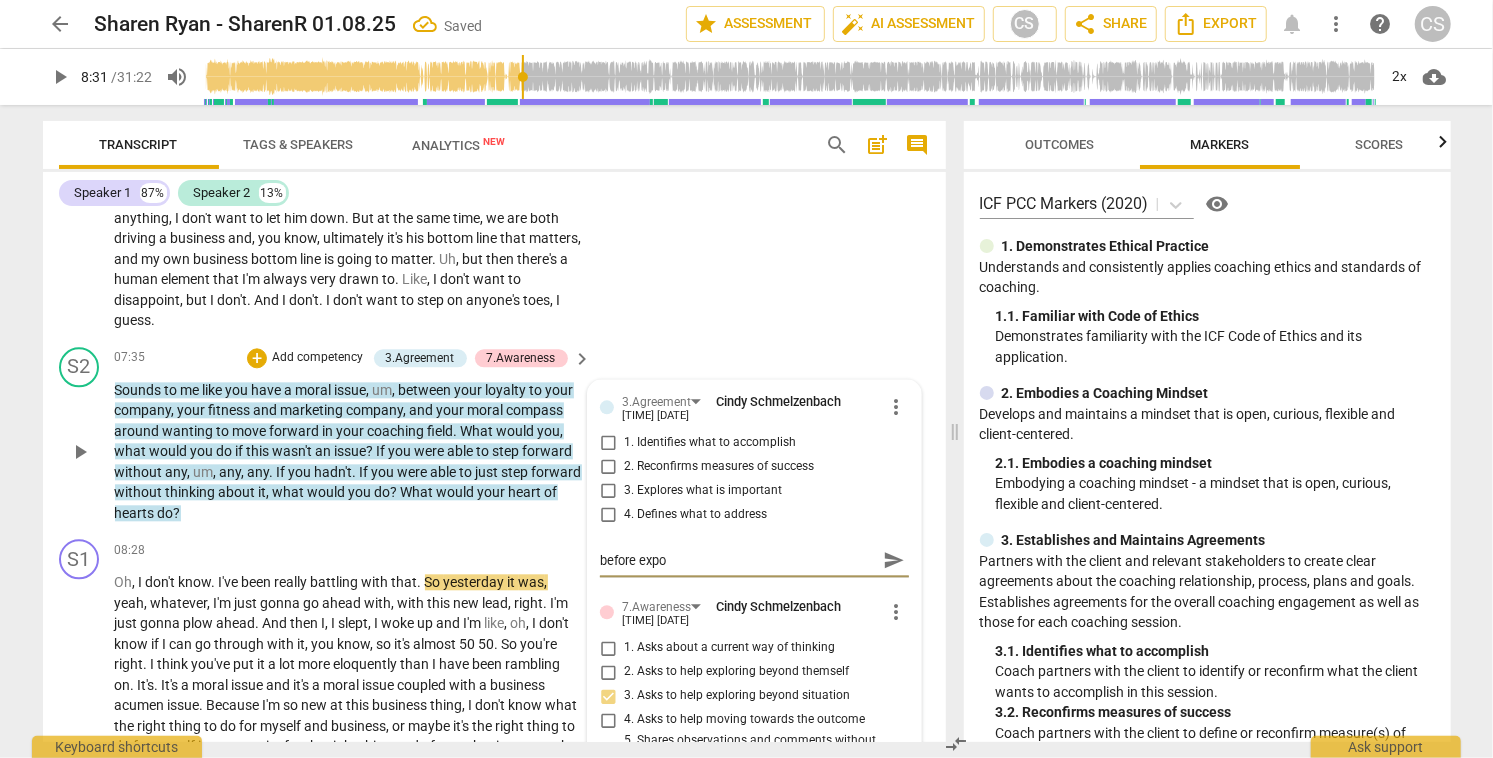 type on "before exp" 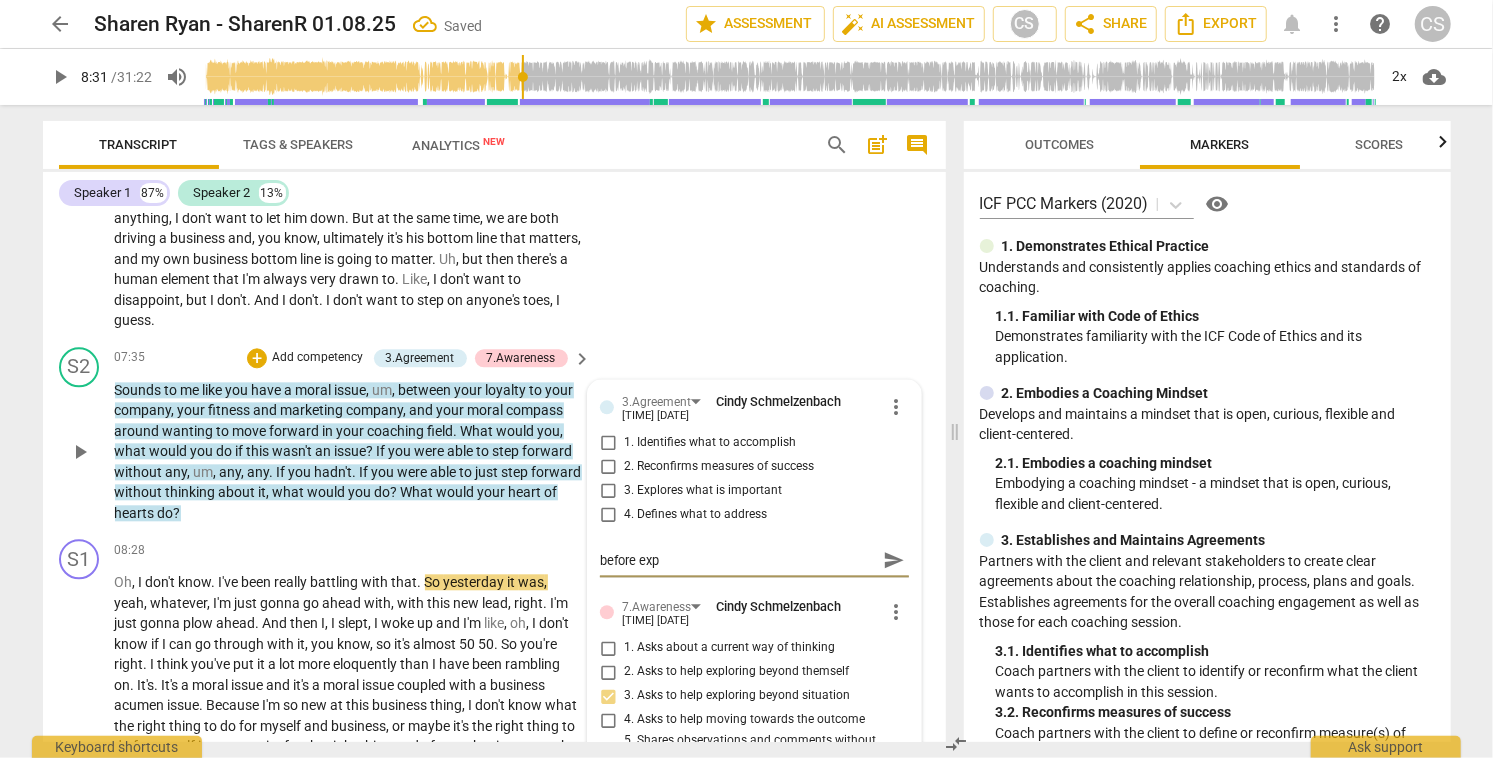 type on "before expl" 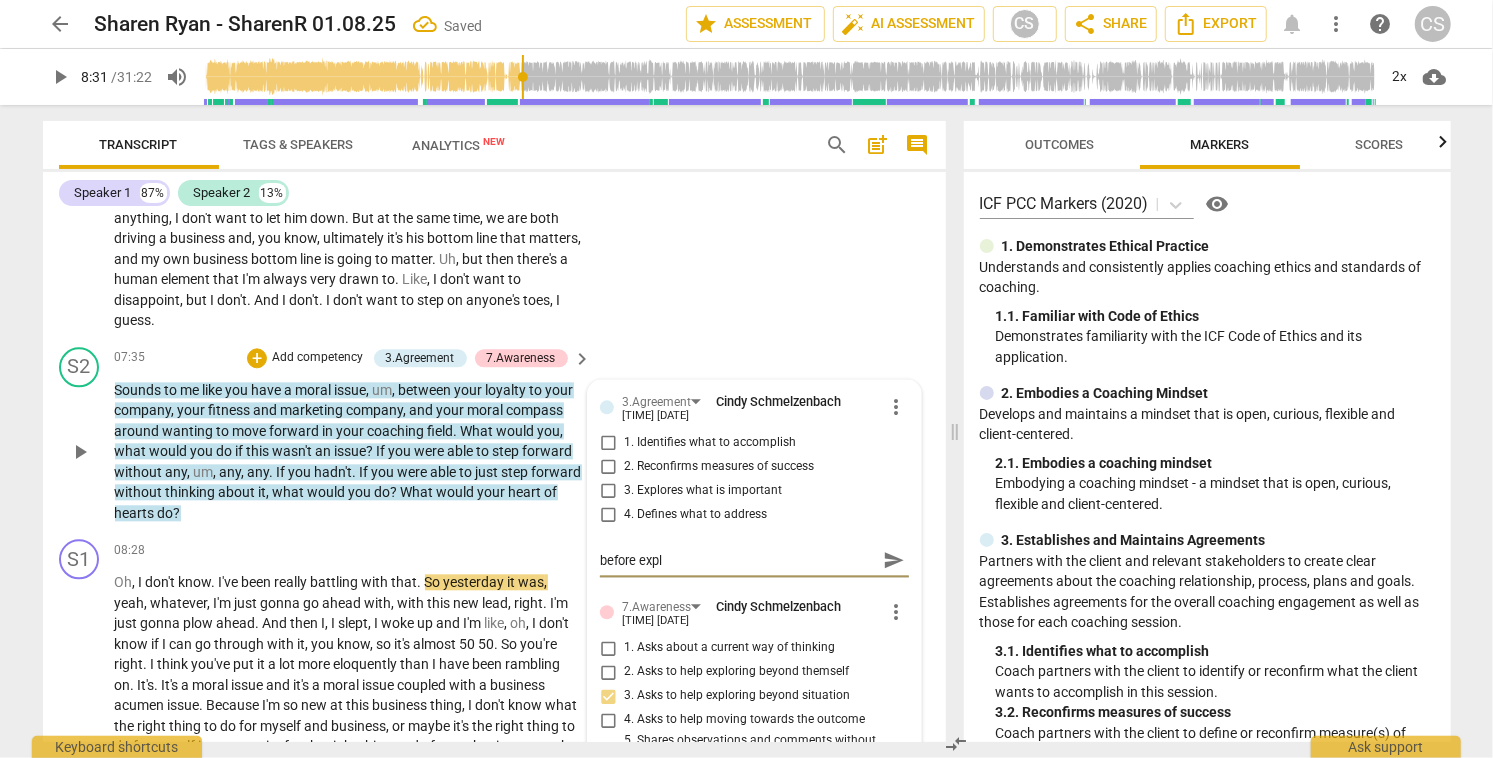 type on "before explo" 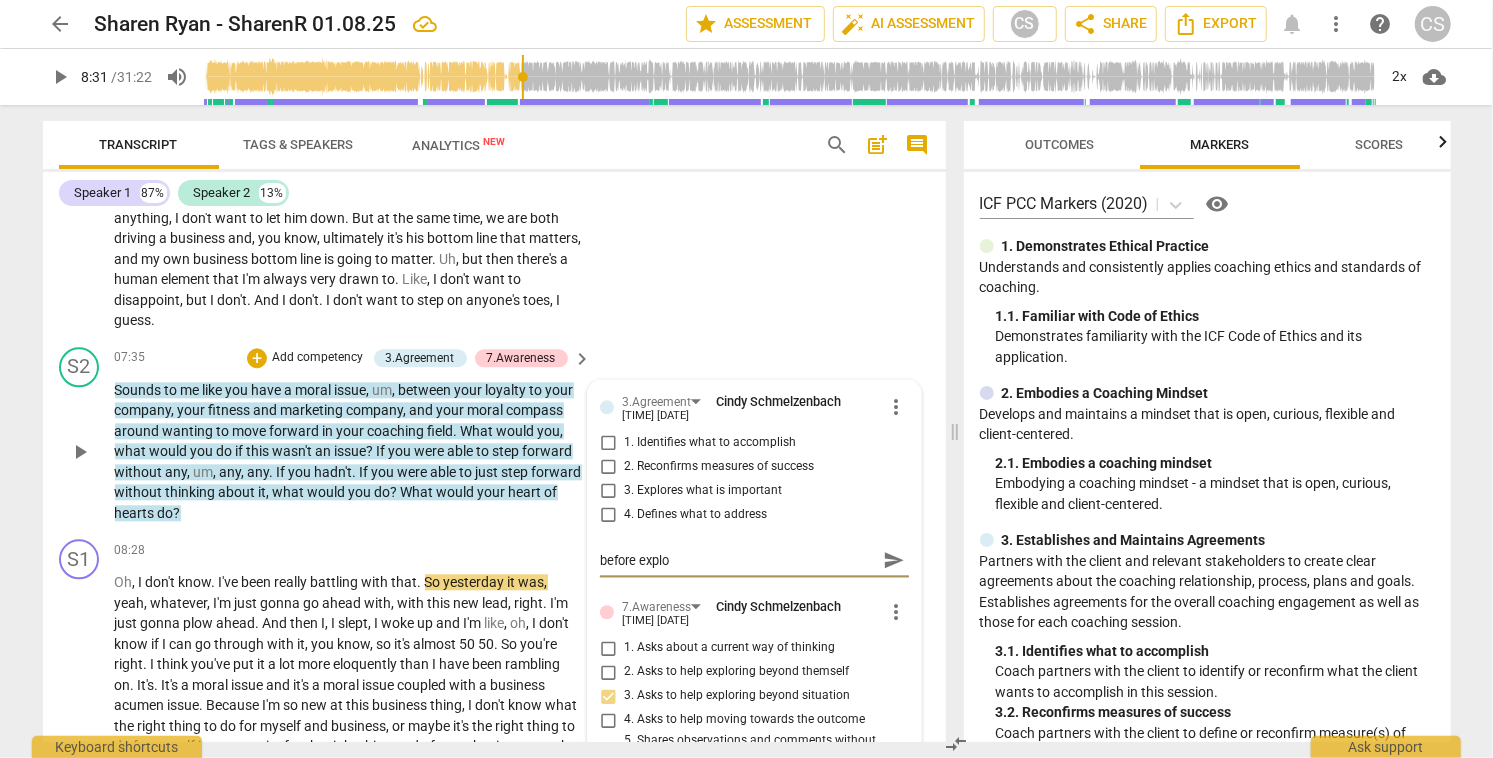 type on "before explor" 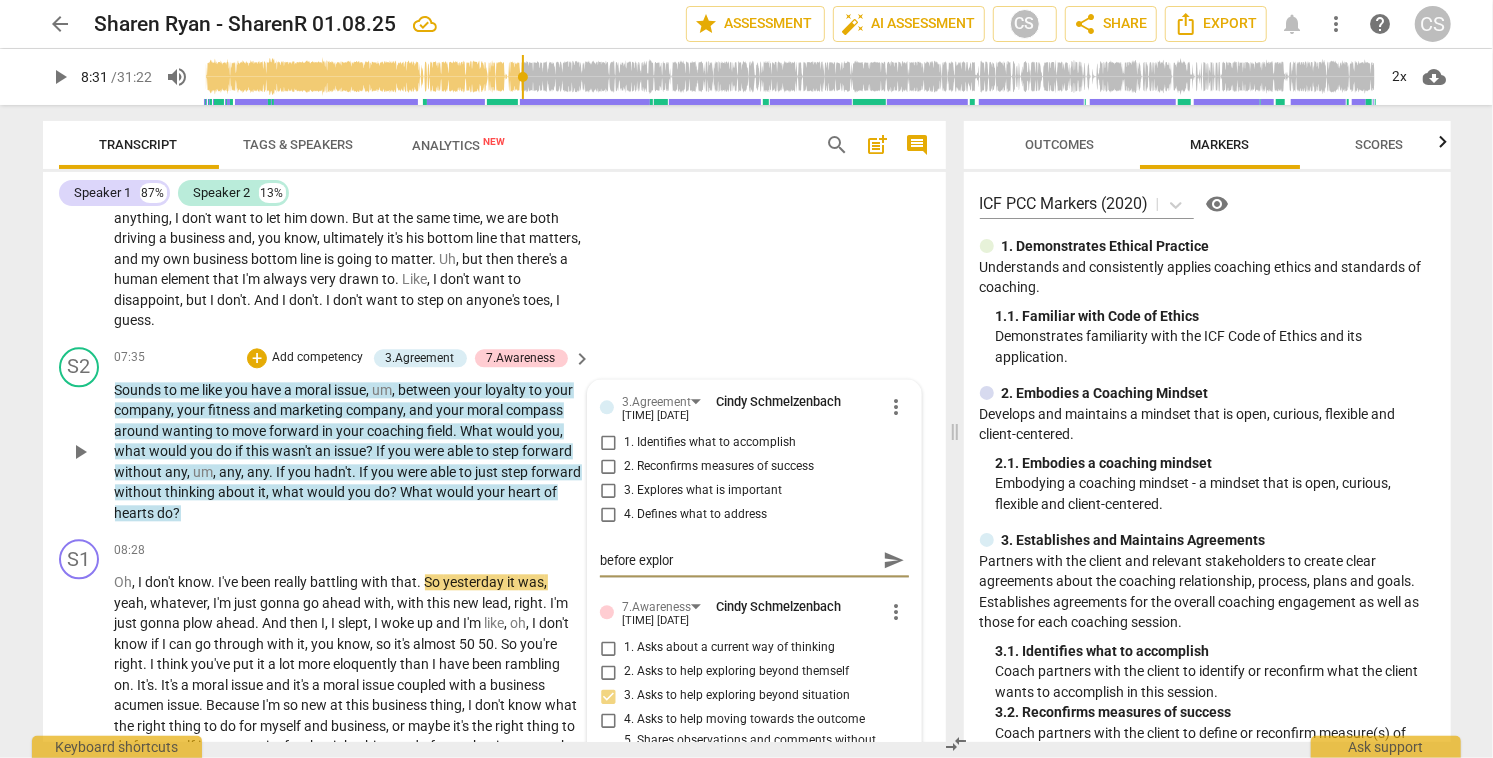 type on "before explori" 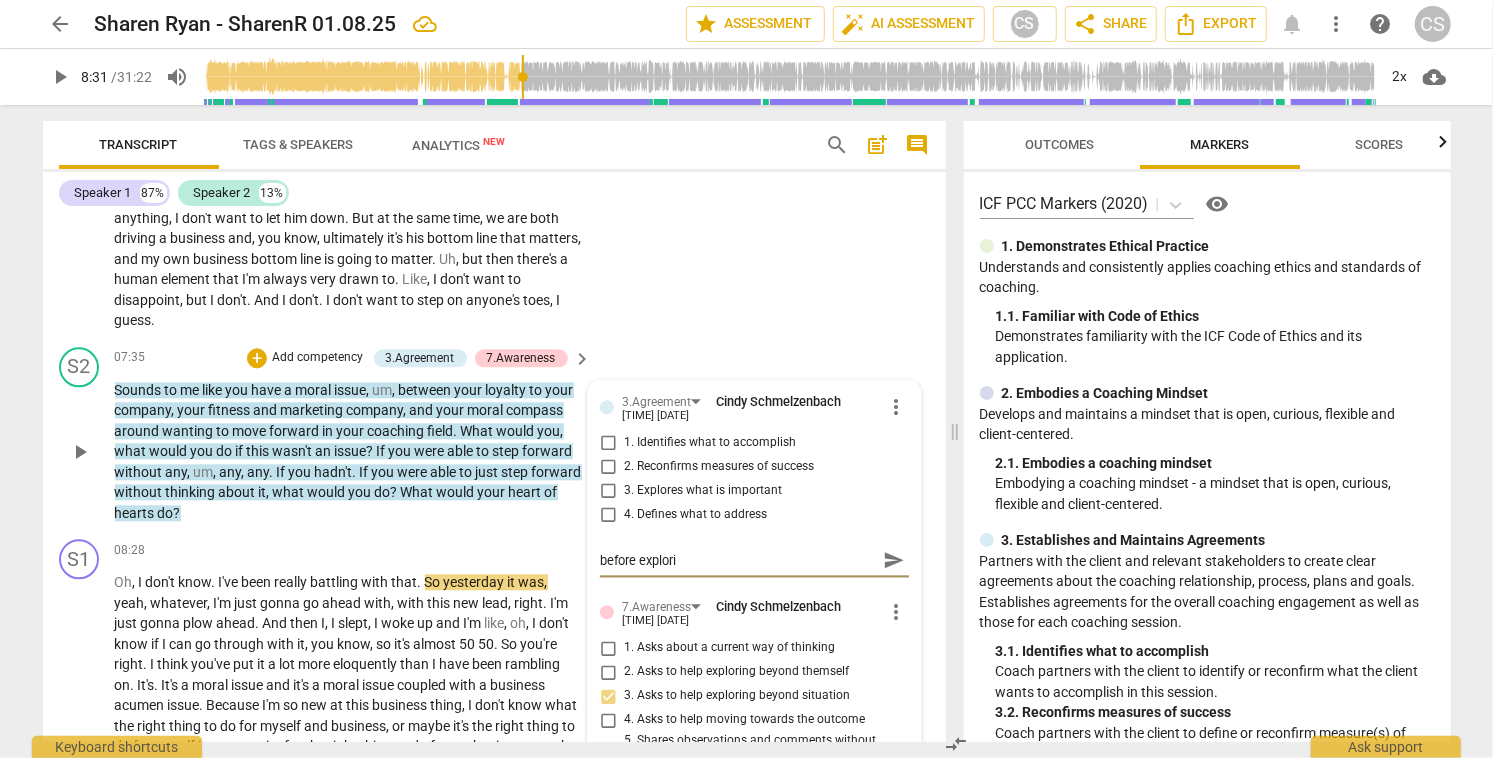 type on "before explorin" 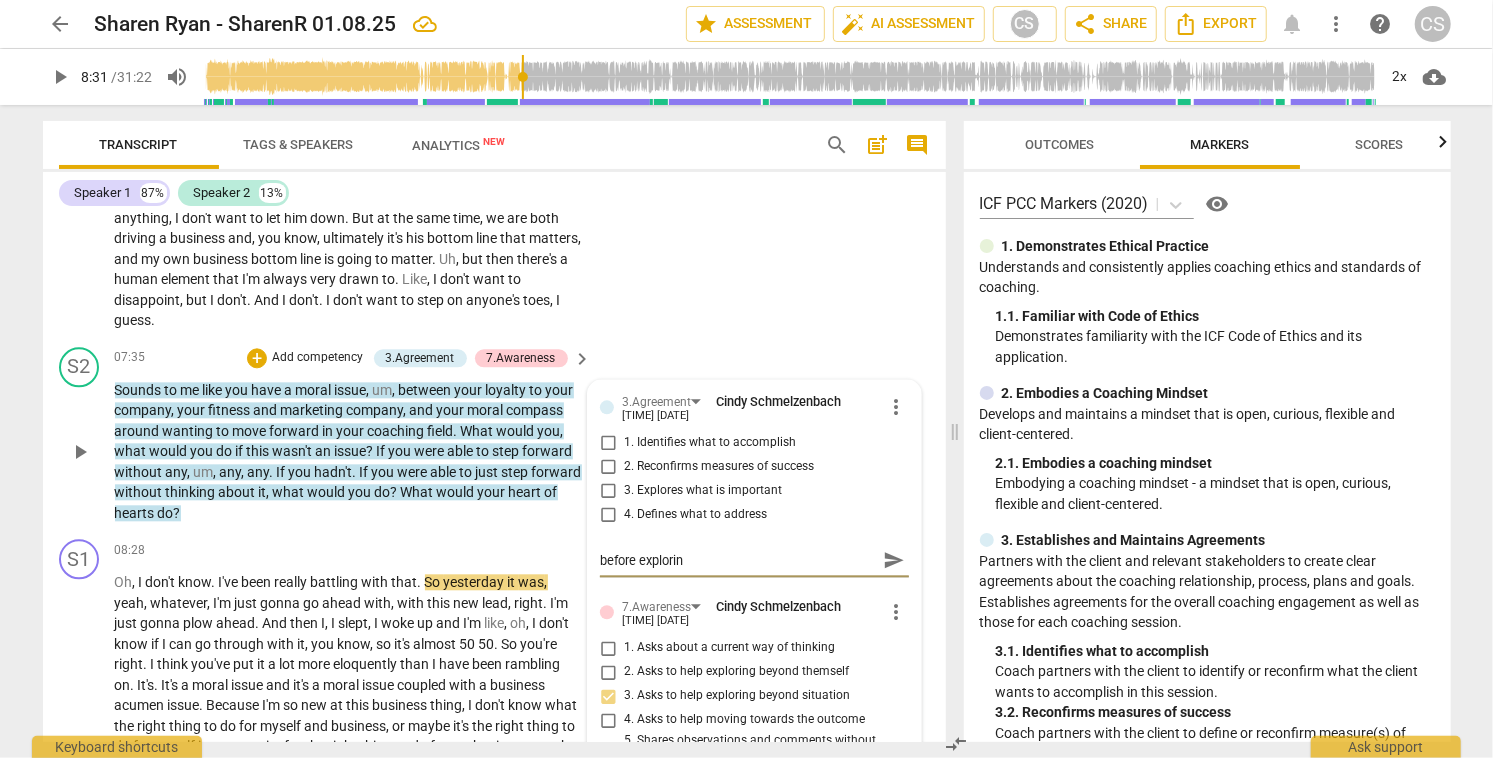 type on "before exploring" 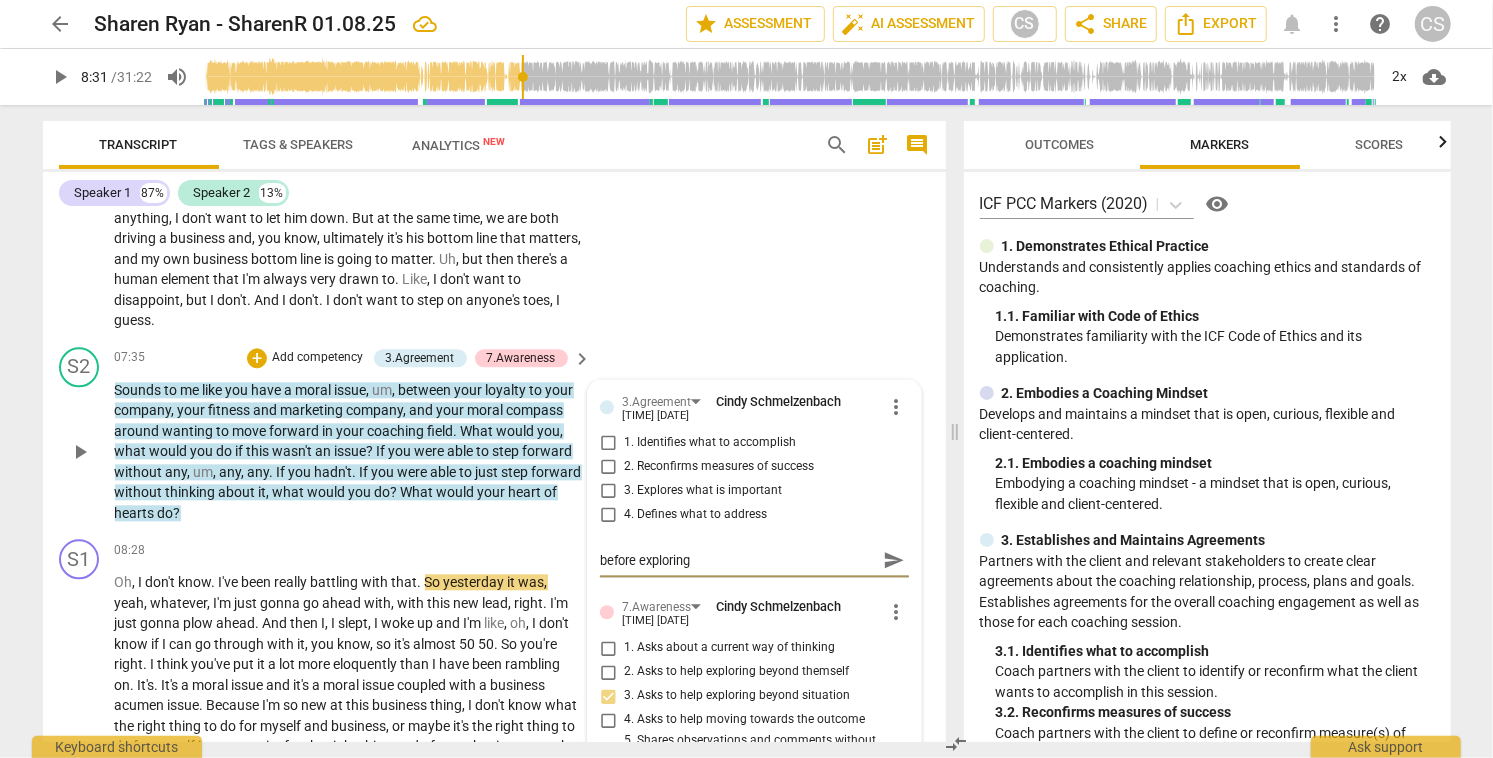 type on "before exploring" 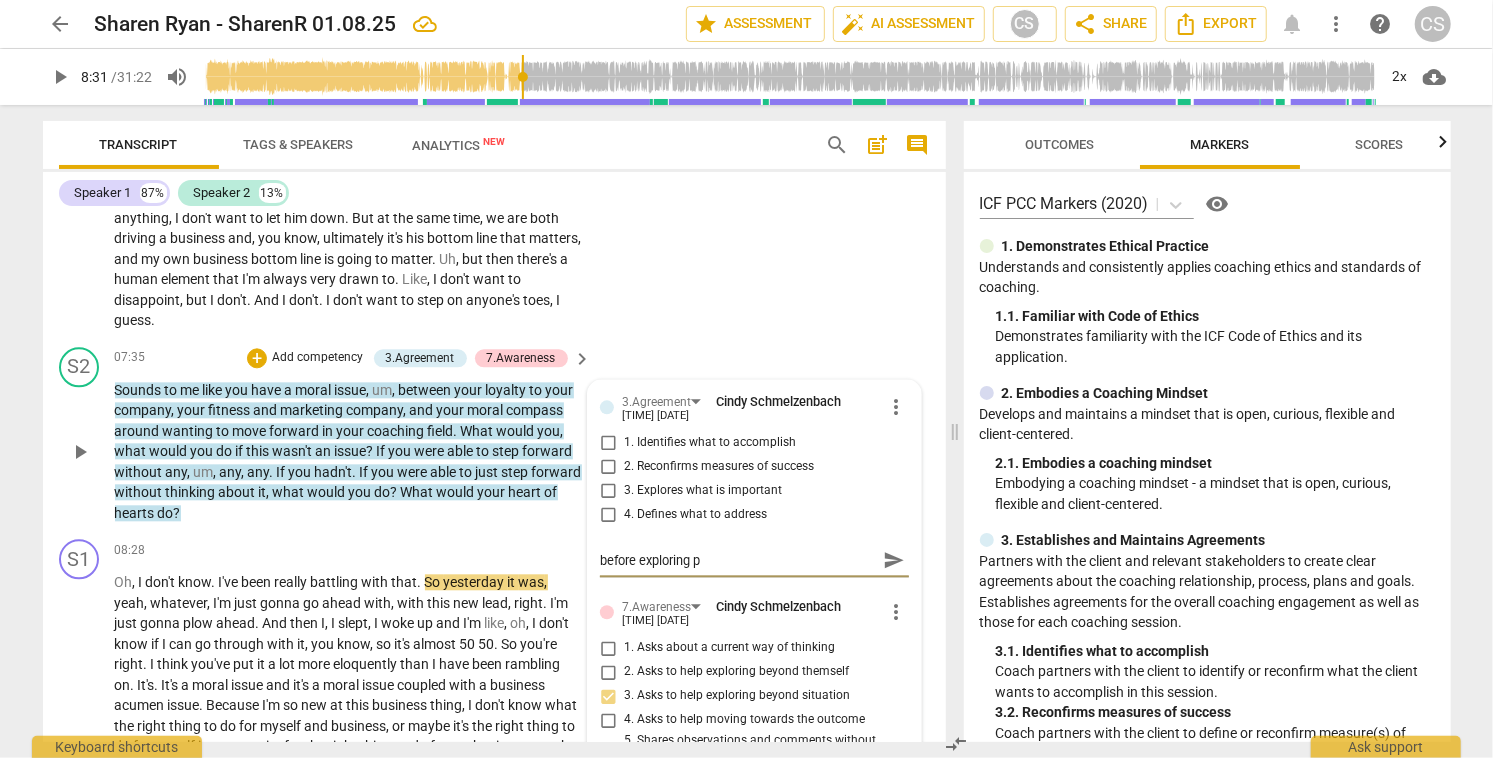 type on "before exploring po" 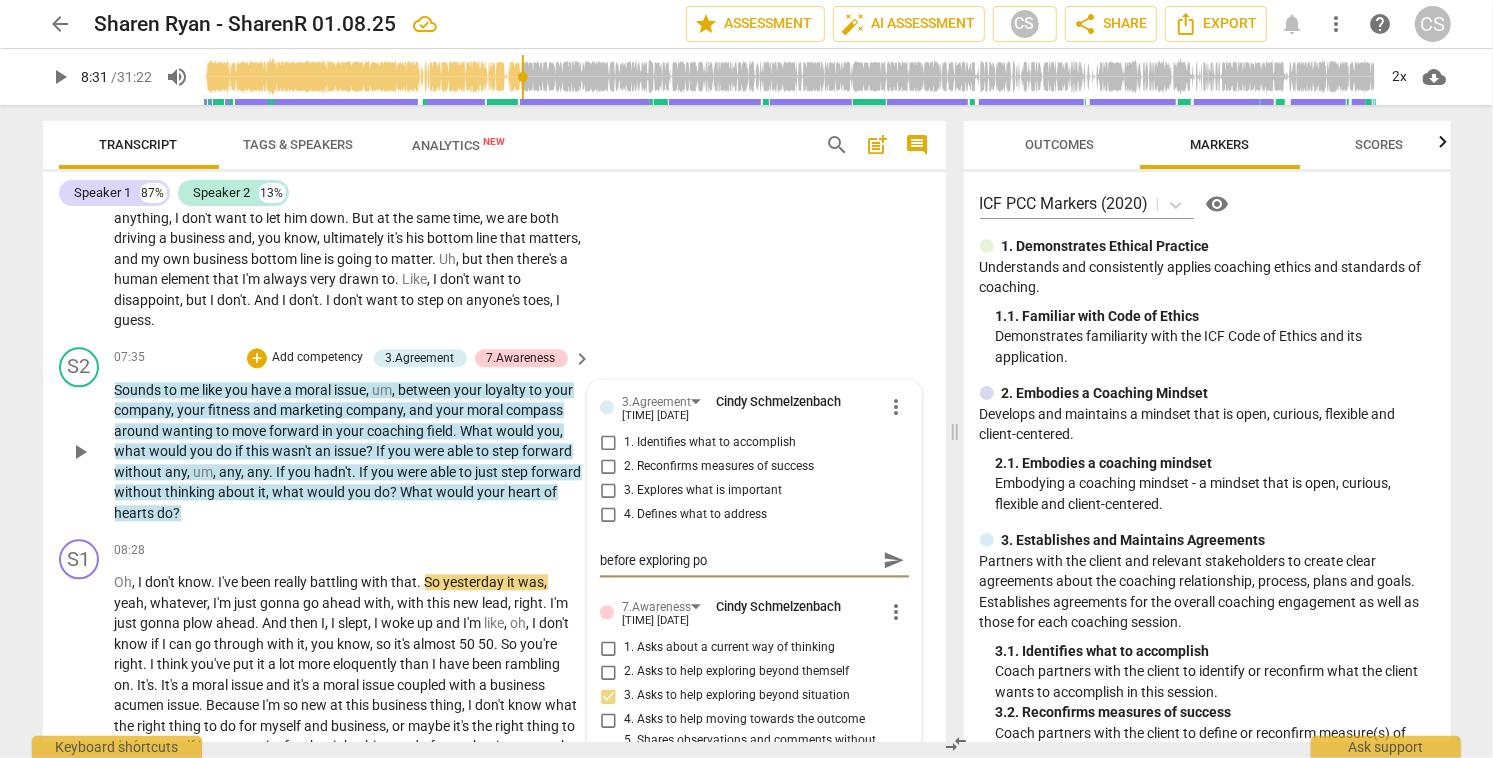 type on "before exploring pot" 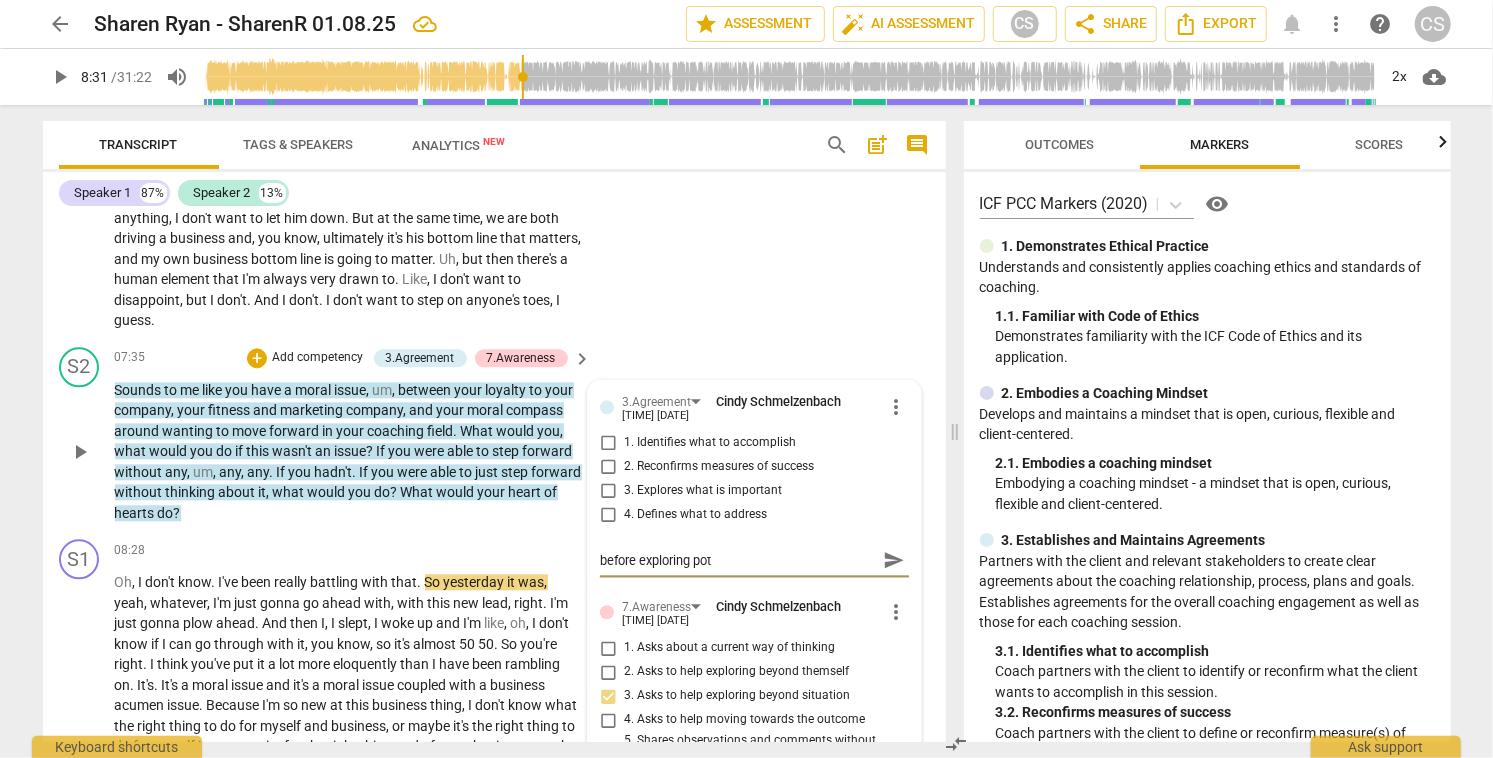 type on "before exploring pote" 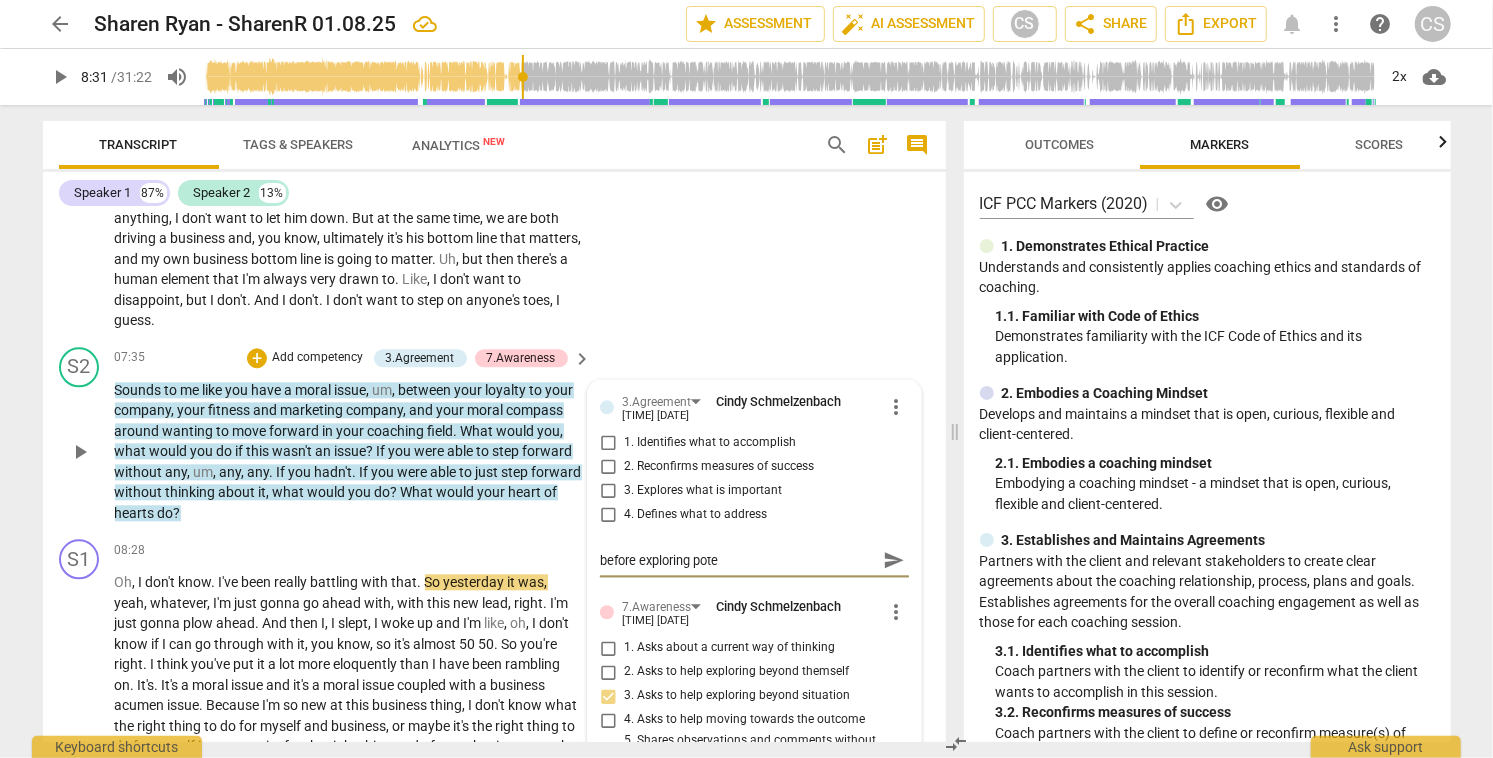 type on "before exploring poten" 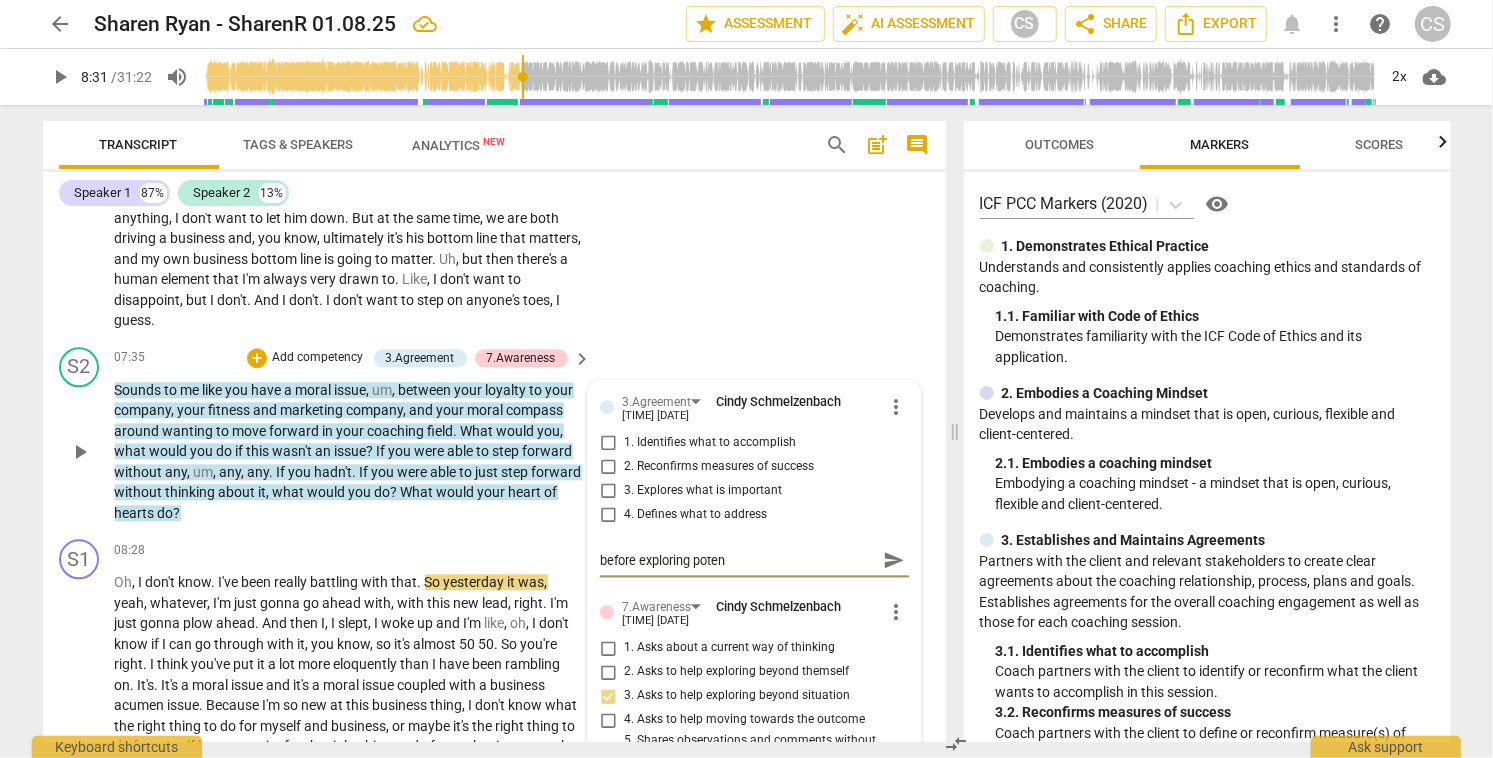 type on "before exploring potent" 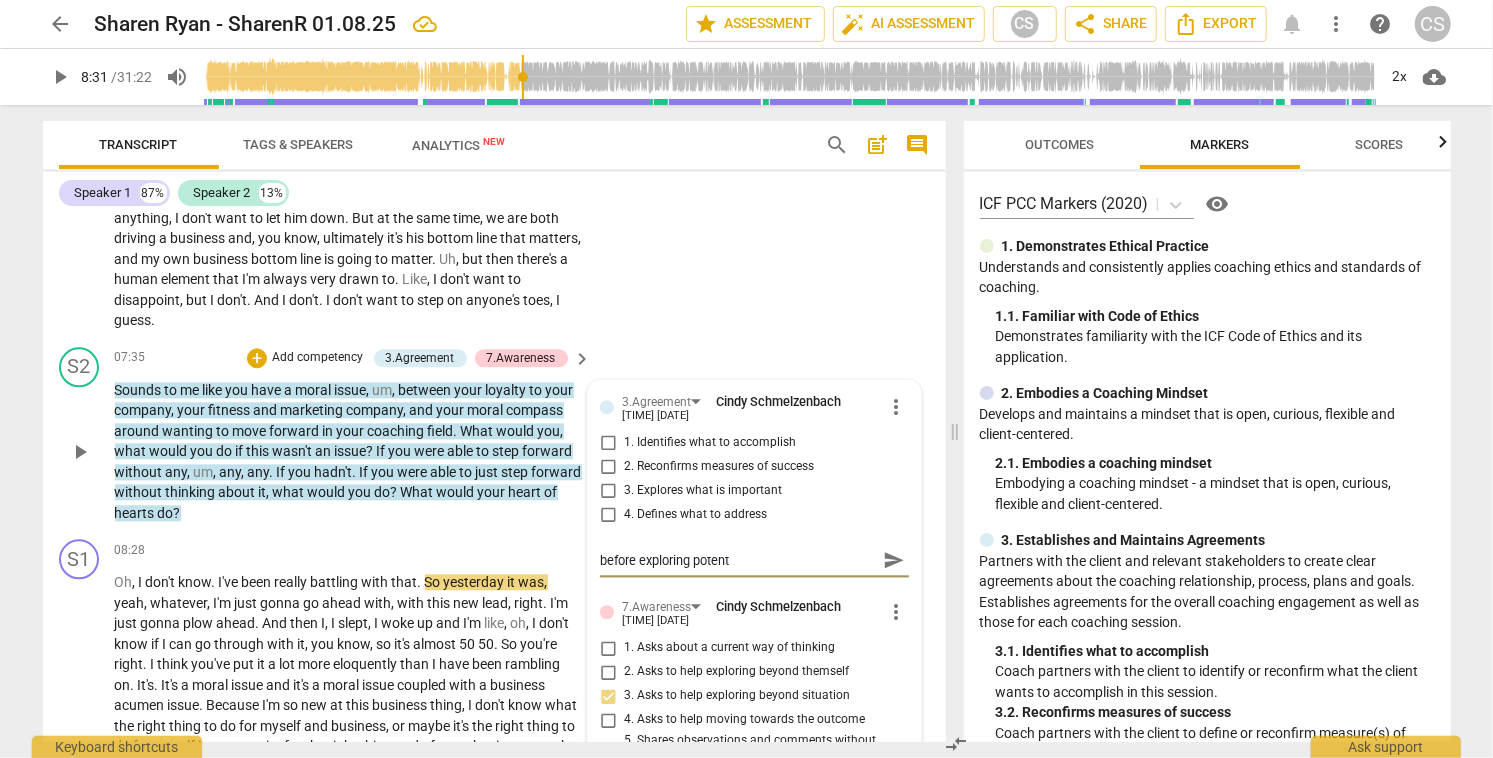 type on "before exploring potenti" 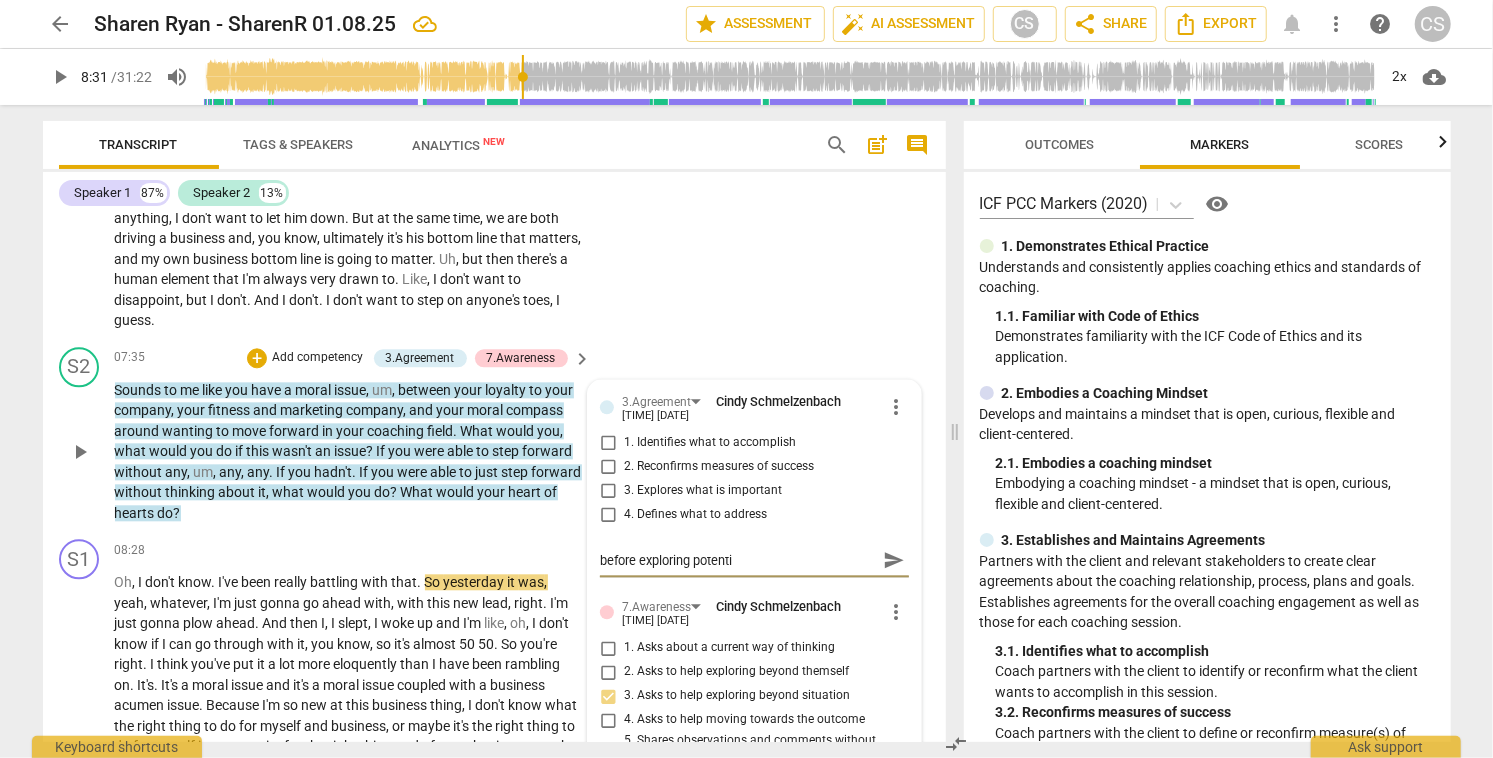type on "before exploring potentia" 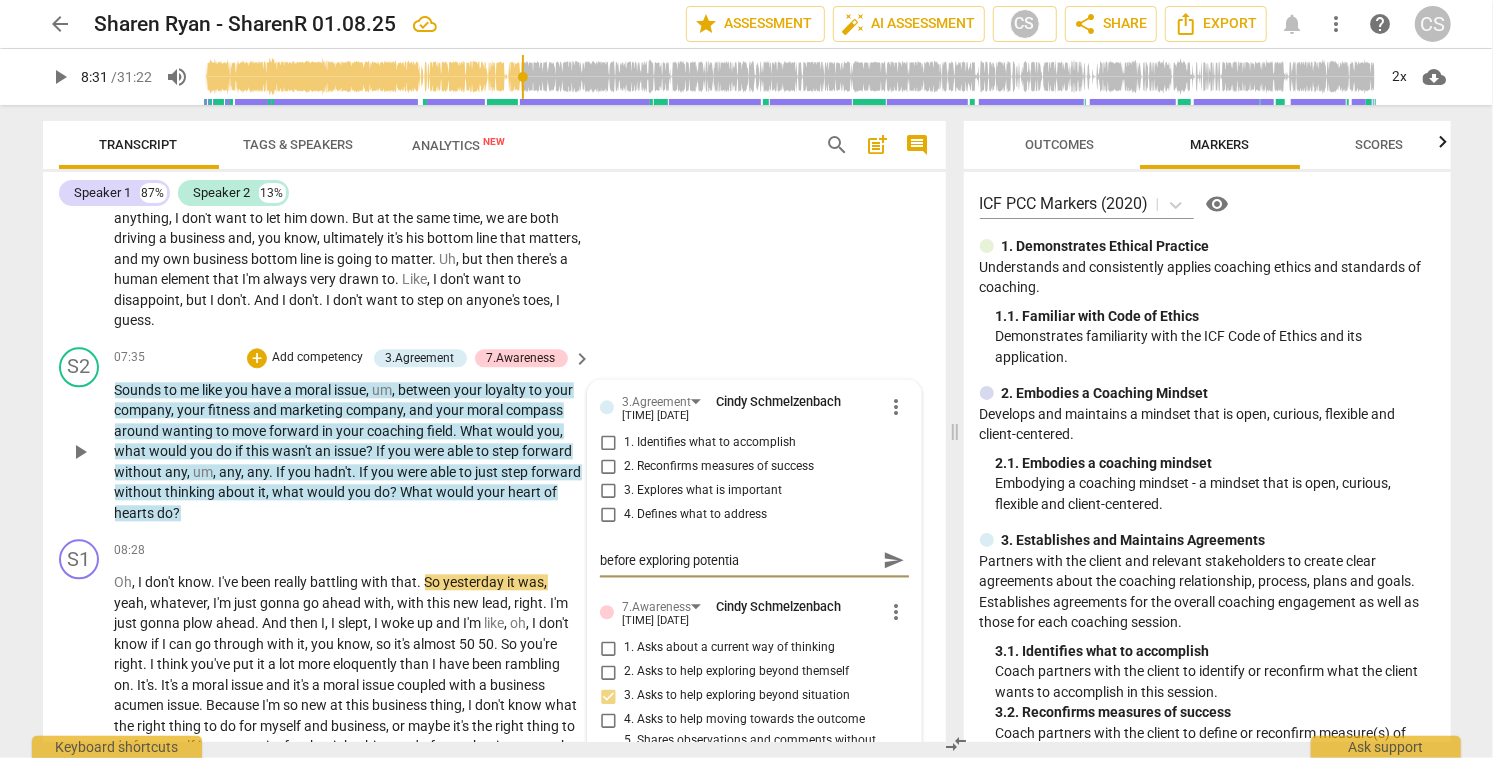 type on "before exploring potential" 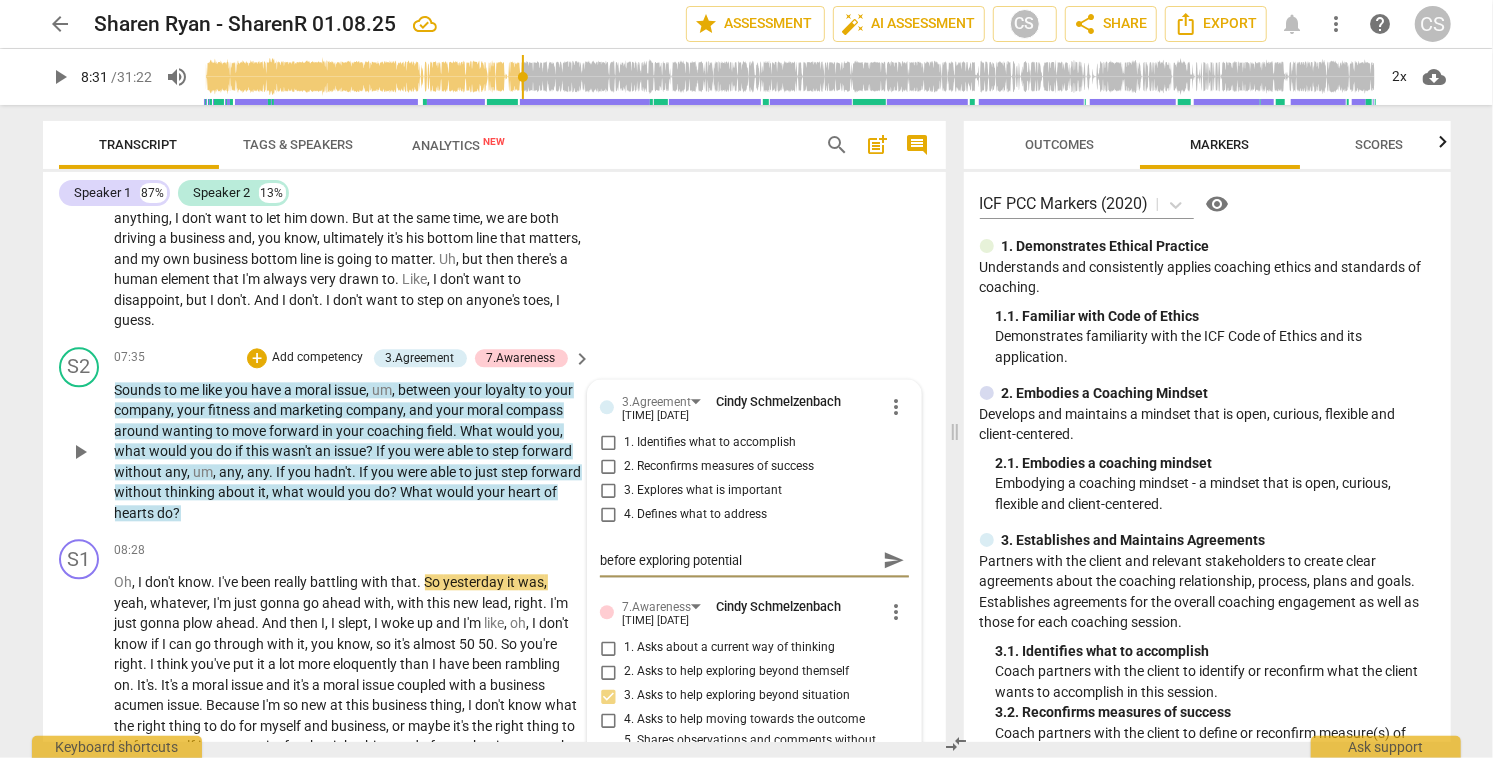 type on "before exploring potential" 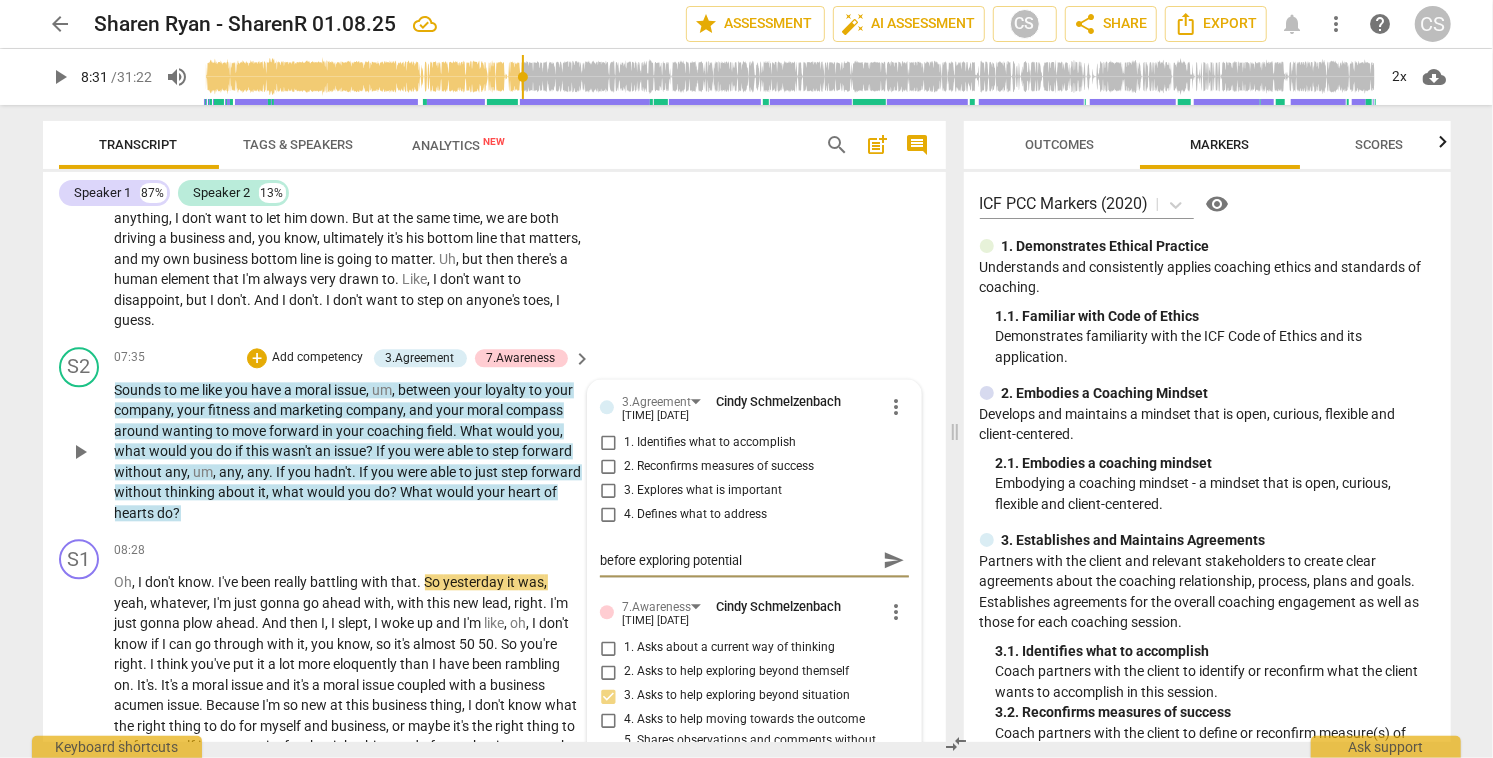 type on "before exploring potential c" 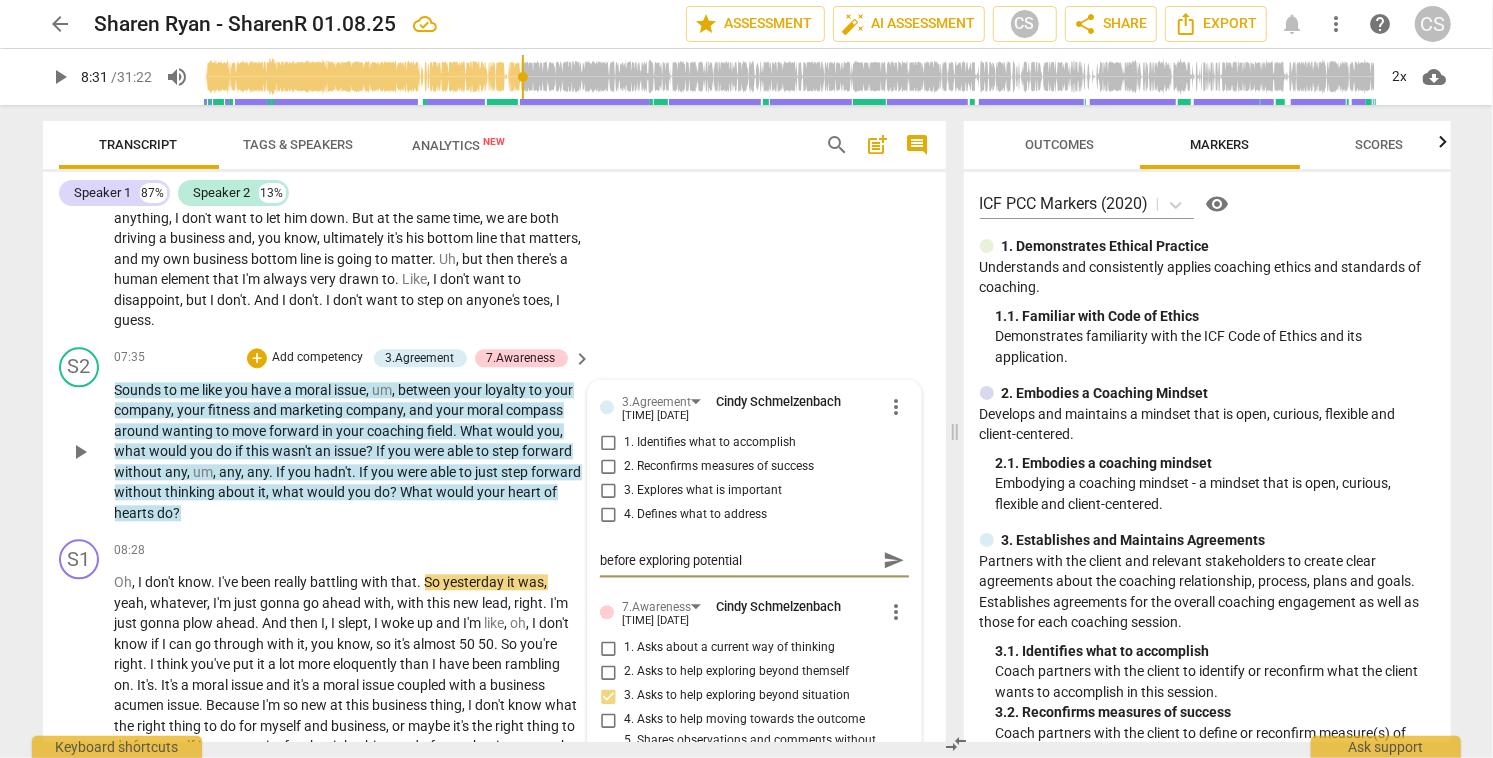 type on "before exploring potential c" 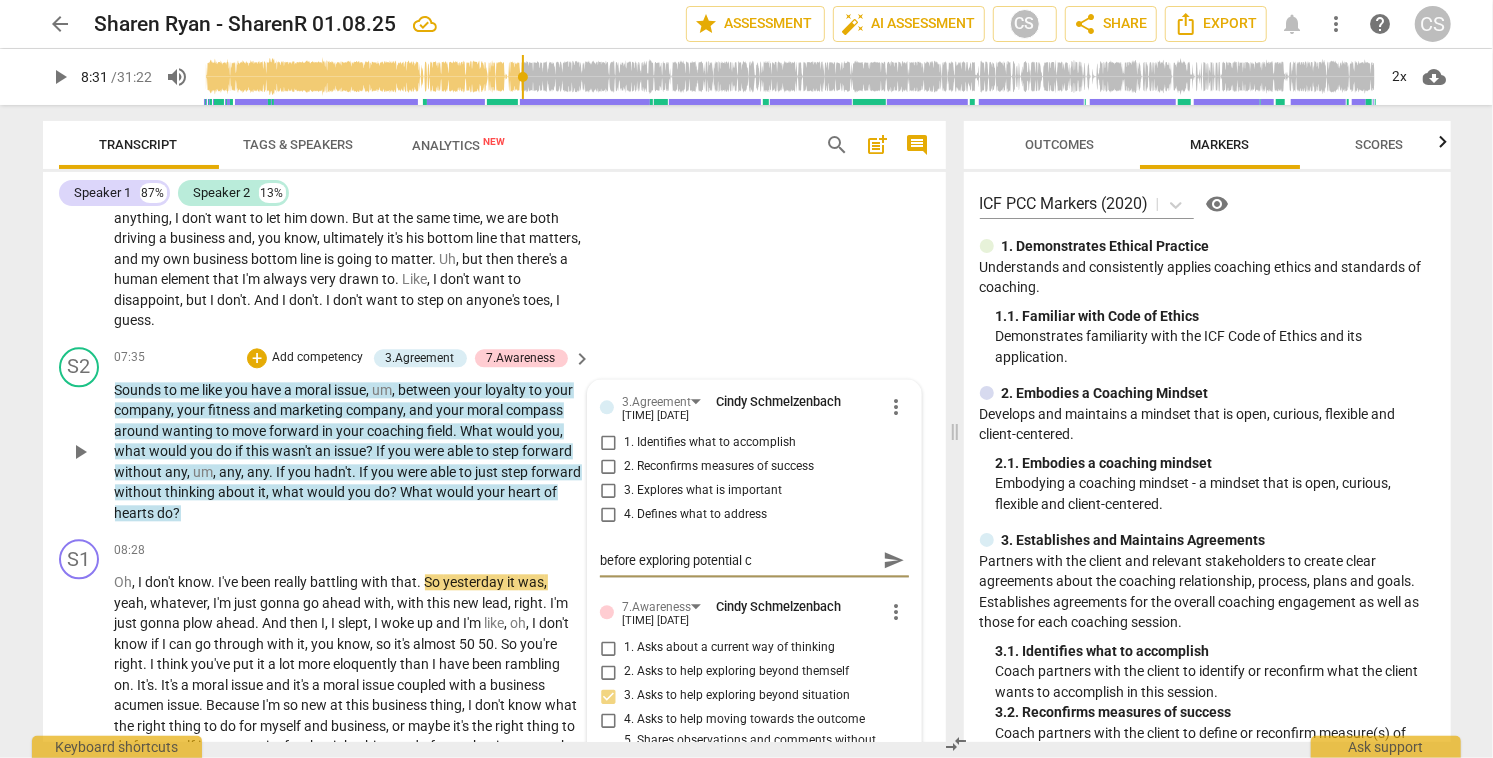 type on "before exploring potential ch" 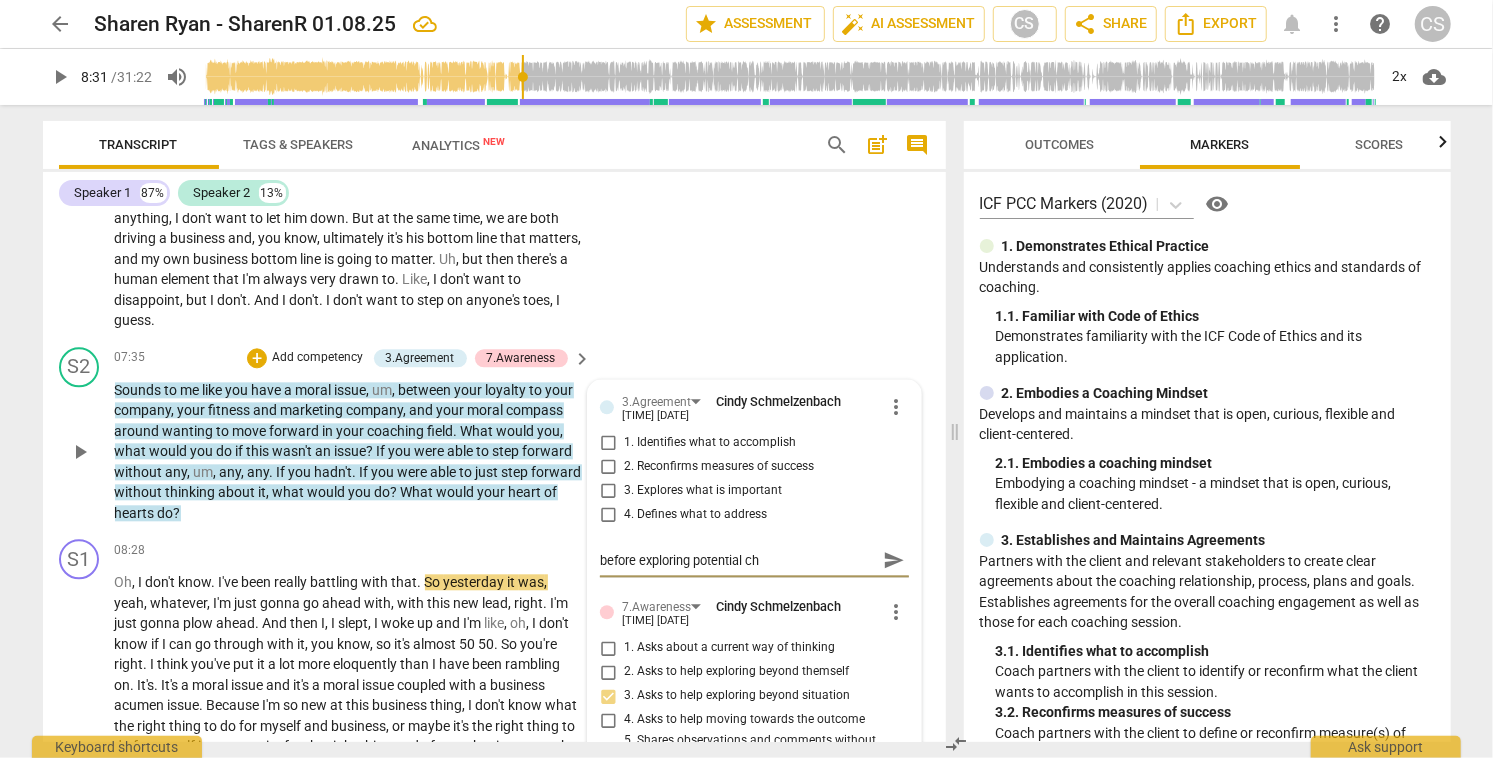 type on "before exploring potential cho" 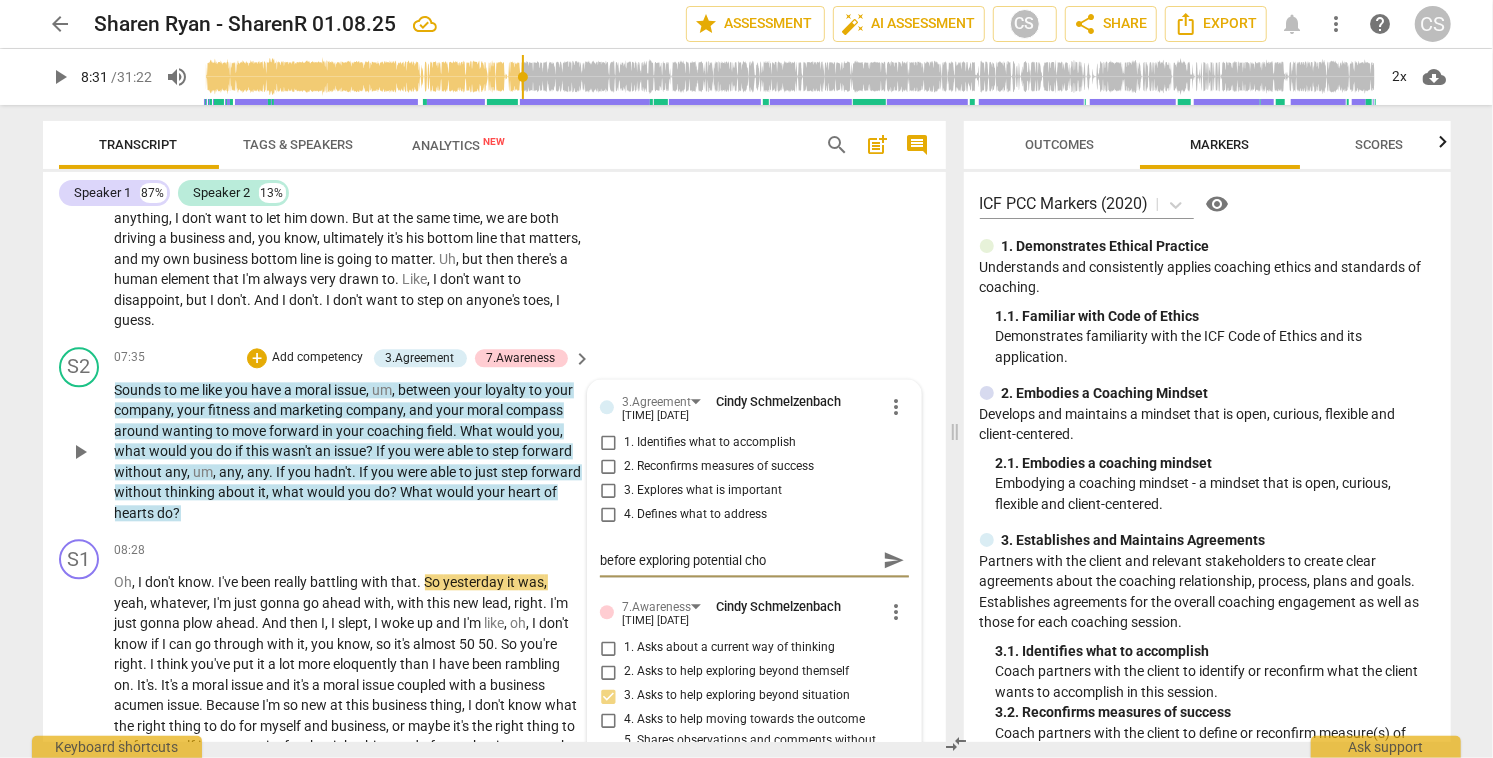 type on "before exploring potential choi" 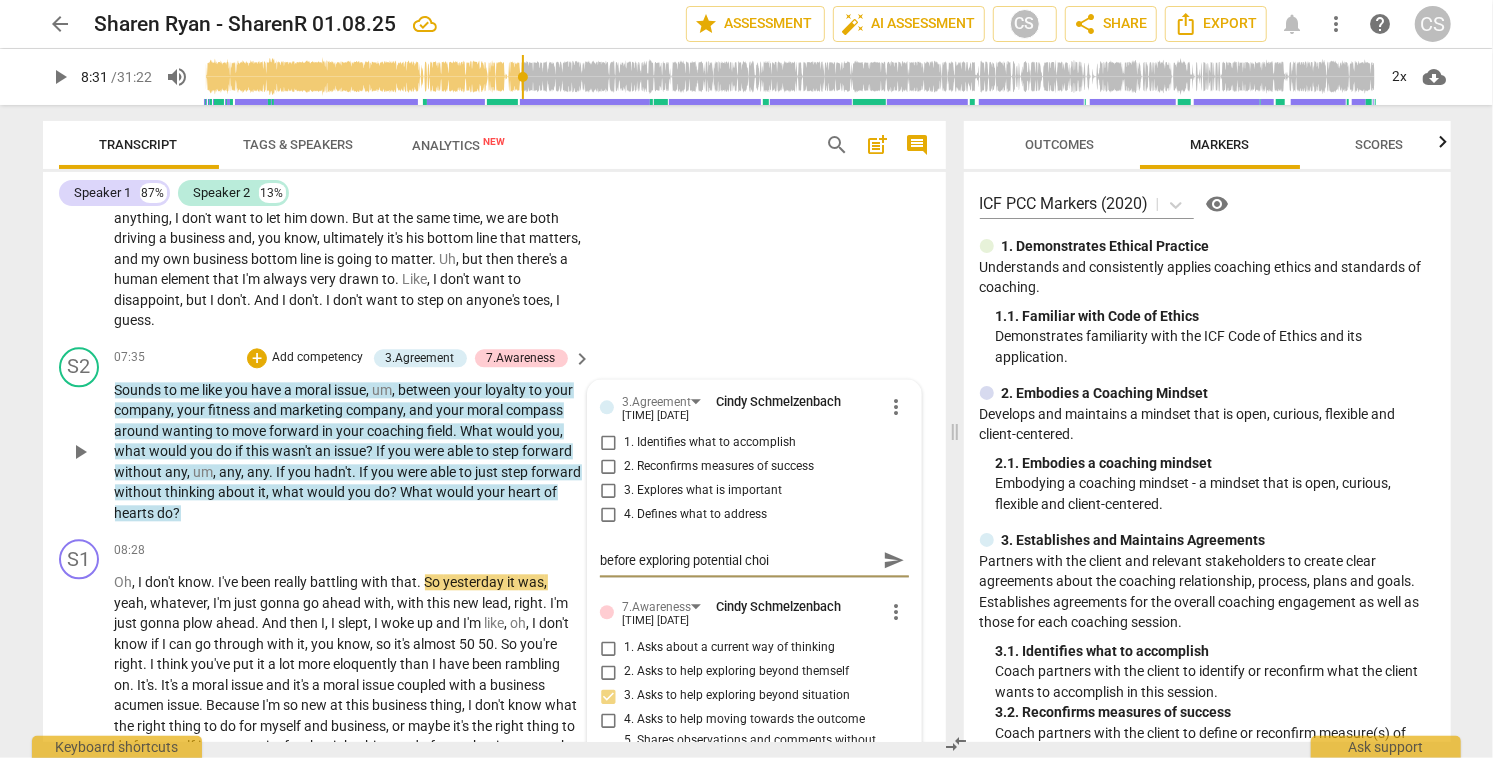 type on "before exploring potential choic" 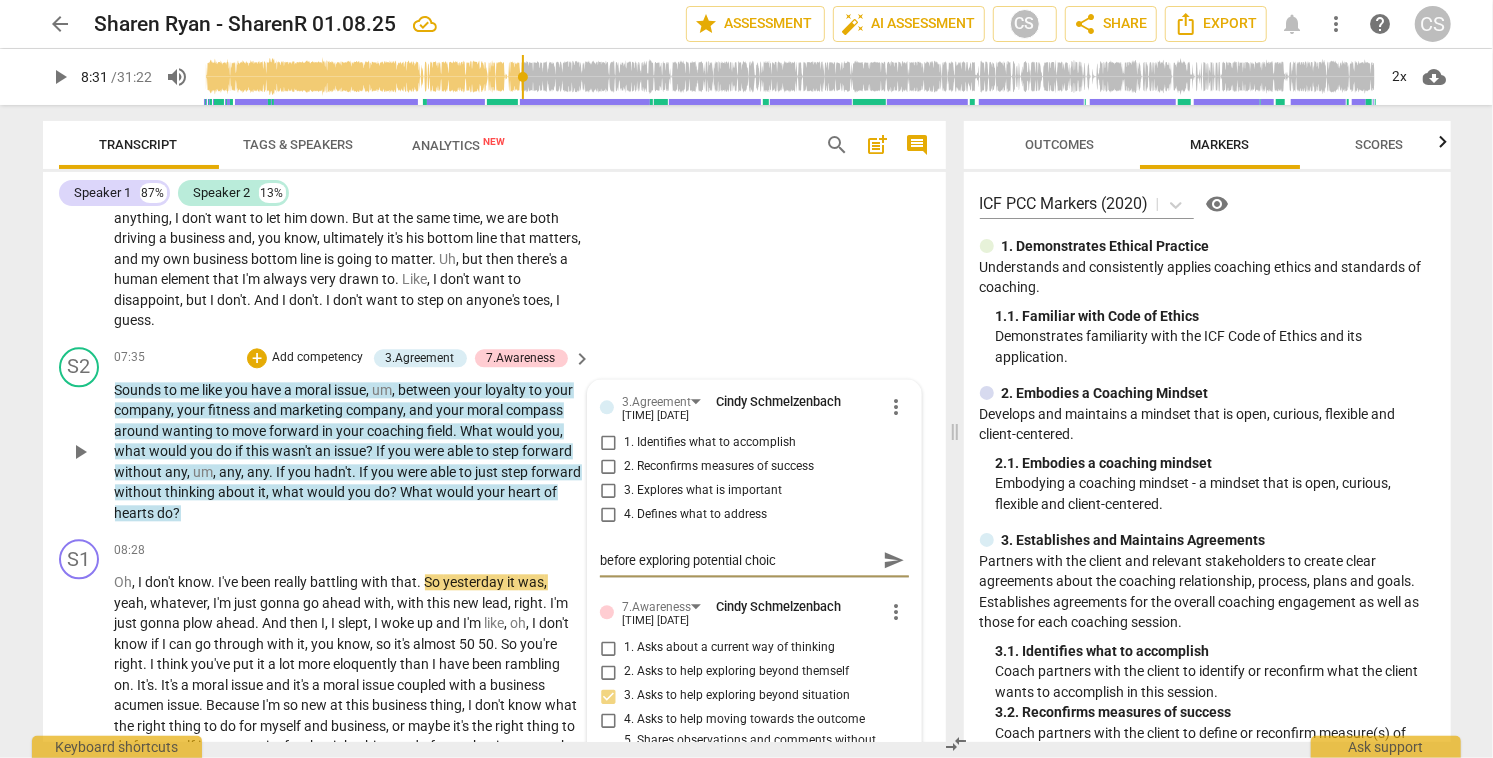type on "before exploring potential choice" 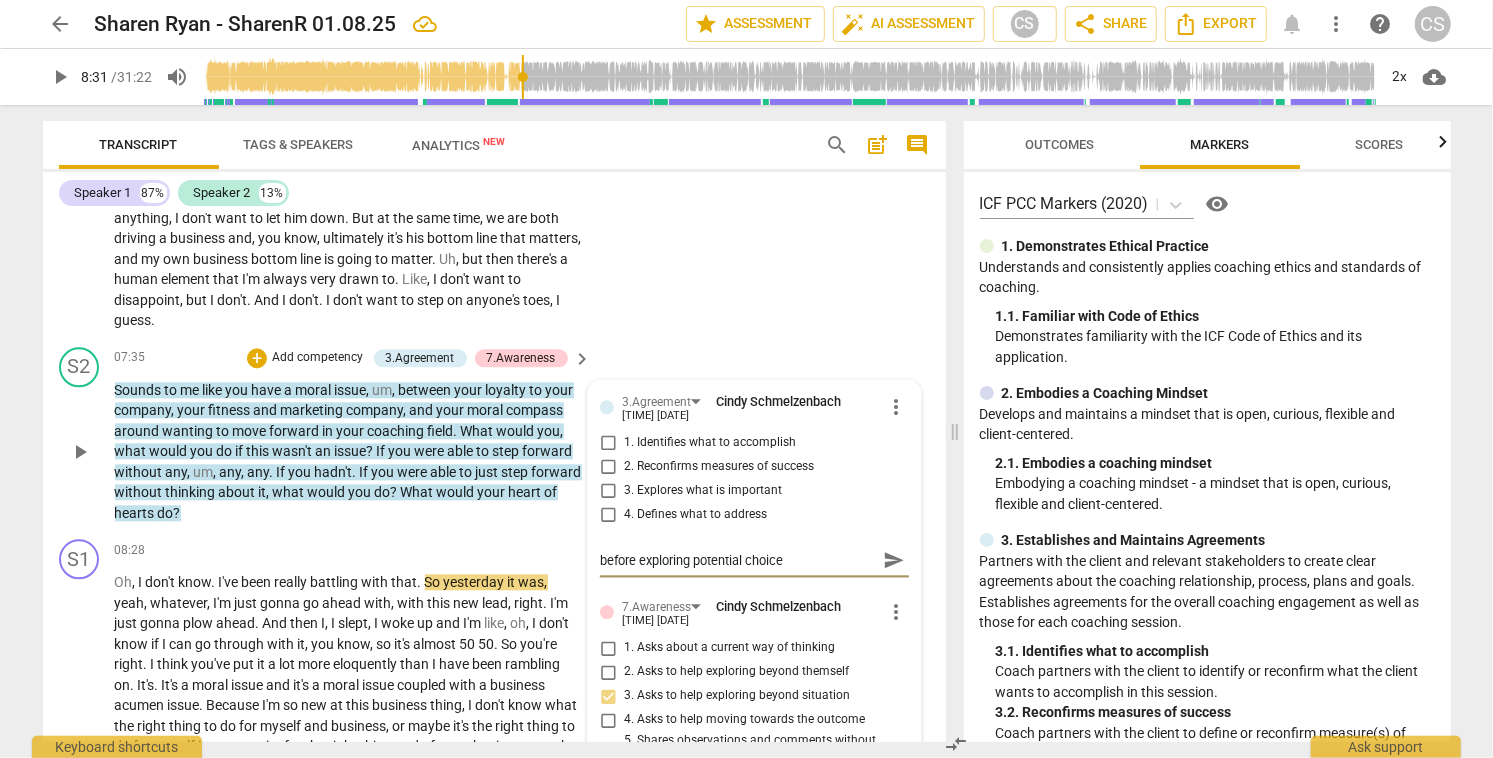 type on "before exploring potential choices" 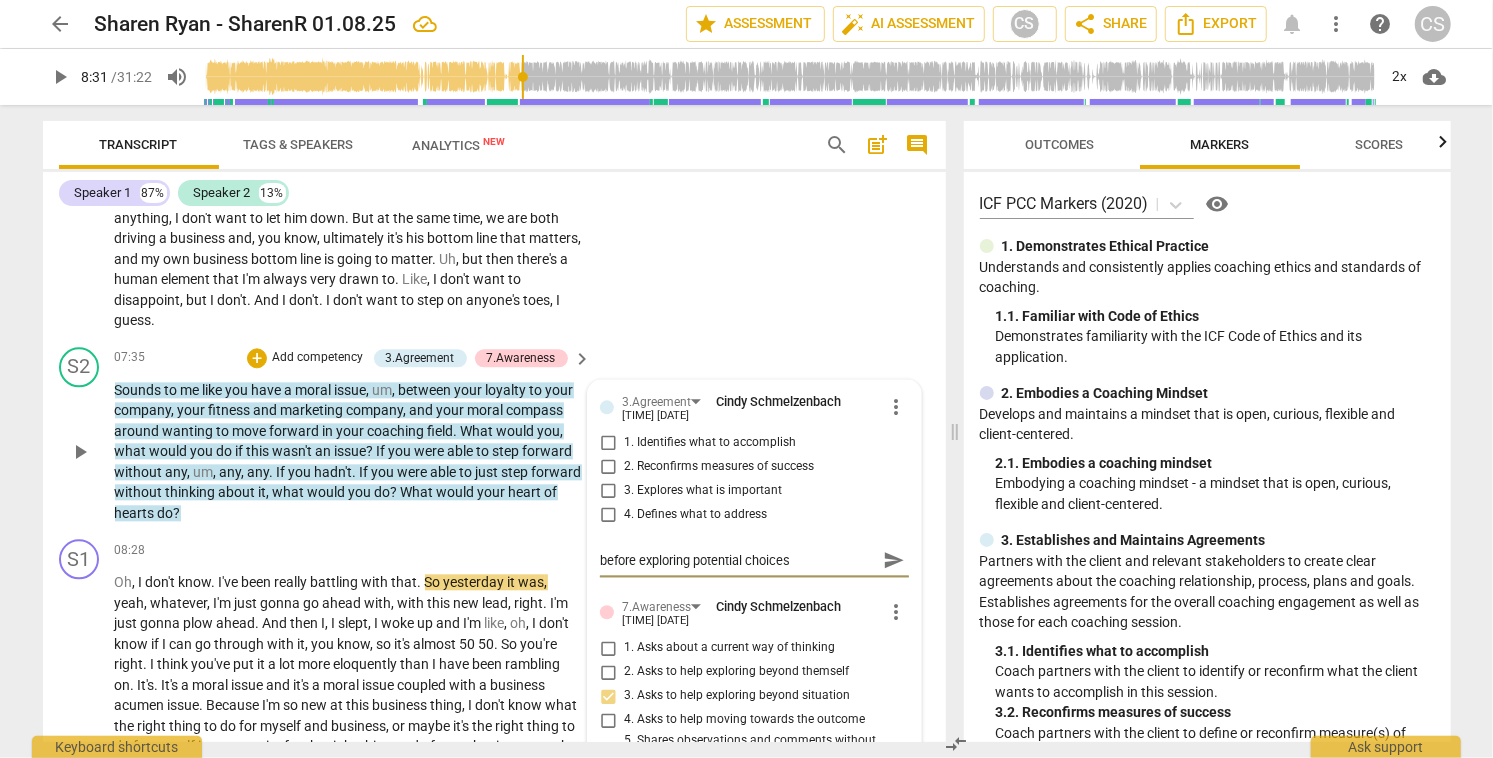 type on "before exploring potential choices" 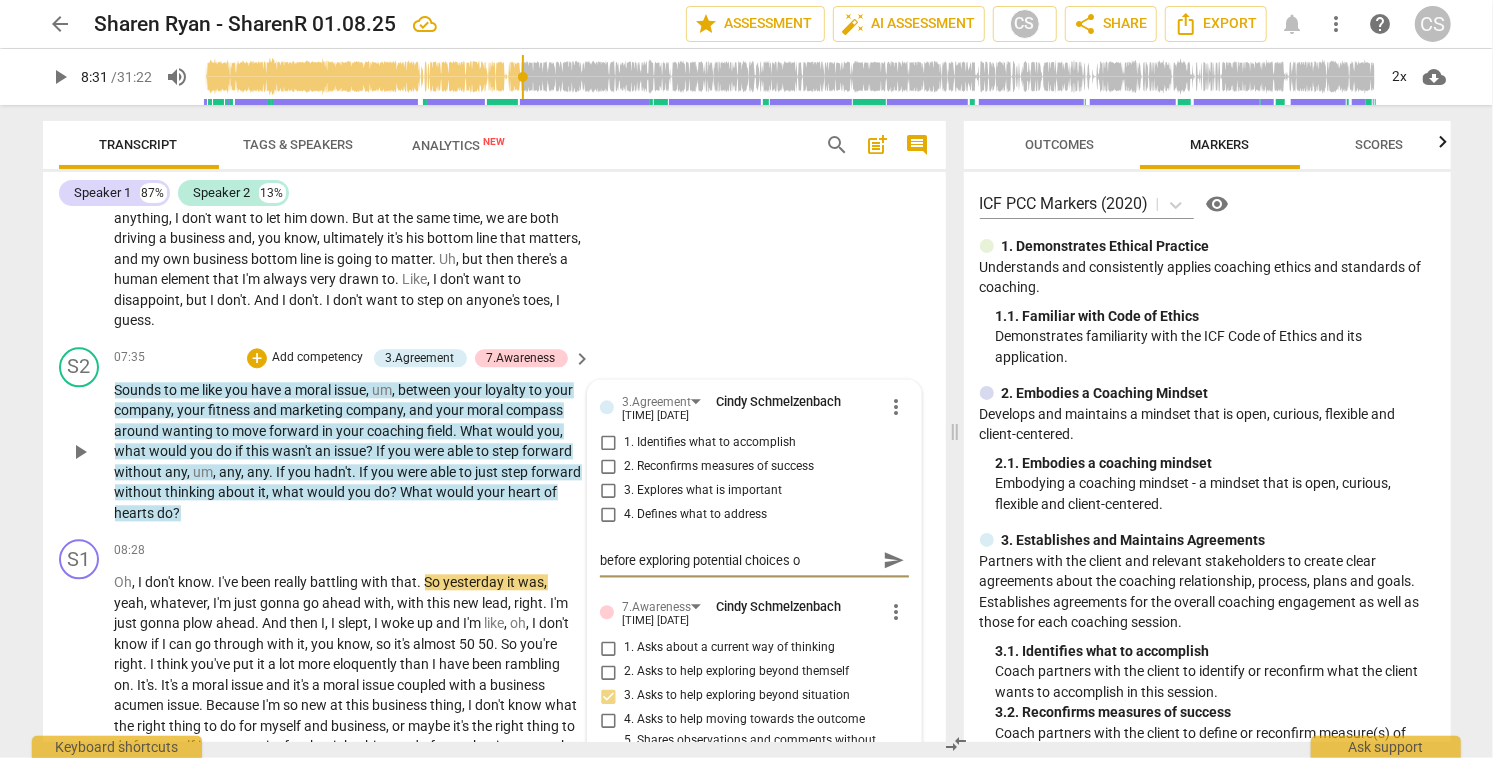 type on "before exploring potential choices of" 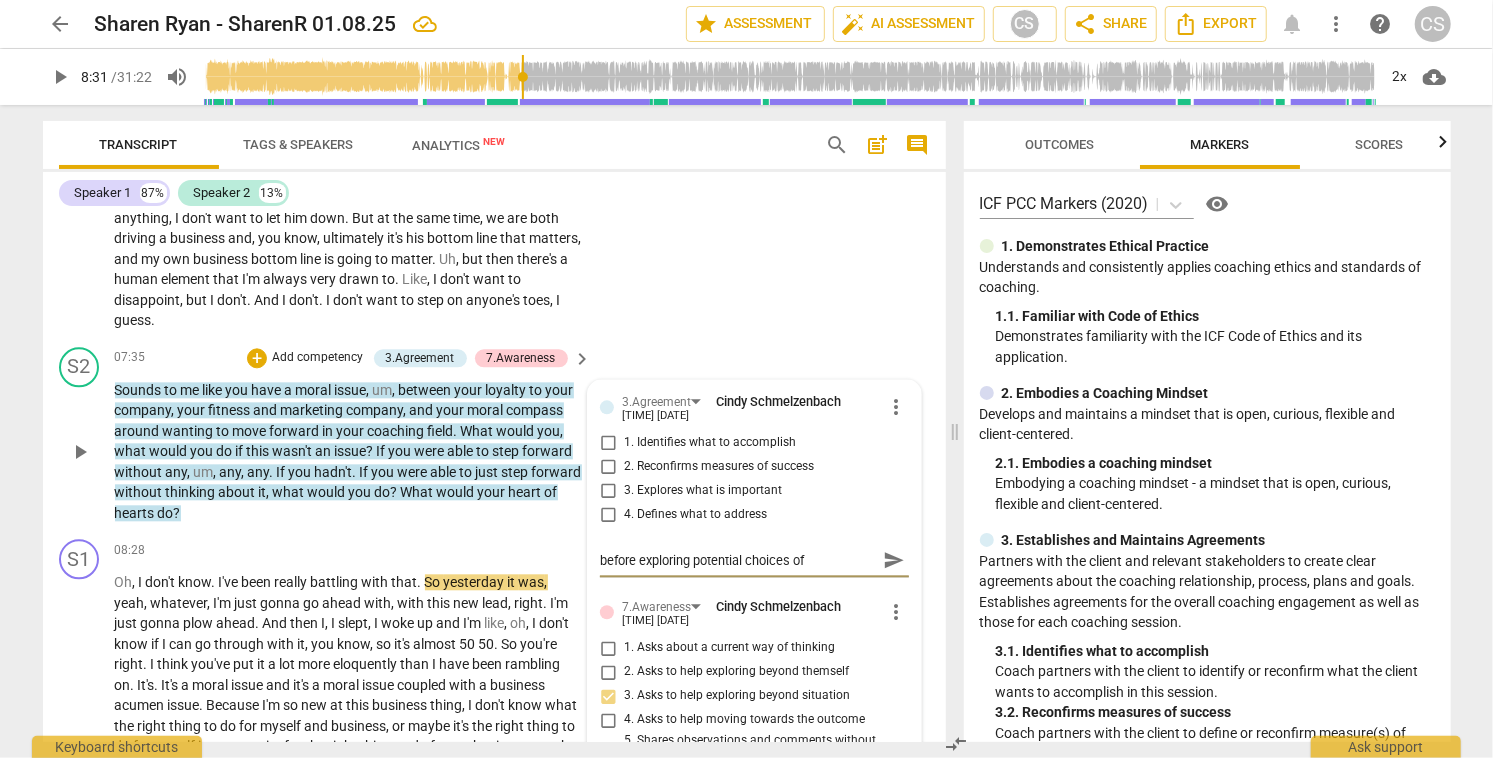 type on "before exploring potential choices of" 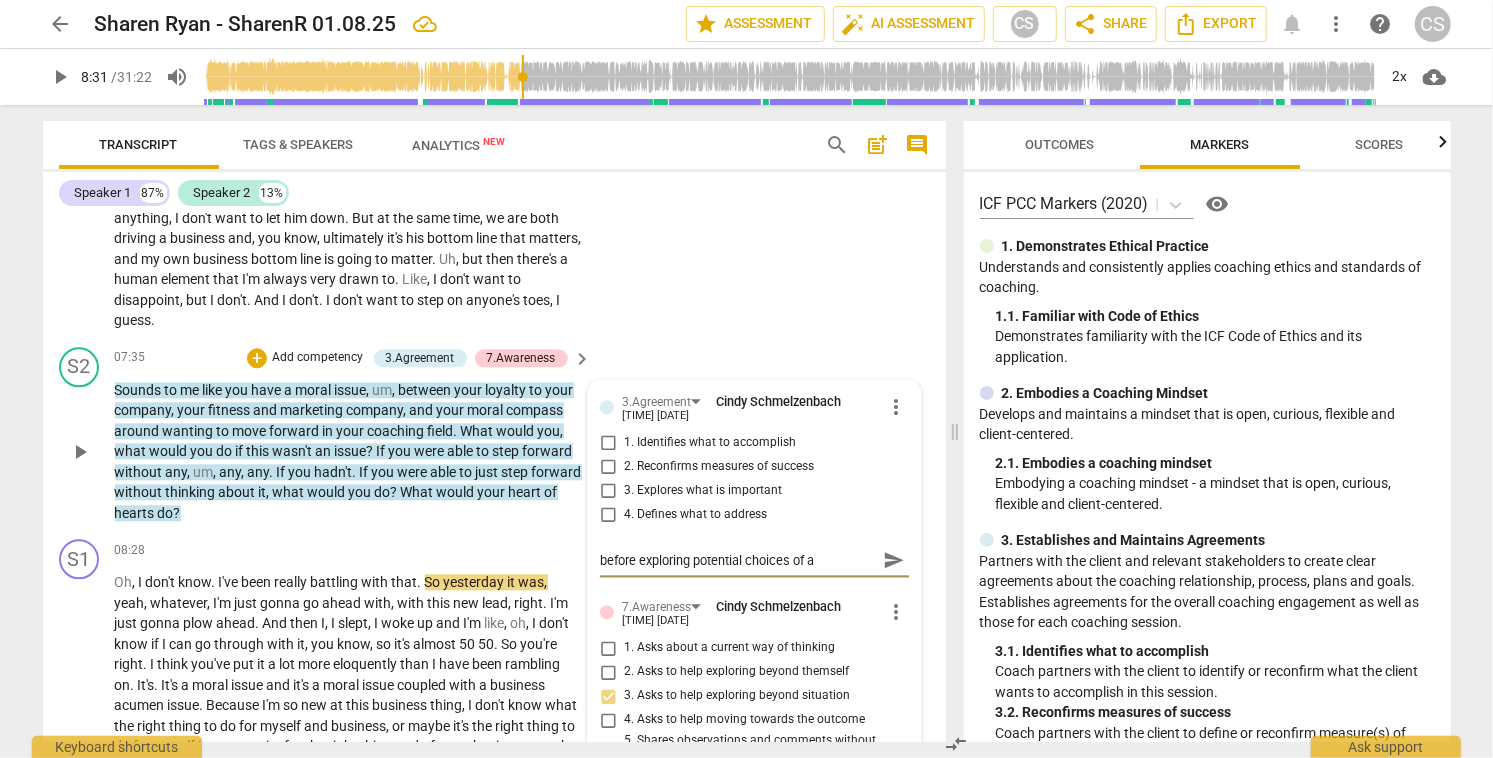 type on "before exploring potential choices of ac" 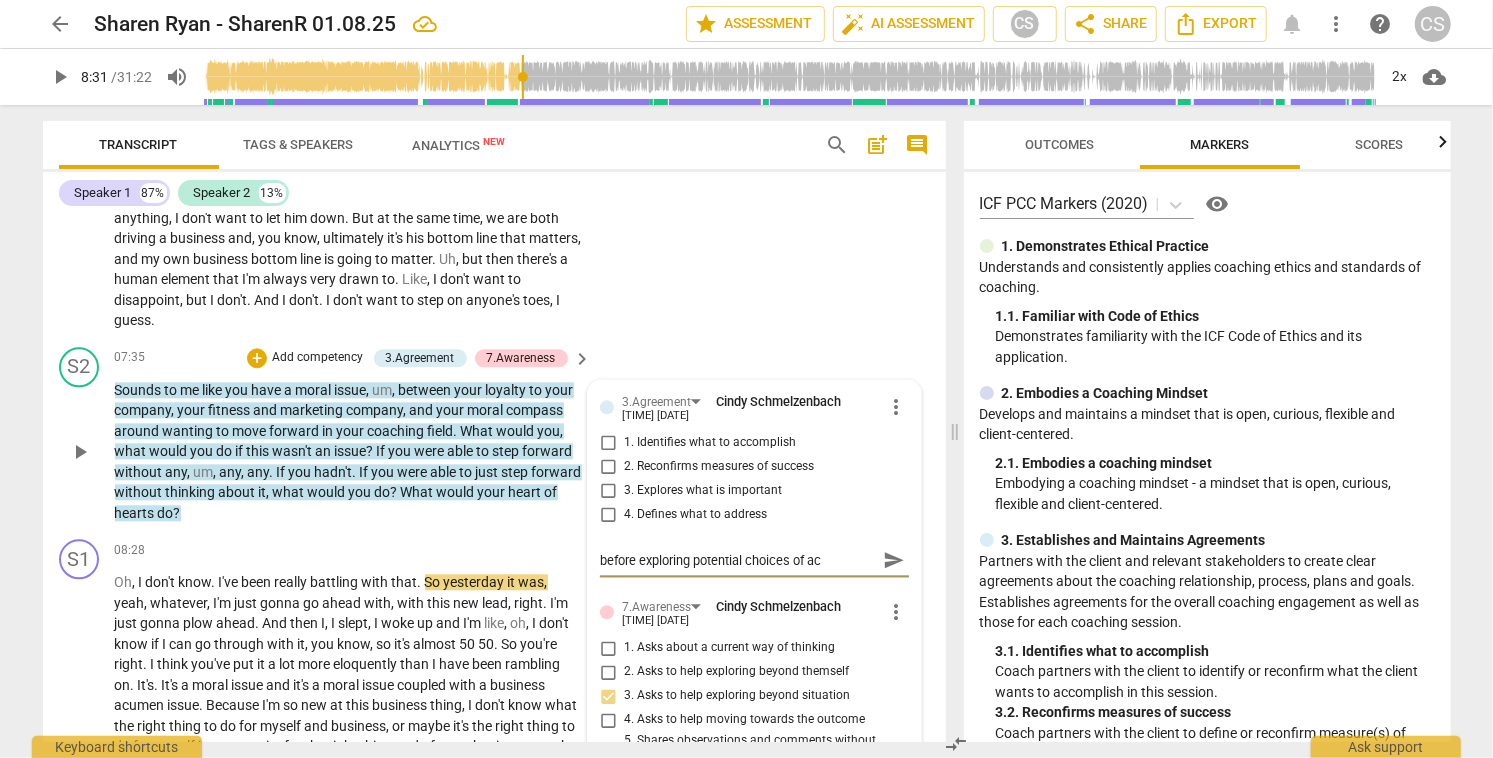 type on "before exploring potential choices of act" 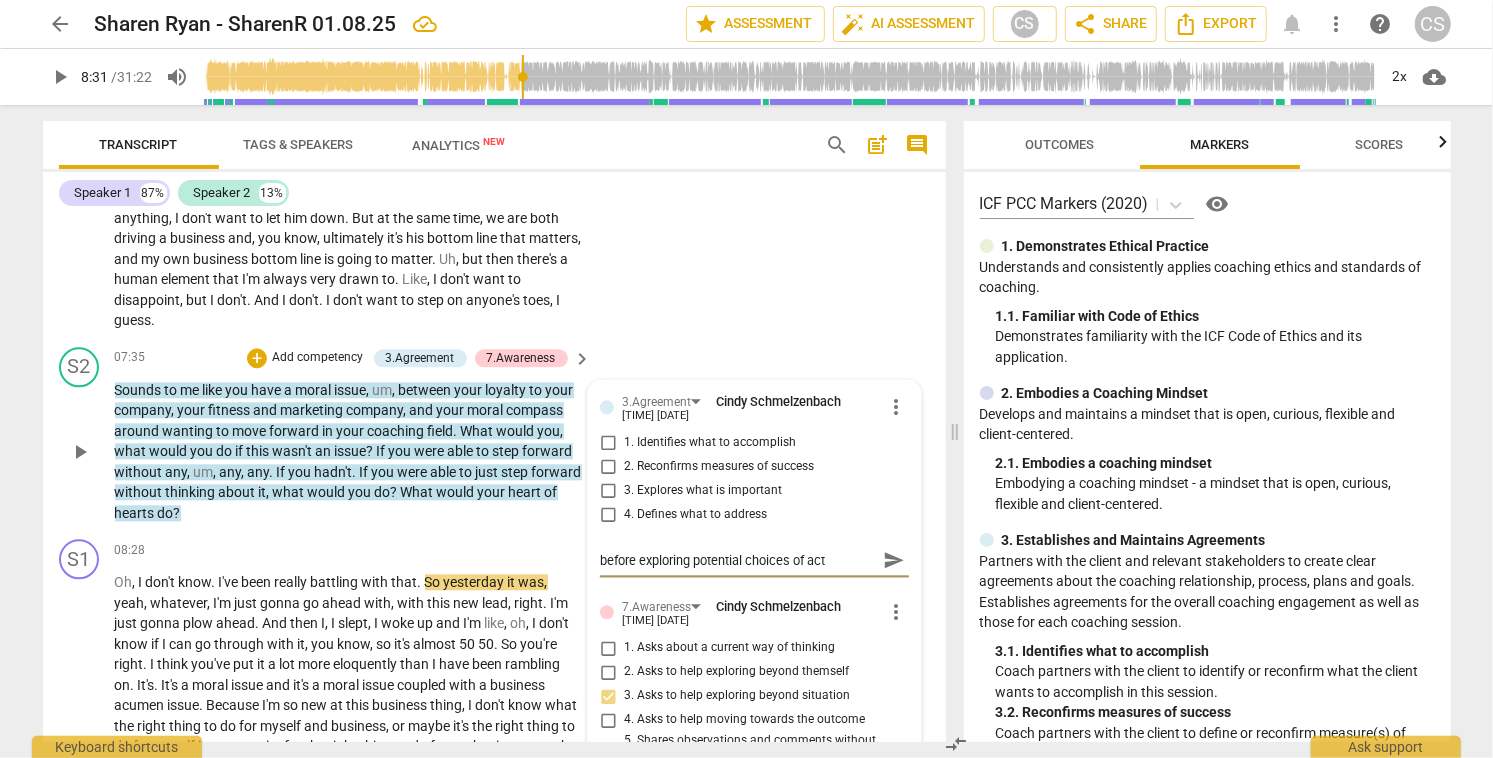 type on "before exploring potential choices of acti" 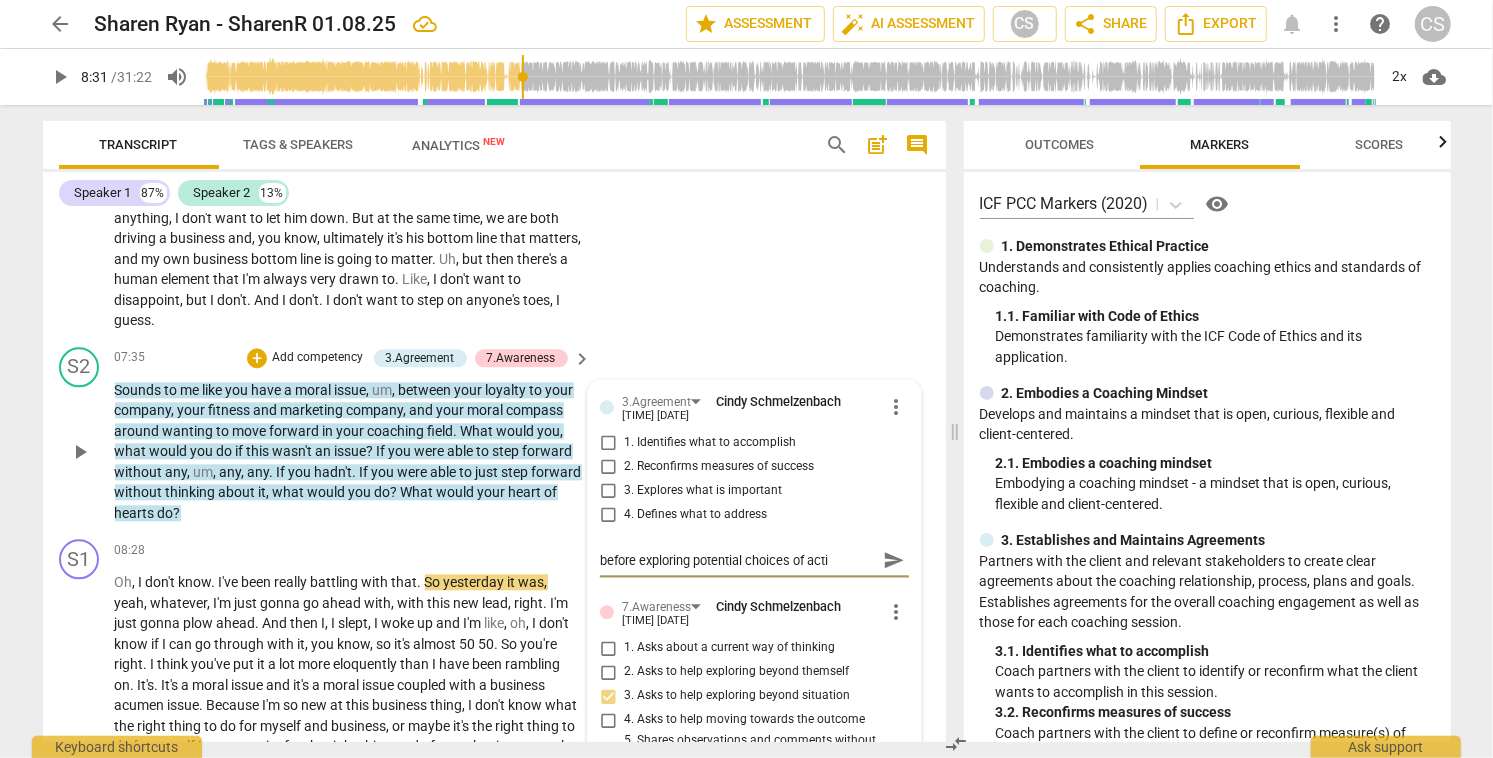 type on "before exploring potential choices of actio" 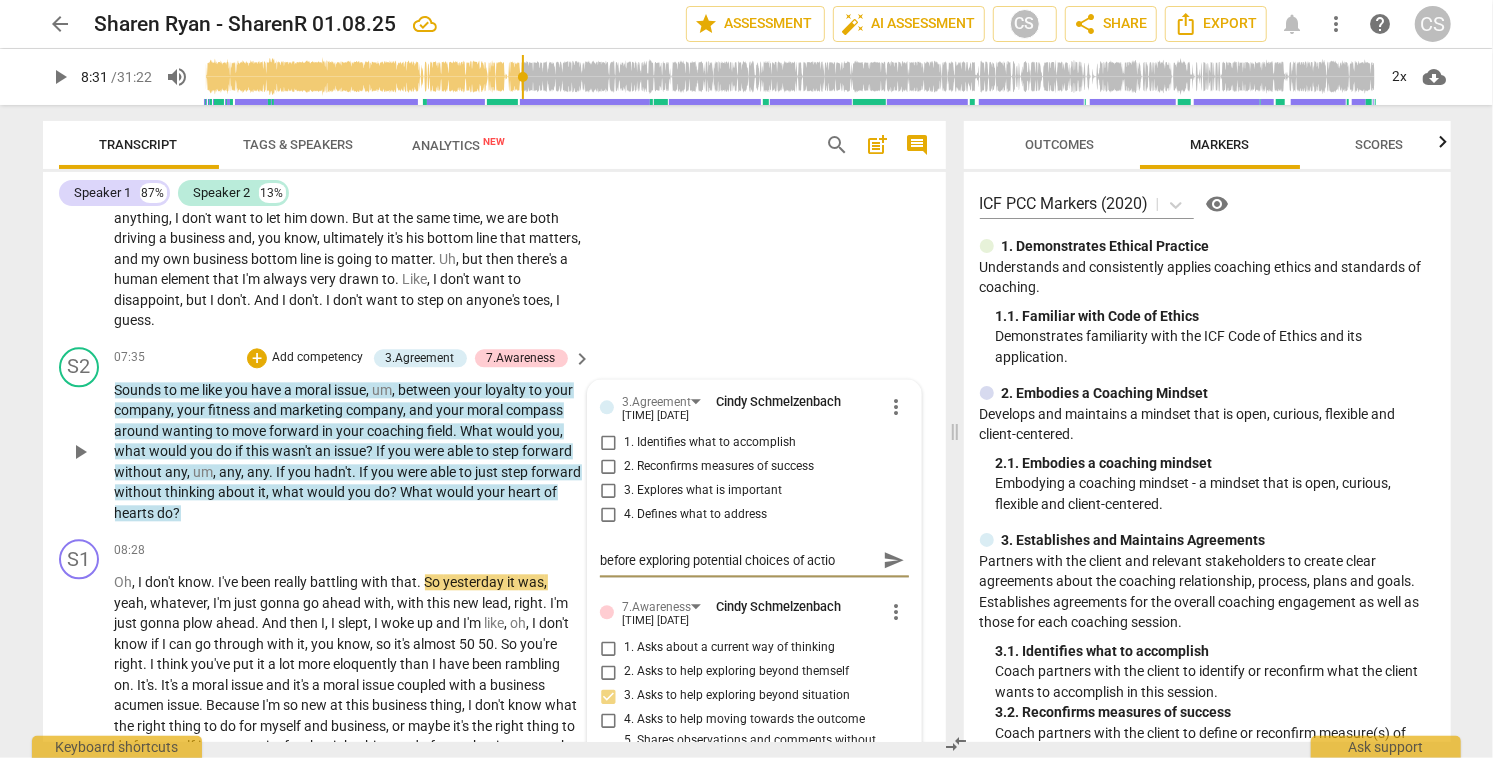 type on "before exploring potential choices of action" 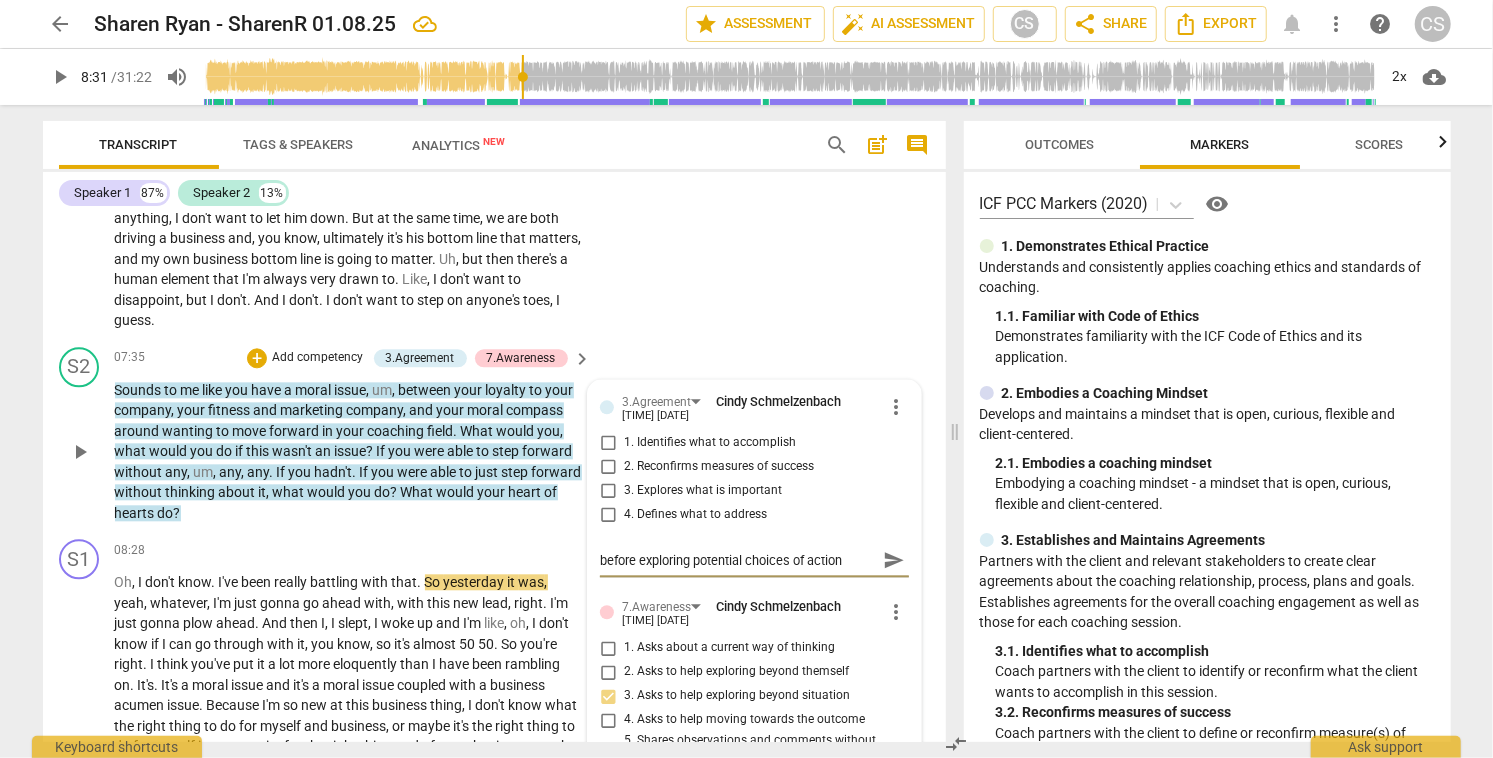 type on "before exploring potential choices of action," 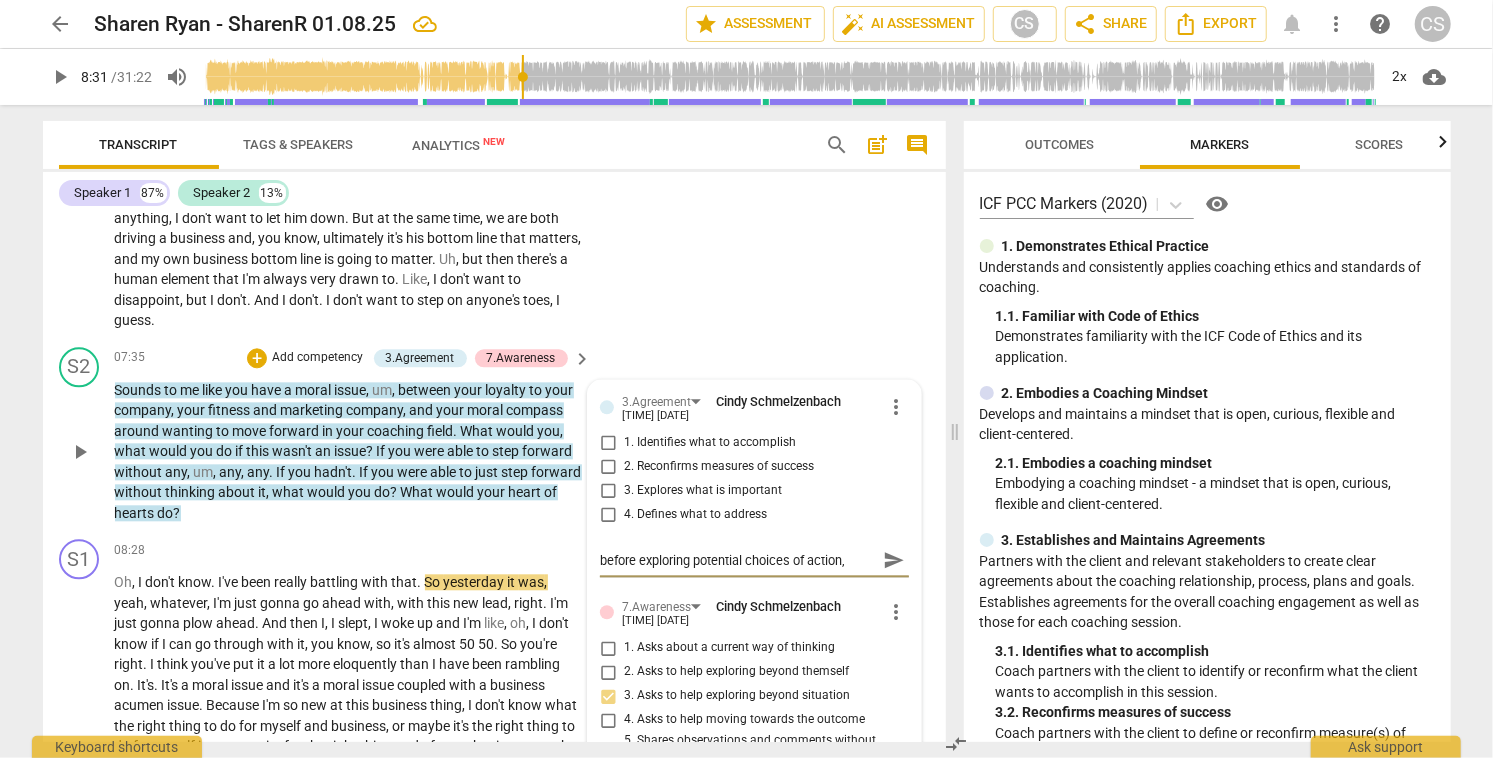 type on "before exploring potential choices of action," 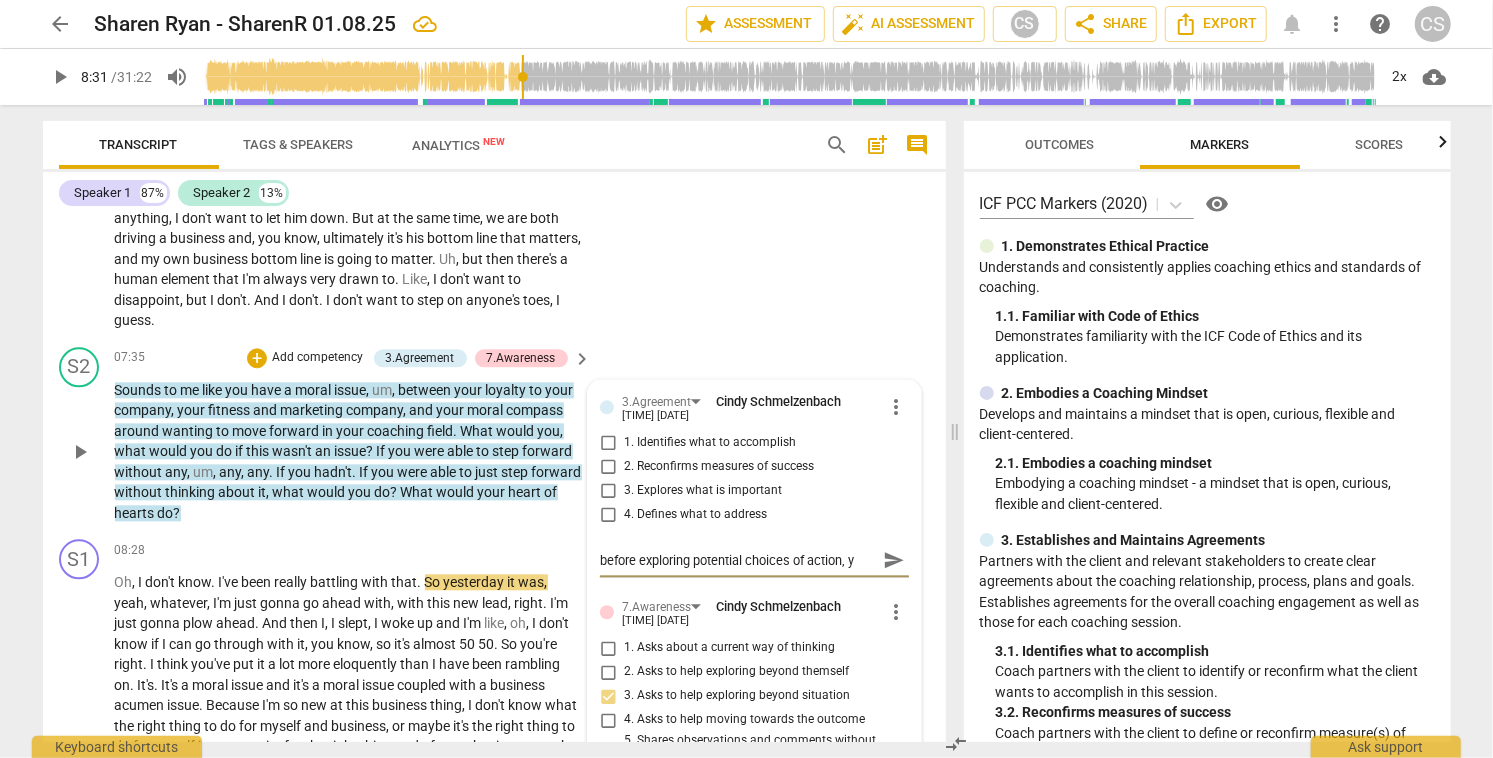 type on "before exploring potential choices of action, yo" 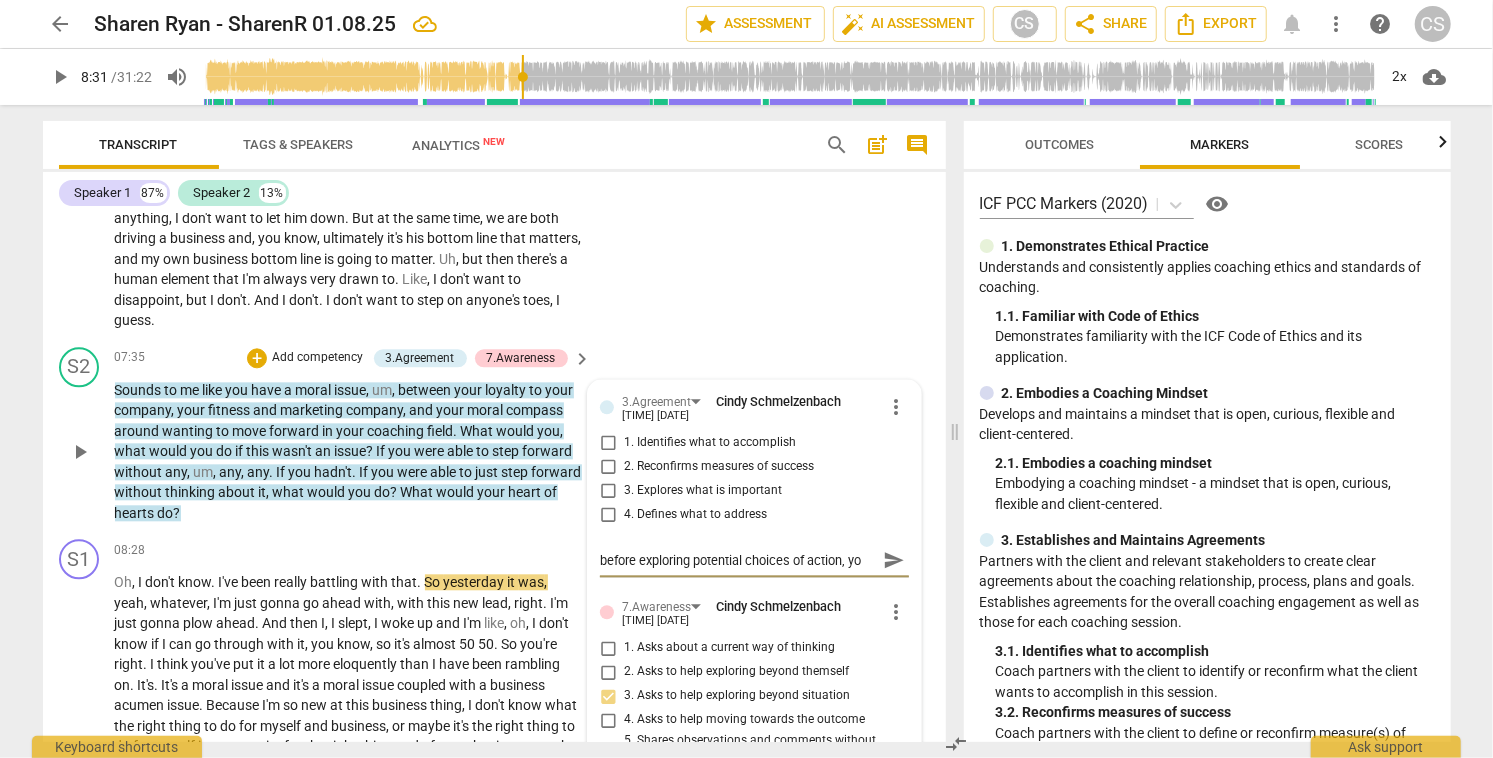 type on "before exploring potential choices of action, you" 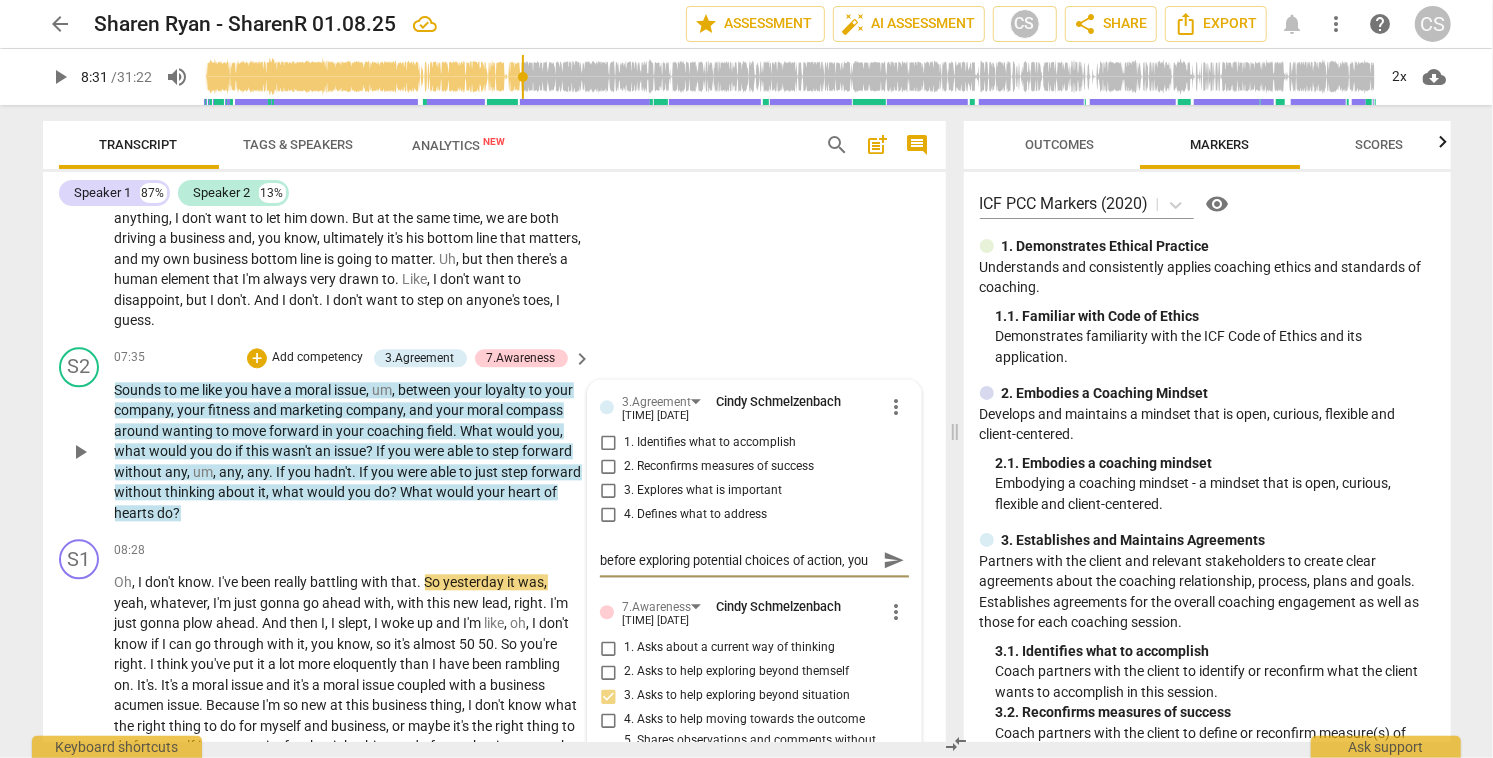 type on "before exploring potential choices of action, you'" 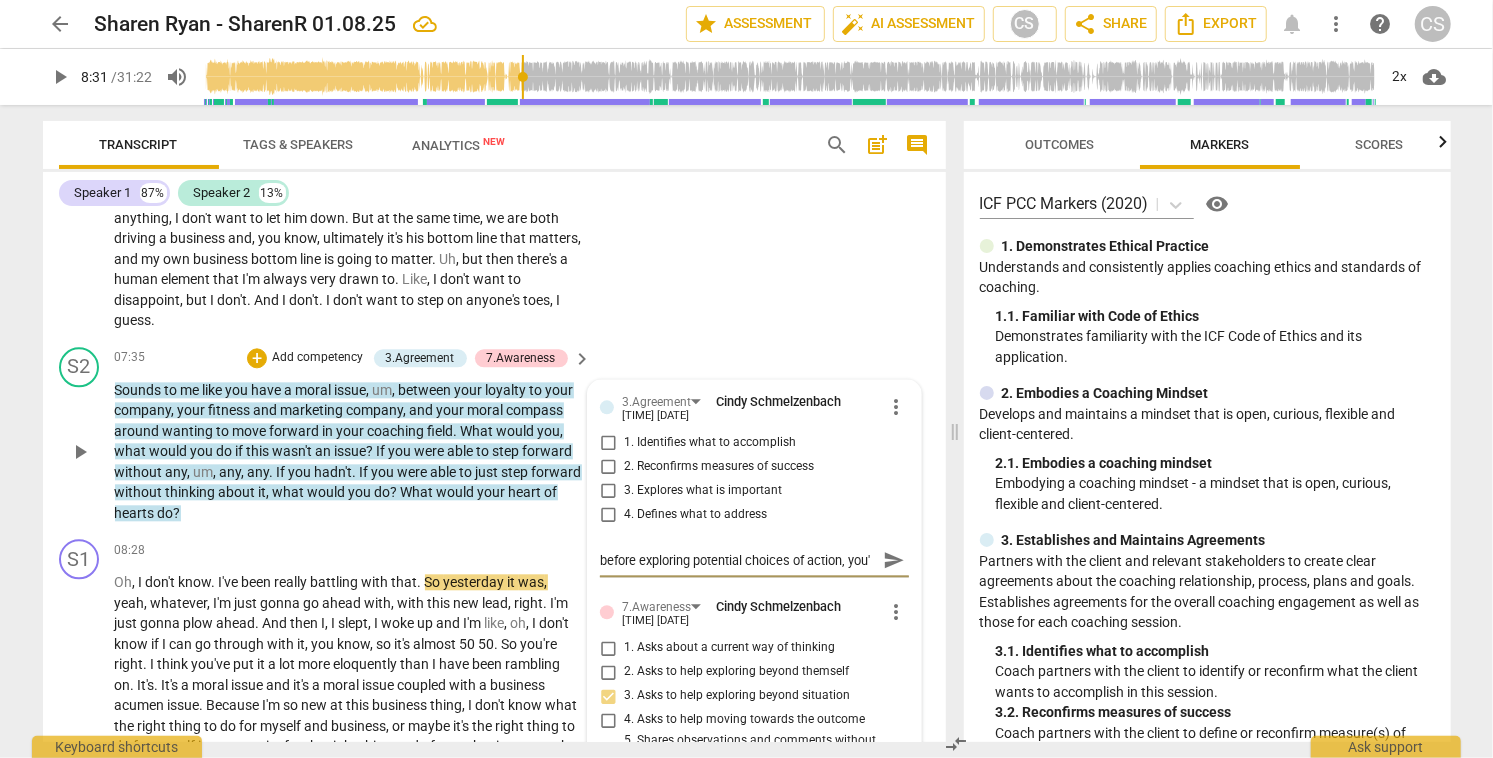 scroll, scrollTop: 17, scrollLeft: 0, axis: vertical 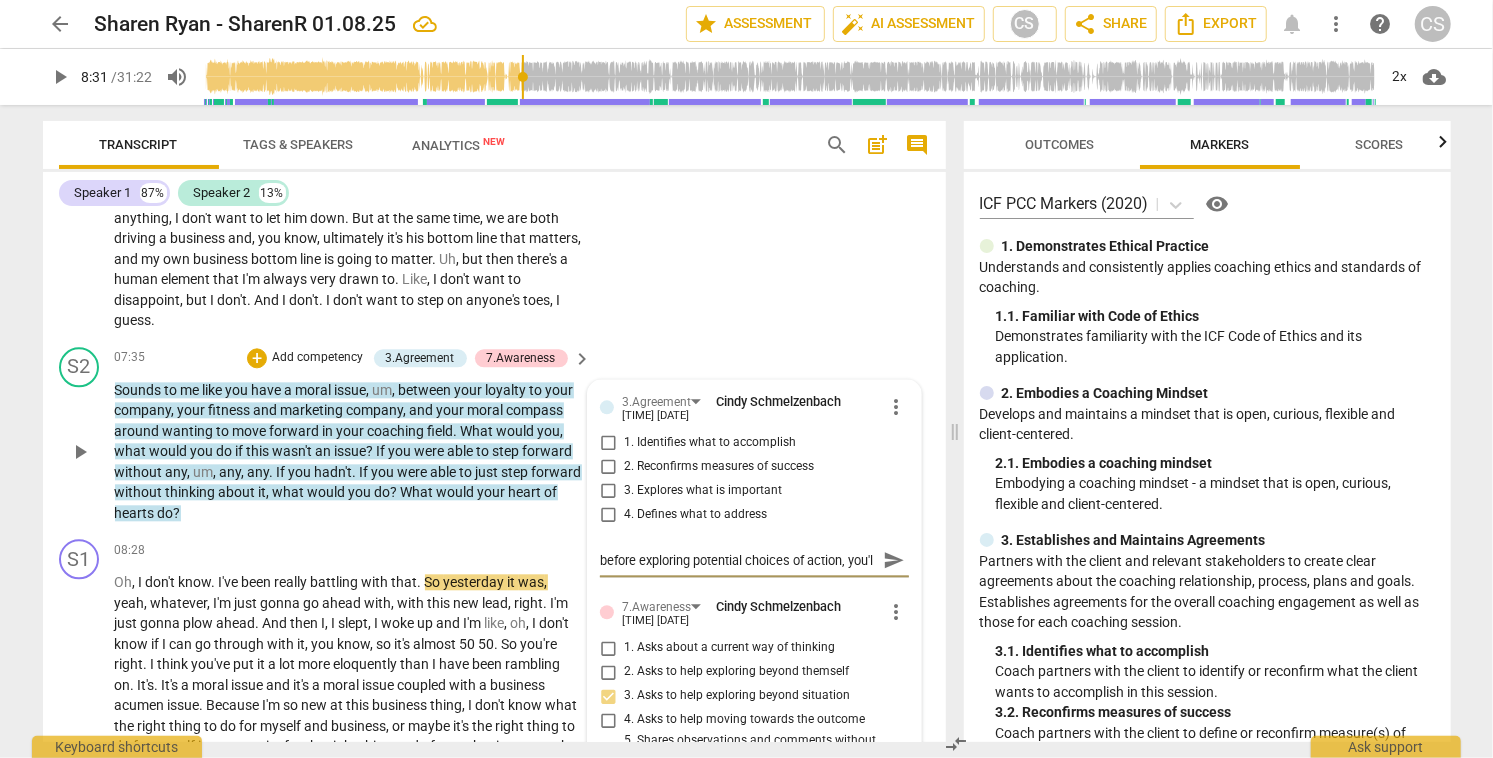 type on "before exploring potential choices of action, you'll" 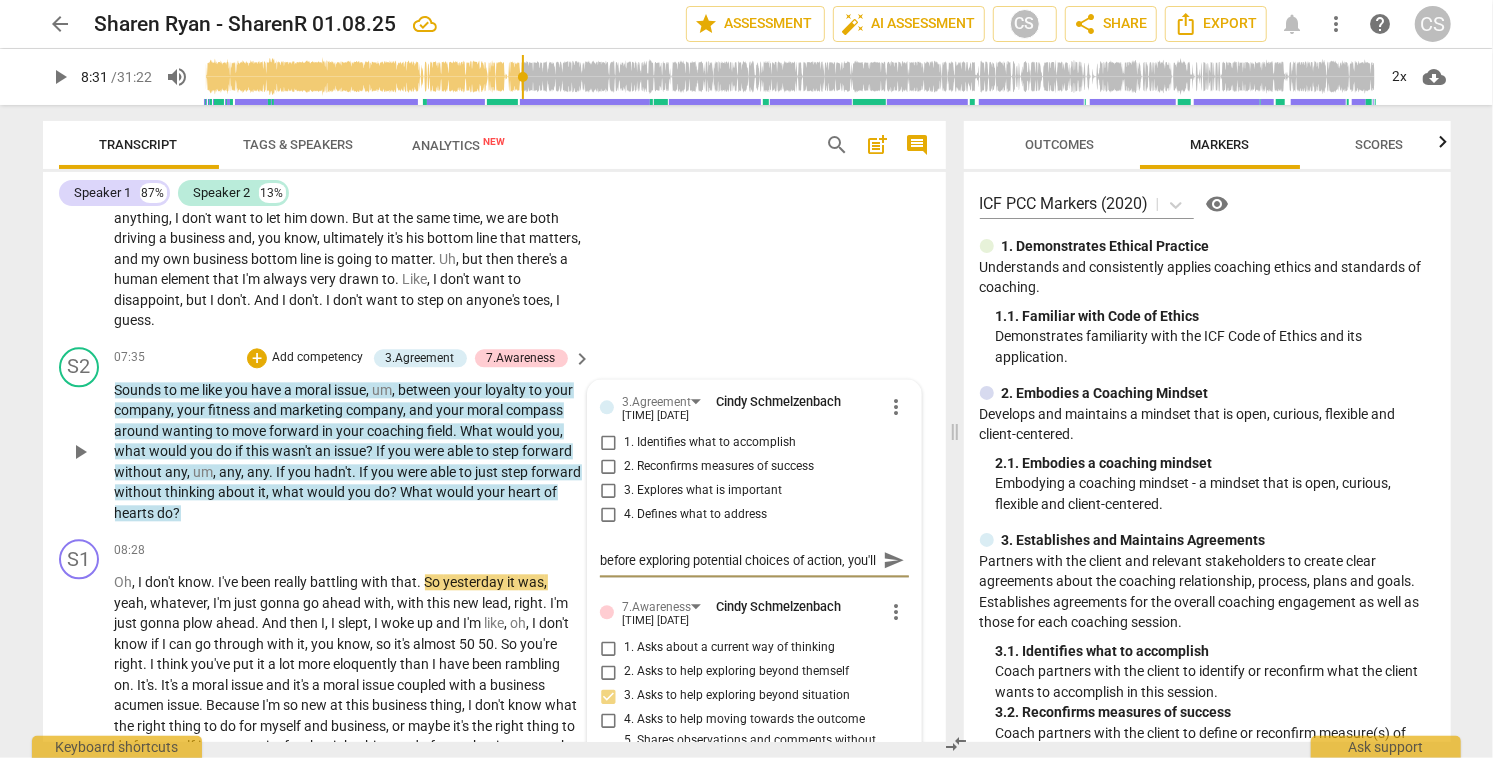 type on "before exploring potential choices of action, you'll" 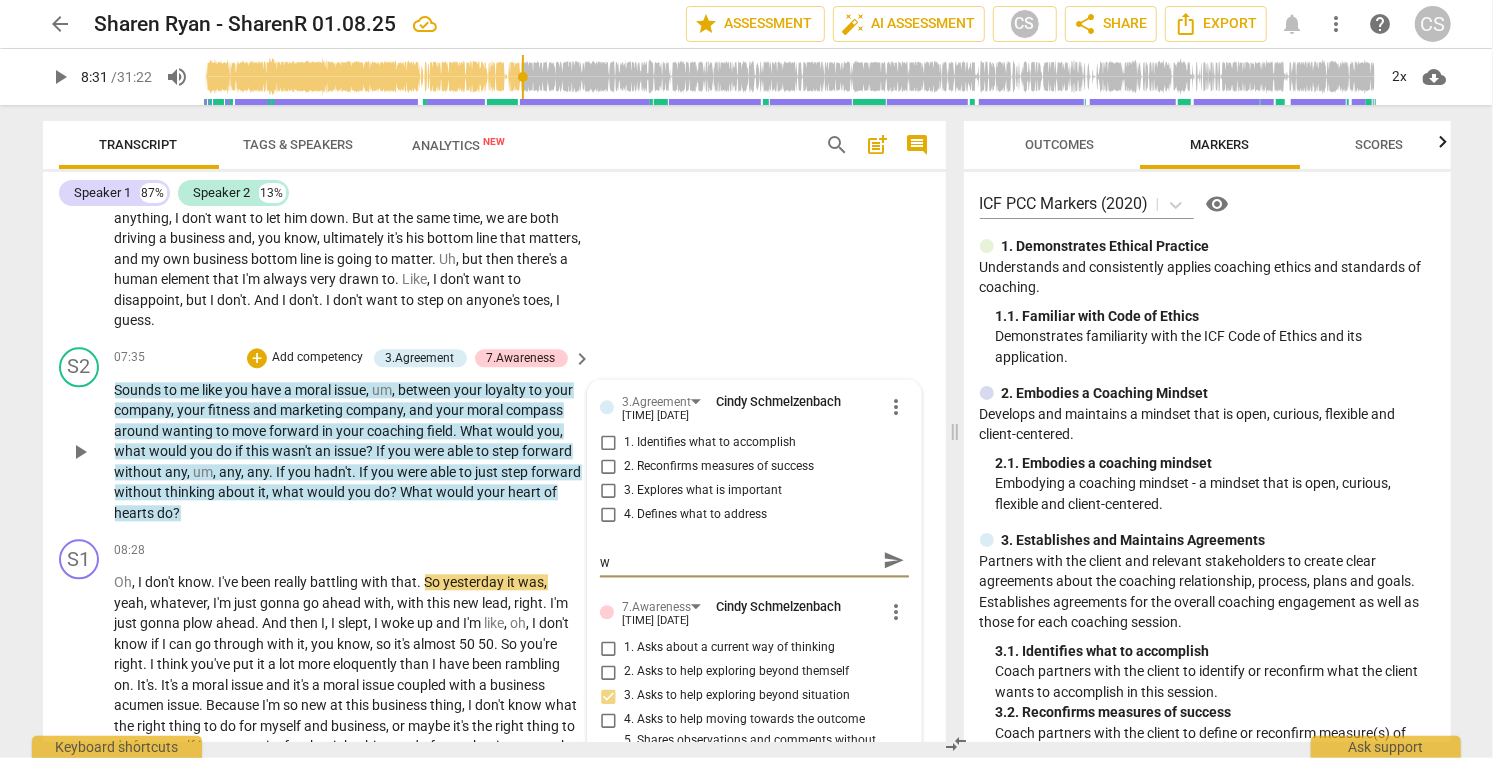 type on "before exploring potential choices of action, you'll wa" 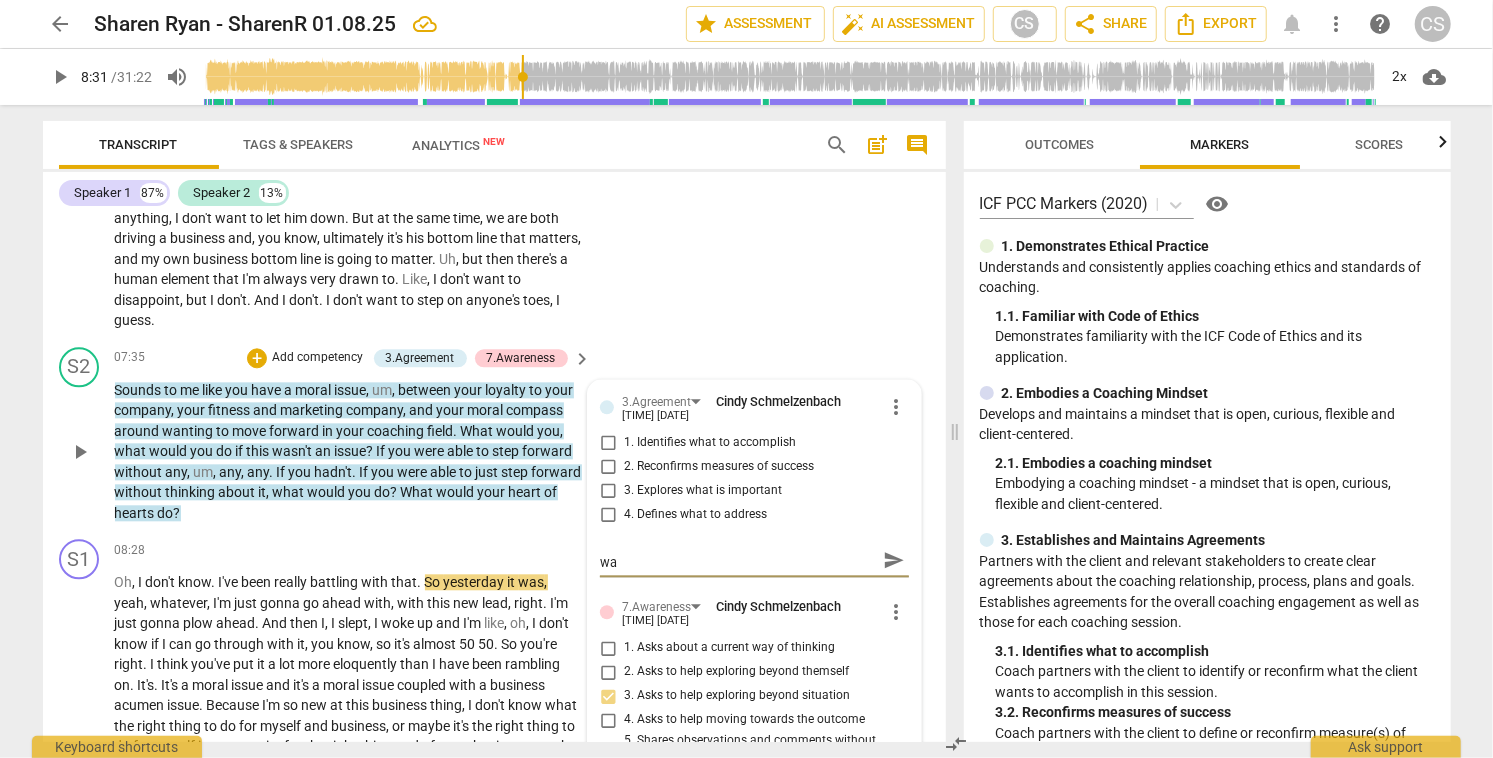 type on "before exploring potential choices of action, you'll wan" 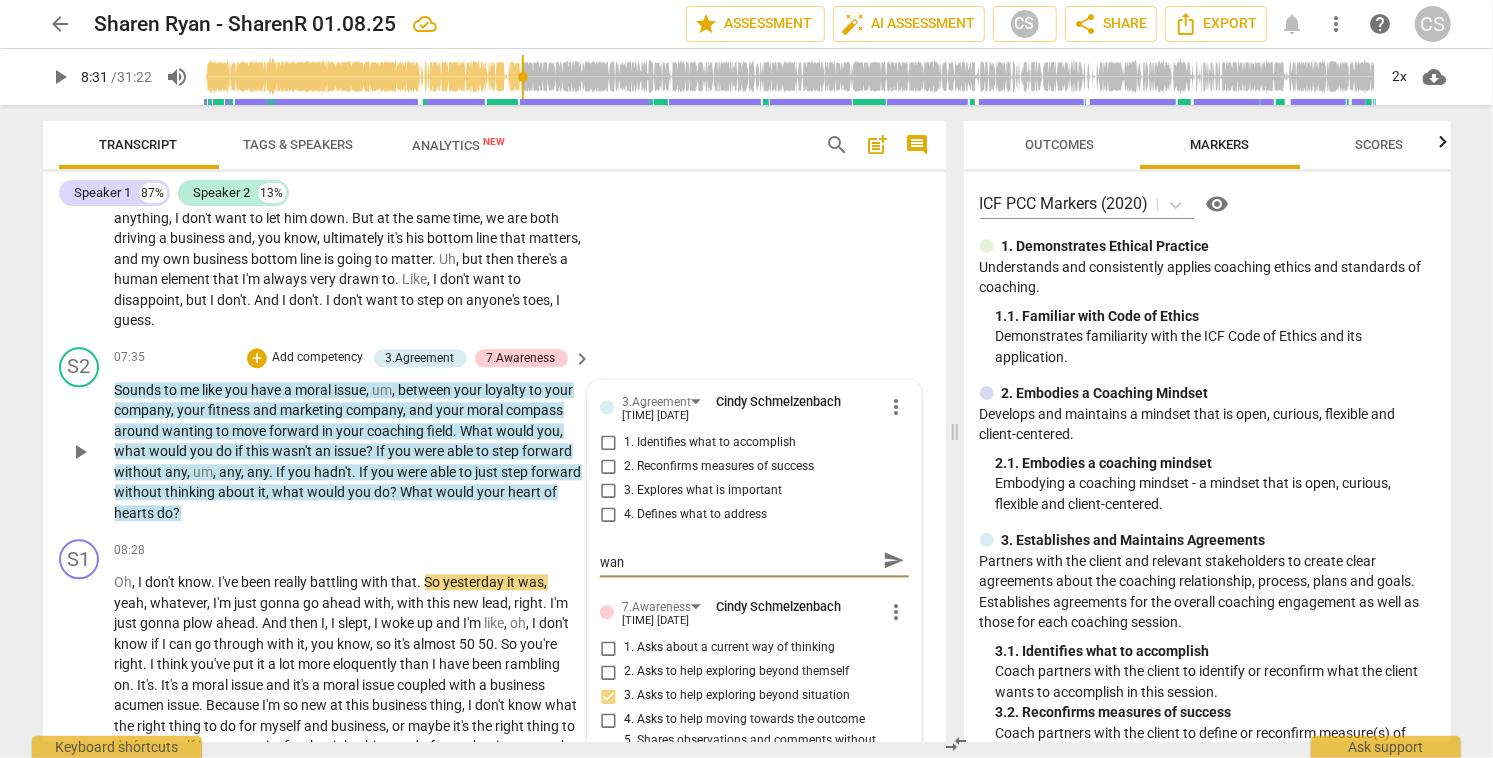 scroll, scrollTop: 0, scrollLeft: 0, axis: both 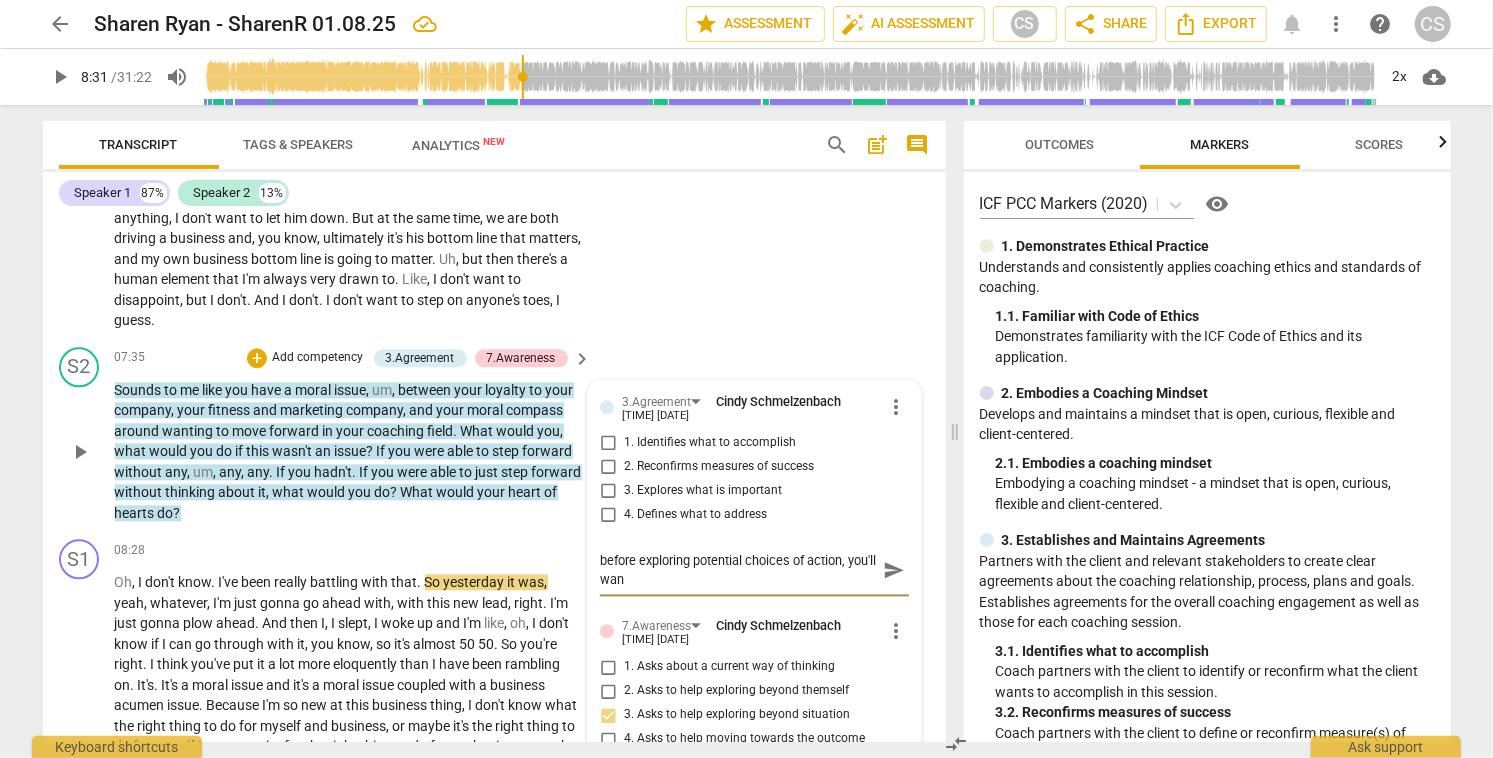 type on "before exploring potential choices of action, you'll want" 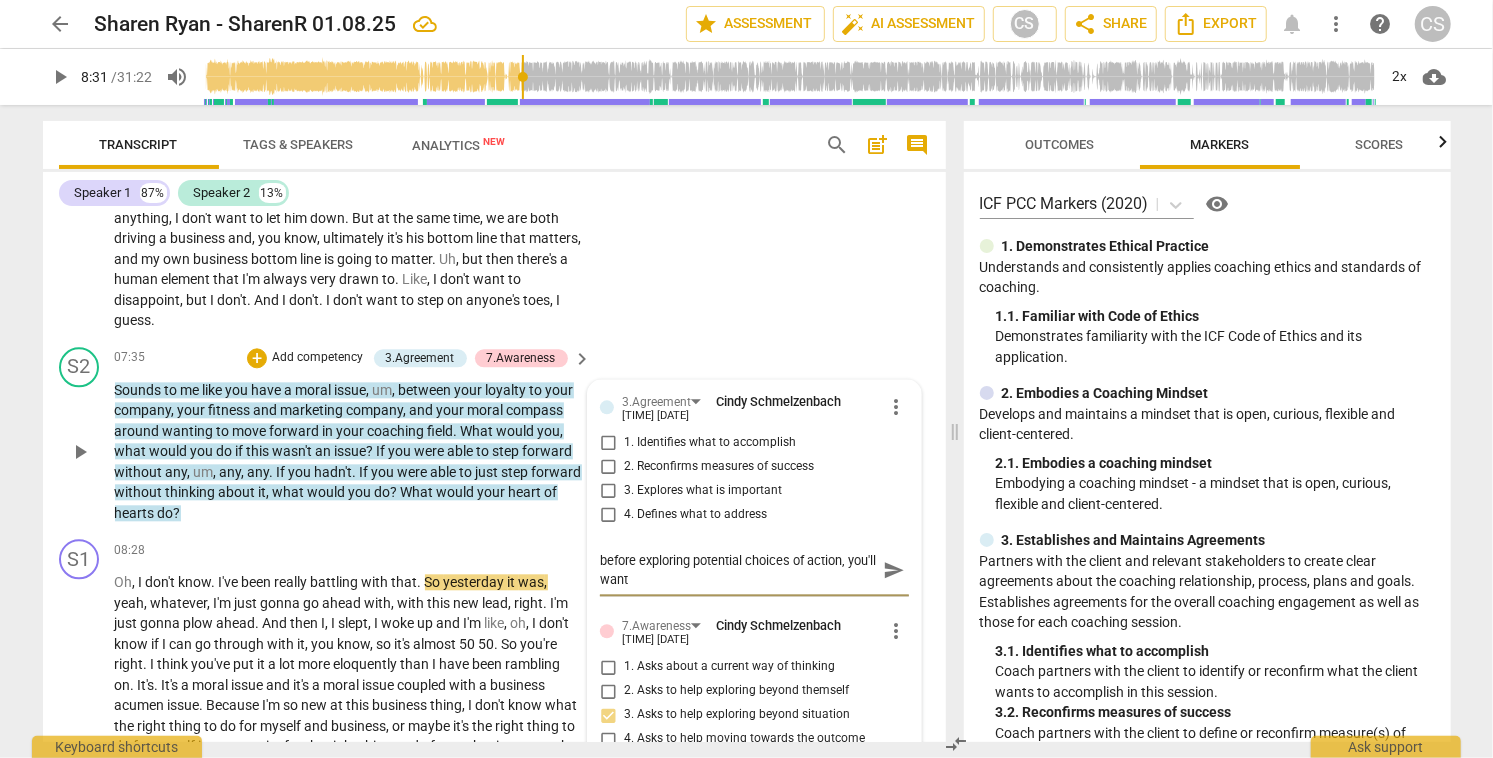 type on "before exploring potential choices of action, you'll want" 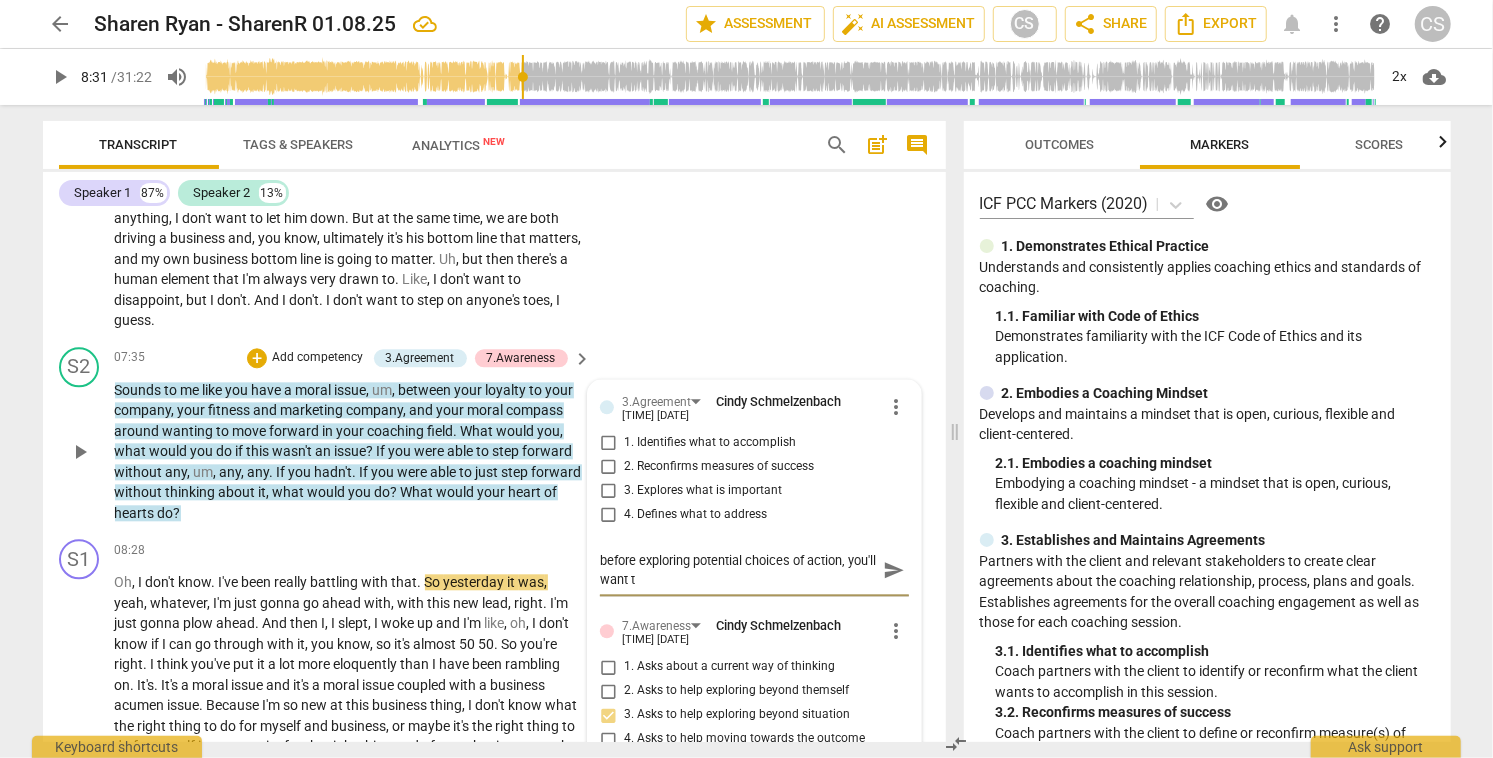 type on "before exploring potential choices of action, you'll want to" 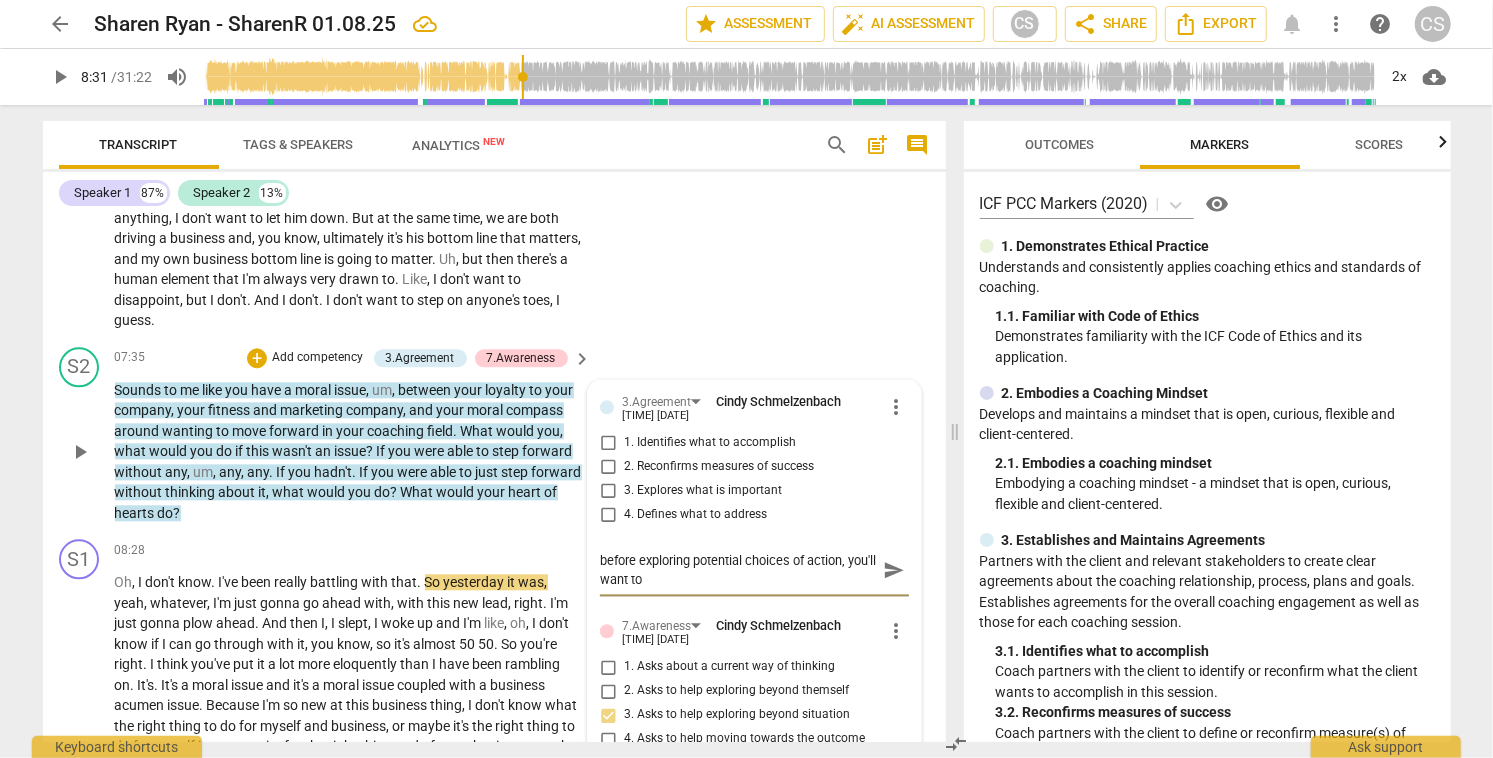type on "before exploring potential choices of action, you'll want to" 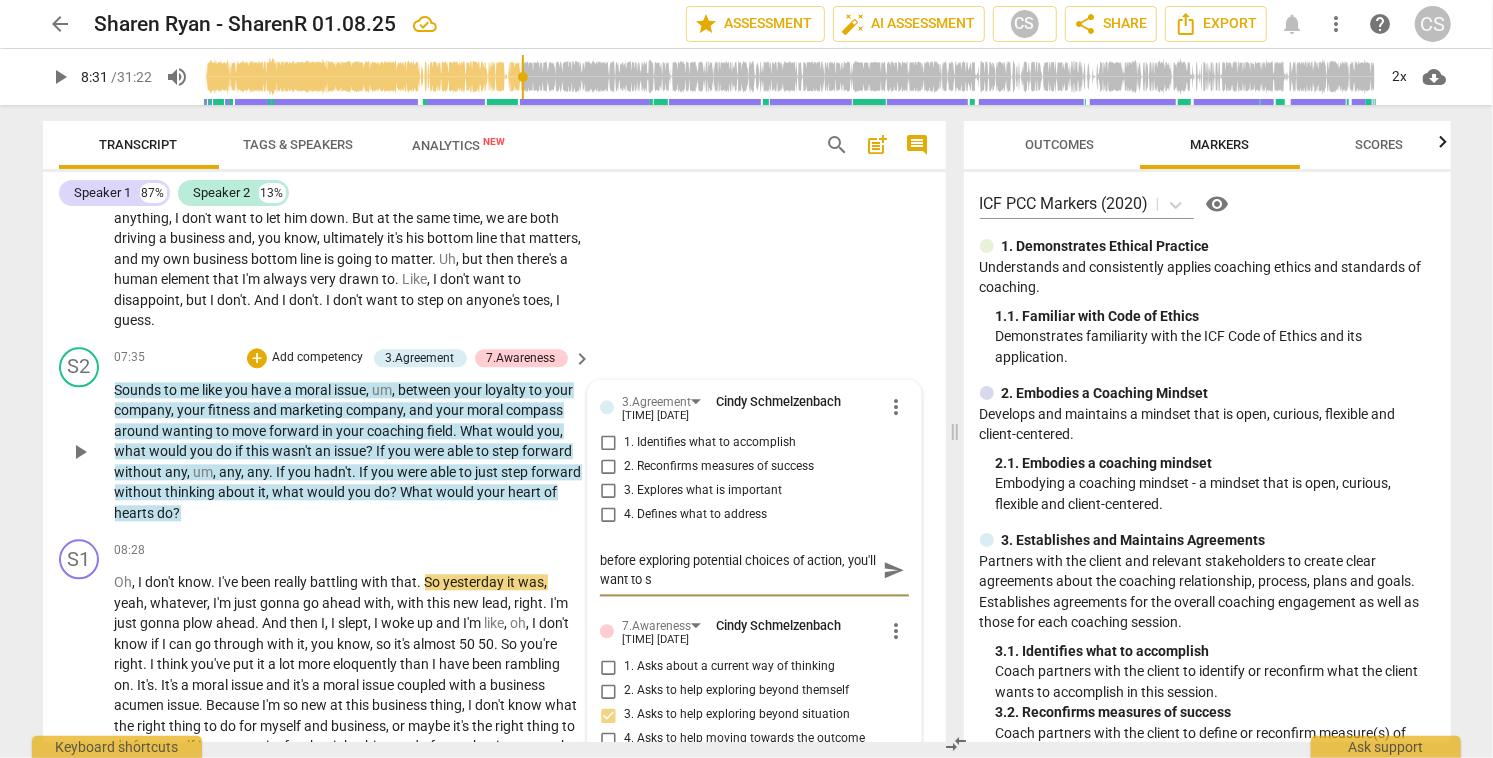 type on "before exploring potential choices of action, you'll want to se" 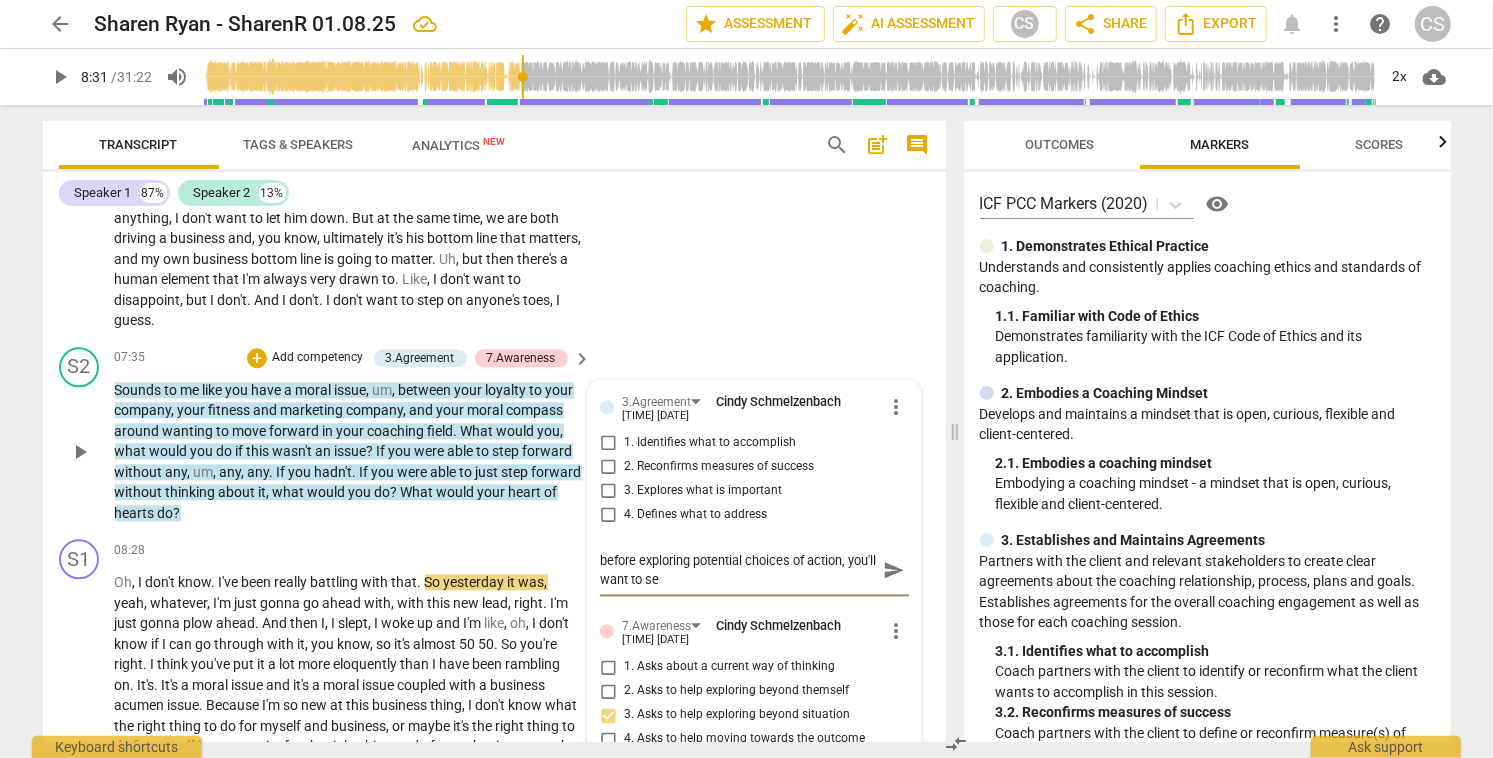 type on "before exploring potential choices of action, you'll want to sec" 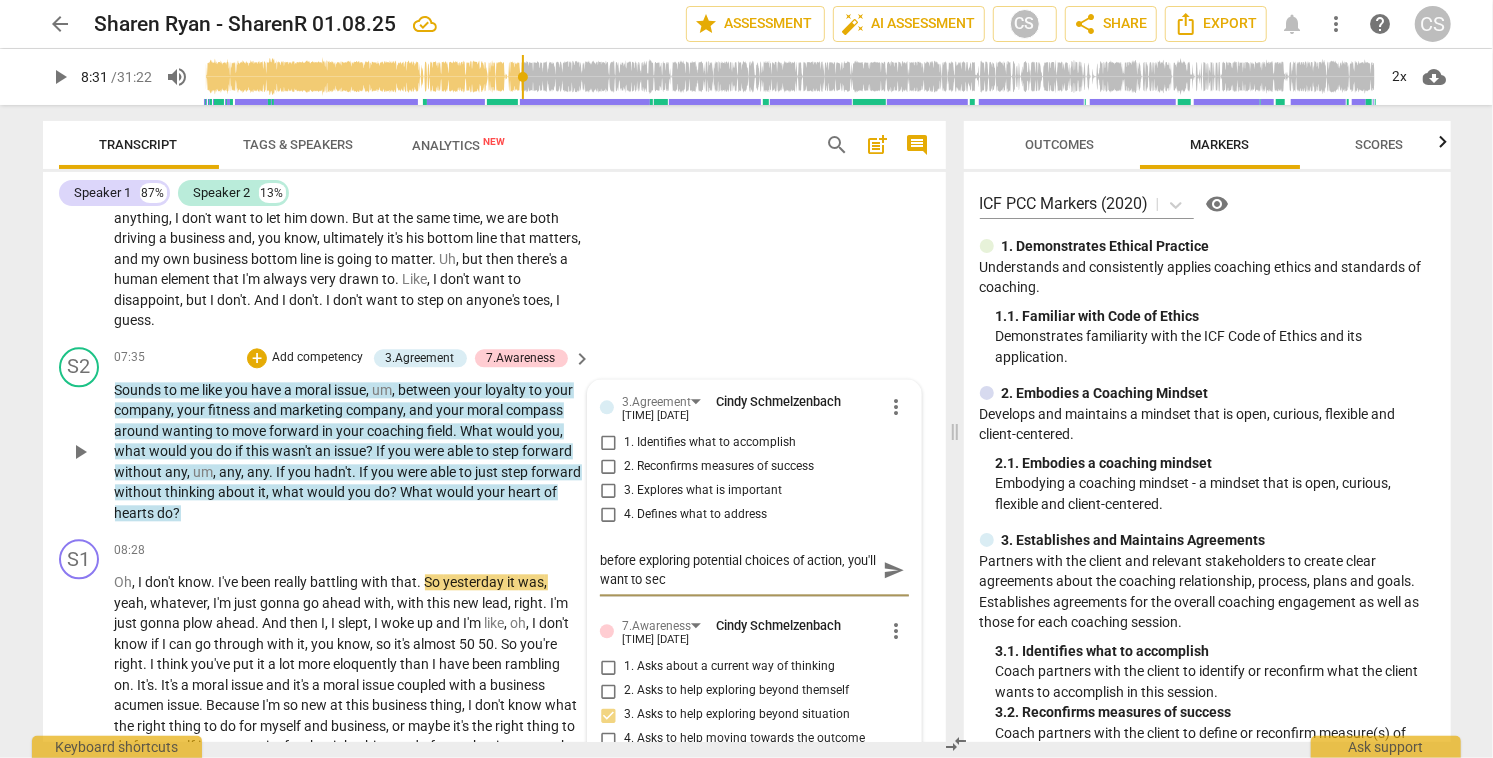 type on "before exploring potential choices of action, you'll want to secu" 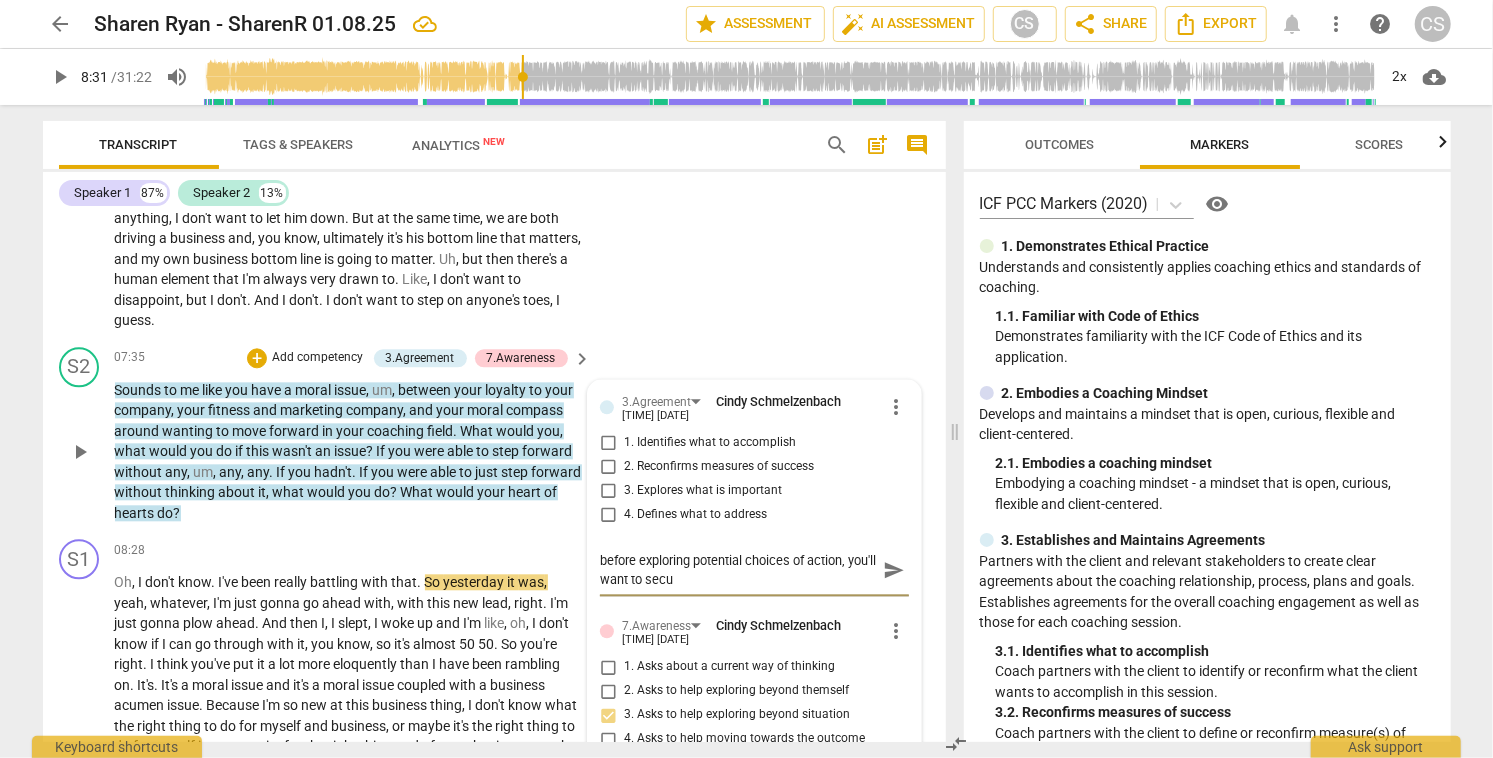 type on "before exploring potential choices of action, you'll want to secur" 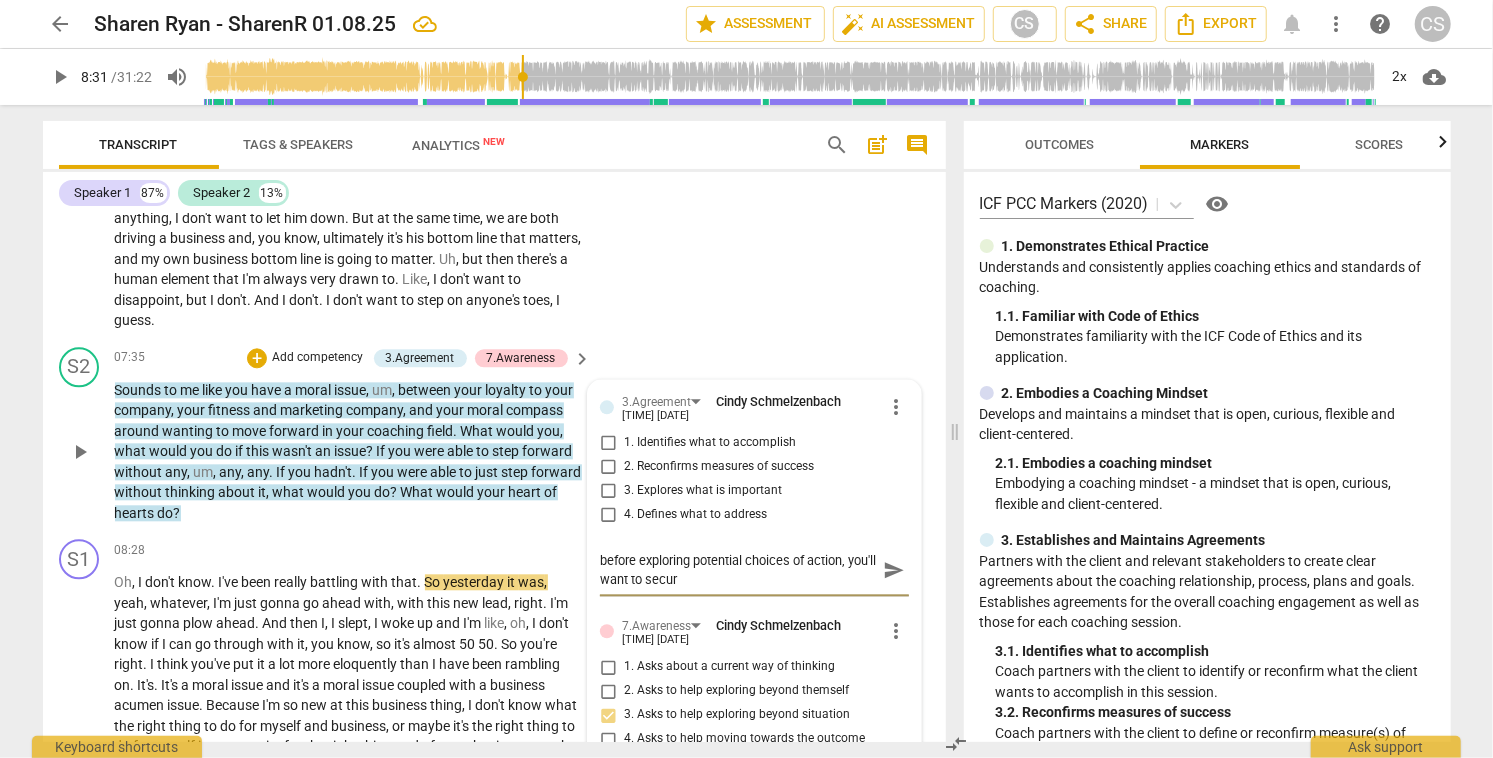type on "before exploring potential choices of action, you'll want to secure" 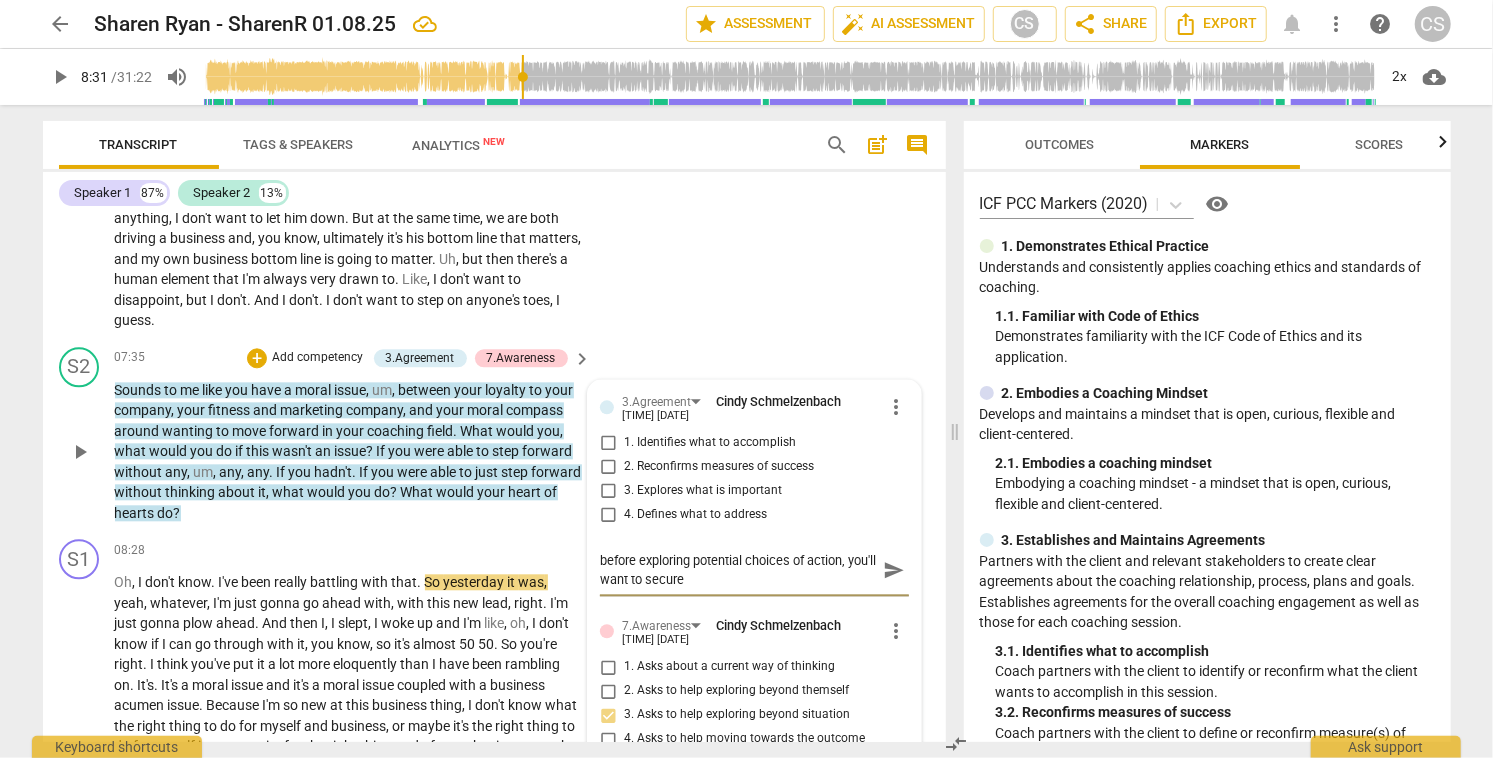 type on "before exploring potential choices of action, you'll want to secure" 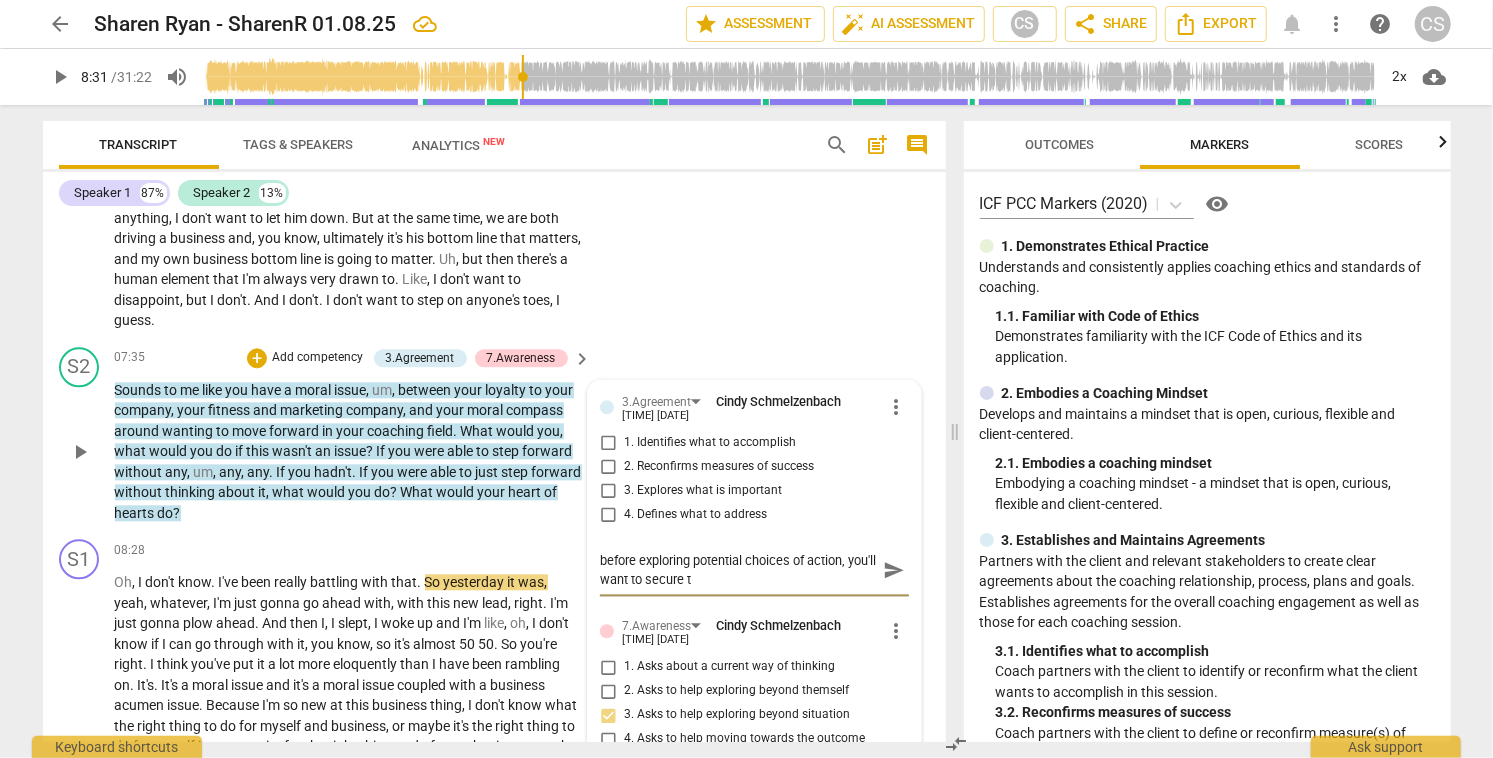 type on "before exploring potential choices of action, you'll want to secure th" 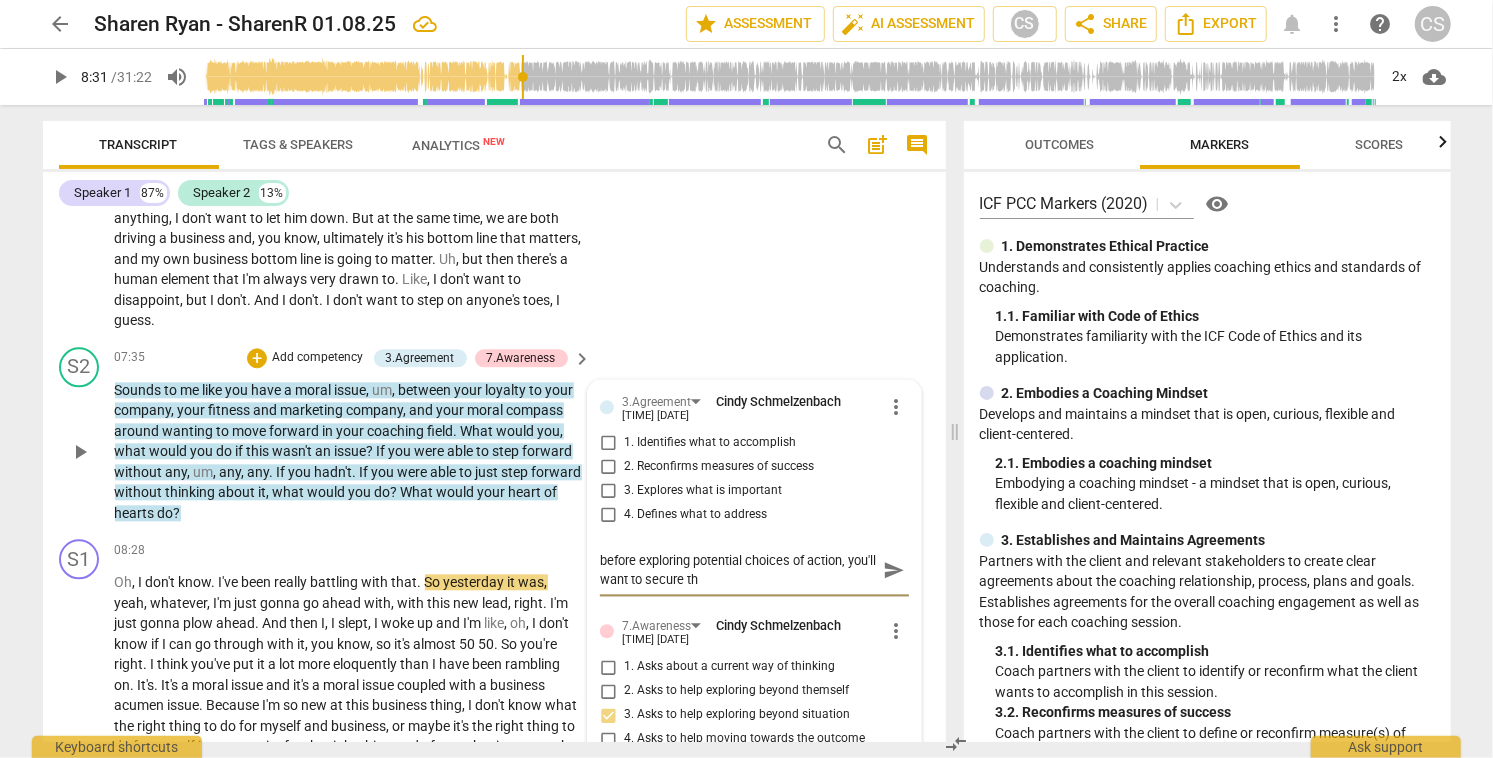 type on "before exploring potential choices of action, you'll want to secure th" 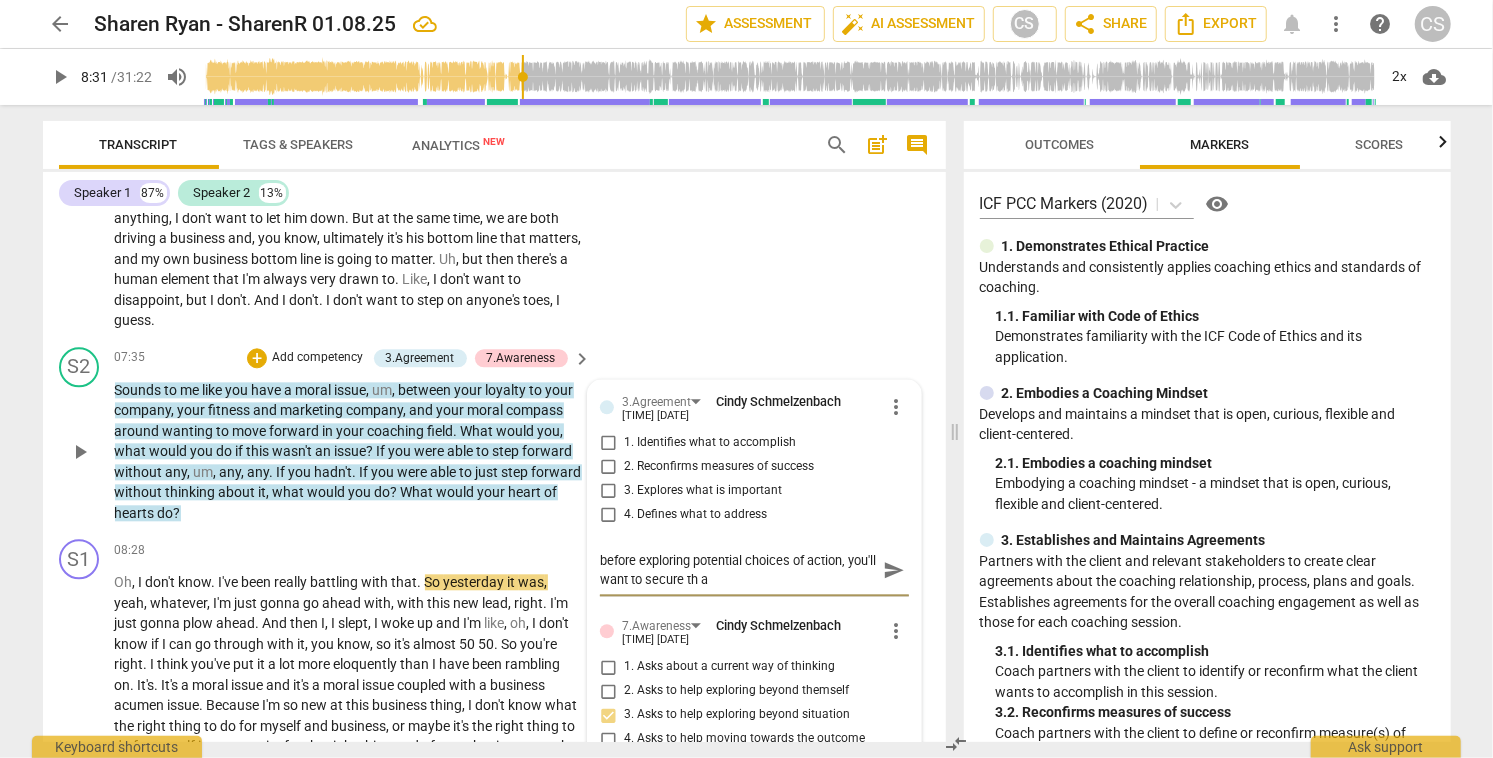 type on "before exploring potential choices of action, you'll want to secure th ag" 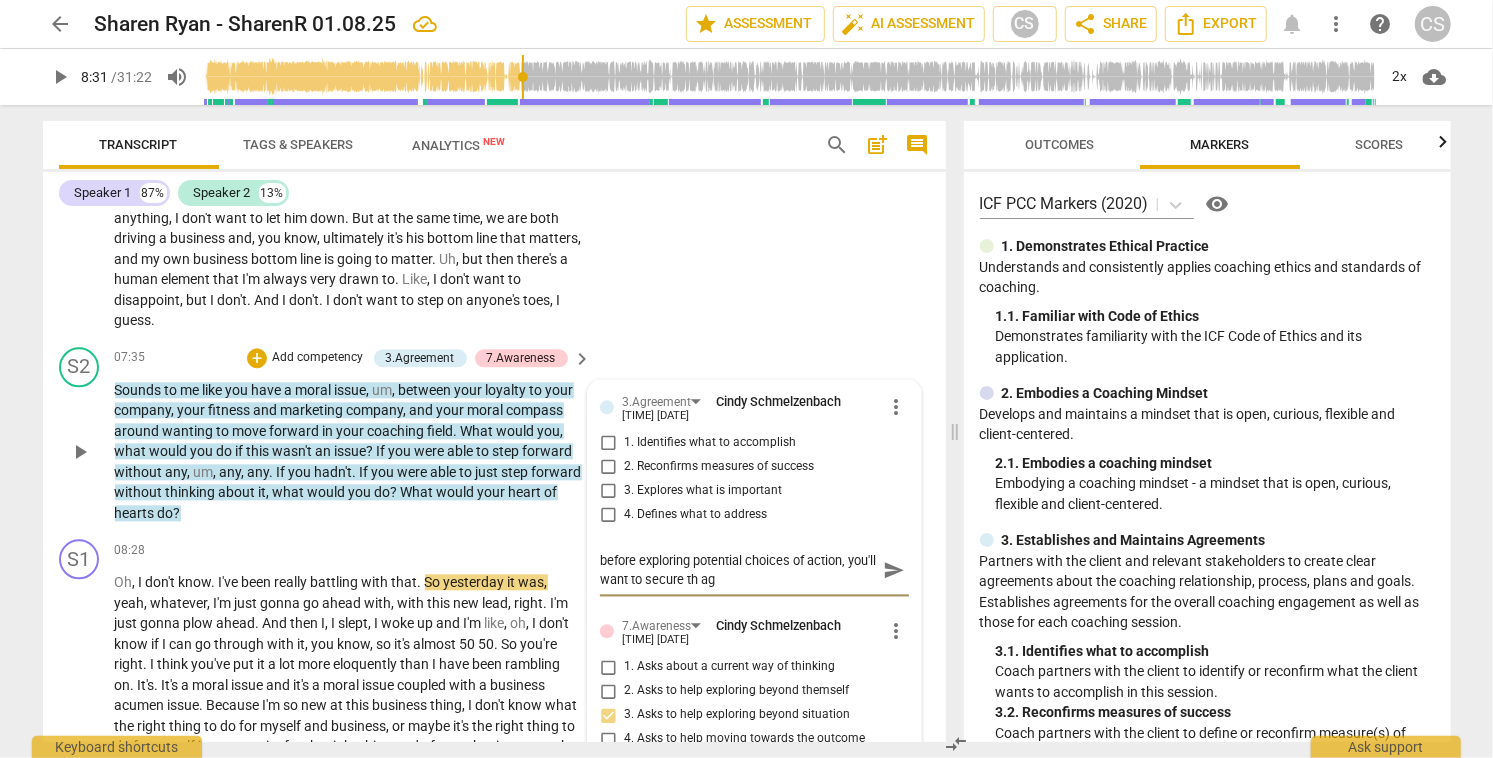 type on "before exploring potential choices of action, you'll want to secure th agr" 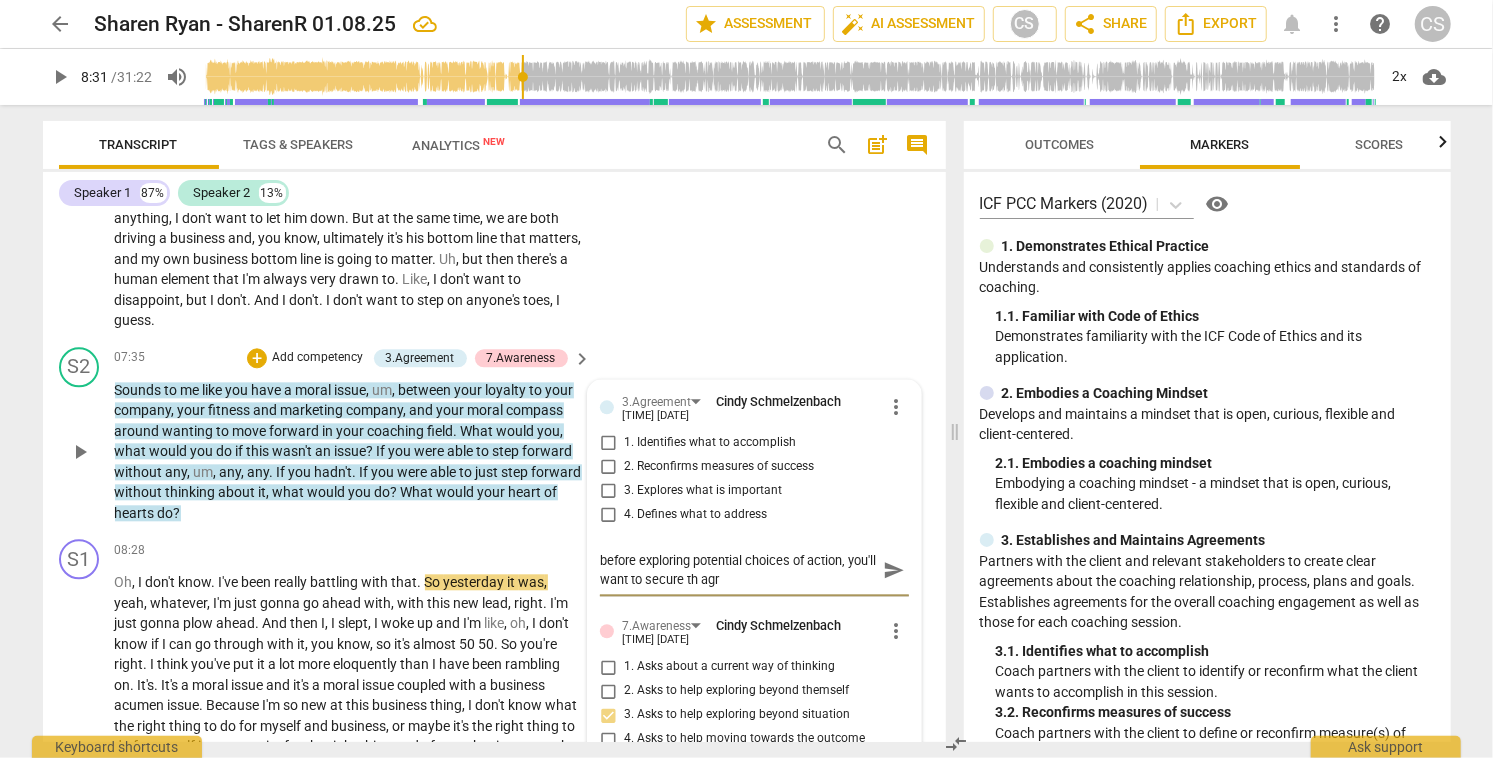 type on "before exploring potential choices of action, you'll want to secure th agre" 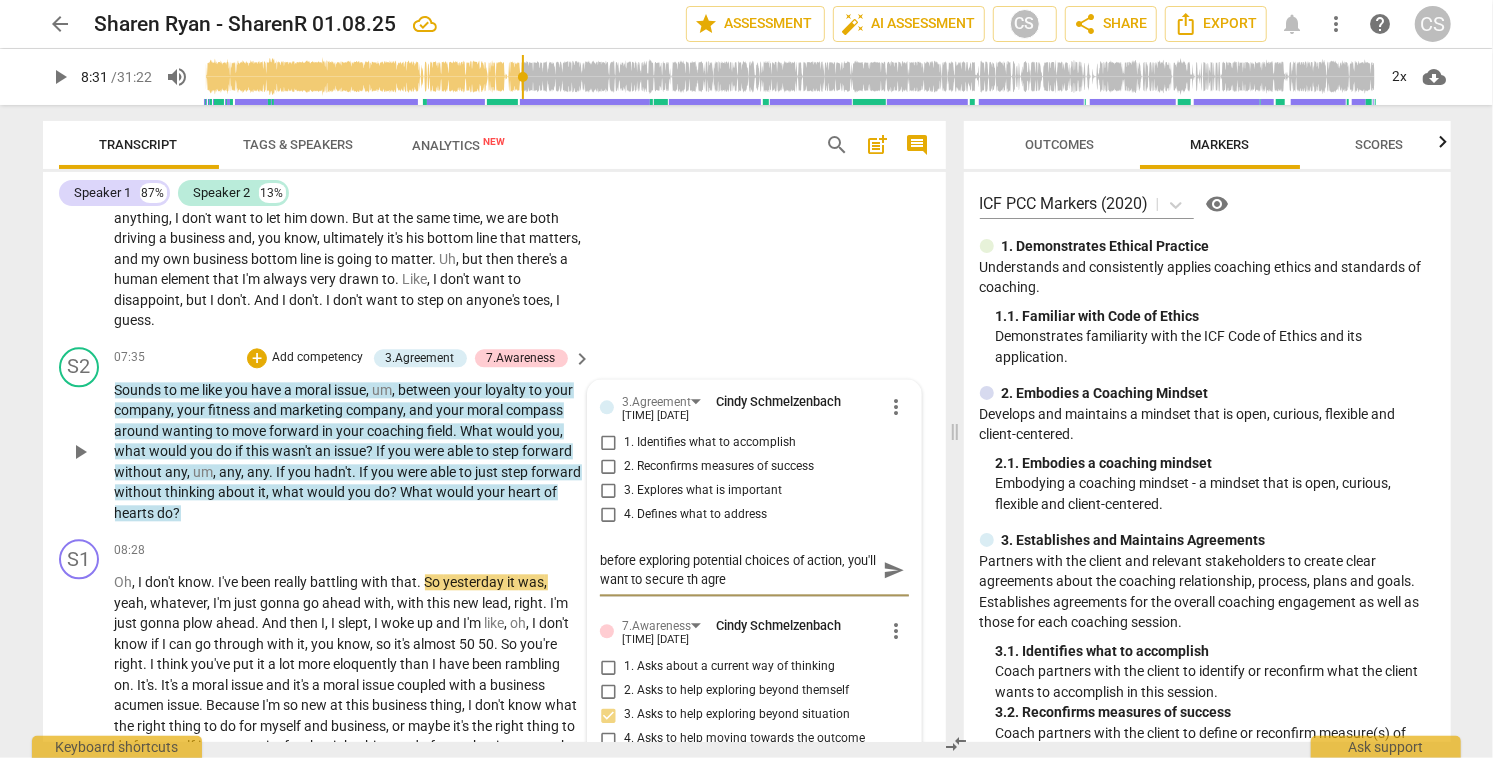 type on "before exploring potential choices of action, you'll want to secure th agree" 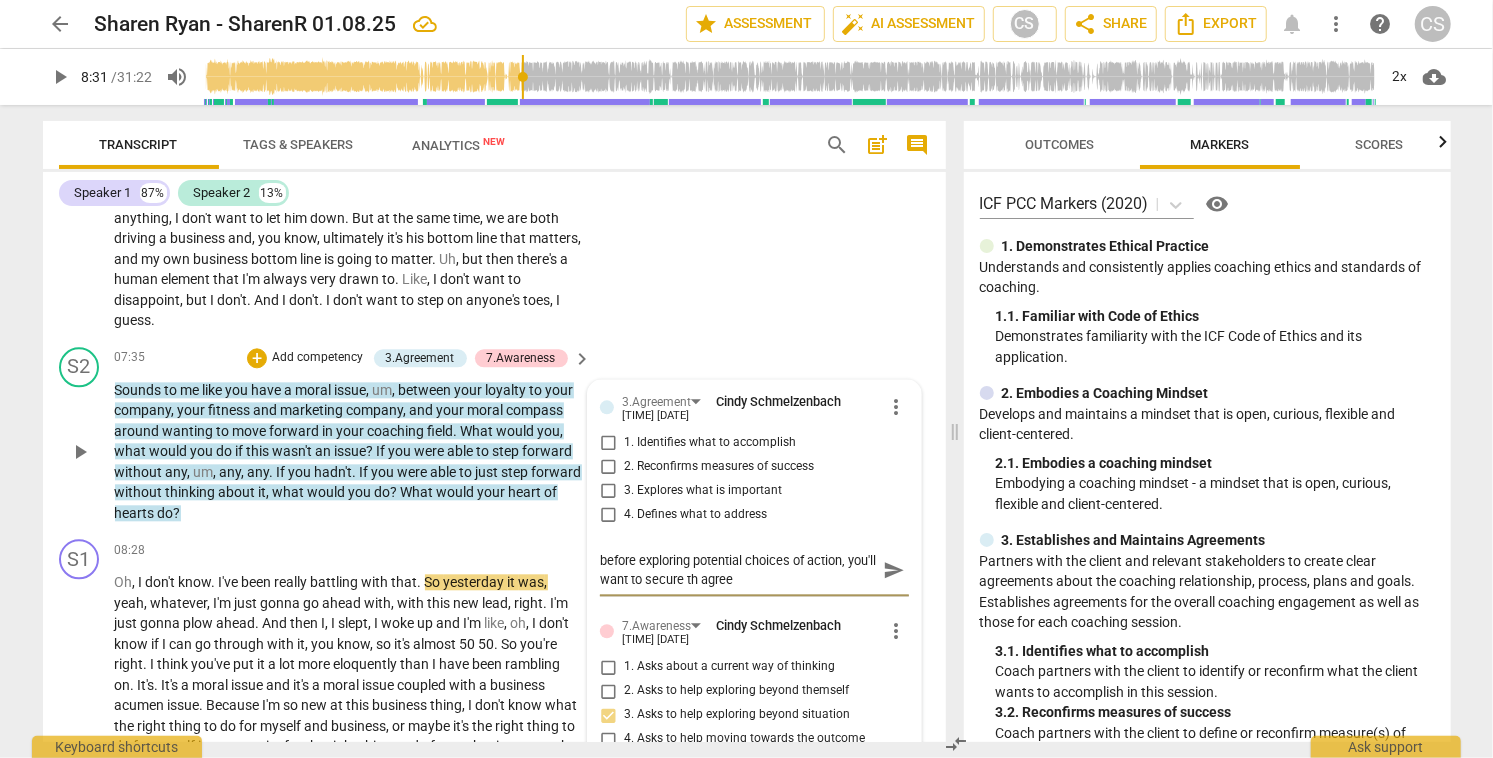 type 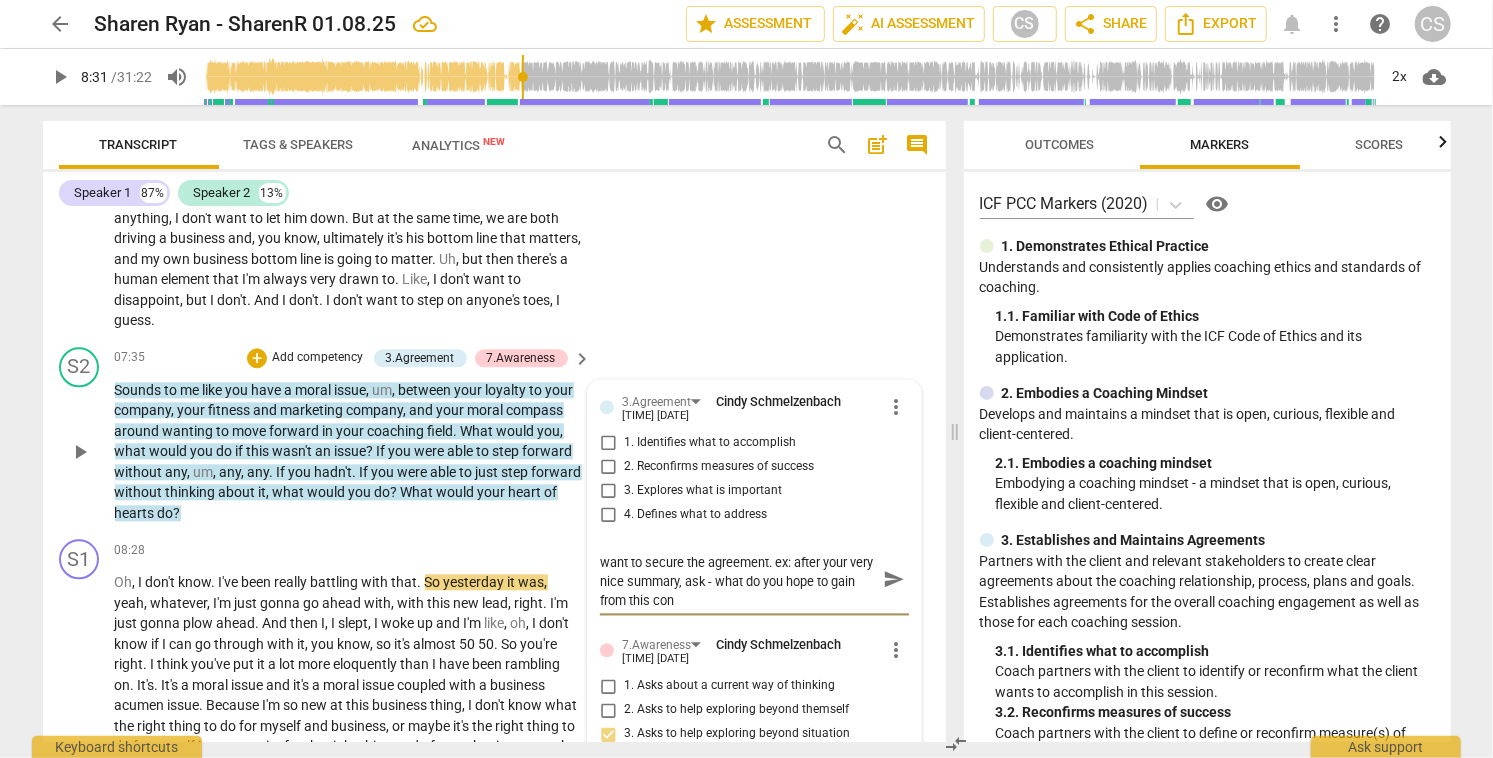 scroll, scrollTop: 0, scrollLeft: 0, axis: both 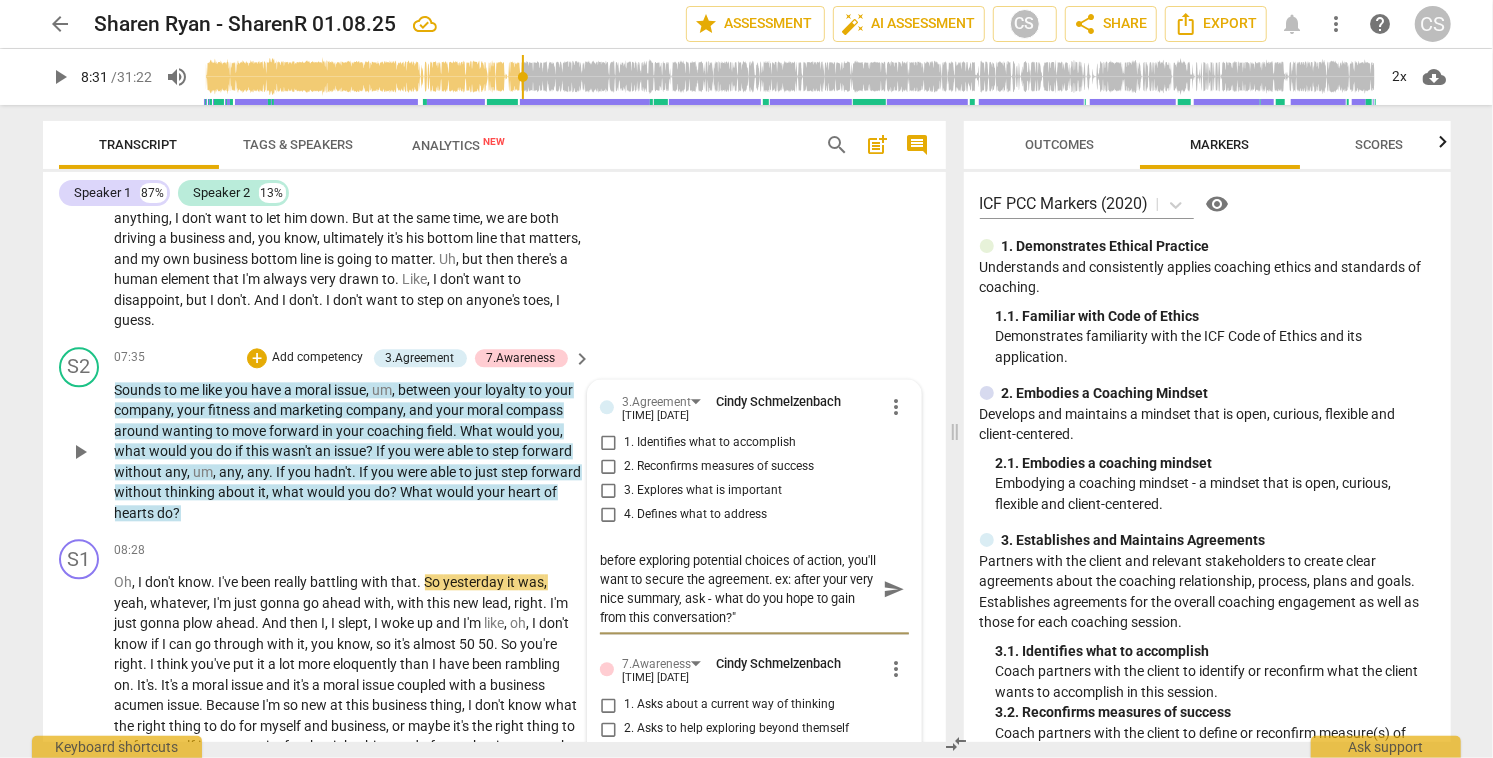 click on "before exploring potential choices of action, you'll want to secure the agreement. ex: after your very nice summary, ask - what do you hope to gain from this conversation?"" at bounding box center (738, 589) 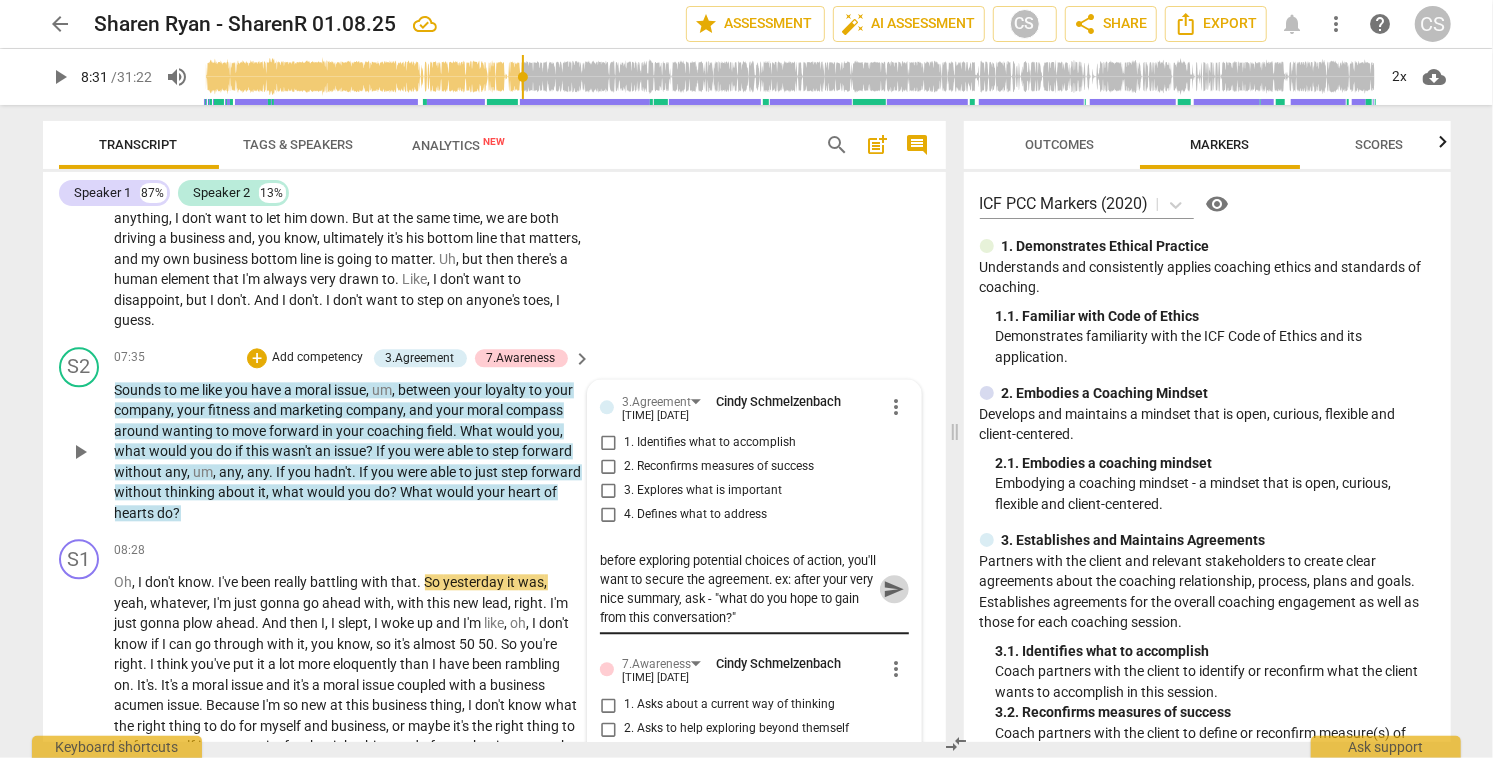 click on "send" at bounding box center [894, 589] 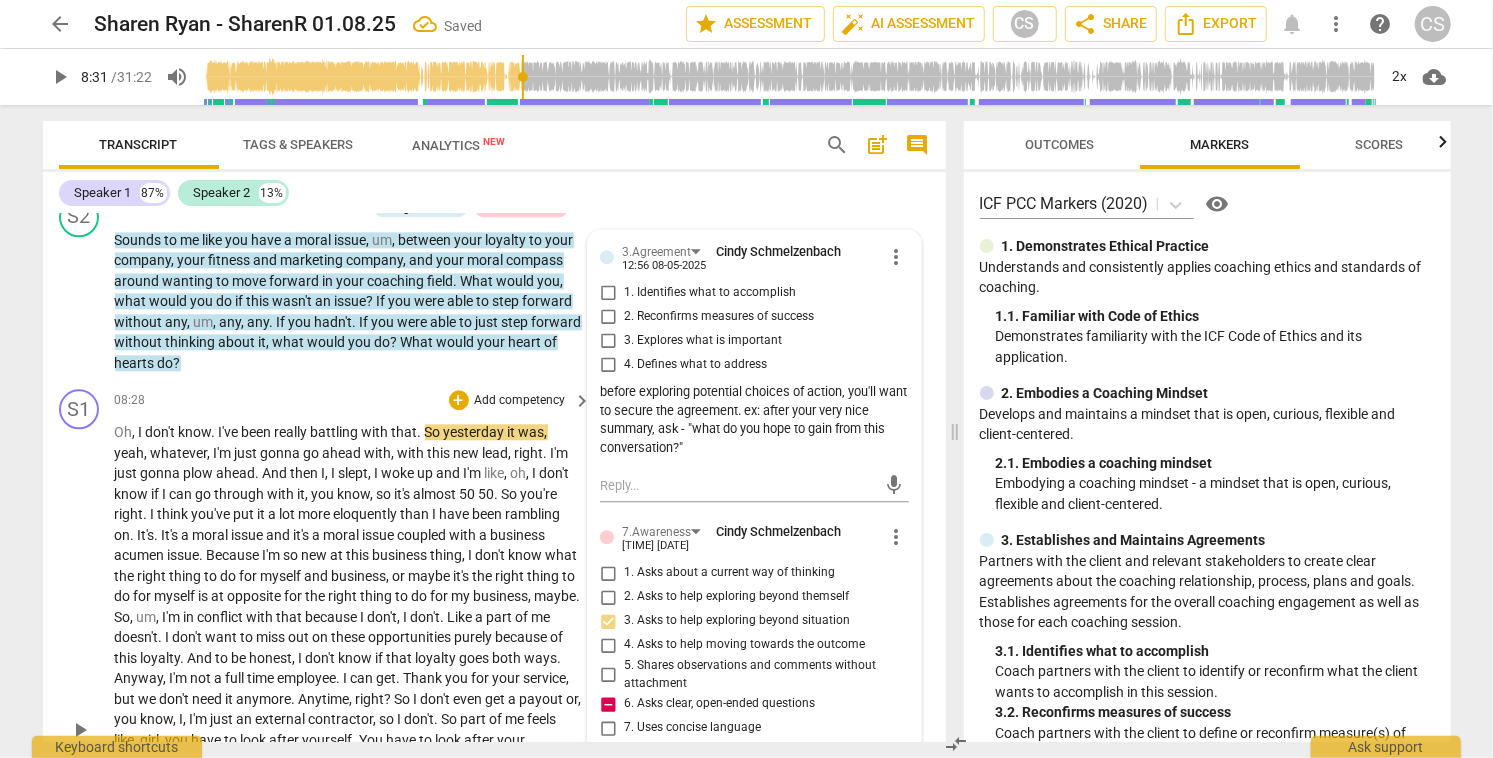 scroll, scrollTop: 2888, scrollLeft: 0, axis: vertical 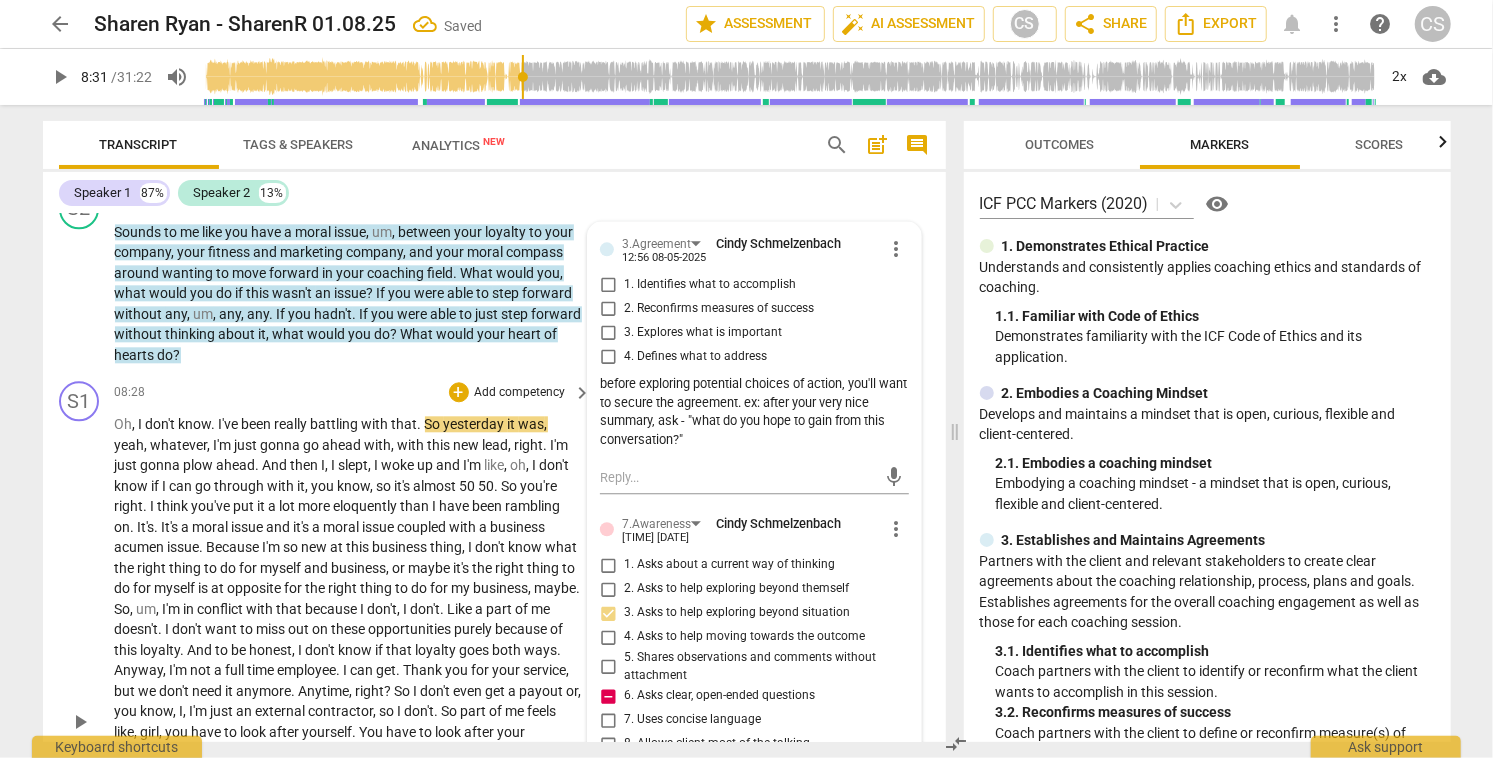 click on "So" at bounding box center (434, 424) 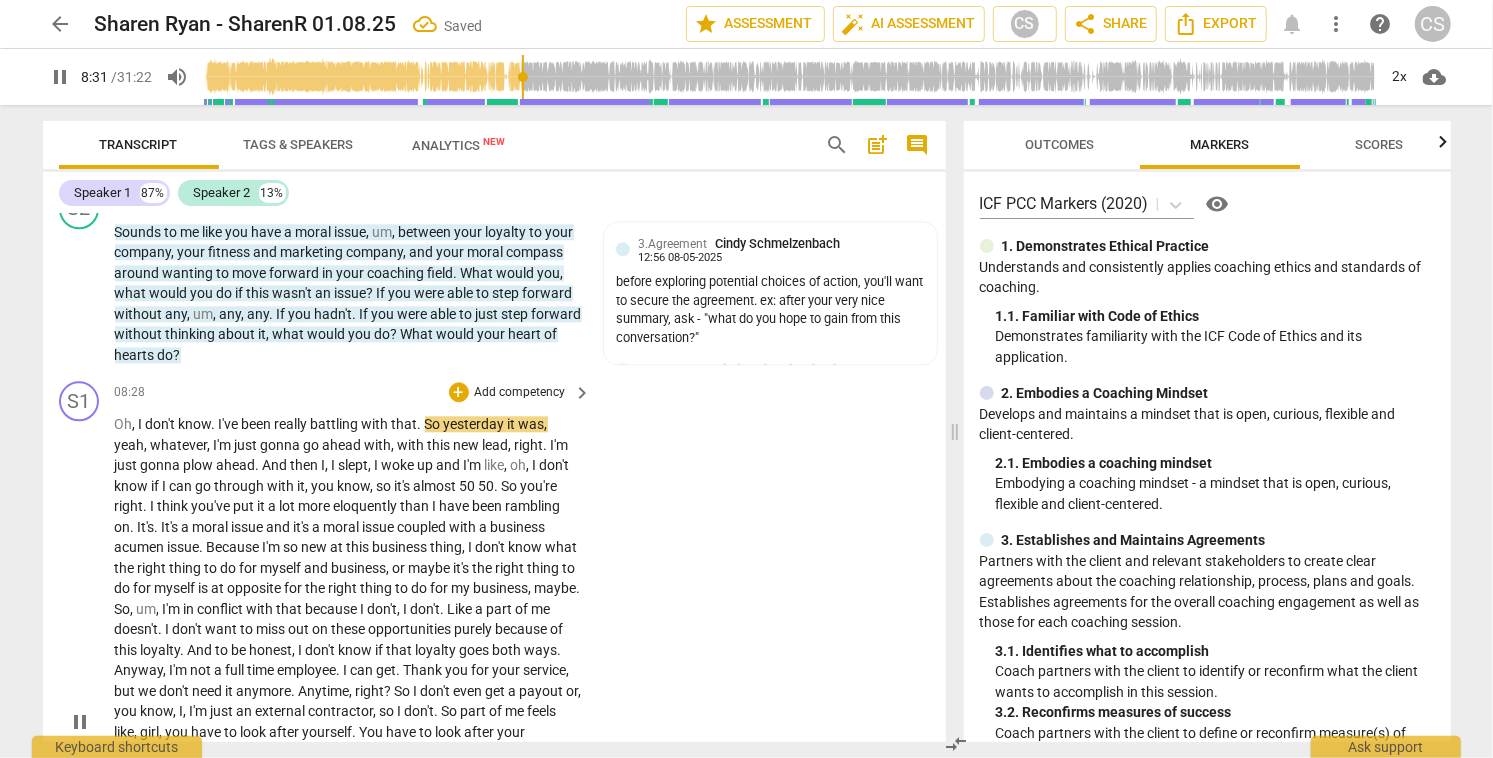click on "So" at bounding box center (434, 424) 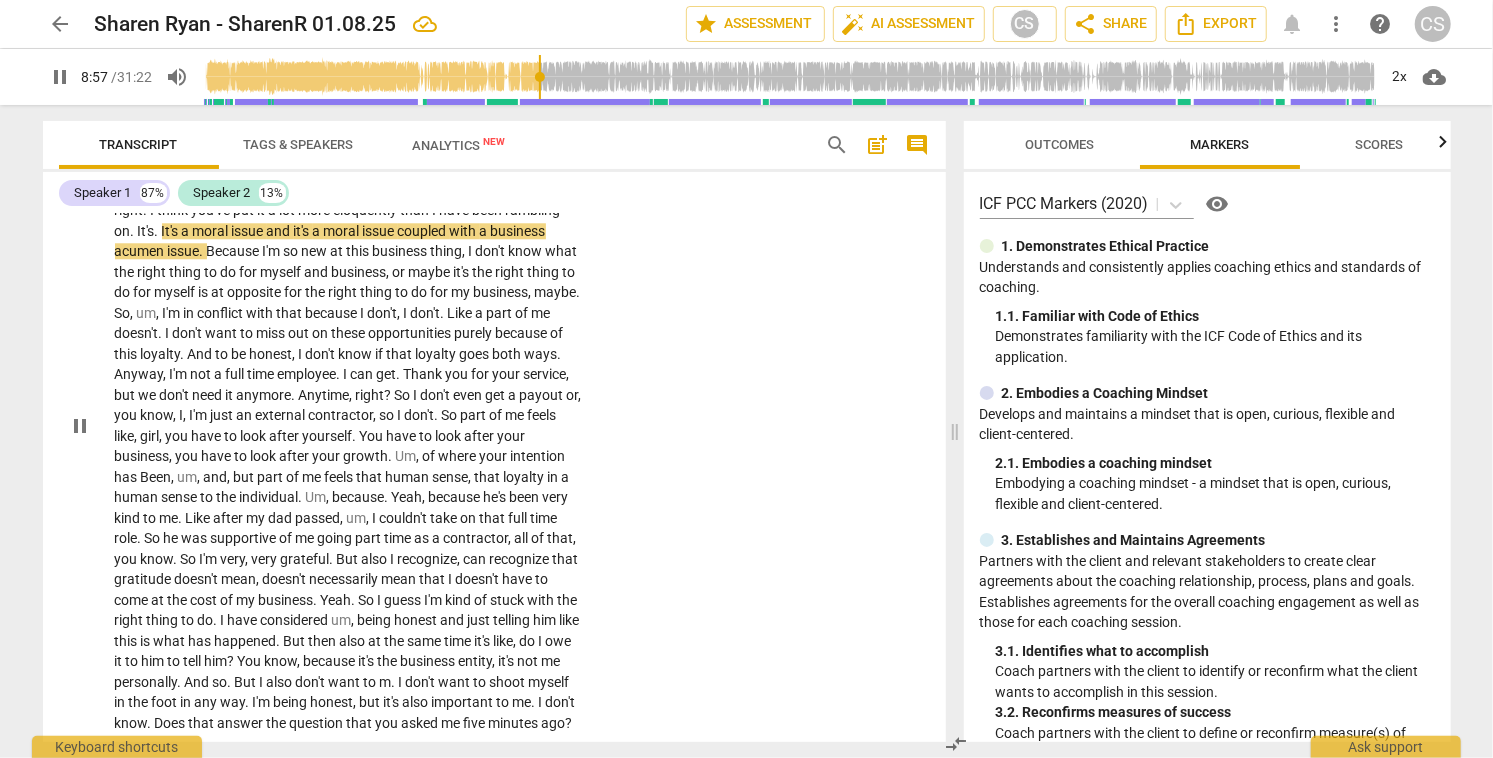 scroll, scrollTop: 3188, scrollLeft: 0, axis: vertical 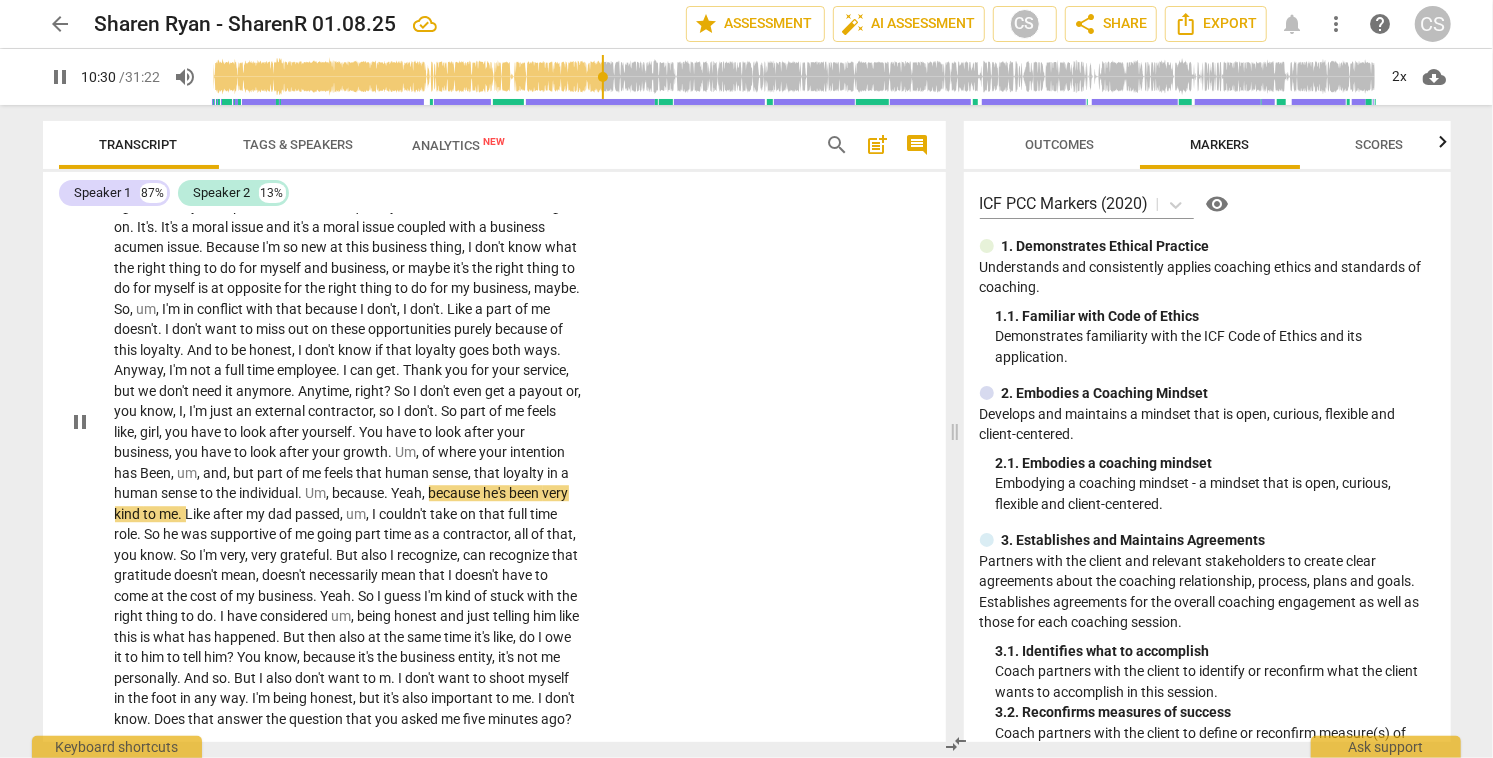 click on "pause" at bounding box center [80, 422] 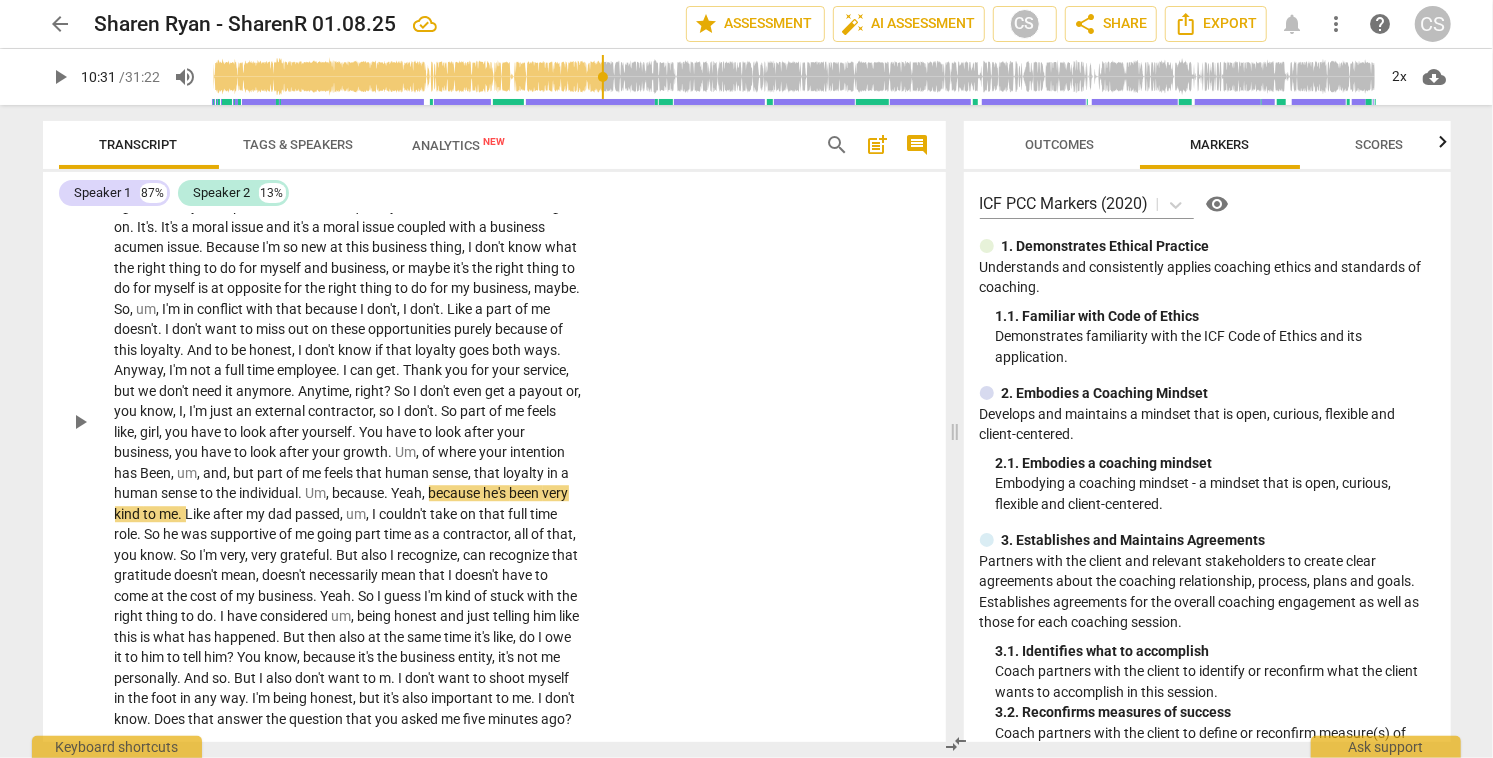 click on "play_arrow" at bounding box center (80, 422) 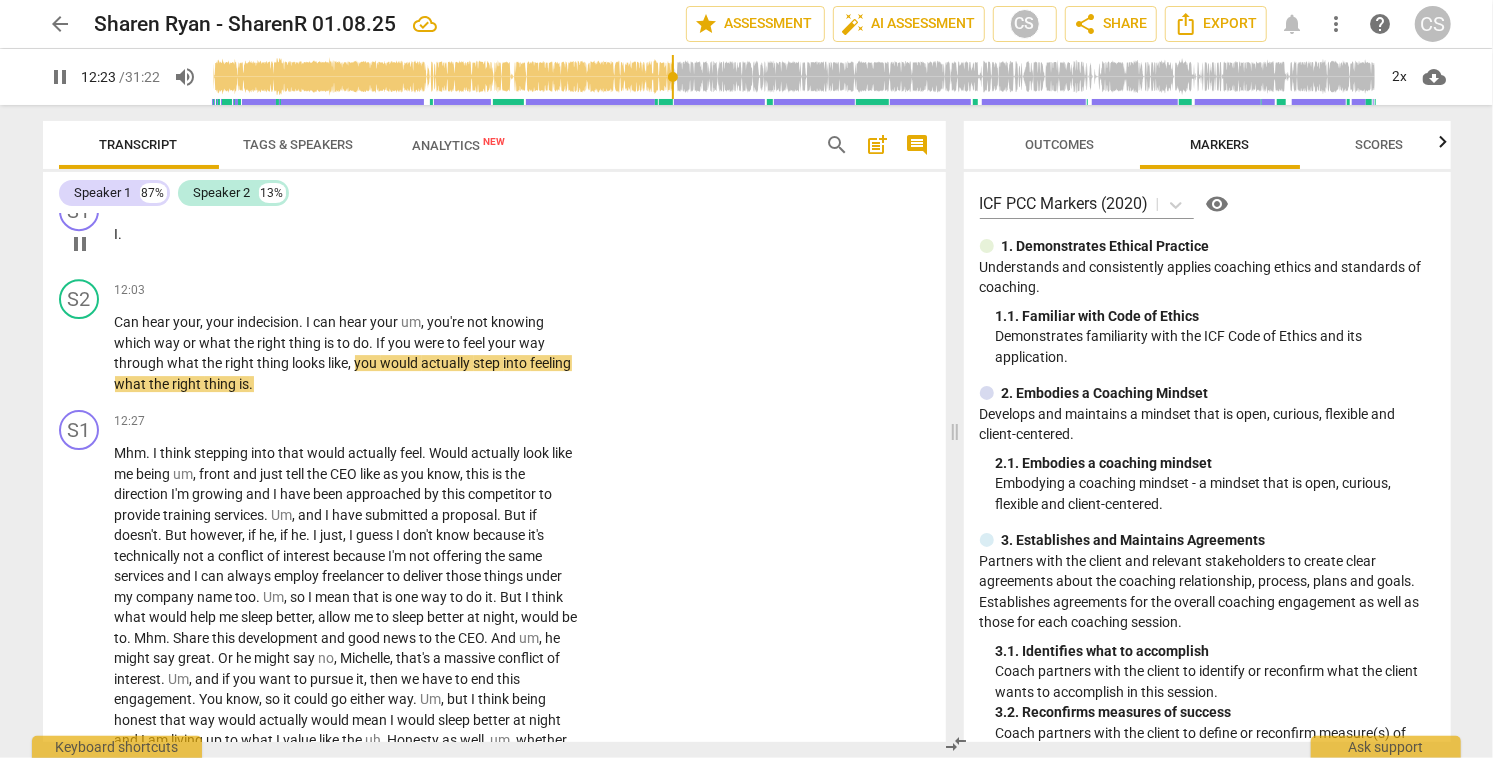 scroll, scrollTop: 3822, scrollLeft: 0, axis: vertical 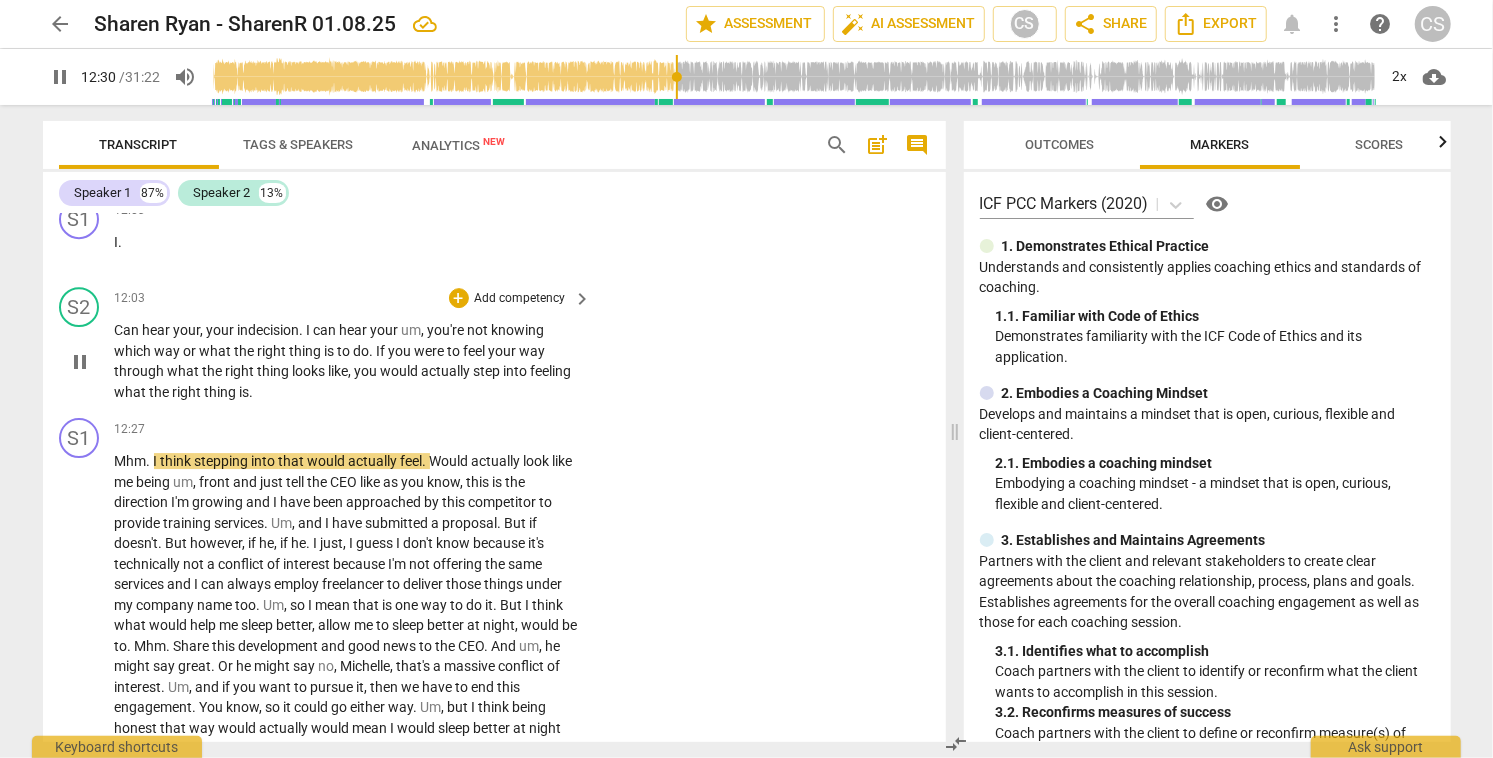 click on "pause" at bounding box center [80, 362] 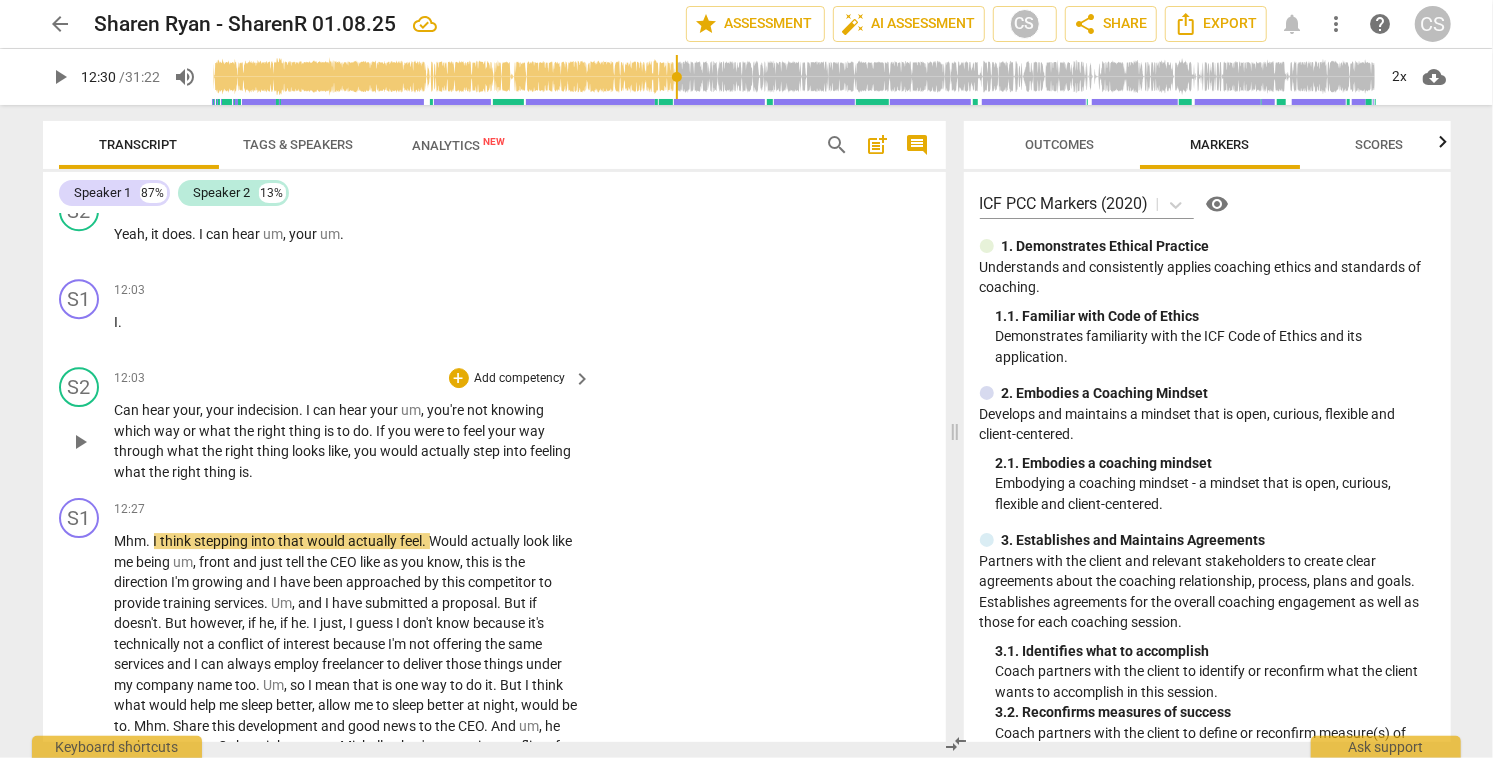 scroll, scrollTop: 3738, scrollLeft: 0, axis: vertical 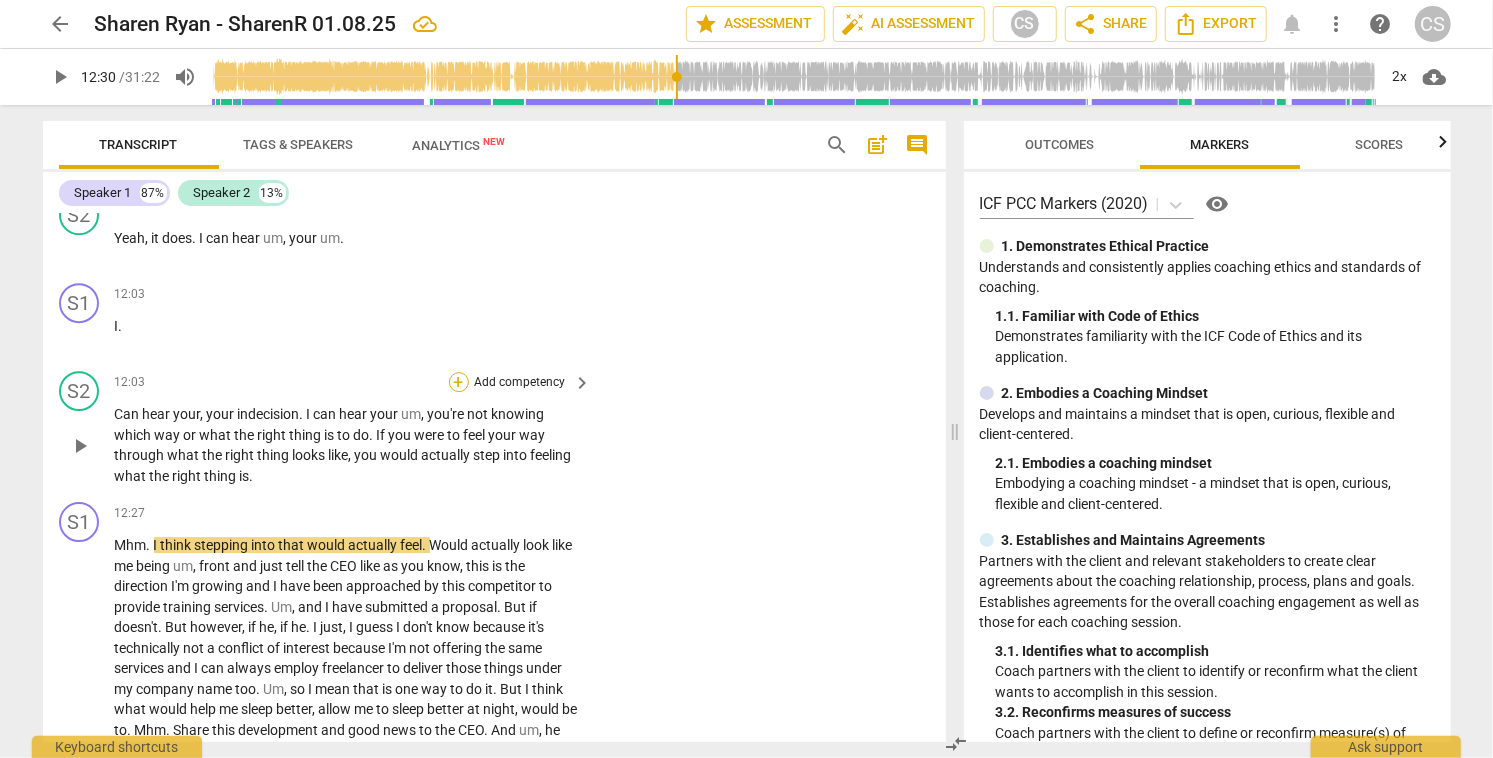 click on "+" at bounding box center (459, 382) 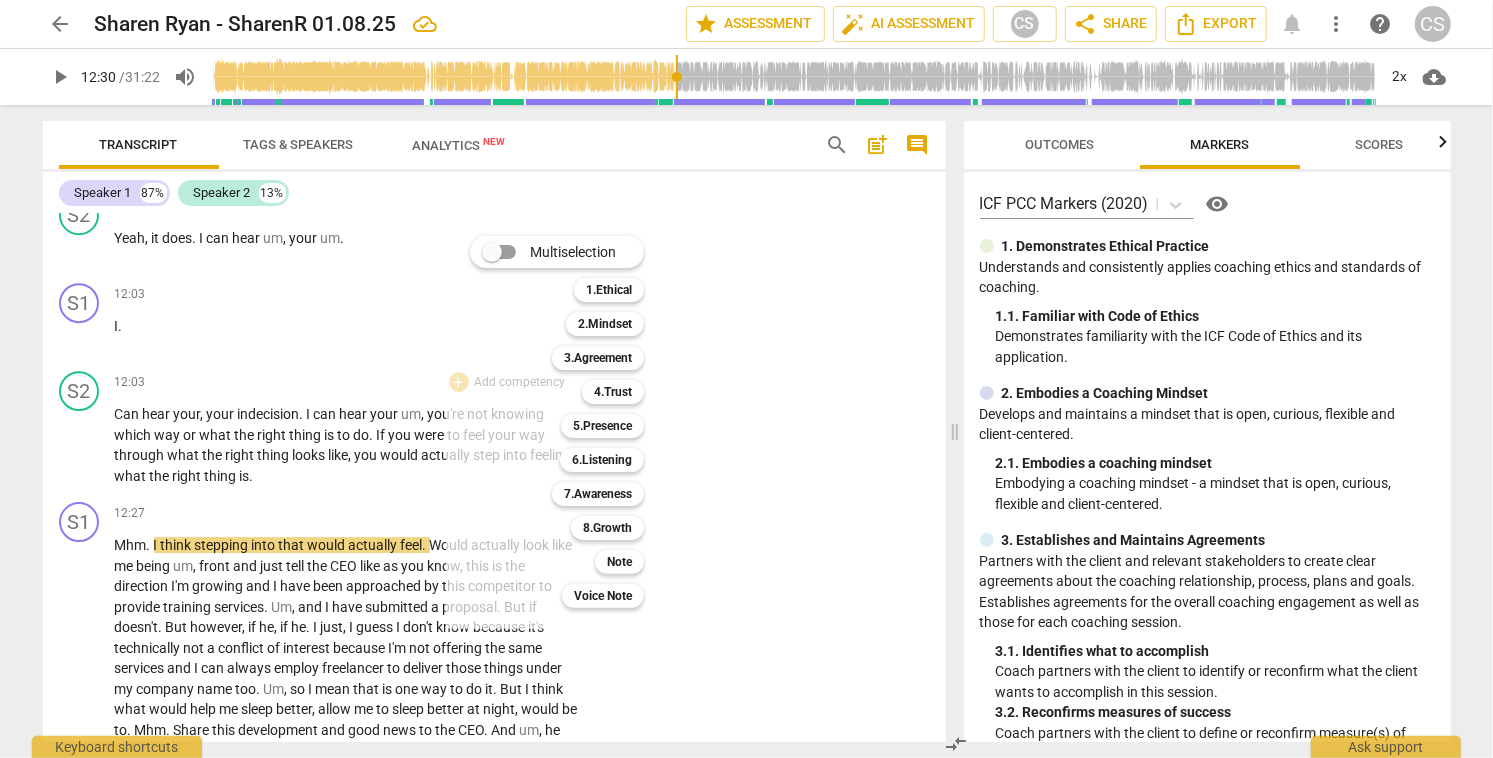 click at bounding box center (746, 379) 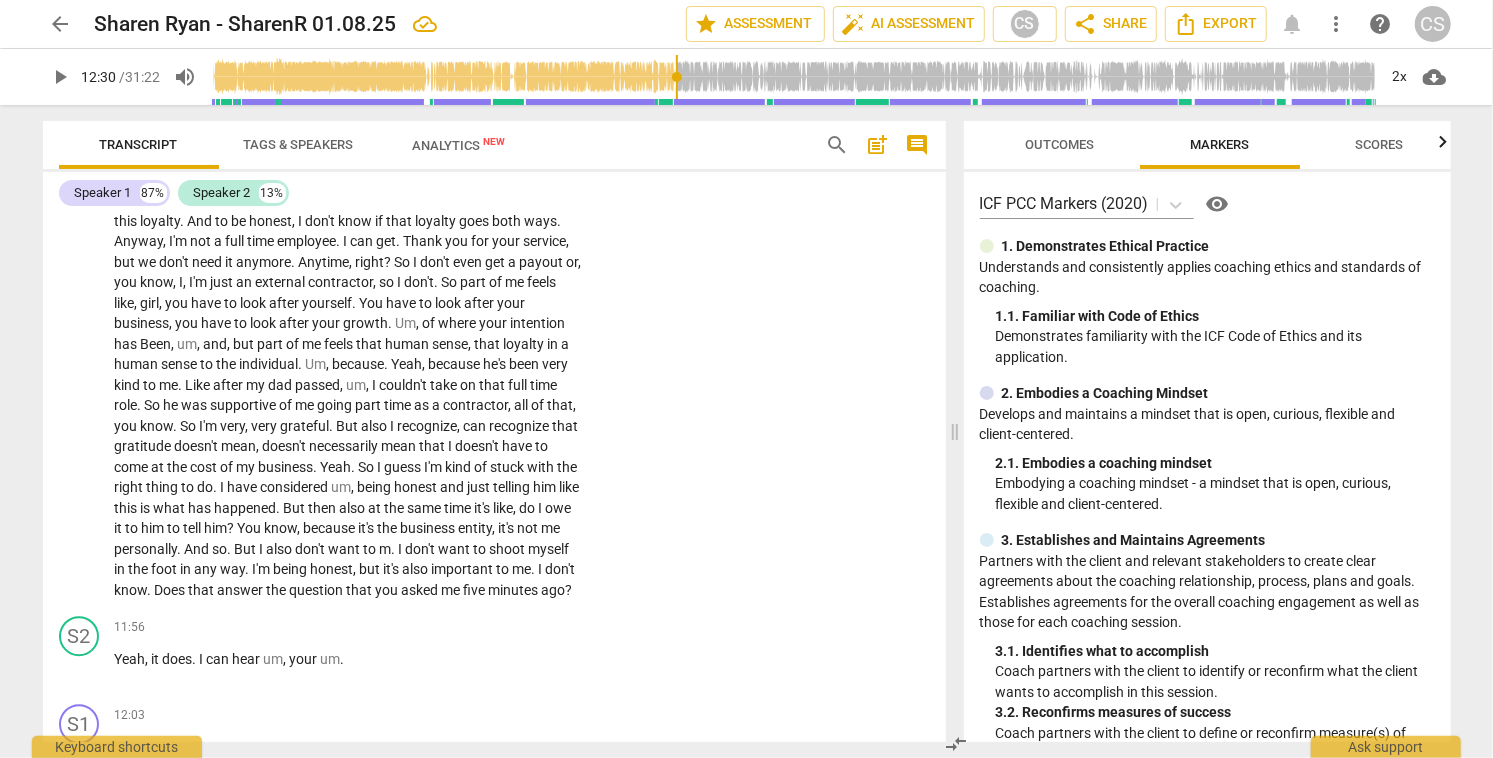 scroll, scrollTop: 3316, scrollLeft: 0, axis: vertical 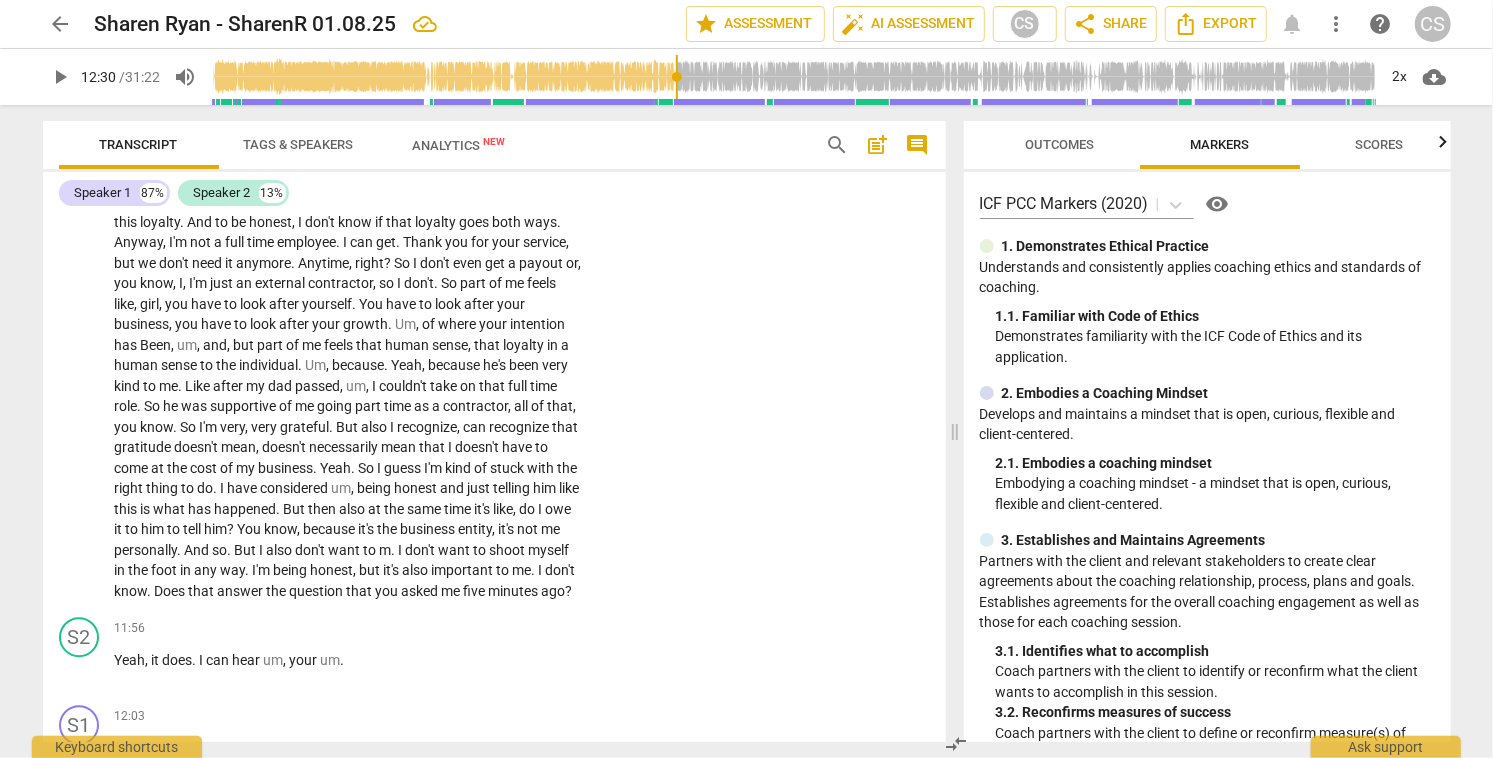 click on "play_arrow pause" at bounding box center [89, 294] 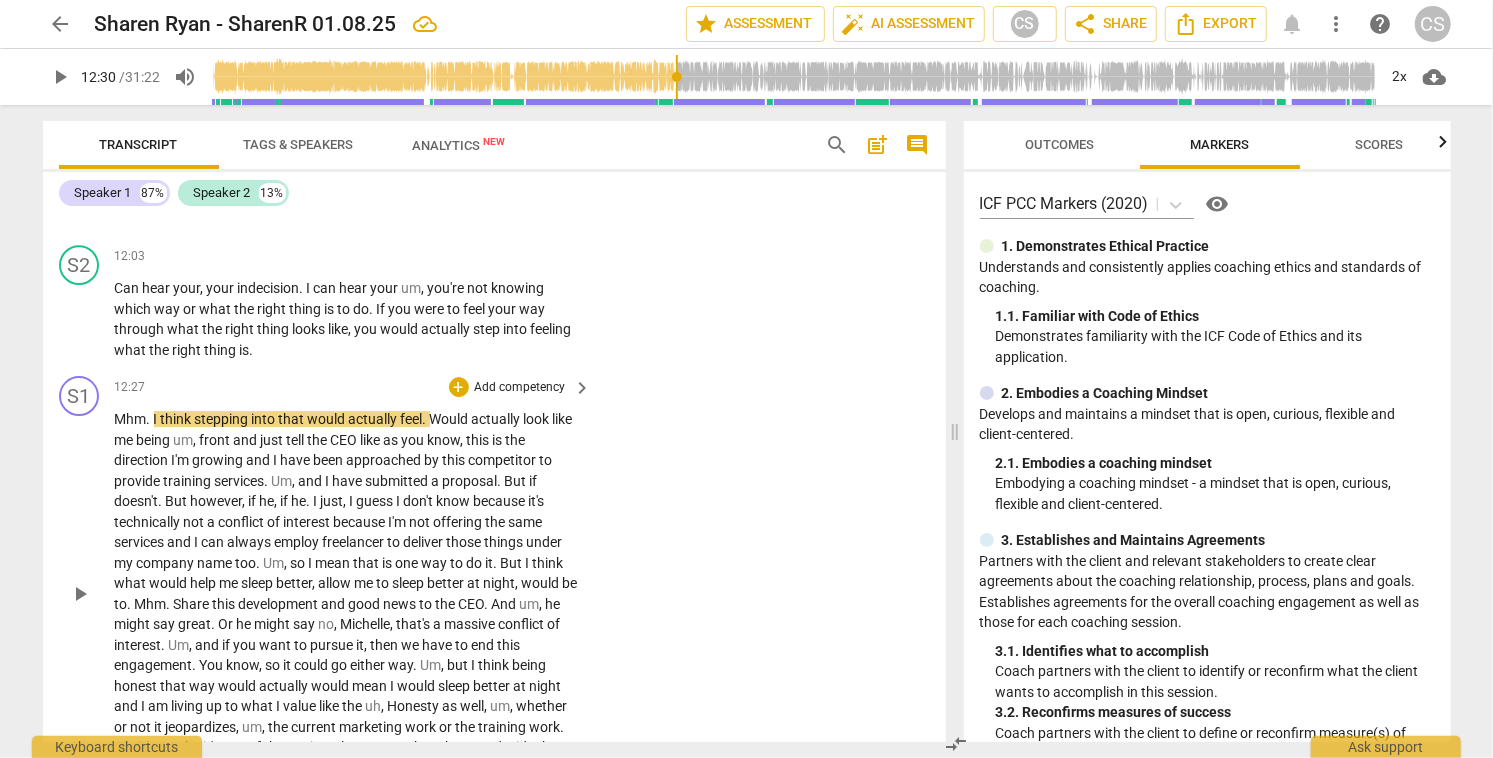 scroll, scrollTop: 3856, scrollLeft: 0, axis: vertical 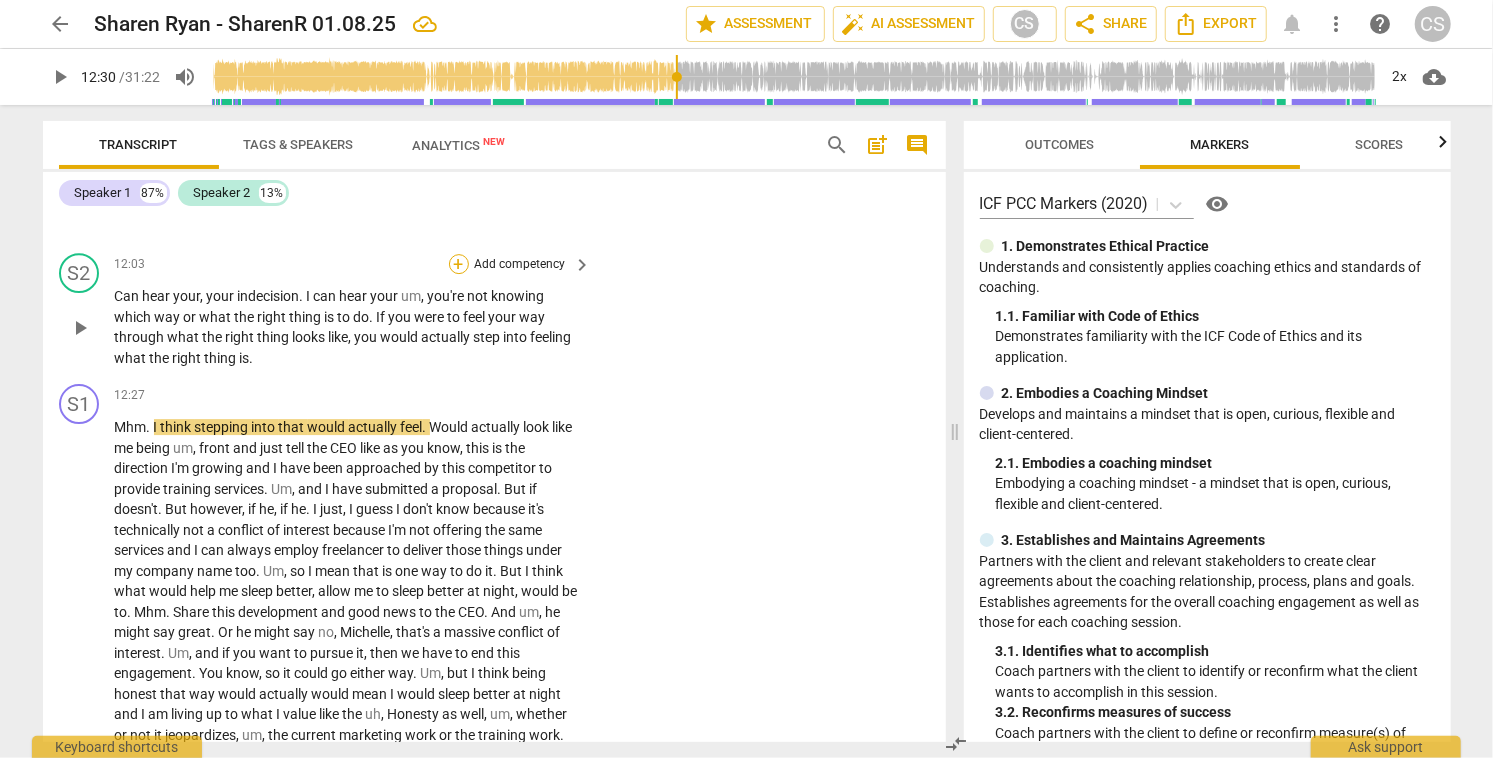 click on "+" at bounding box center (459, 264) 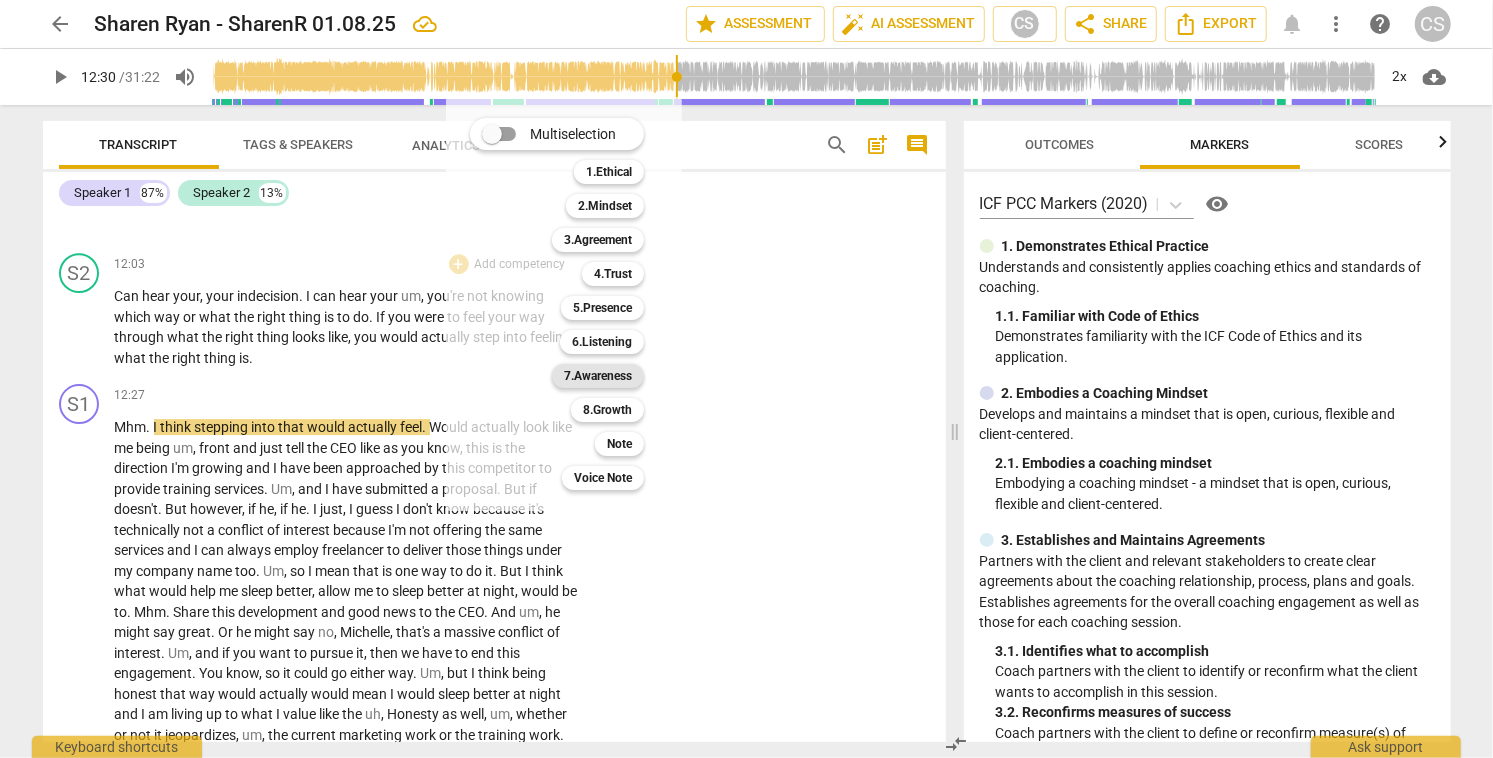 click on "7.Awareness" at bounding box center (598, 376) 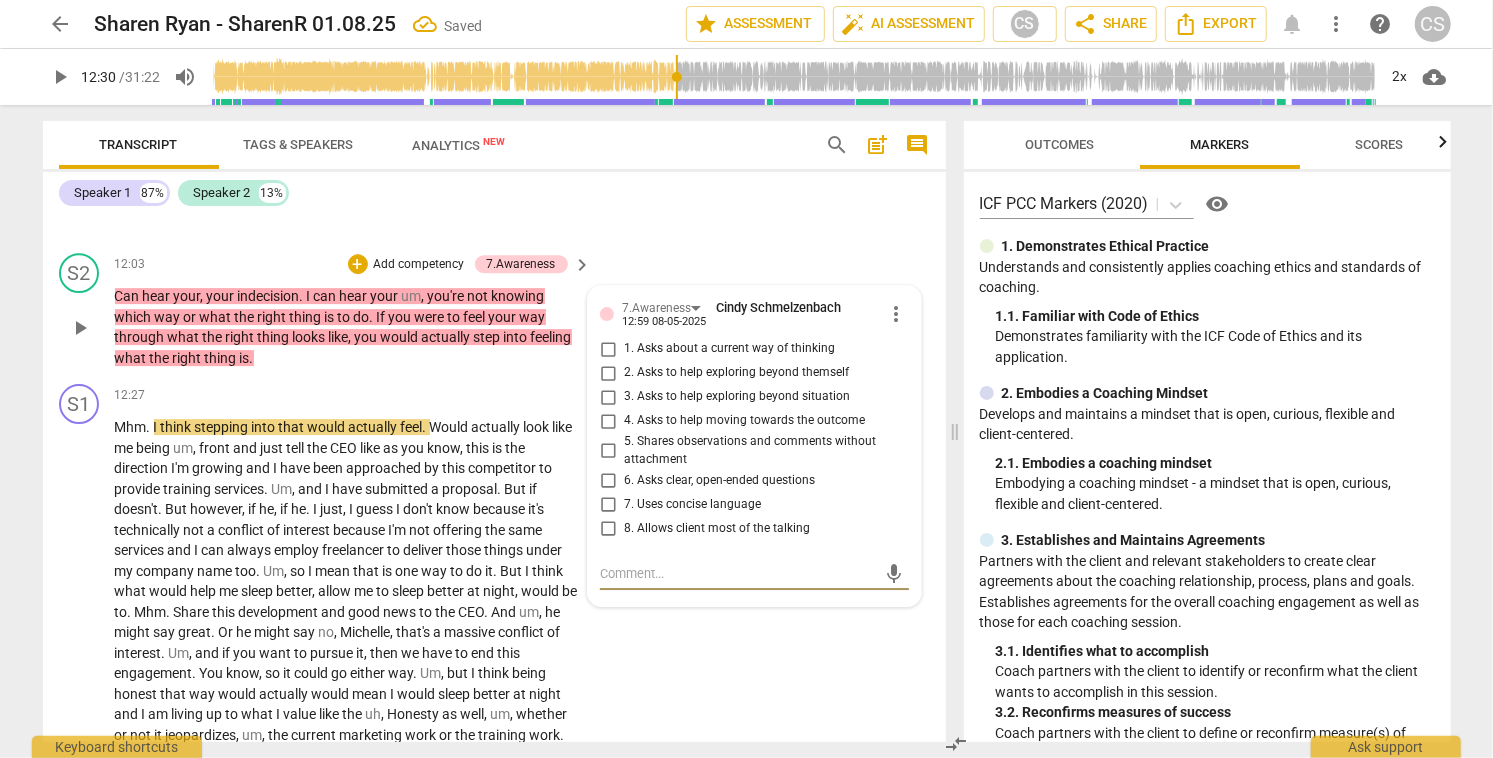 click on "4. Asks to help moving towards the outcome" at bounding box center [608, 421] 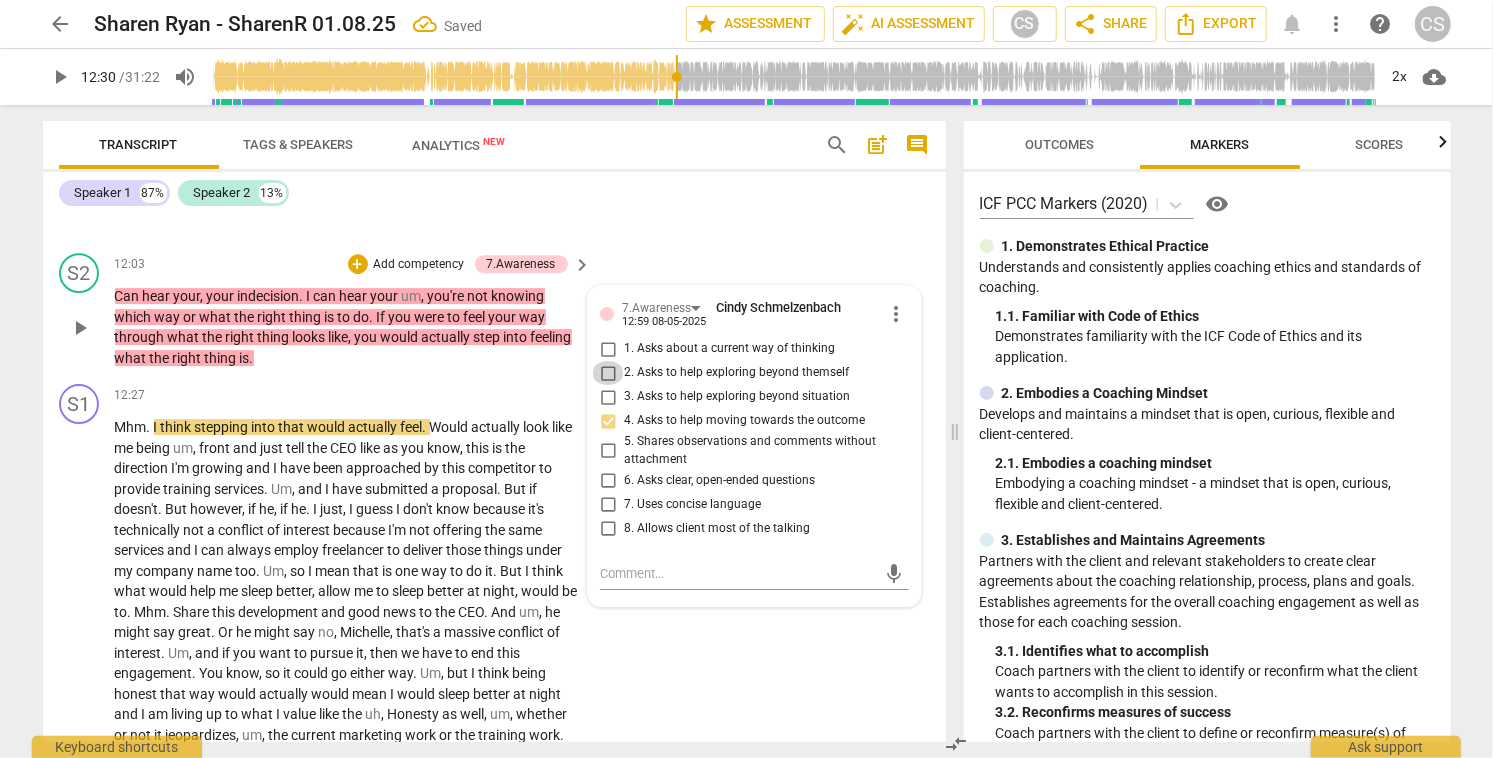 click on "2. Asks to help exploring beyond themself" at bounding box center [608, 373] 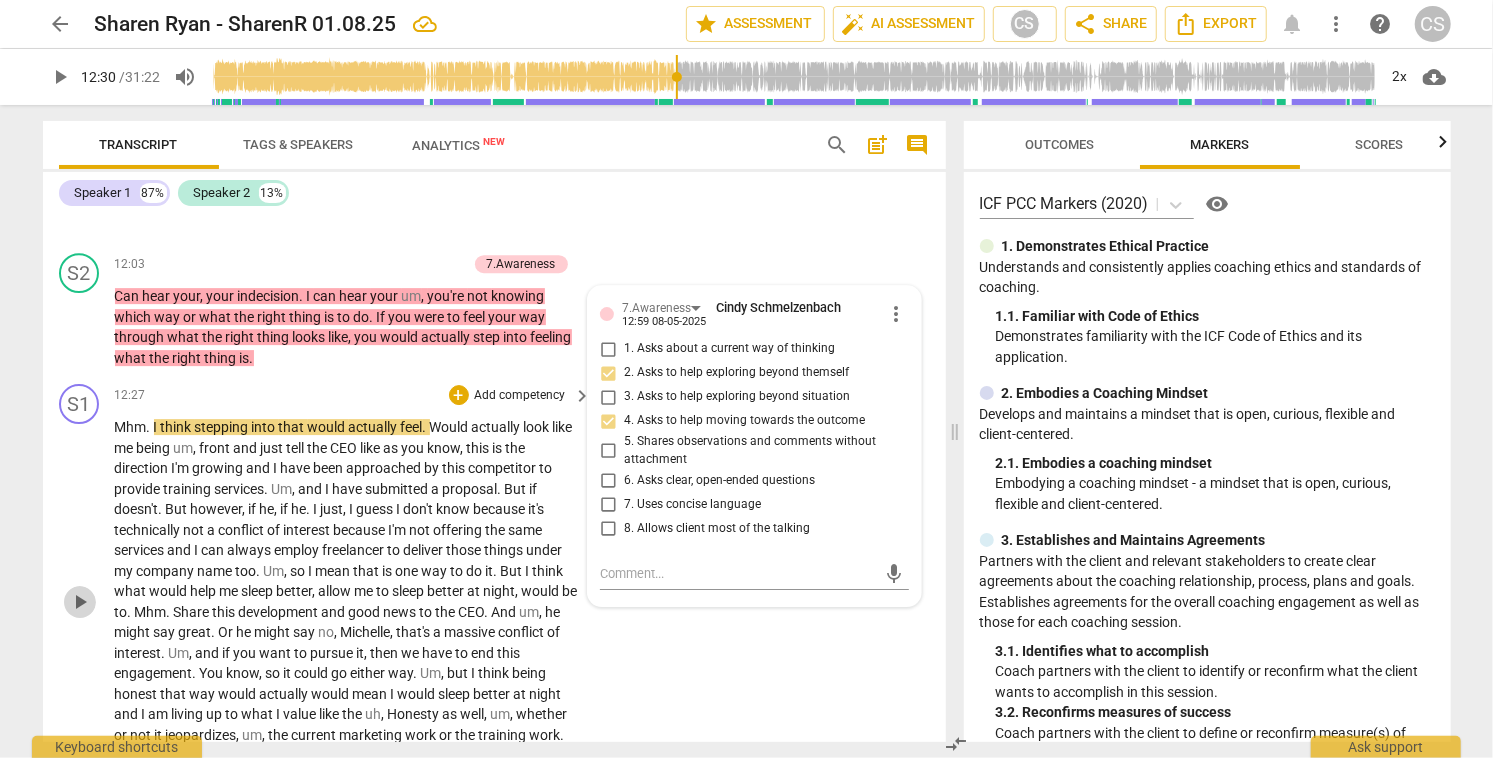 click on "play_arrow" at bounding box center (80, 602) 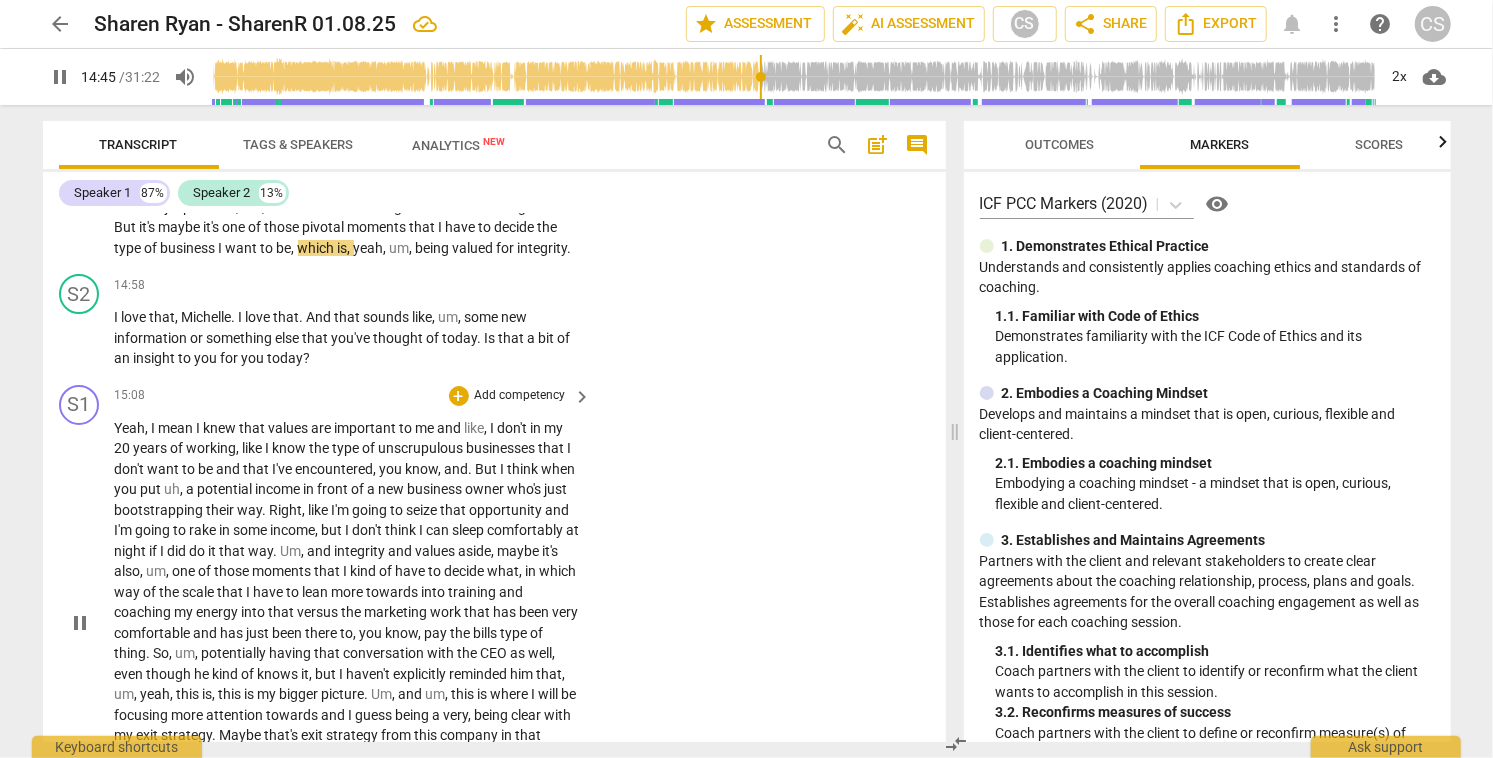 scroll, scrollTop: 4394, scrollLeft: 0, axis: vertical 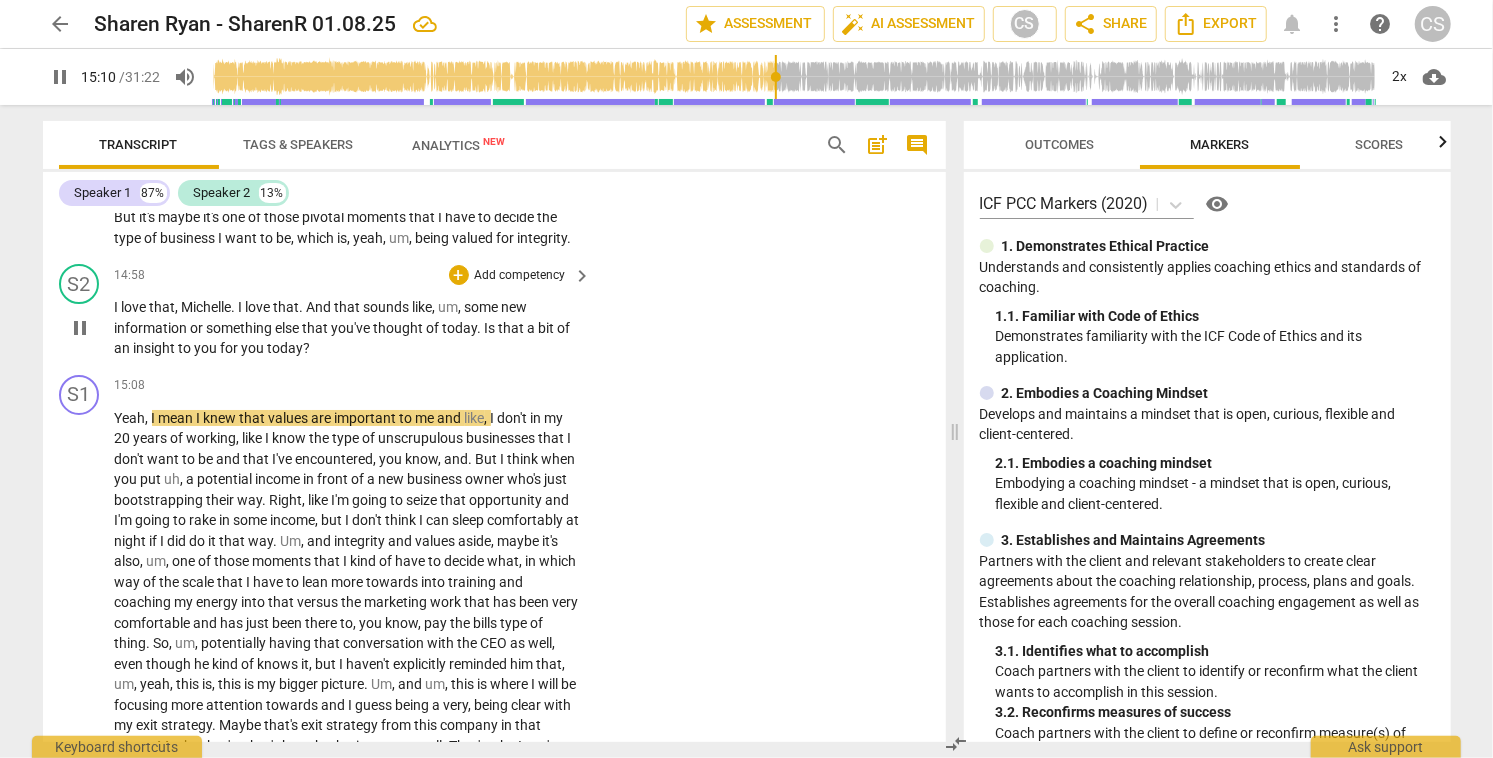 drag, startPoint x: 110, startPoint y: 346, endPoint x: 219, endPoint y: 350, distance: 109.07337 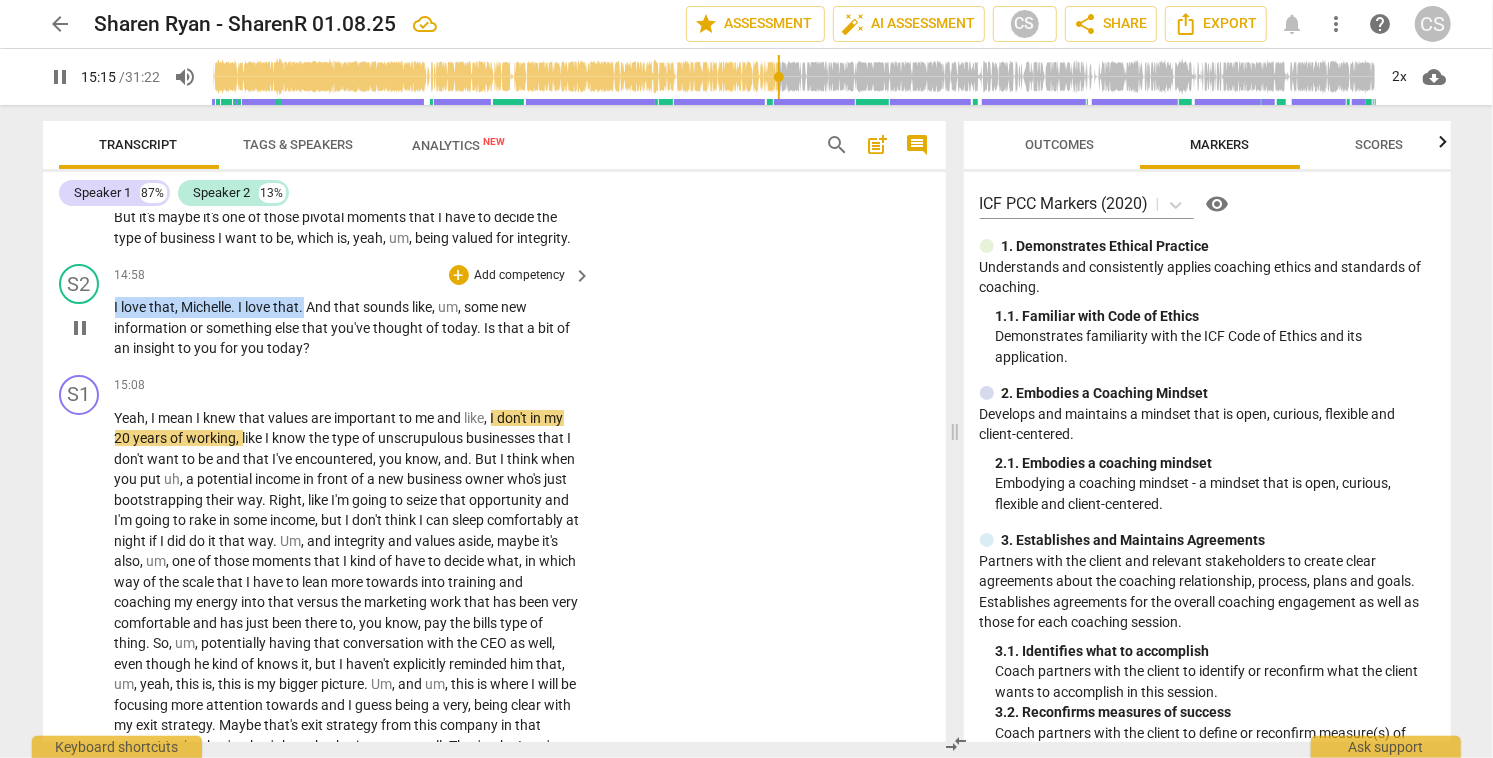 drag, startPoint x: 114, startPoint y: 345, endPoint x: 306, endPoint y: 350, distance: 192.0651 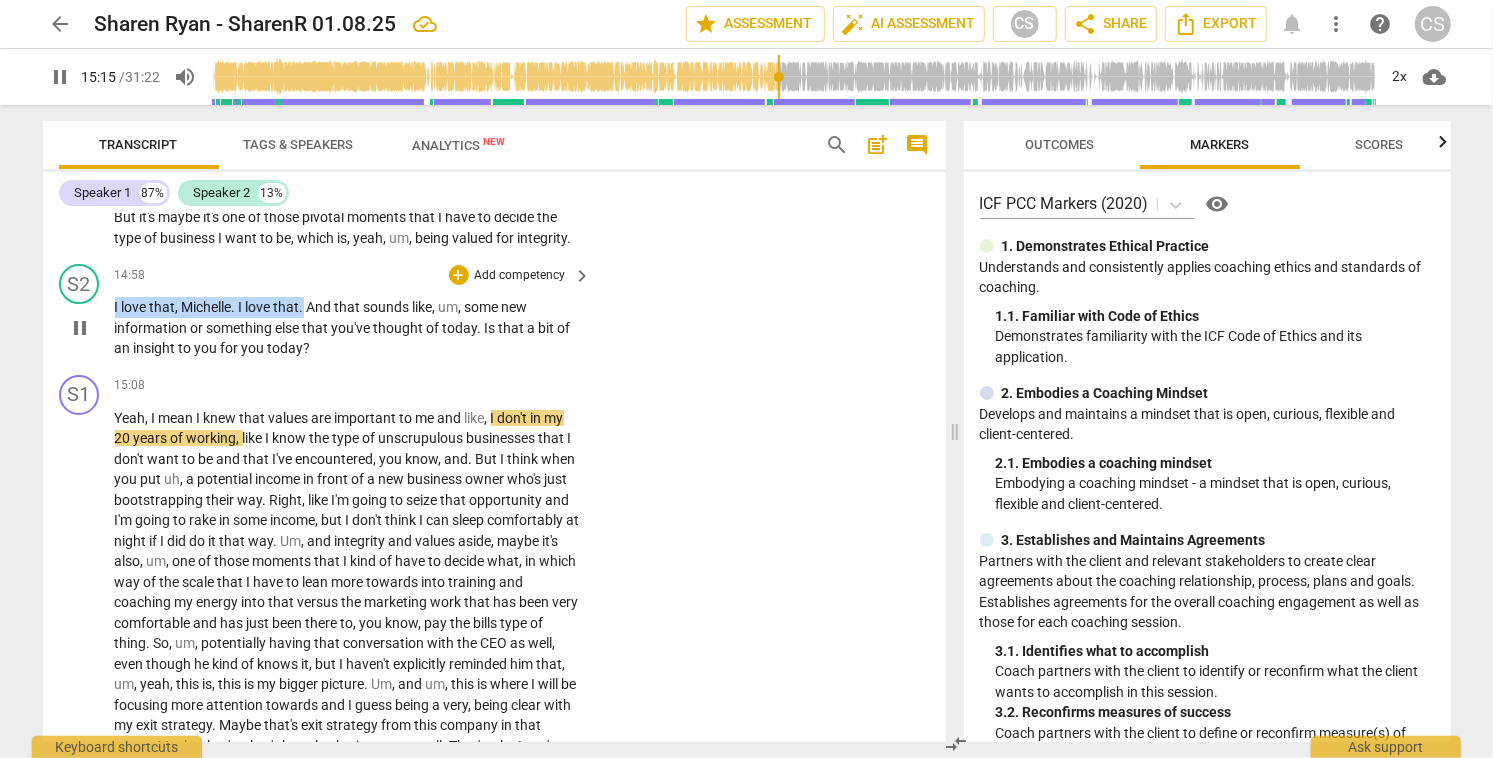 click on "I   love   that ,   Michelle .   I   love   that .   And   that   sounds   like ,   um ,   some   new   information   or   something   else   that   you've   thought   of   today .   Is   that   a   bit   of   an   insight   to   you   for   you   today ?" at bounding box center (348, 328) 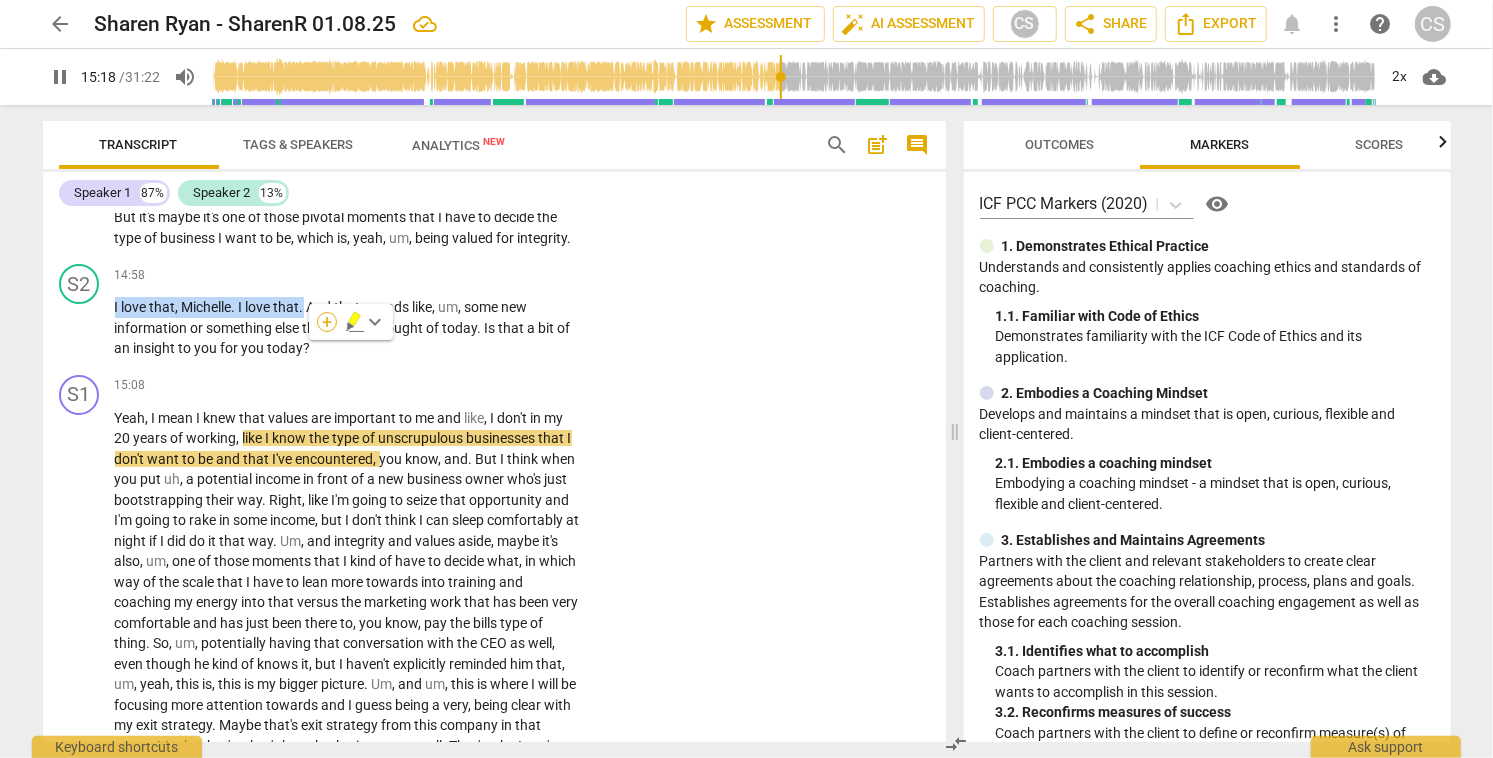 click on "+" at bounding box center [327, 322] 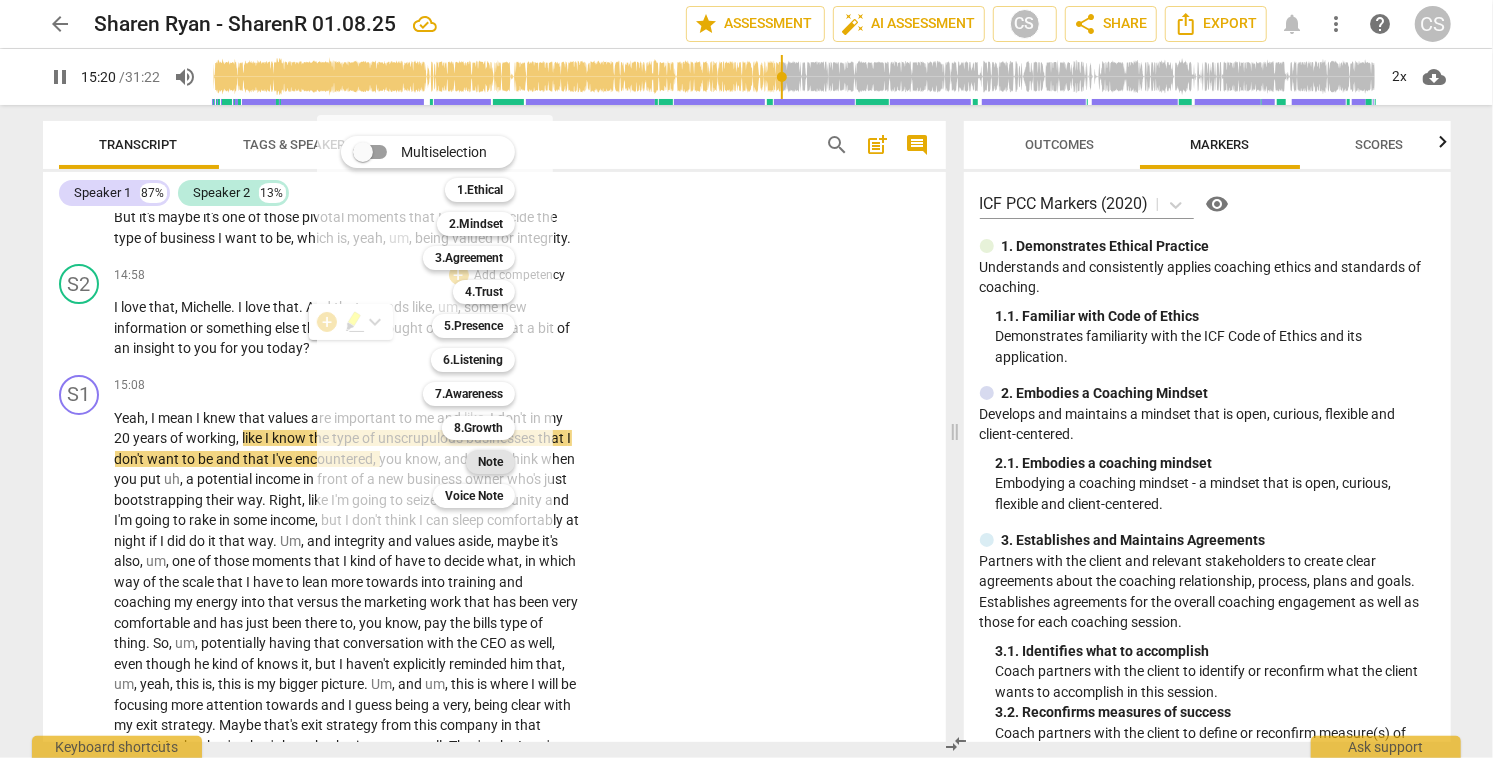 click on "Note" at bounding box center [490, 462] 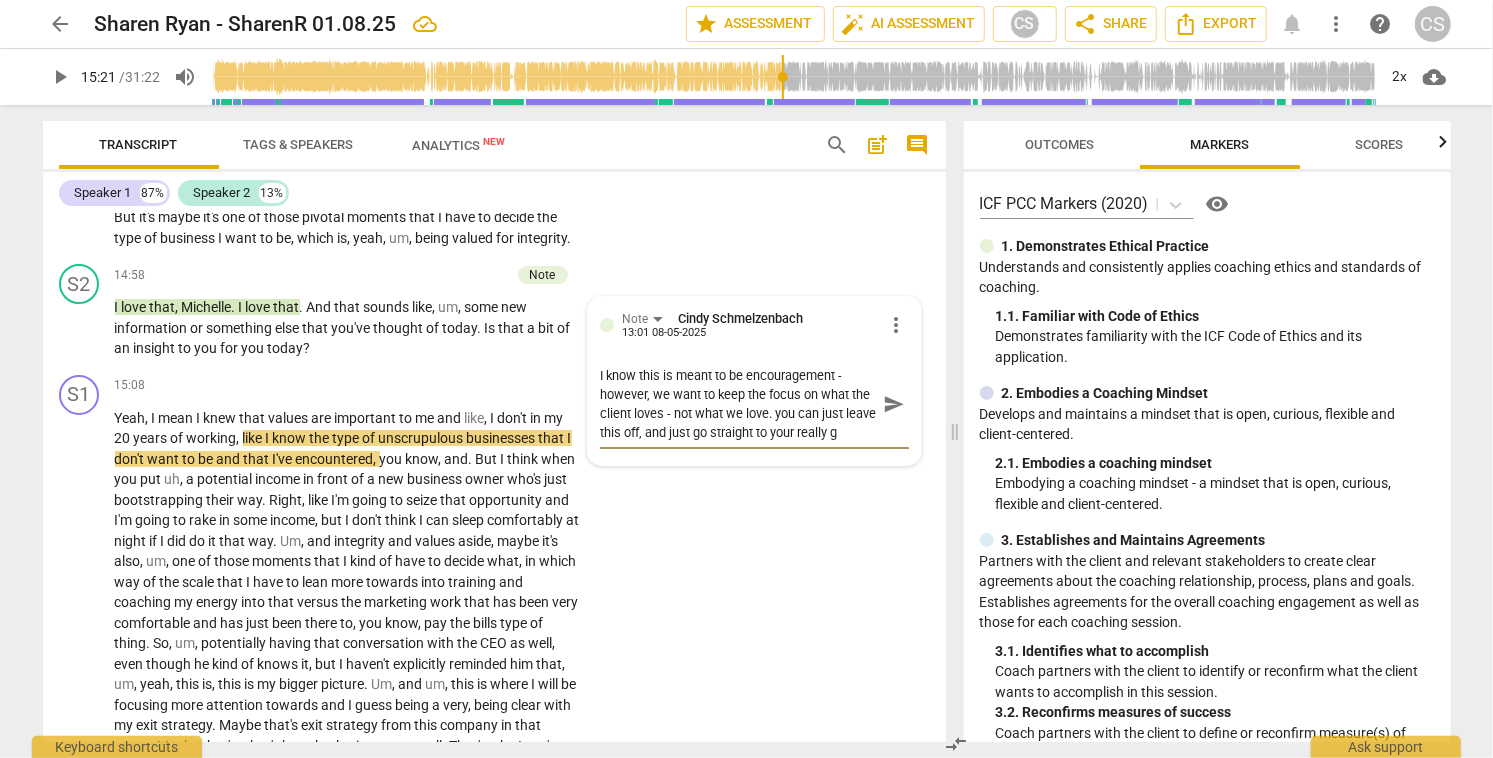 scroll, scrollTop: 17, scrollLeft: 0, axis: vertical 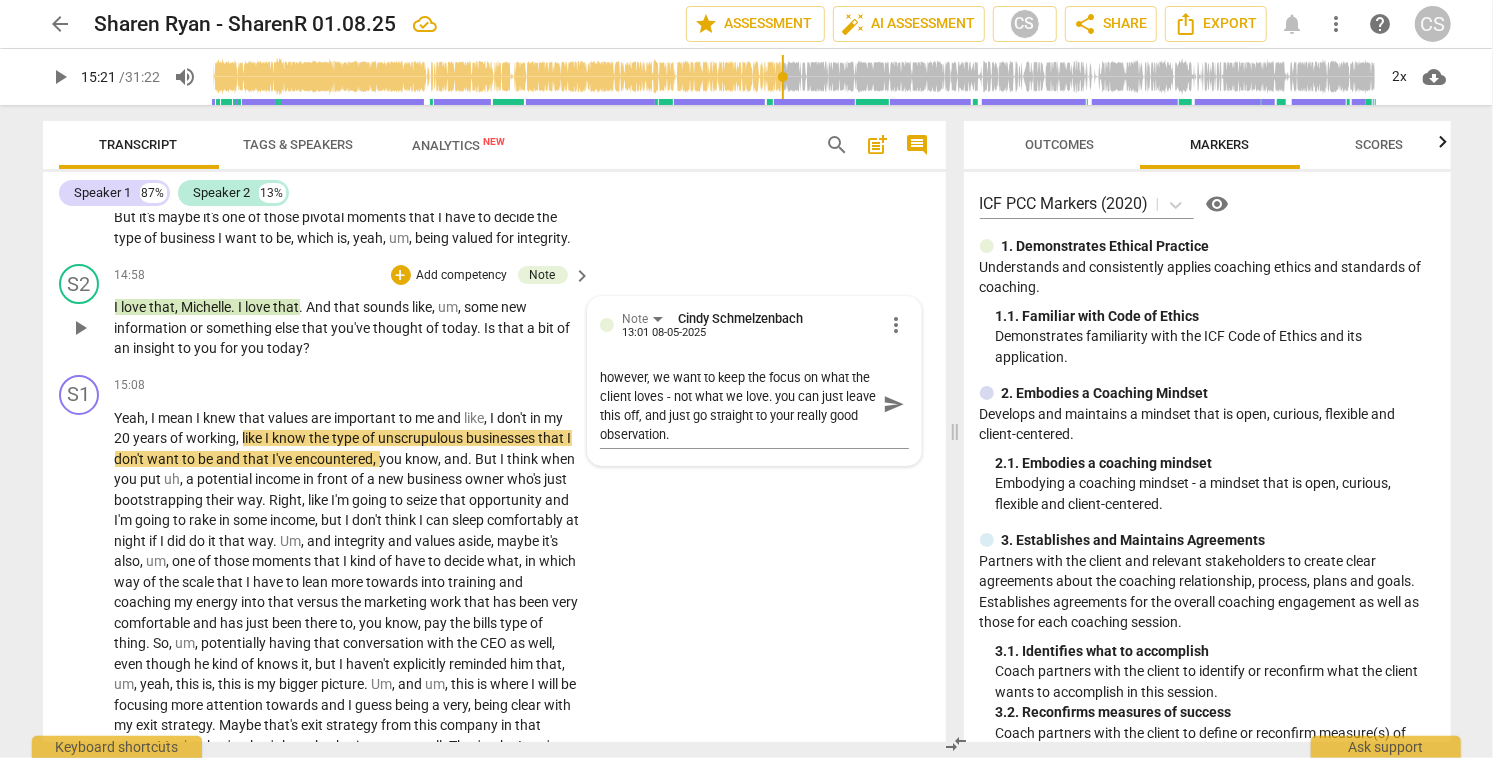 click on "Note Cindy Schmelzenbach 13:01 08-05-2025 more_vert I know this is meant to be encouragement - however, we want to keep the focus on what the client loves - not what we love. you can just leave this off, and just go straight to your really good observation. I know this is meant to be encouragement - however, we want to keep the focus on what the client loves - not what we love. you can just leave this off, and just go straight to your really good observation. send" at bounding box center [754, 381] 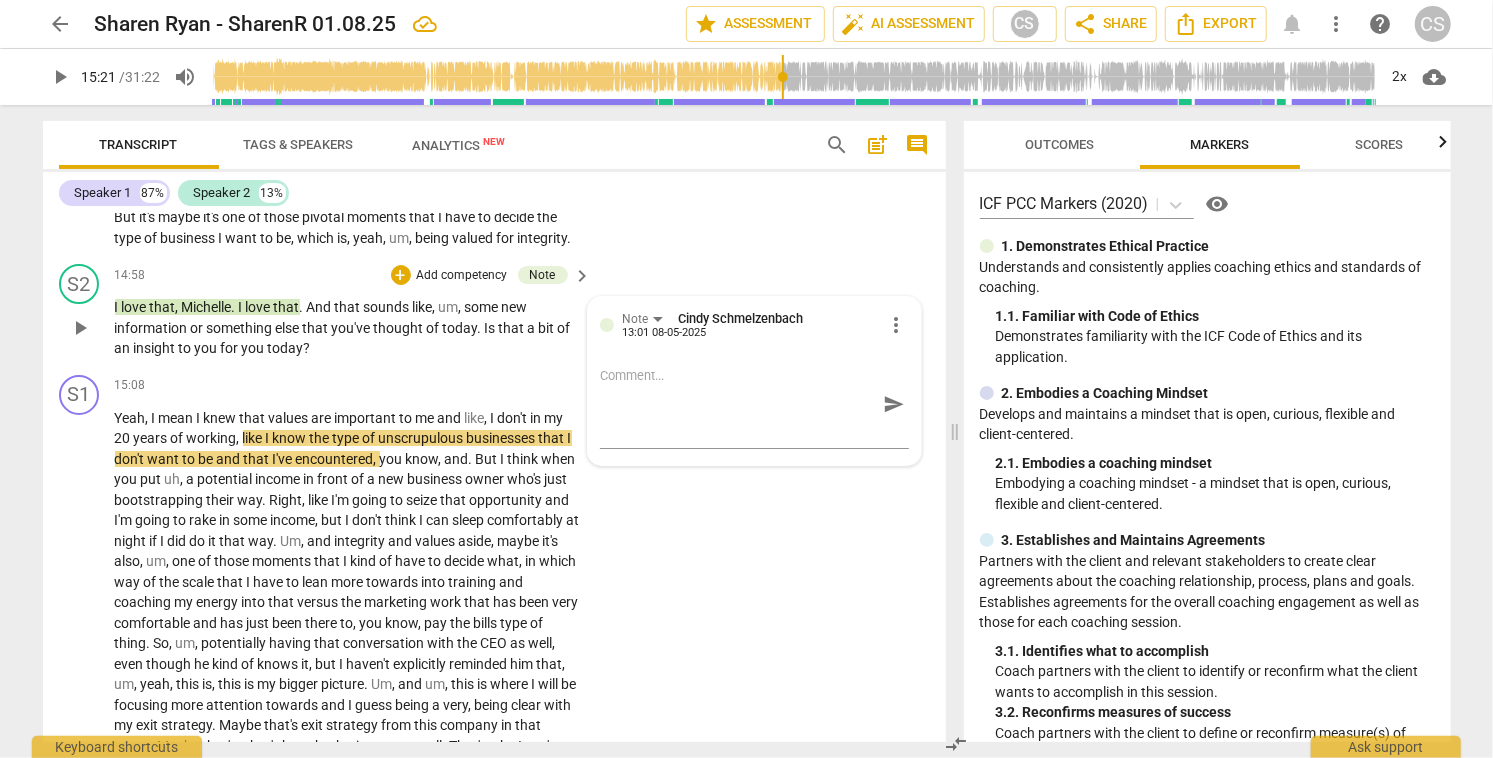 scroll, scrollTop: 0, scrollLeft: 0, axis: both 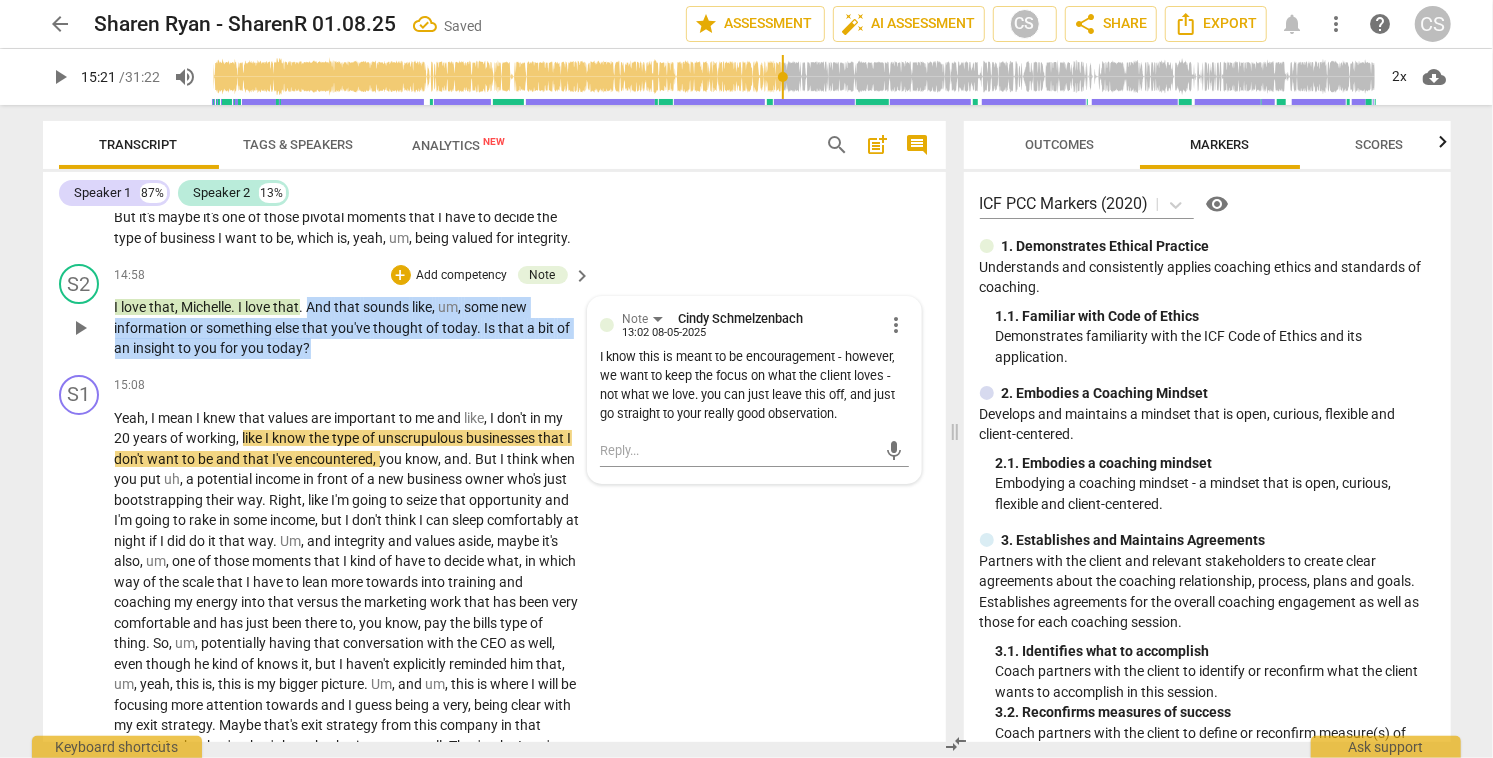 drag, startPoint x: 311, startPoint y: 347, endPoint x: 386, endPoint y: 383, distance: 83.19255 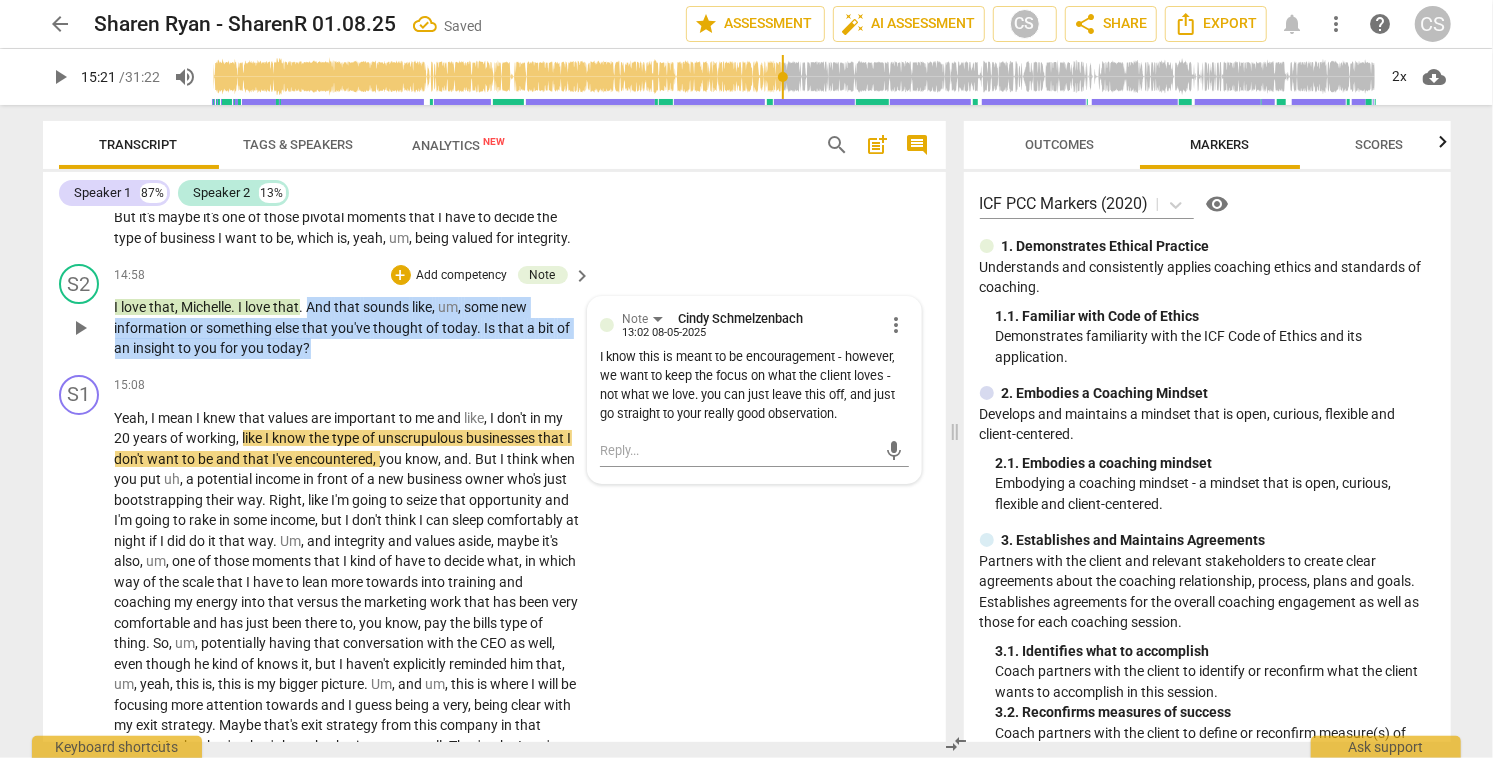 click on "I   love   that ,   Michelle .   I   love   that .   And   that   sounds   like ,   um ,   some   new   information   or   something   else   that   you've   thought   of   today .   Is   that   a   bit   of   an   insight   to   you   for   you   today ?" at bounding box center [348, 328] 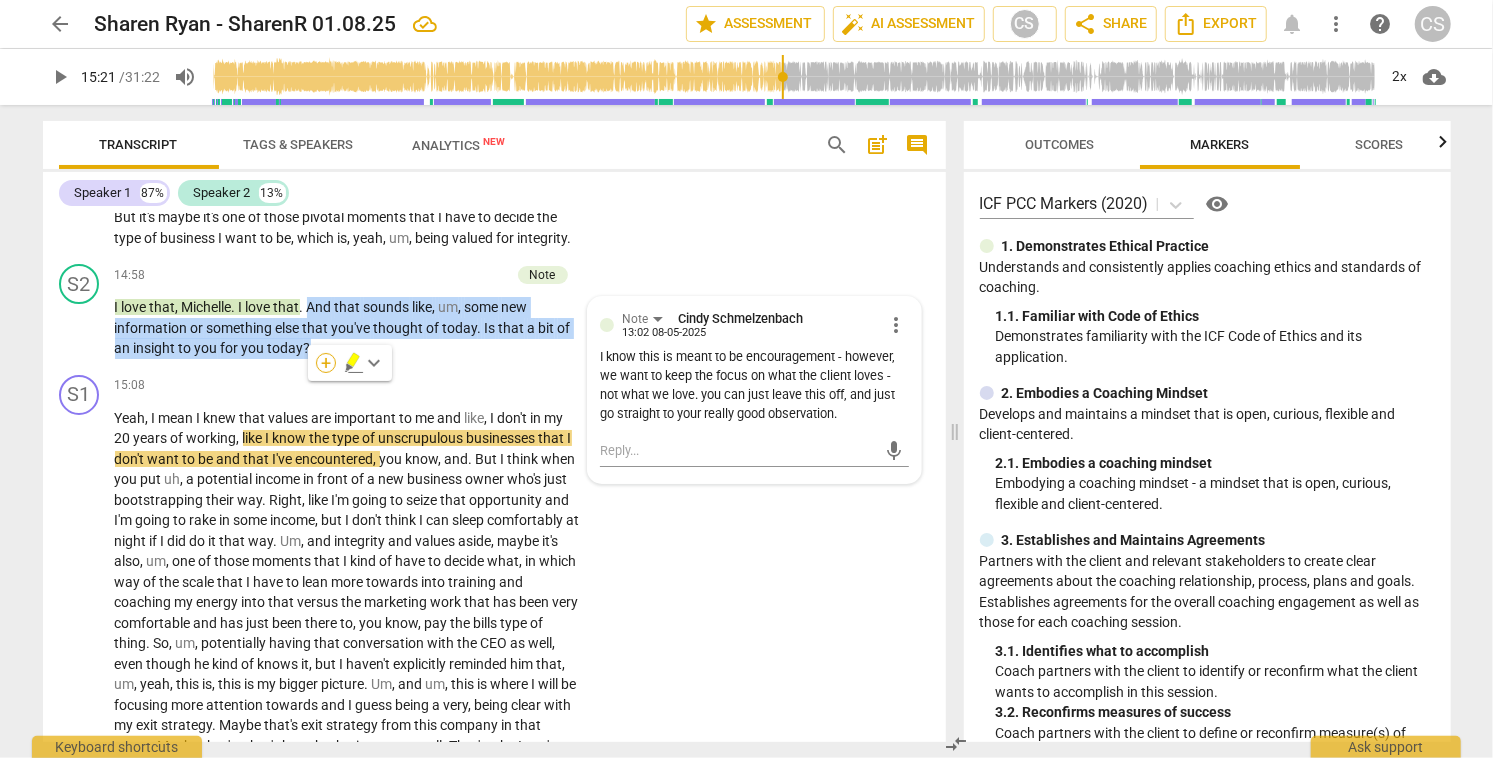 click on "+" at bounding box center [326, 363] 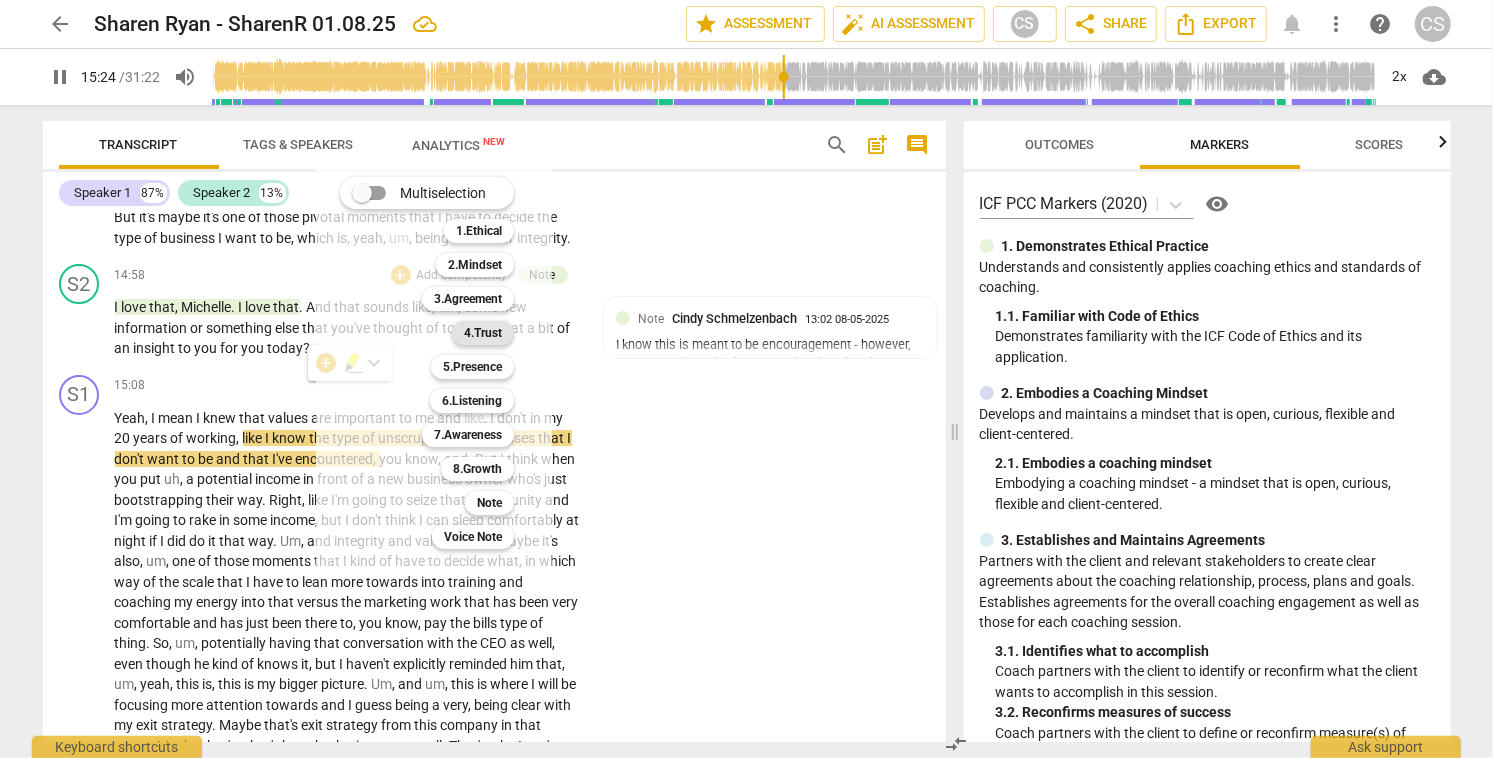 click on "4.Trust" at bounding box center (483, 333) 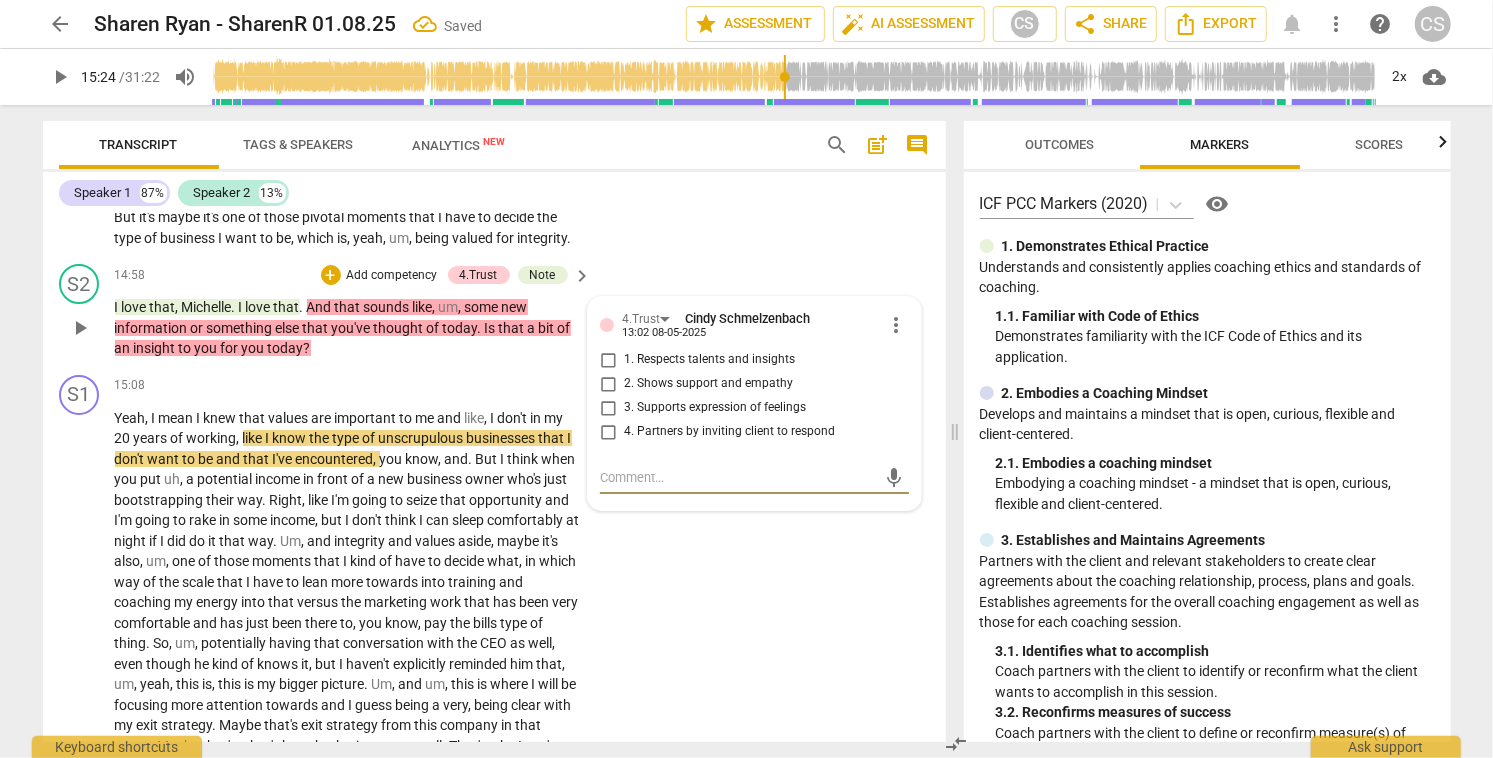 click on "1. Respects talents and insights" at bounding box center [608, 360] 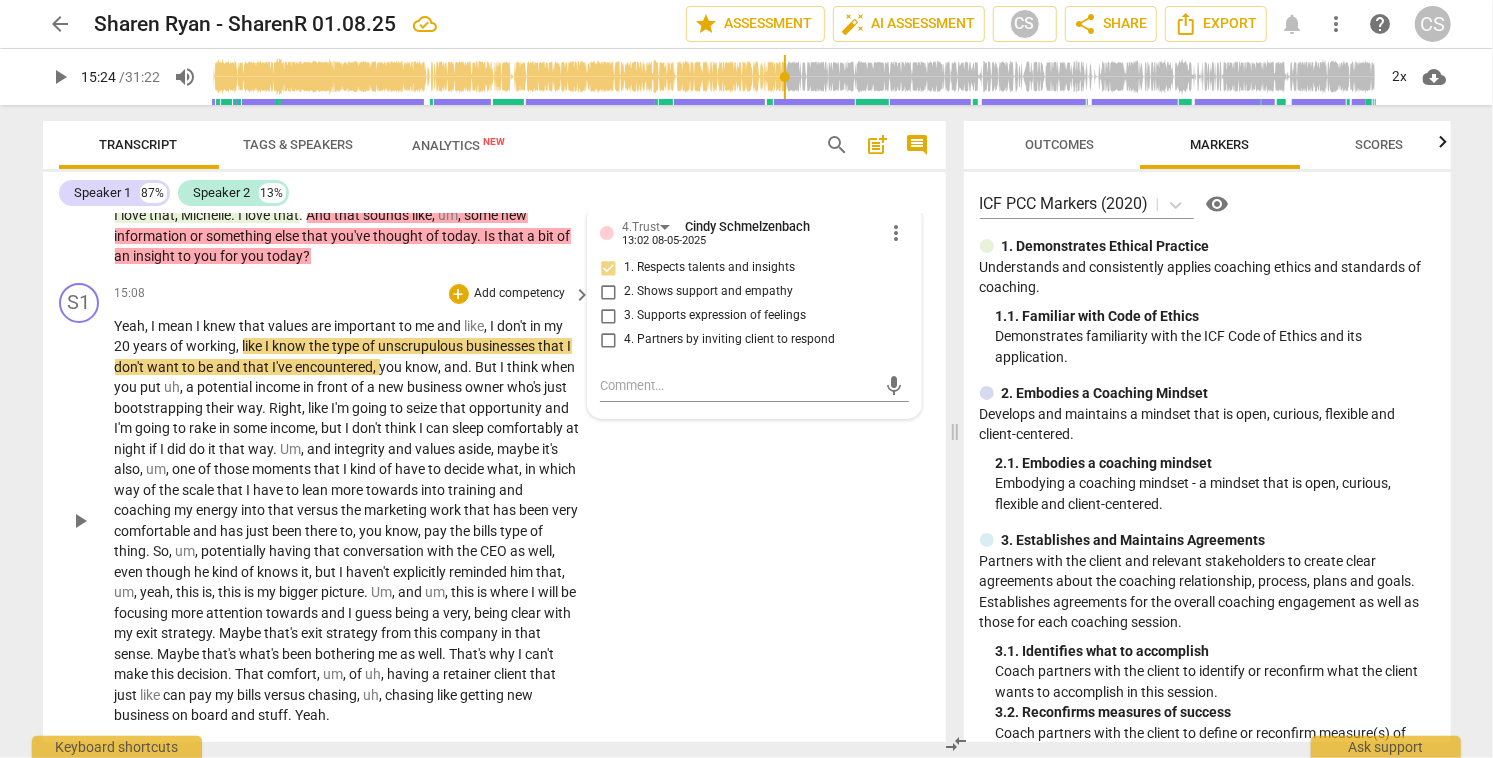 scroll, scrollTop: 4488, scrollLeft: 0, axis: vertical 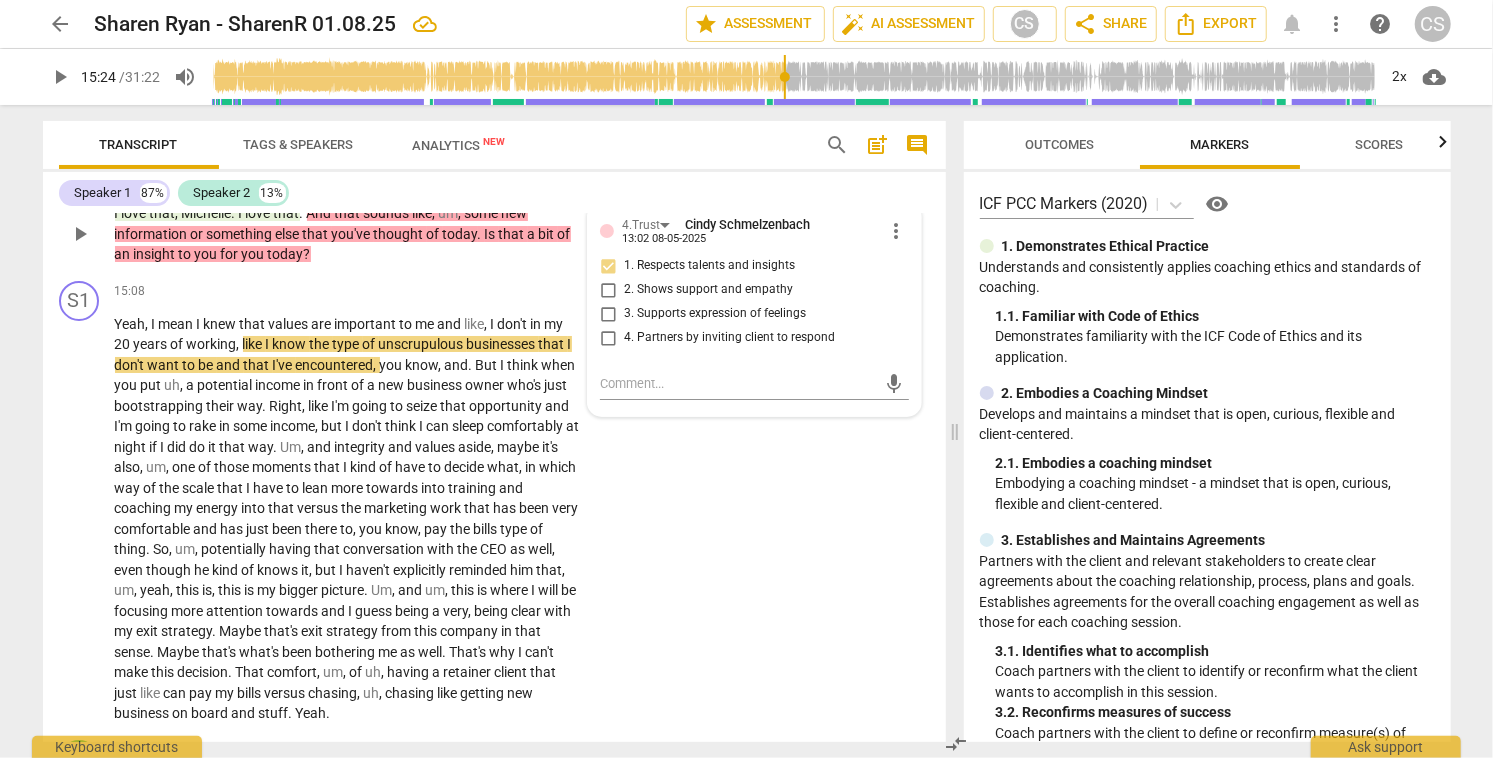 click on "+" at bounding box center (331, 181) 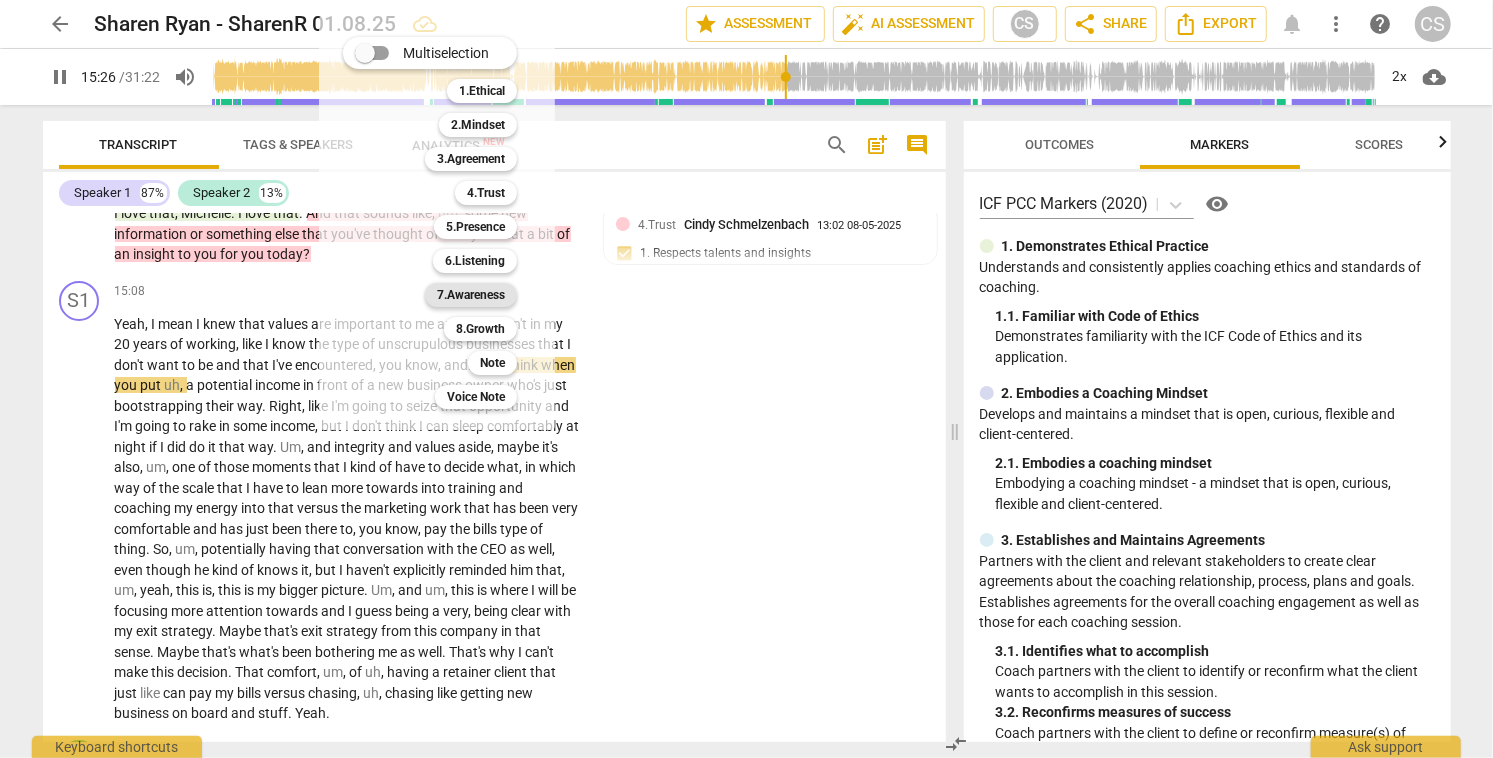 click on "7.Awareness" at bounding box center [471, 295] 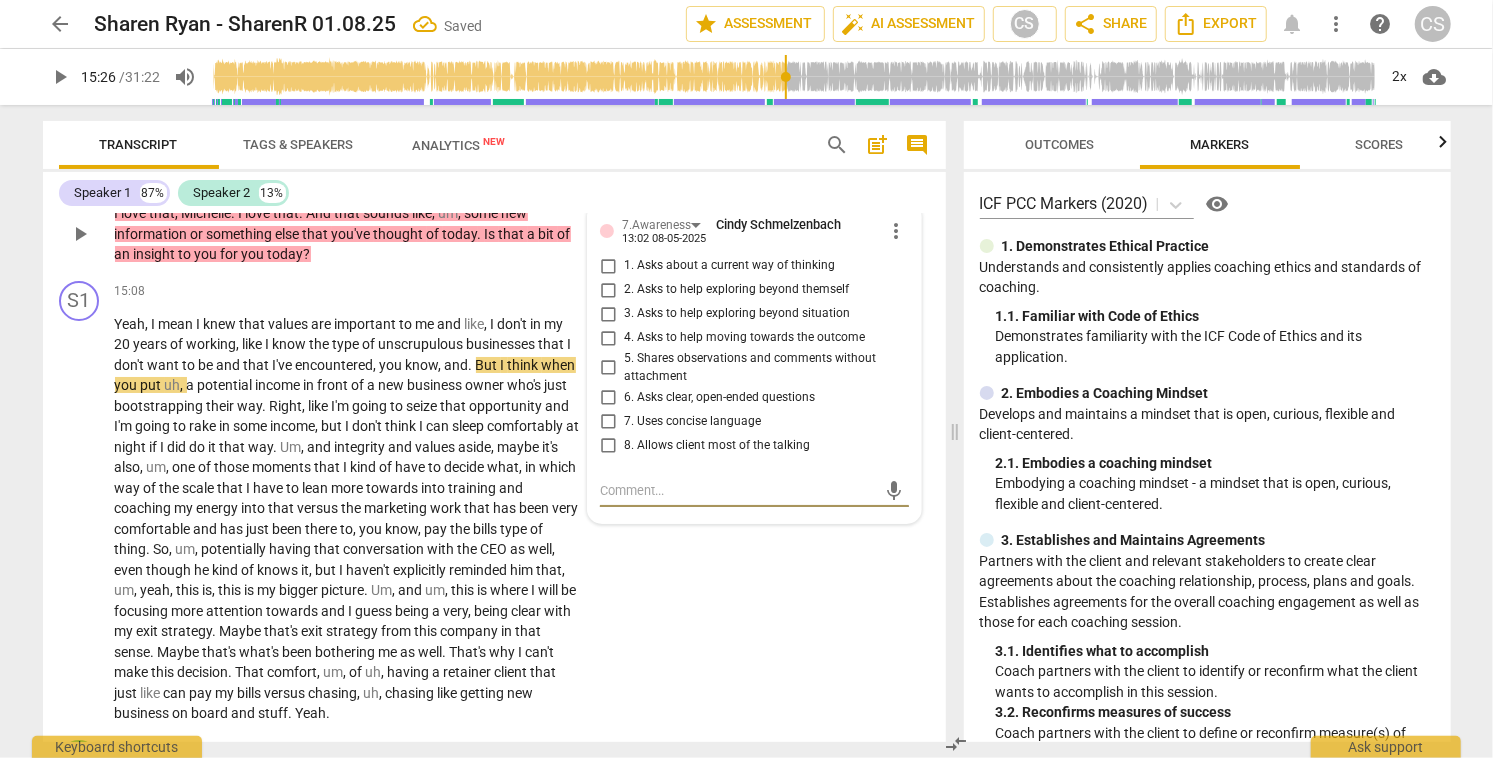 click on "4. Asks to help moving towards the outcome" at bounding box center [608, 338] 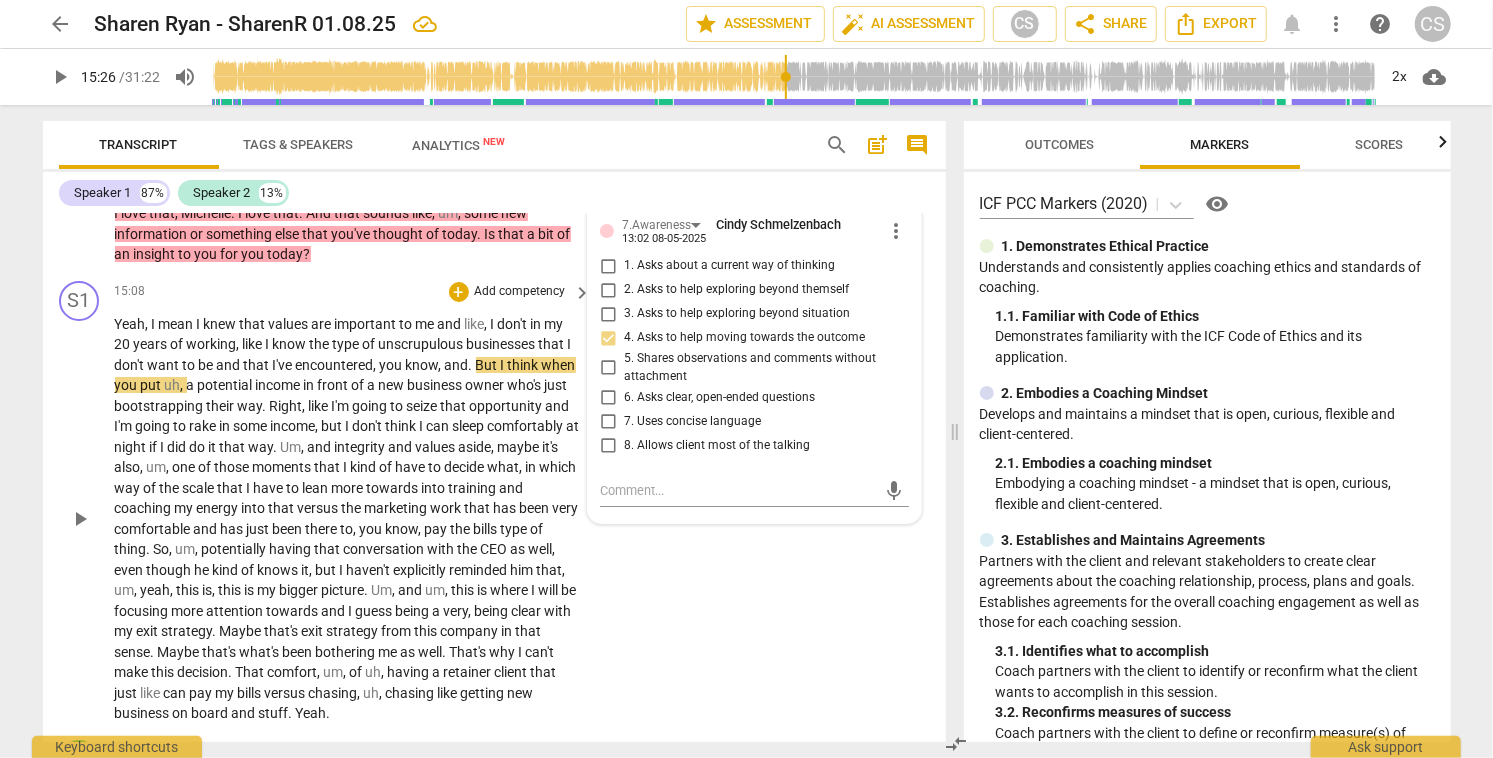 click on "play_arrow" at bounding box center (80, 519) 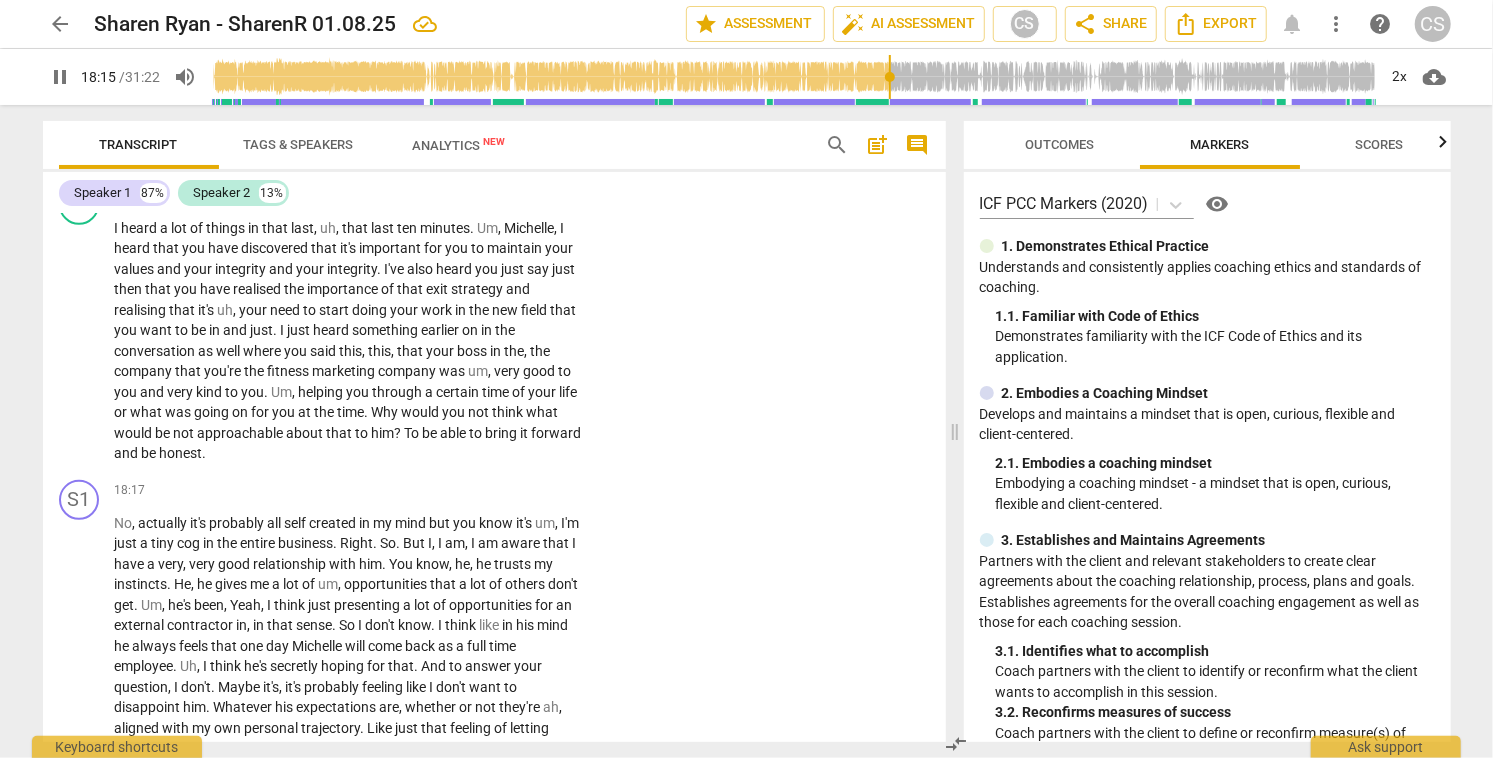 scroll, scrollTop: 5044, scrollLeft: 0, axis: vertical 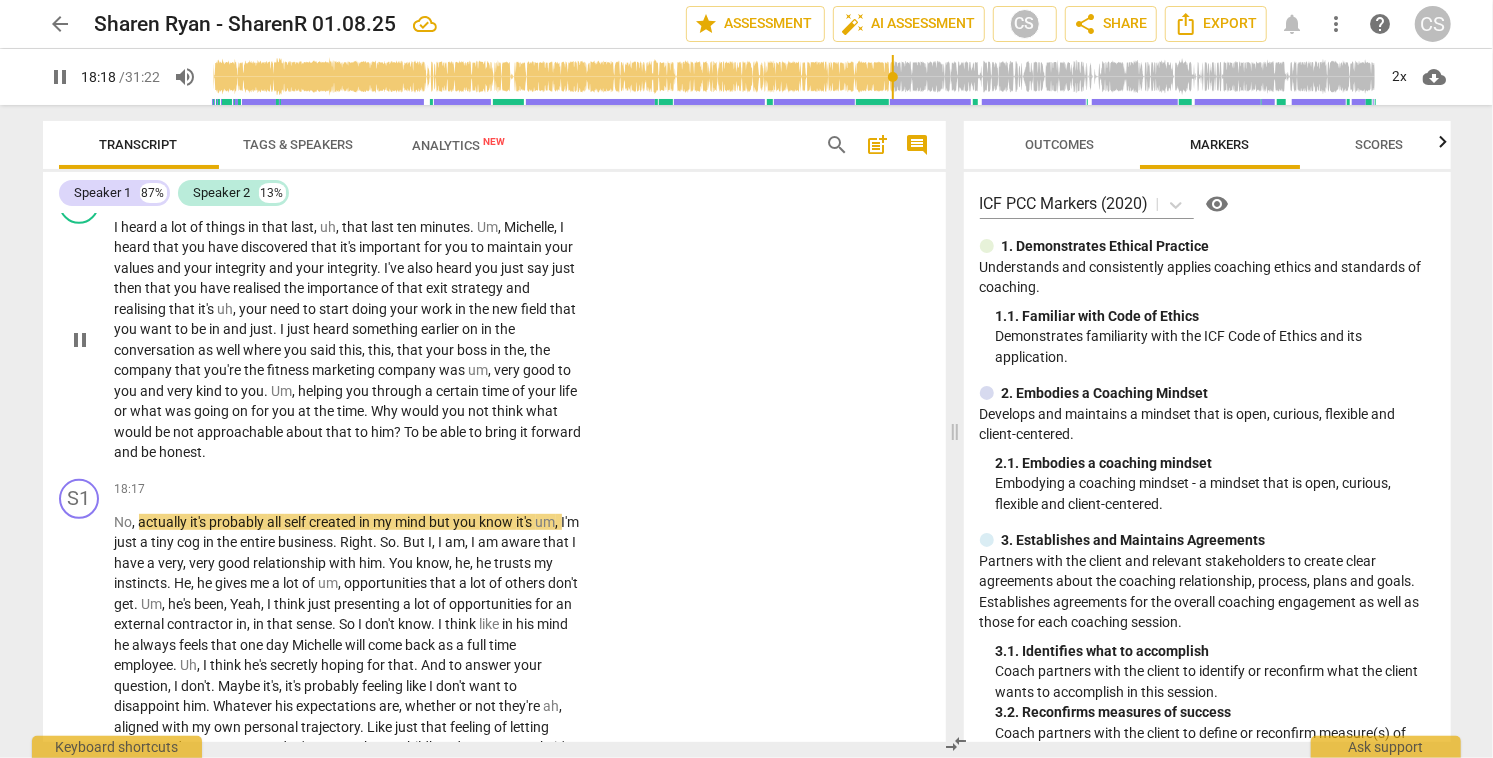 click on "+" at bounding box center [459, 195] 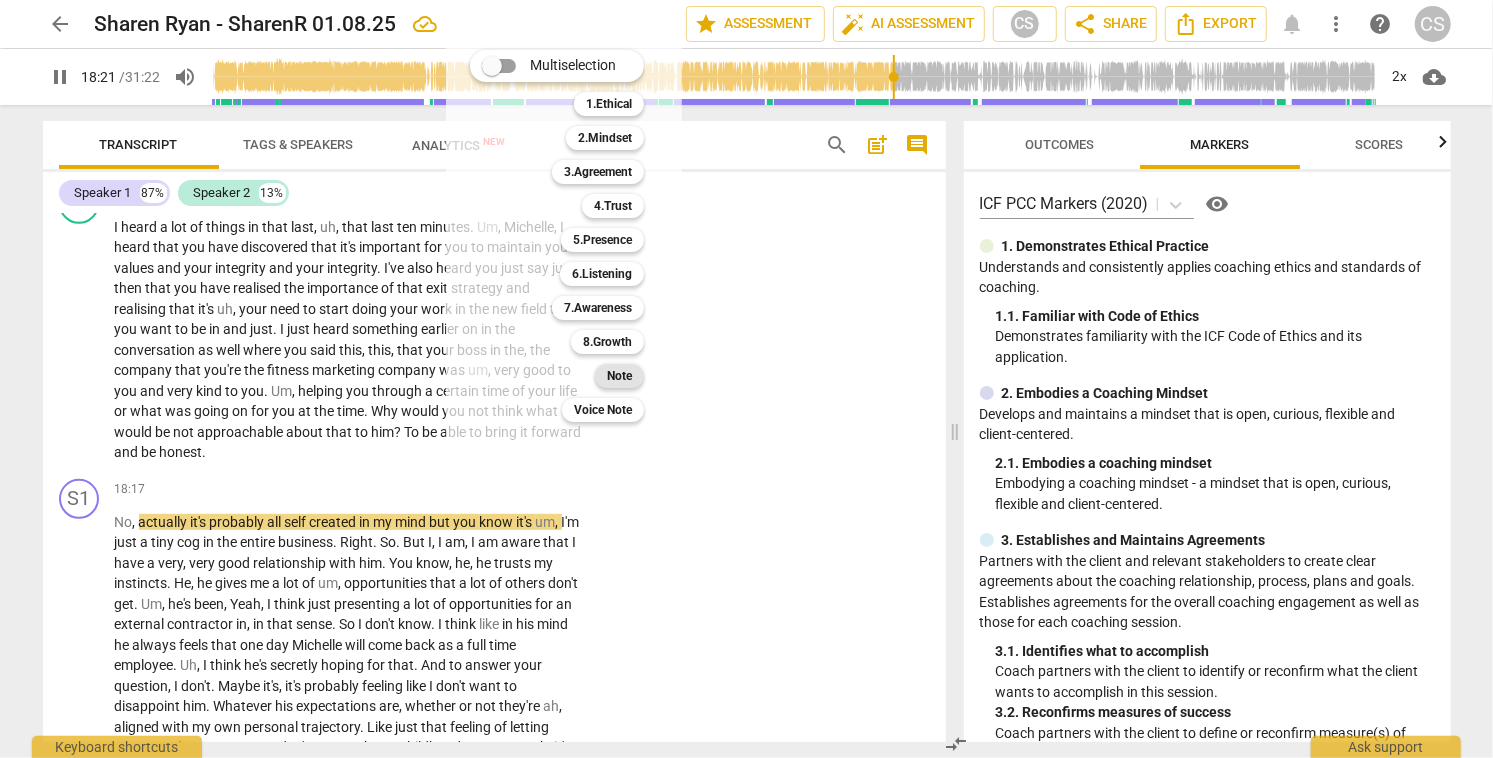 click on "Note" at bounding box center (619, 376) 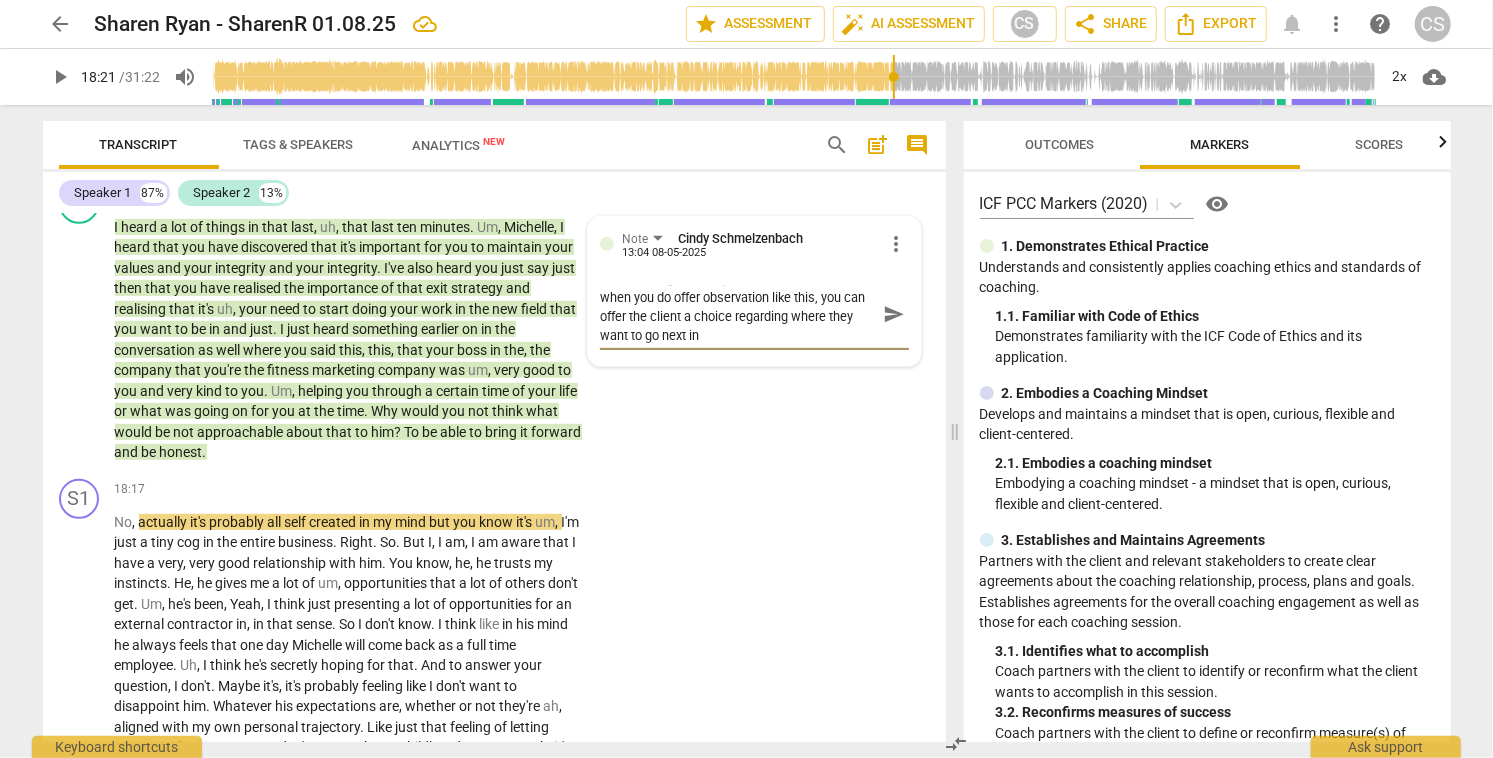 scroll, scrollTop: 0, scrollLeft: 0, axis: both 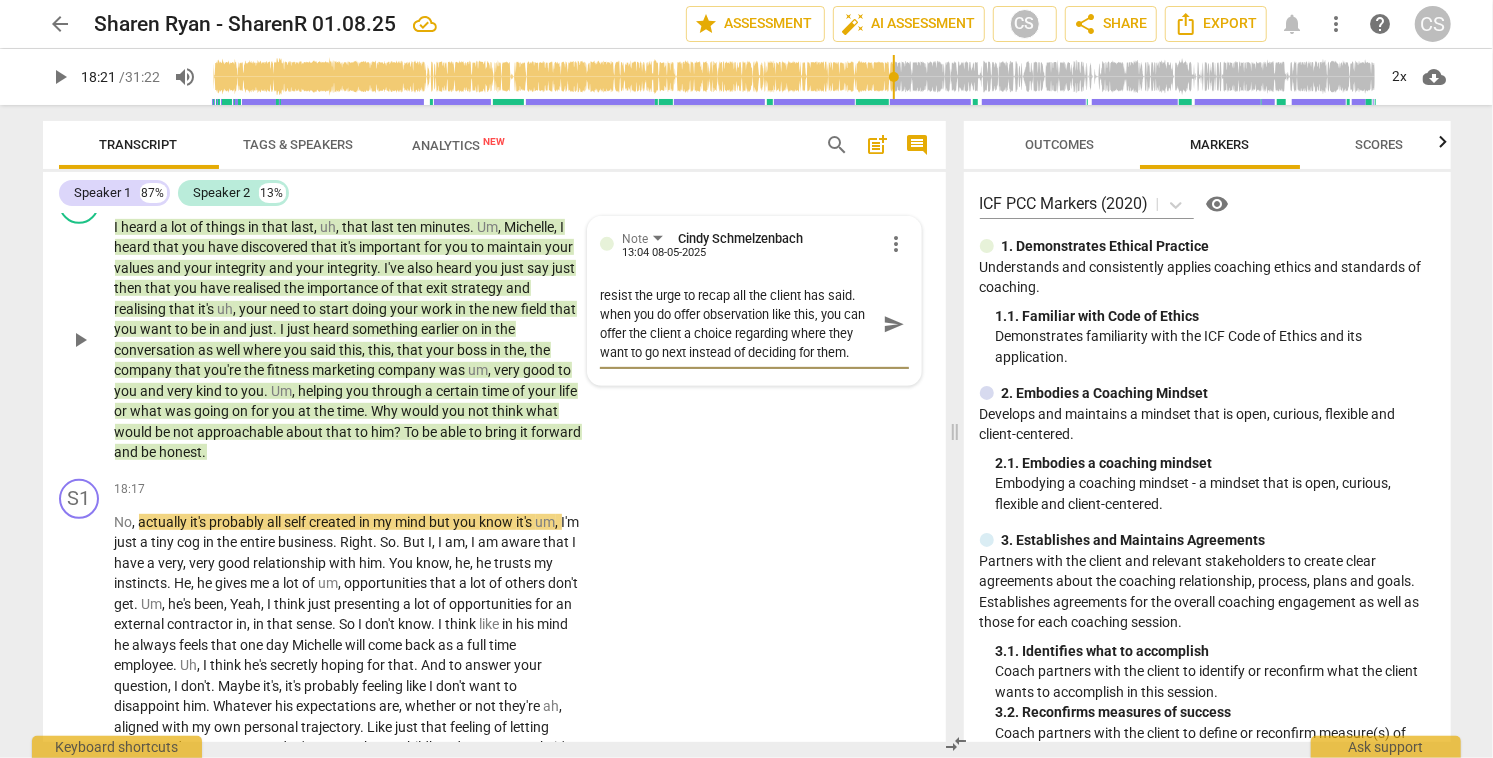 click on "+" at bounding box center (401, 195) 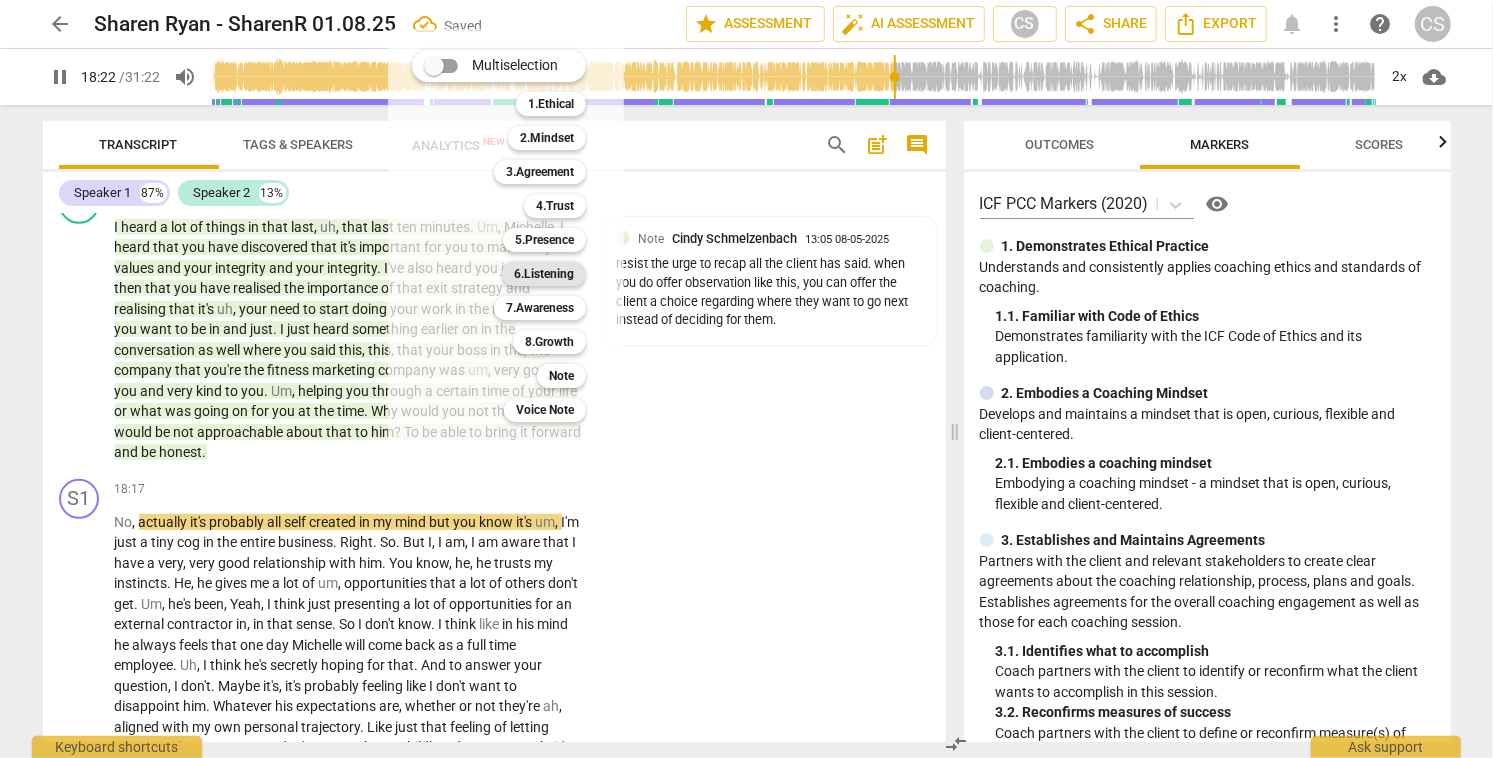 click on "6.Listening" at bounding box center (544, 274) 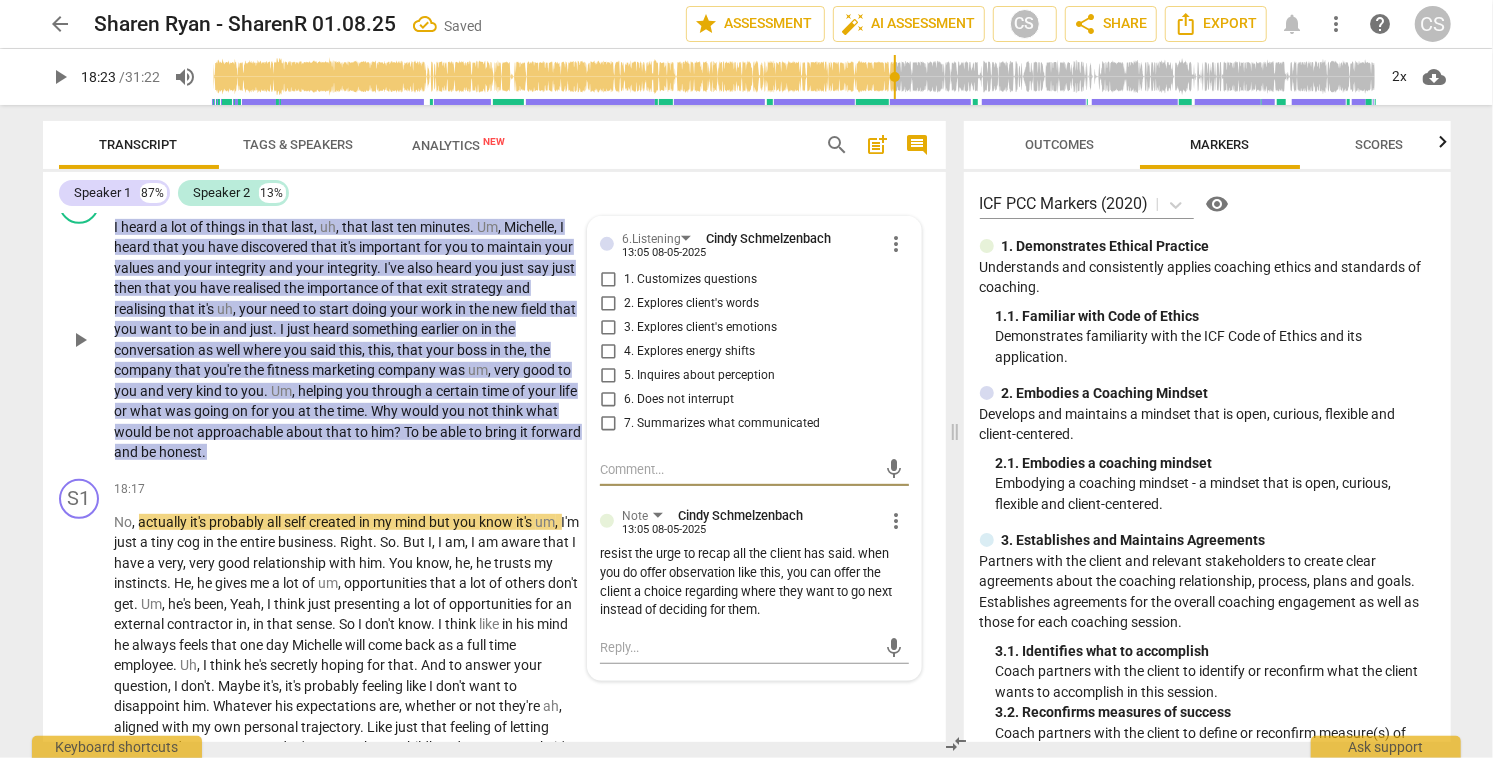 click on "7. Summarizes what communicated" at bounding box center (608, 424) 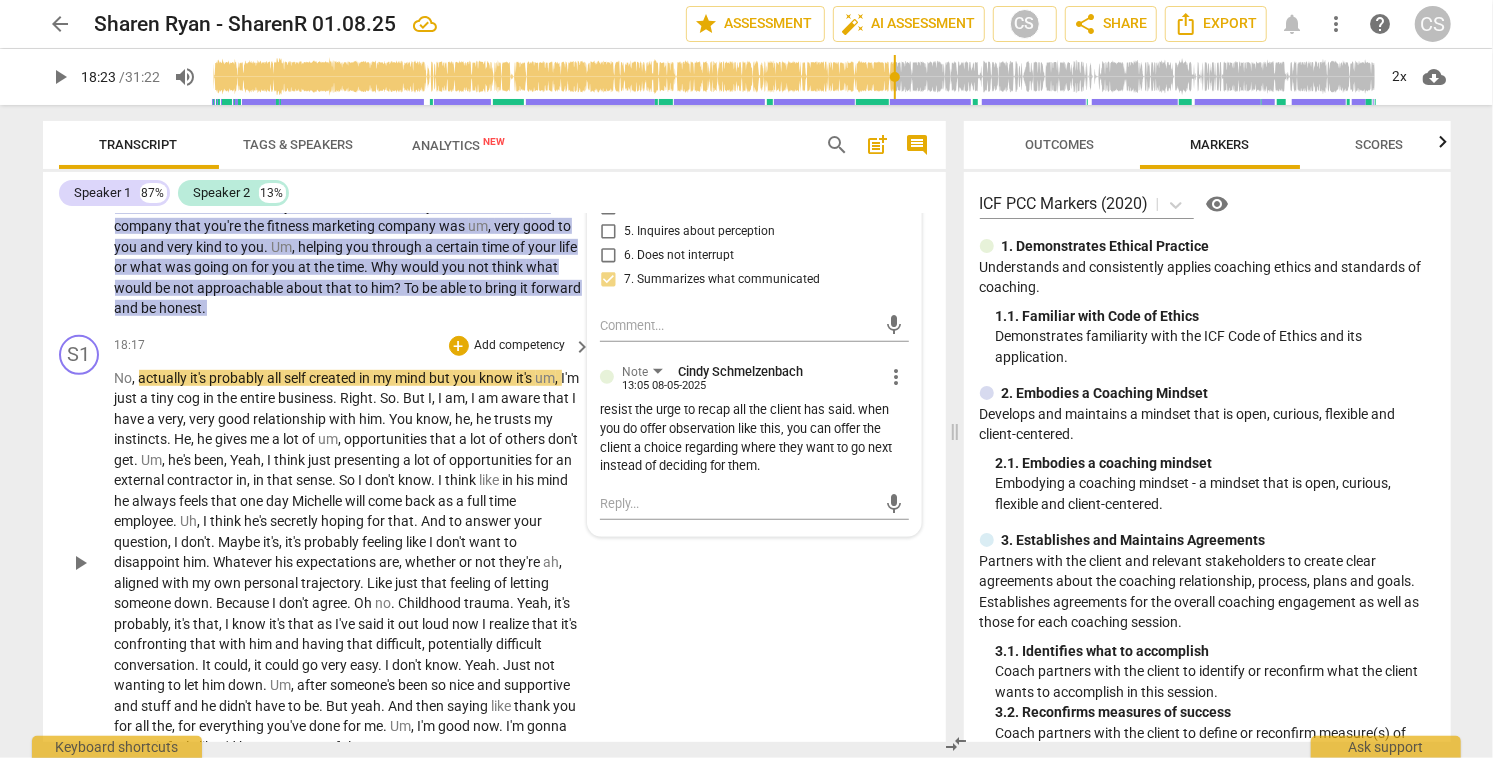 scroll, scrollTop: 5192, scrollLeft: 0, axis: vertical 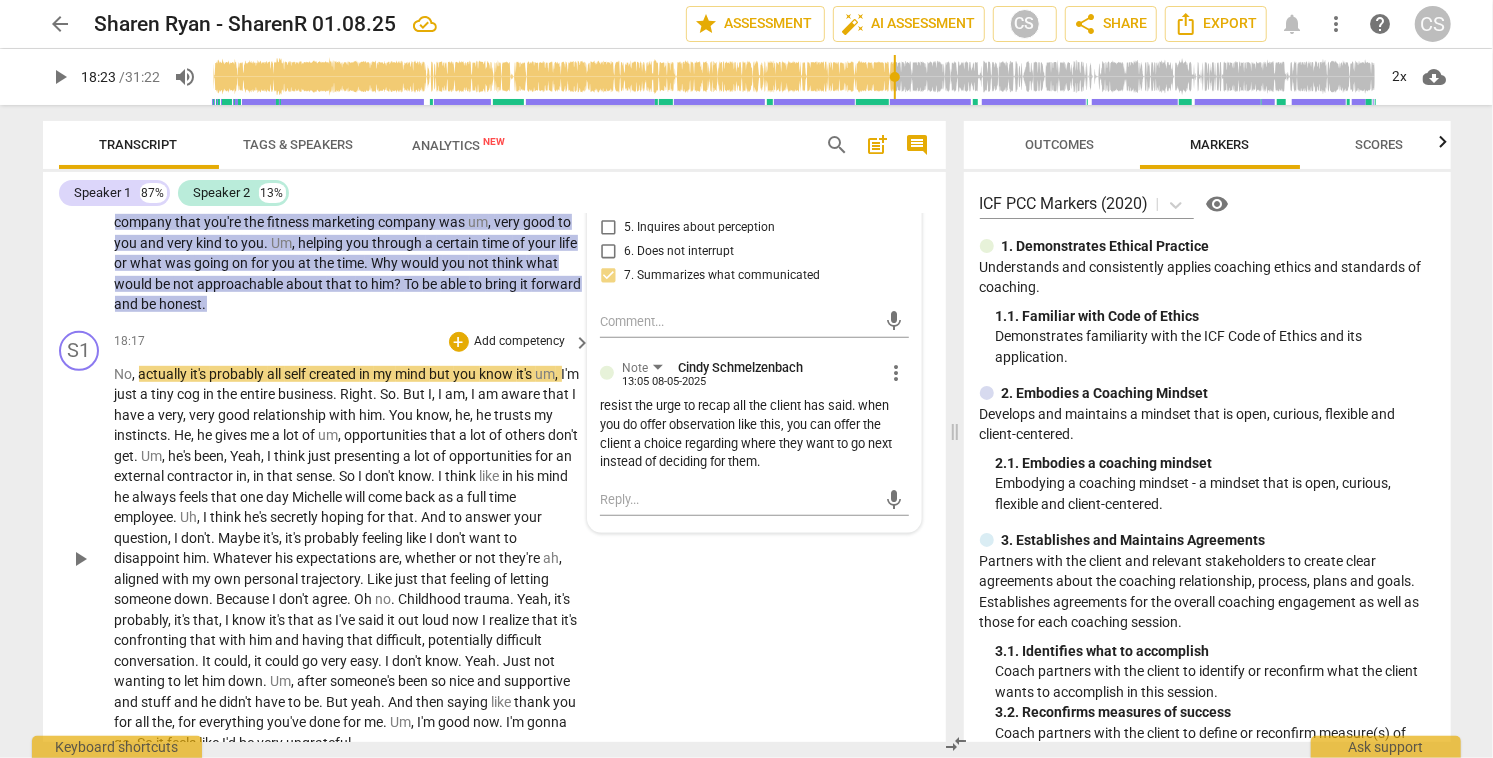 click on "play_arrow" at bounding box center (80, 559) 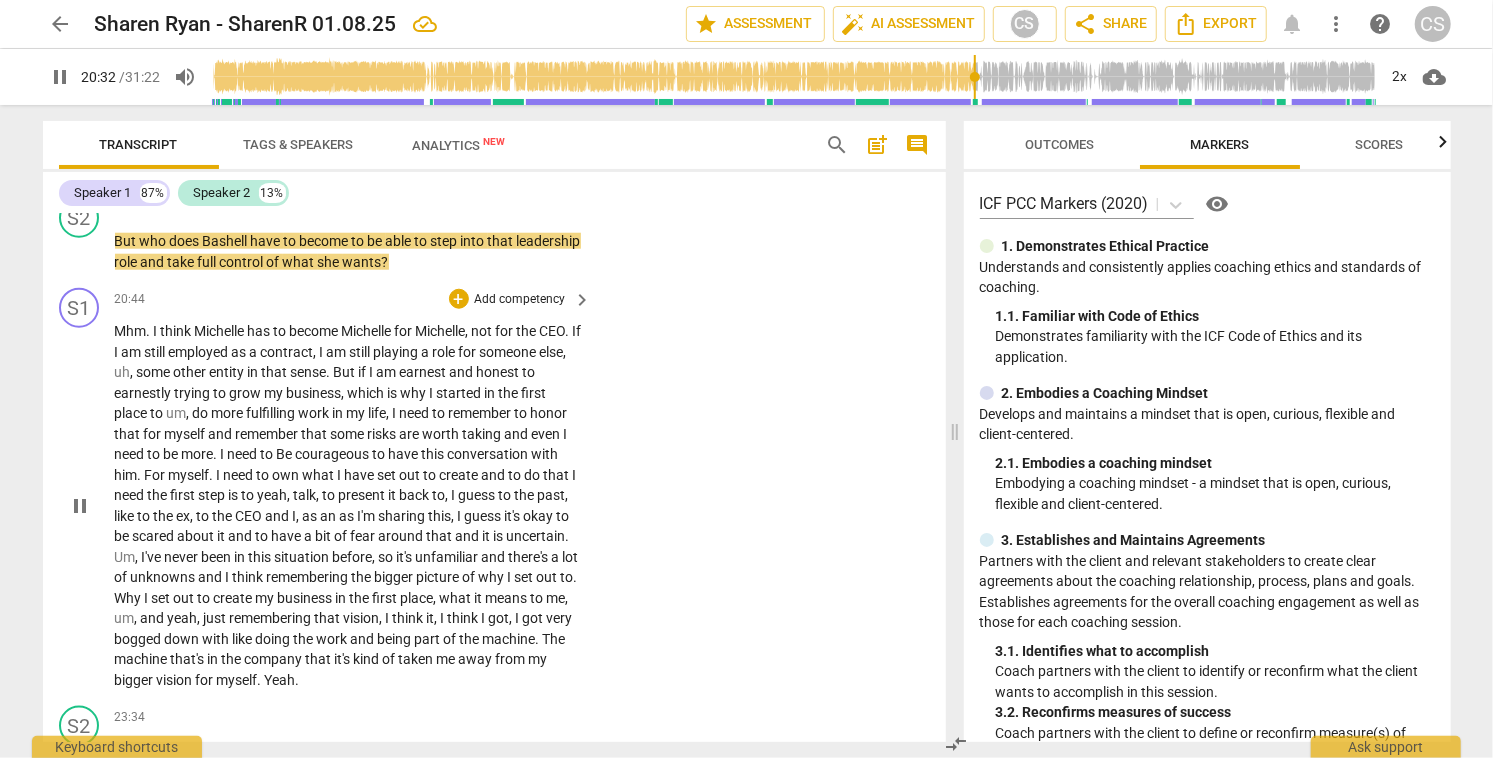 scroll, scrollTop: 5767, scrollLeft: 0, axis: vertical 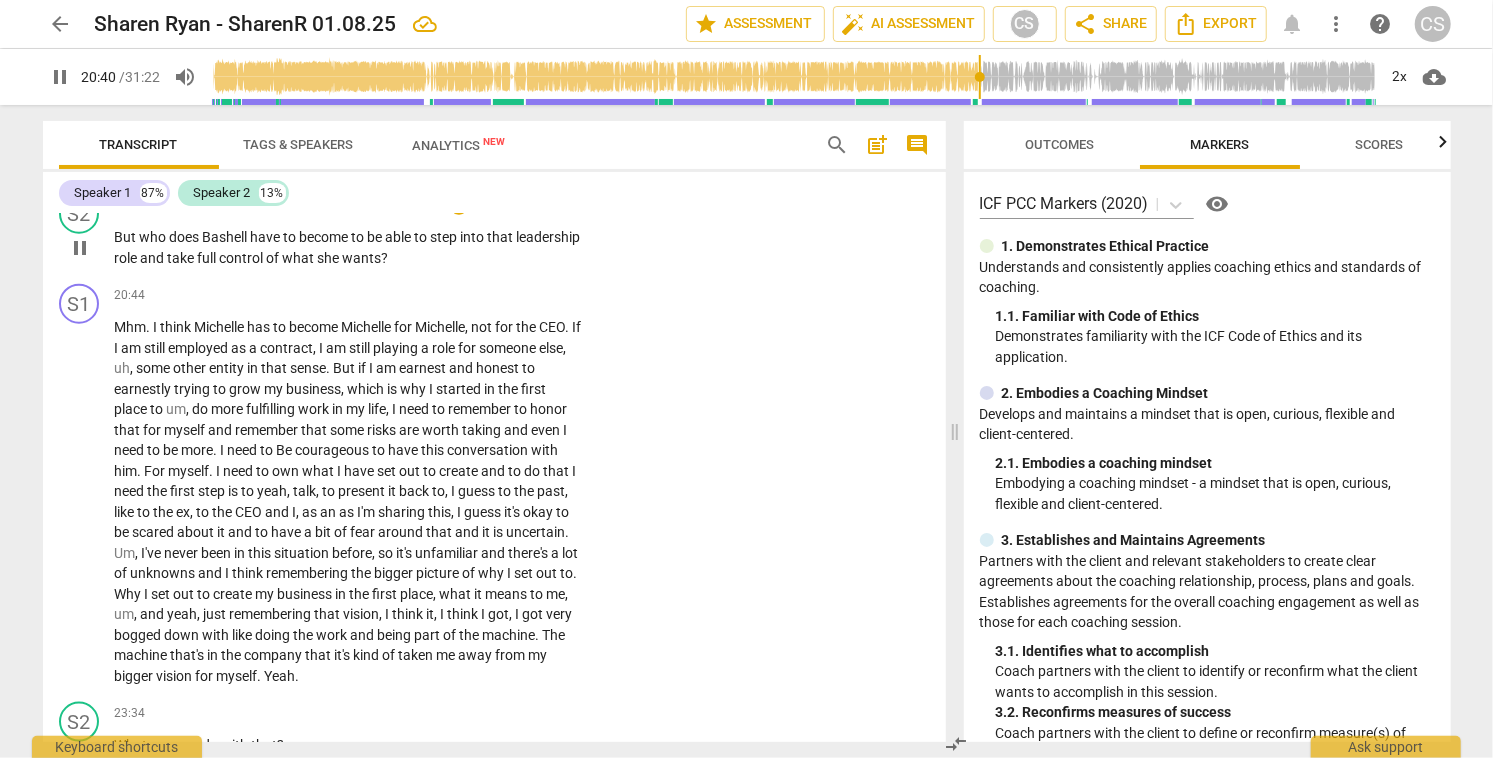 click on "Bashell" at bounding box center (227, 237) 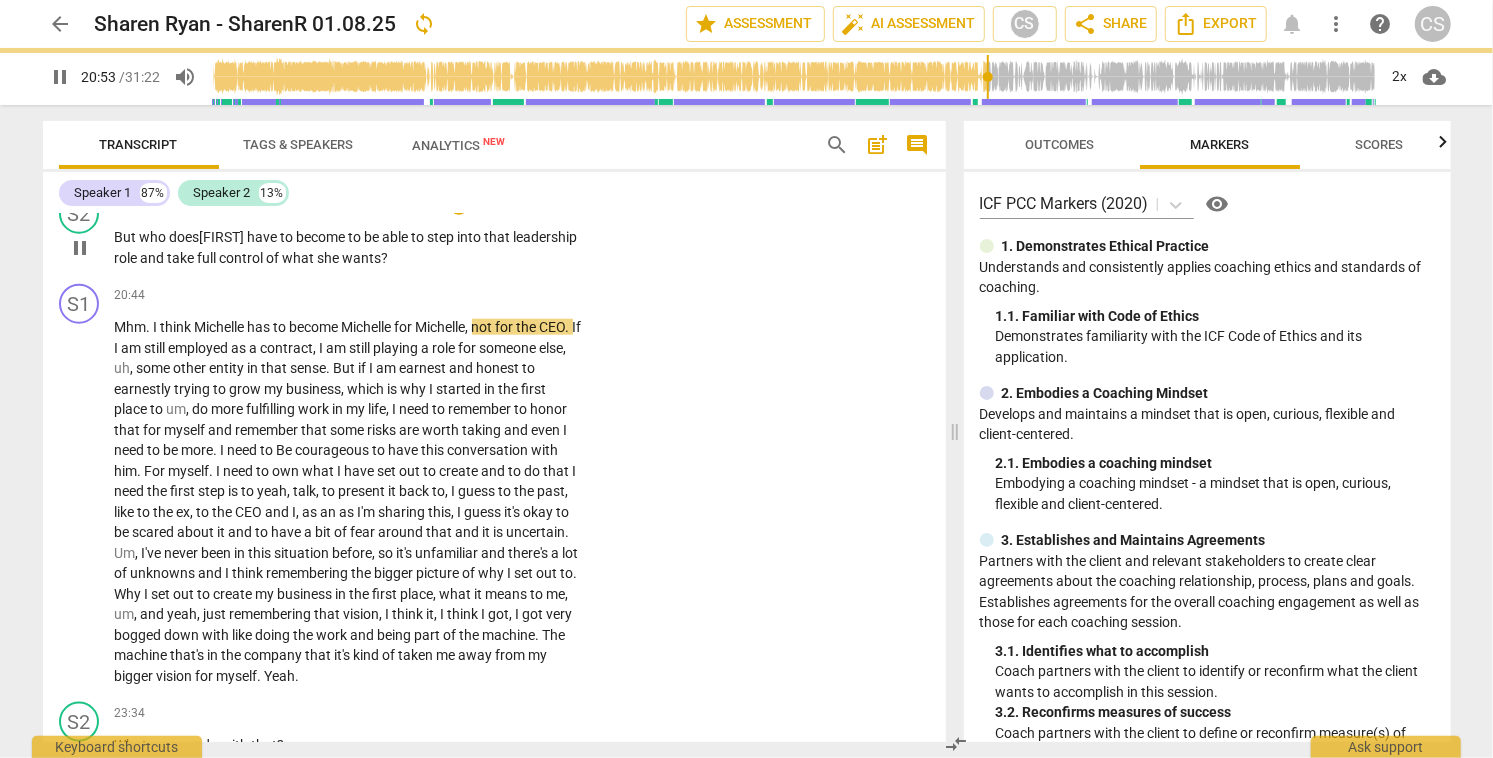 click on "But" at bounding box center (127, 237) 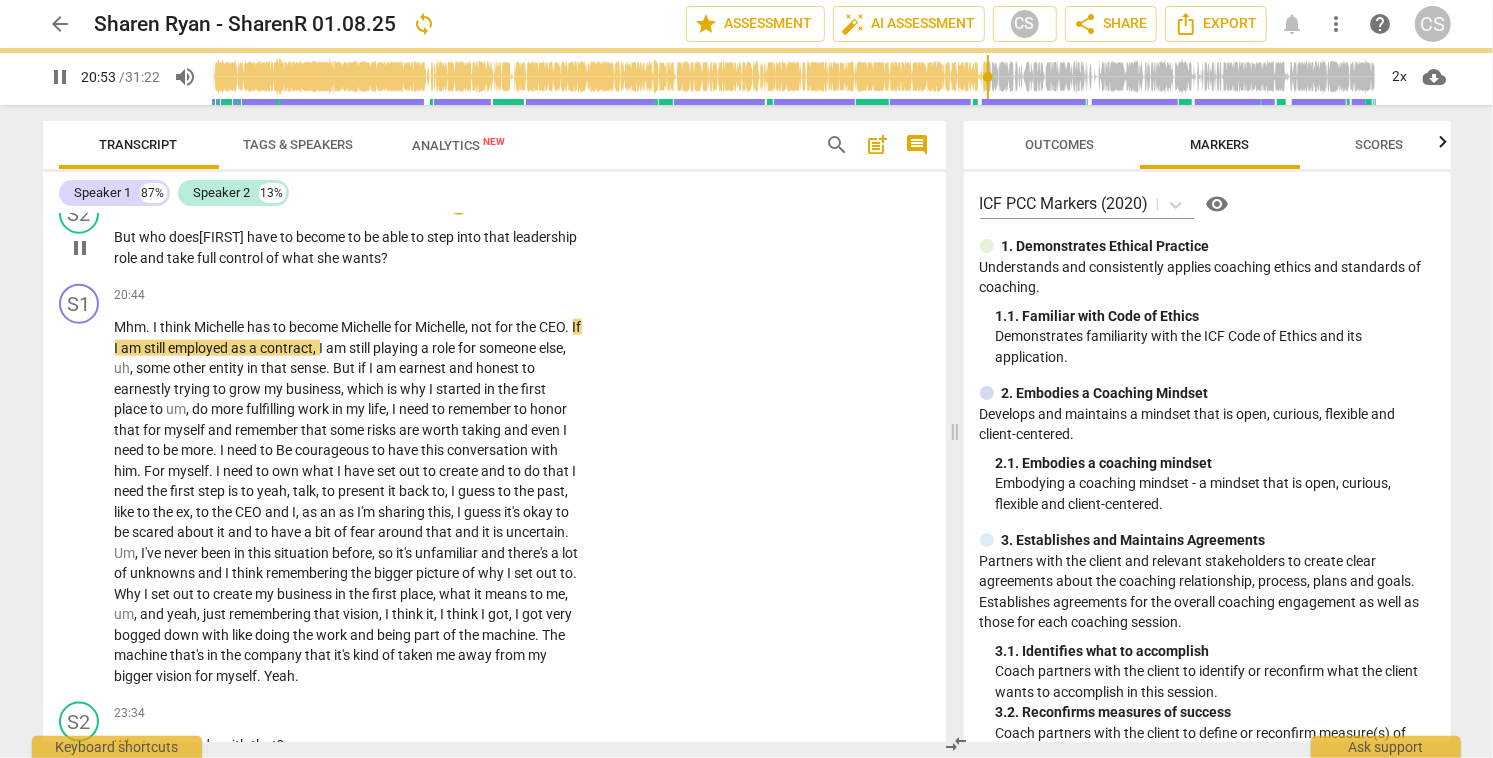 click on "But" at bounding box center [127, 237] 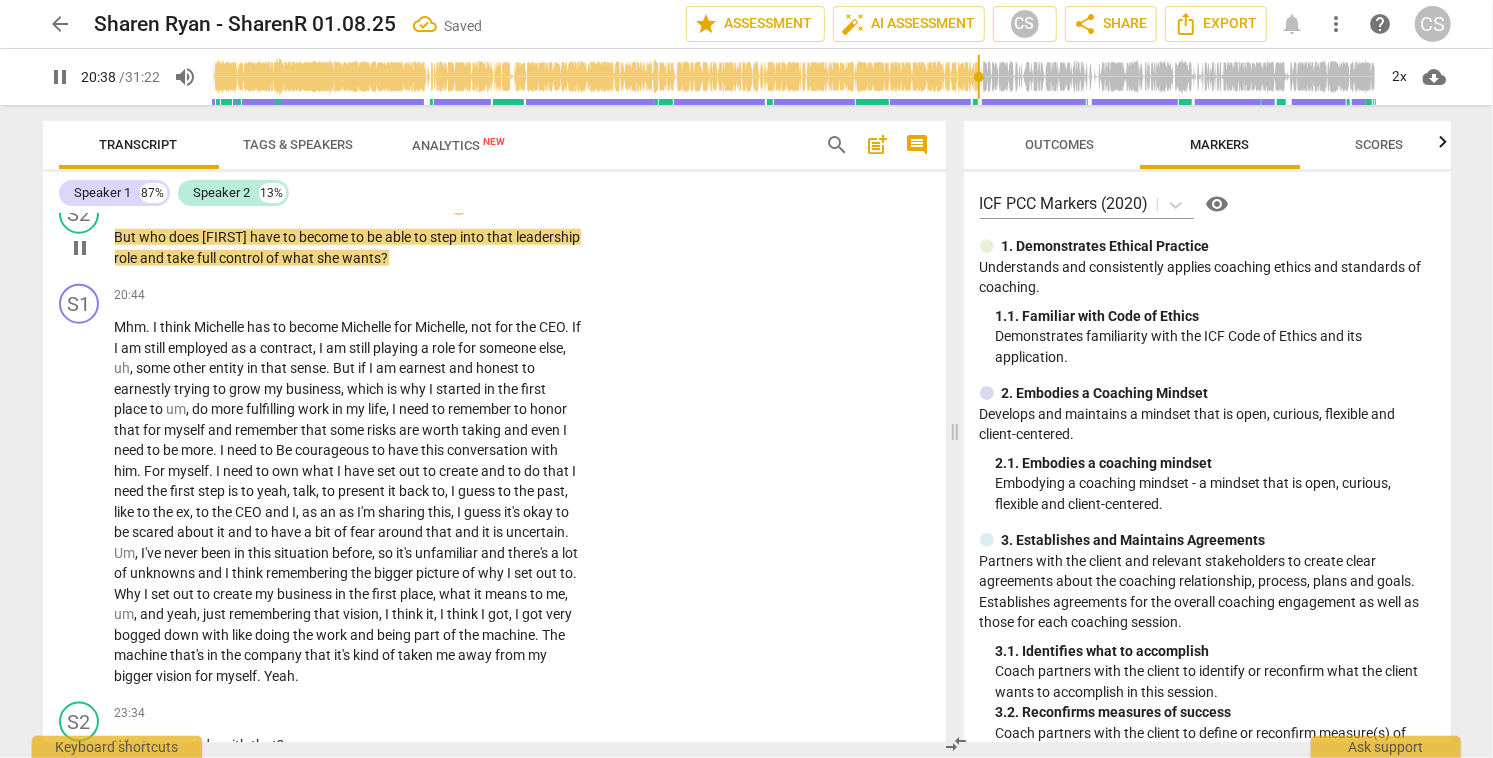 click on "+" at bounding box center (459, 205) 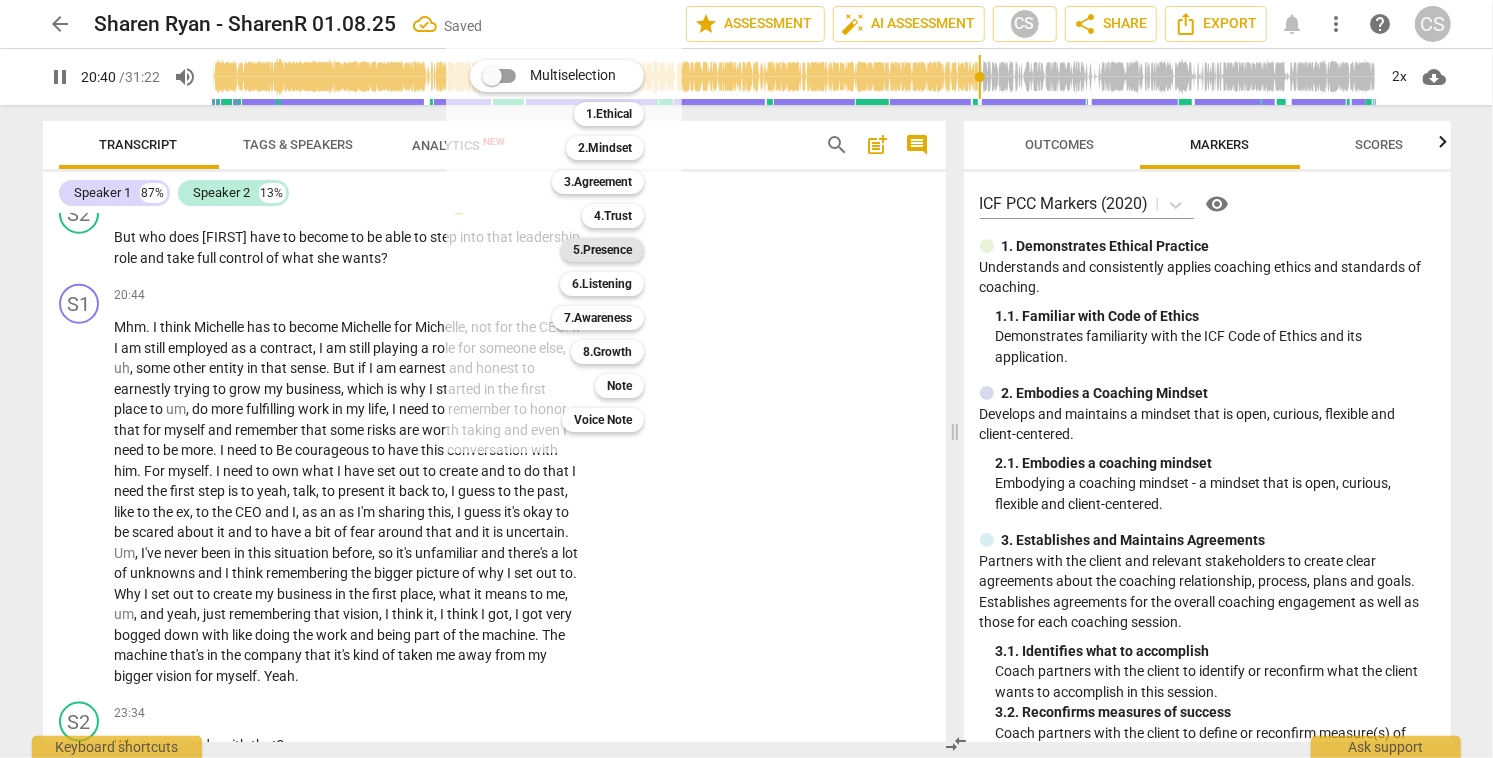 click on "5.Presence" at bounding box center (602, 250) 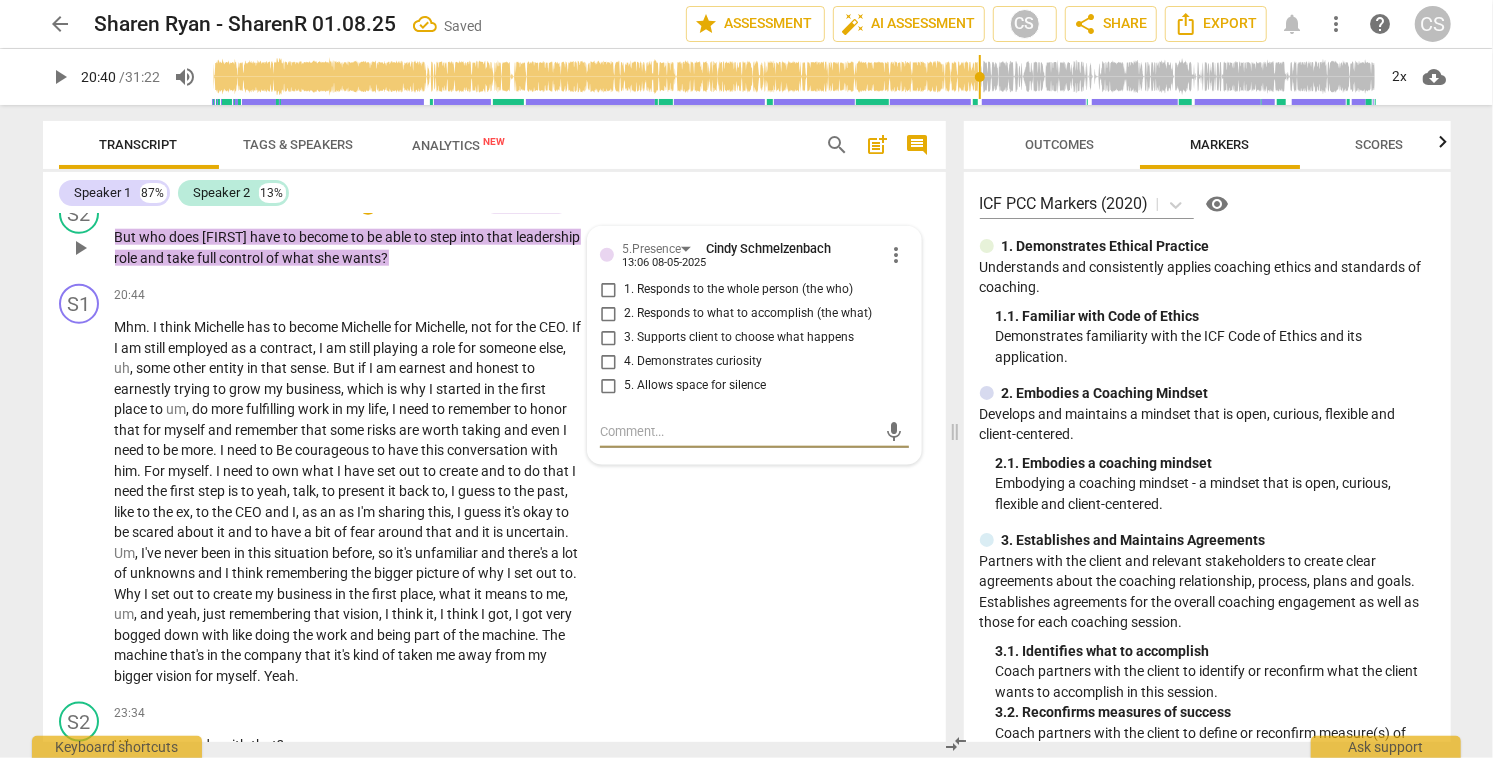 click on "1. Responds to the whole person (the who)" at bounding box center (608, 290) 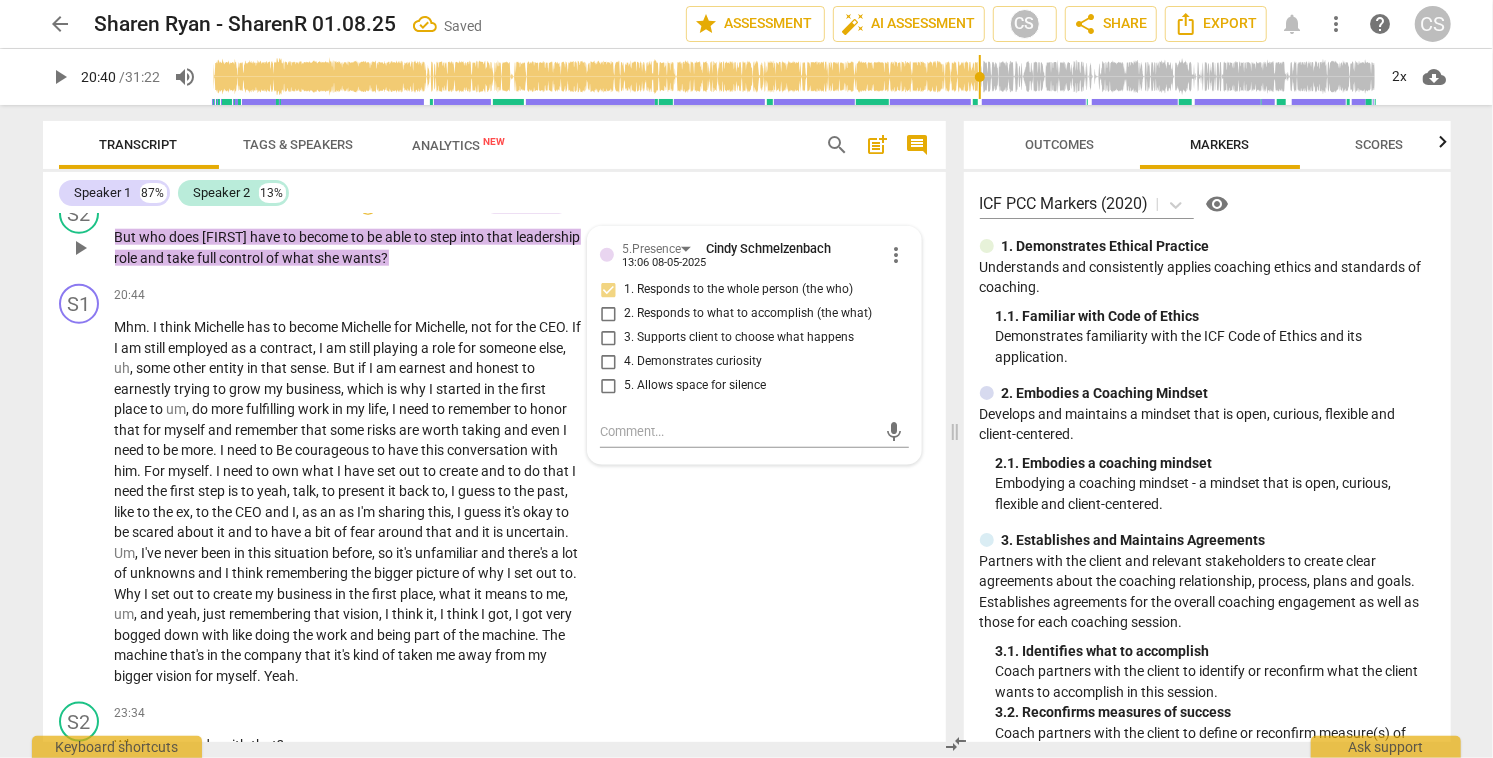 click on "+" at bounding box center [368, 205] 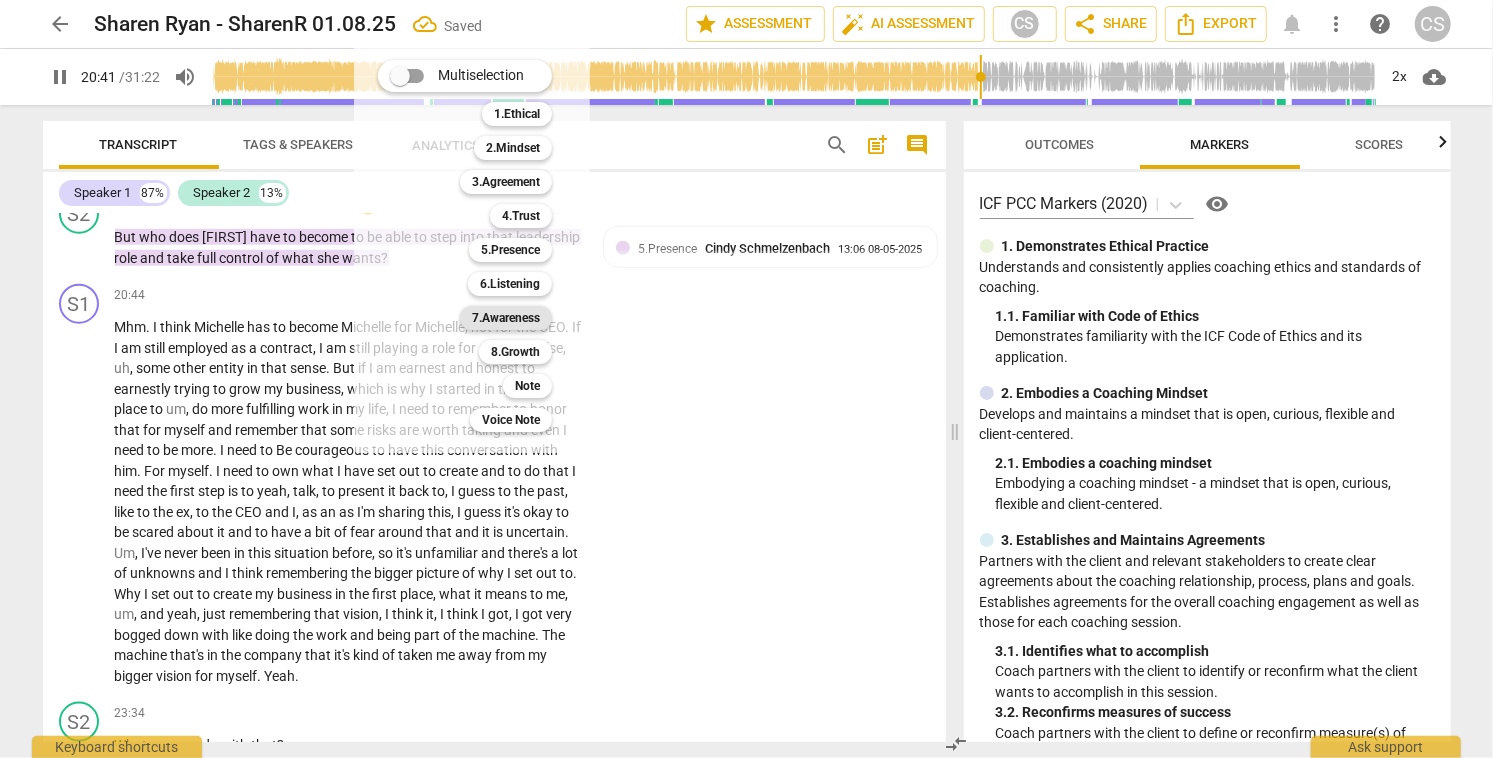 click on "7.Awareness" at bounding box center [506, 318] 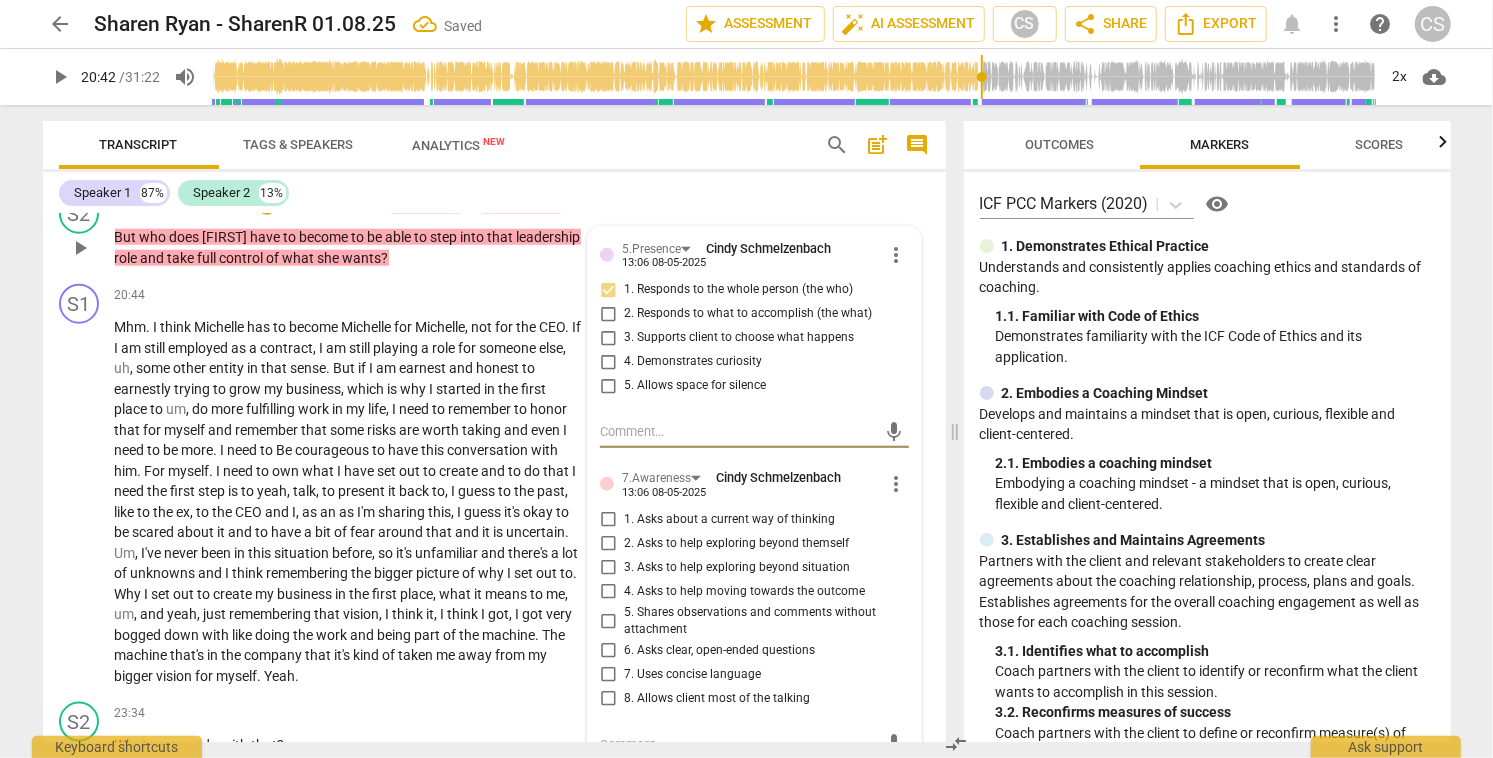 click on "4. Asks to help moving towards the outcome" at bounding box center [608, 592] 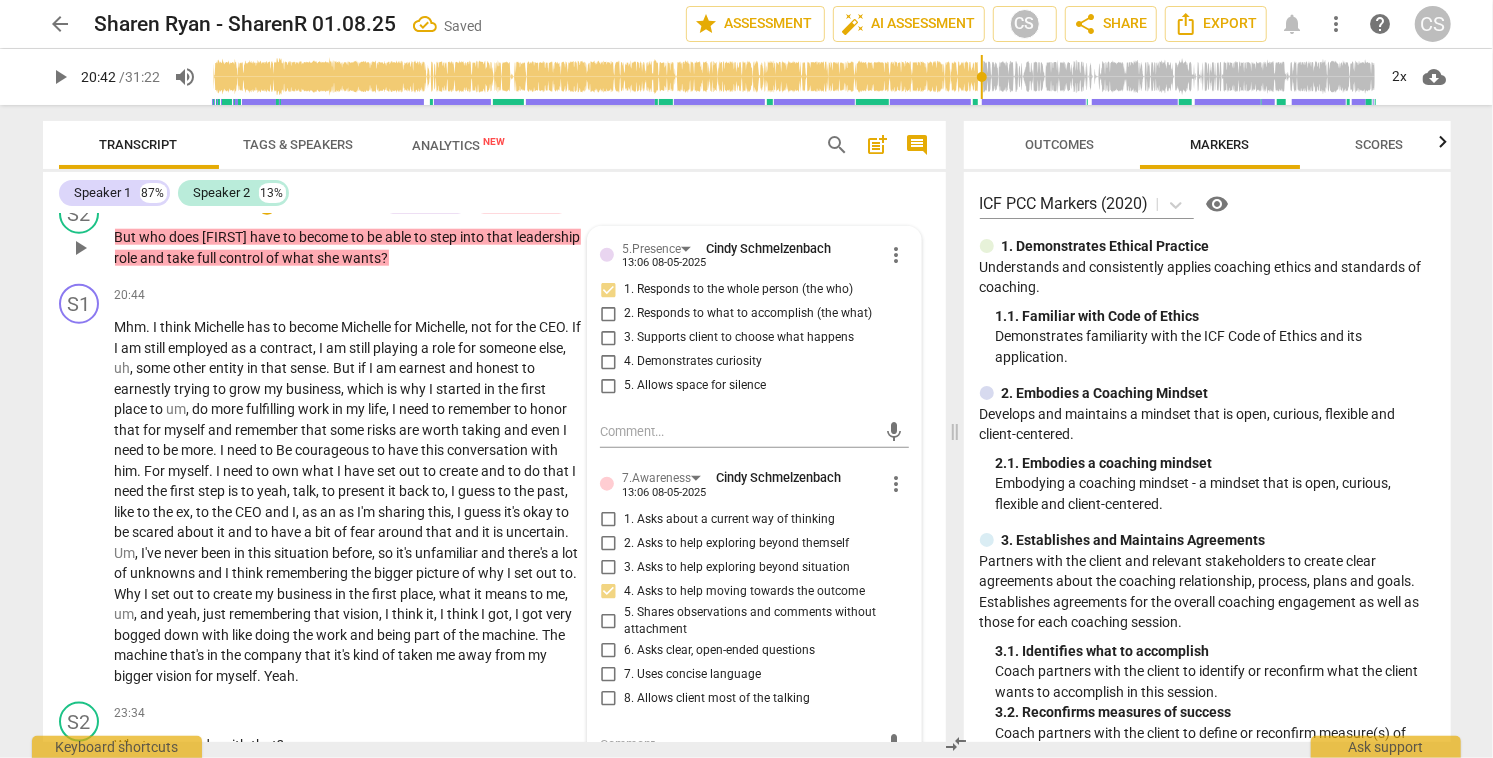 click on "2. Asks to help exploring beyond themself" at bounding box center [608, 544] 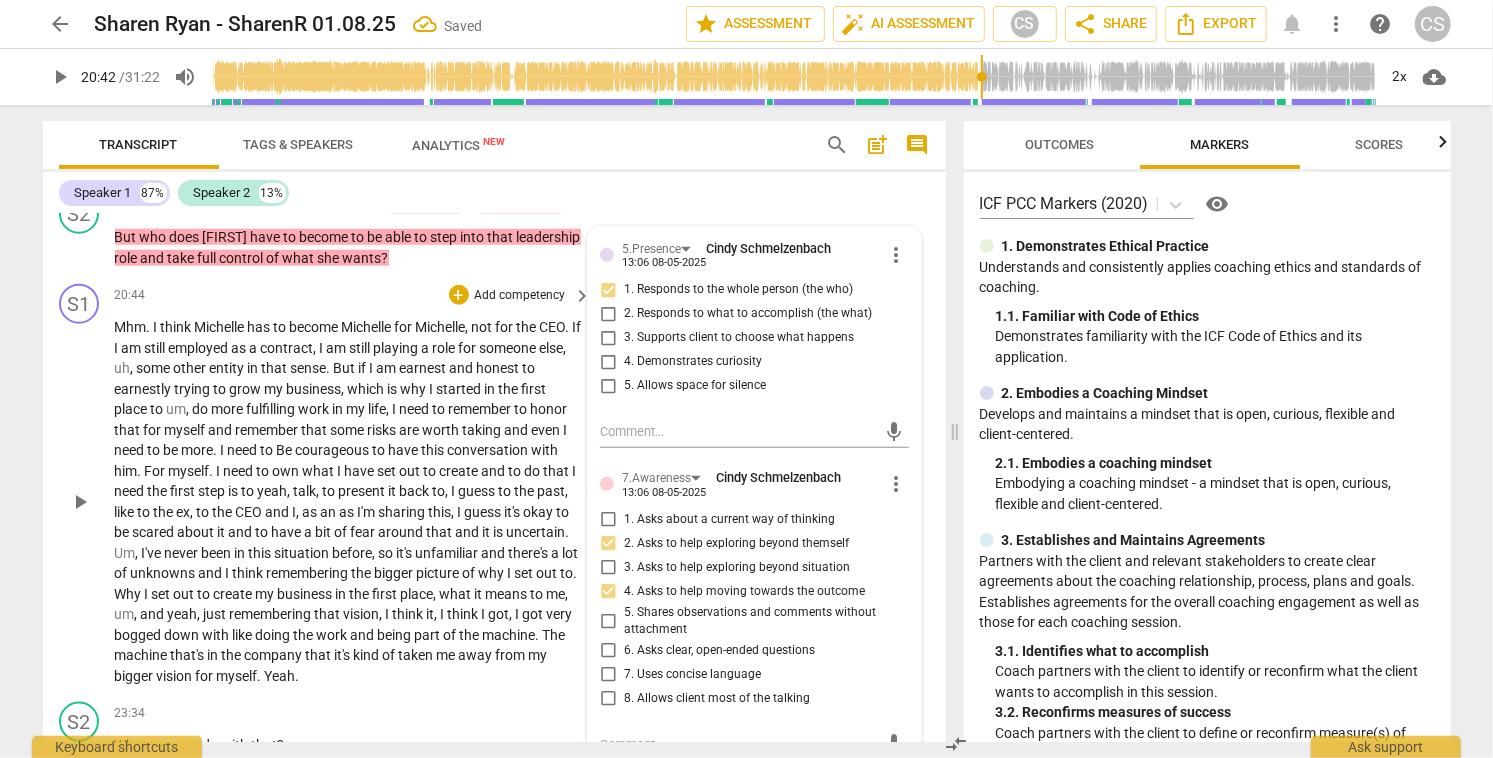 click on "play_arrow" at bounding box center (80, 502) 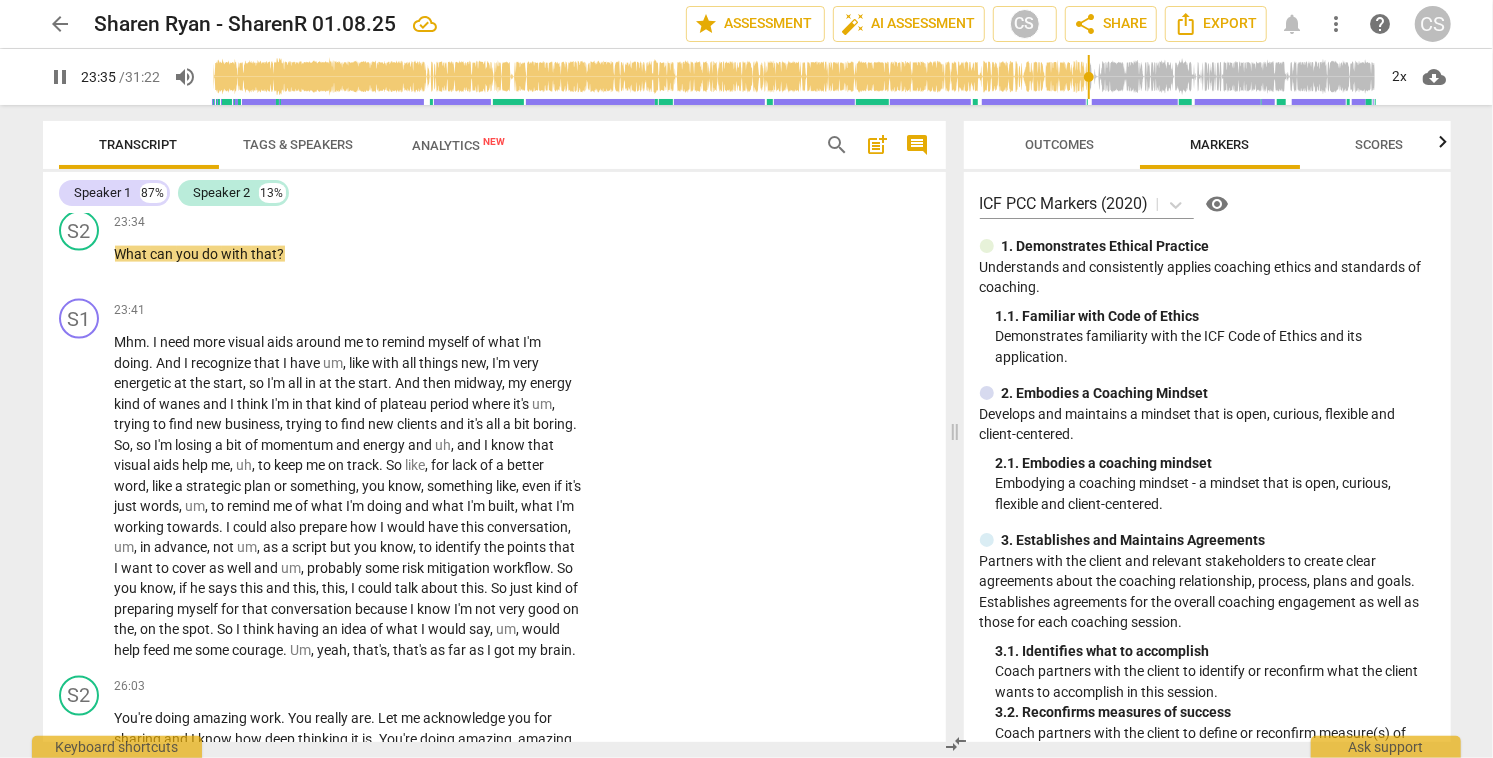 scroll, scrollTop: 6270, scrollLeft: 0, axis: vertical 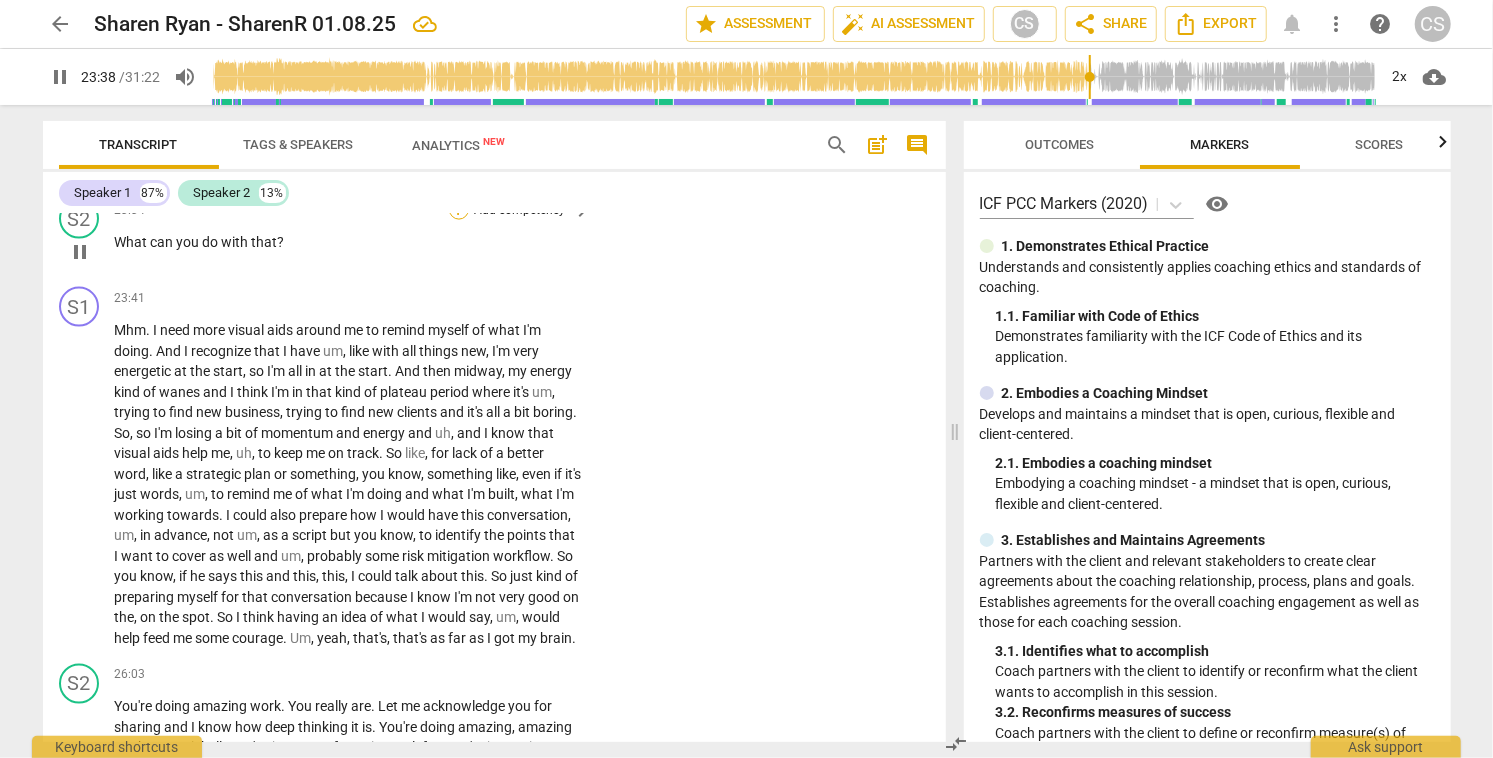 click on "+" at bounding box center [459, 210] 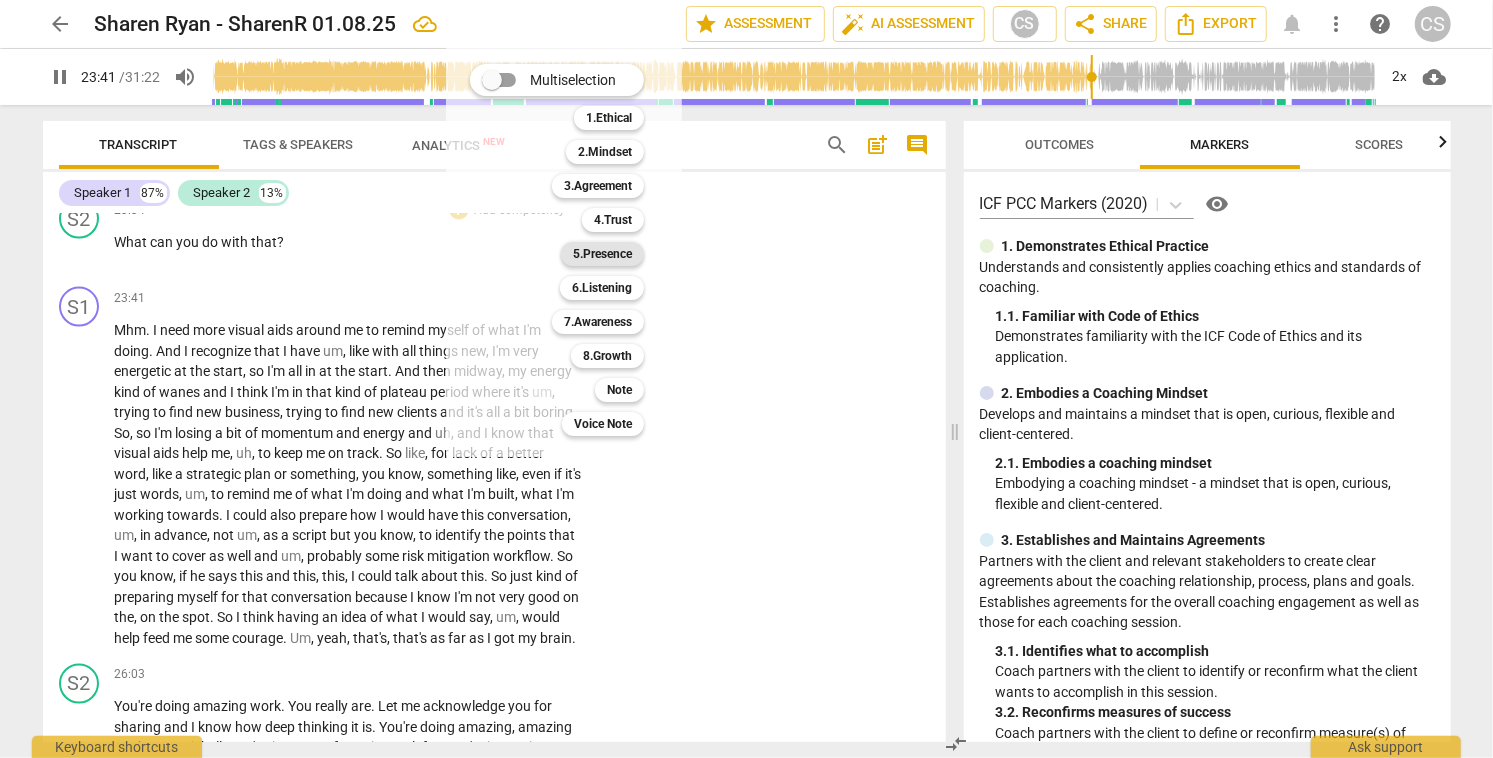 click on "5.Presence" at bounding box center [602, 254] 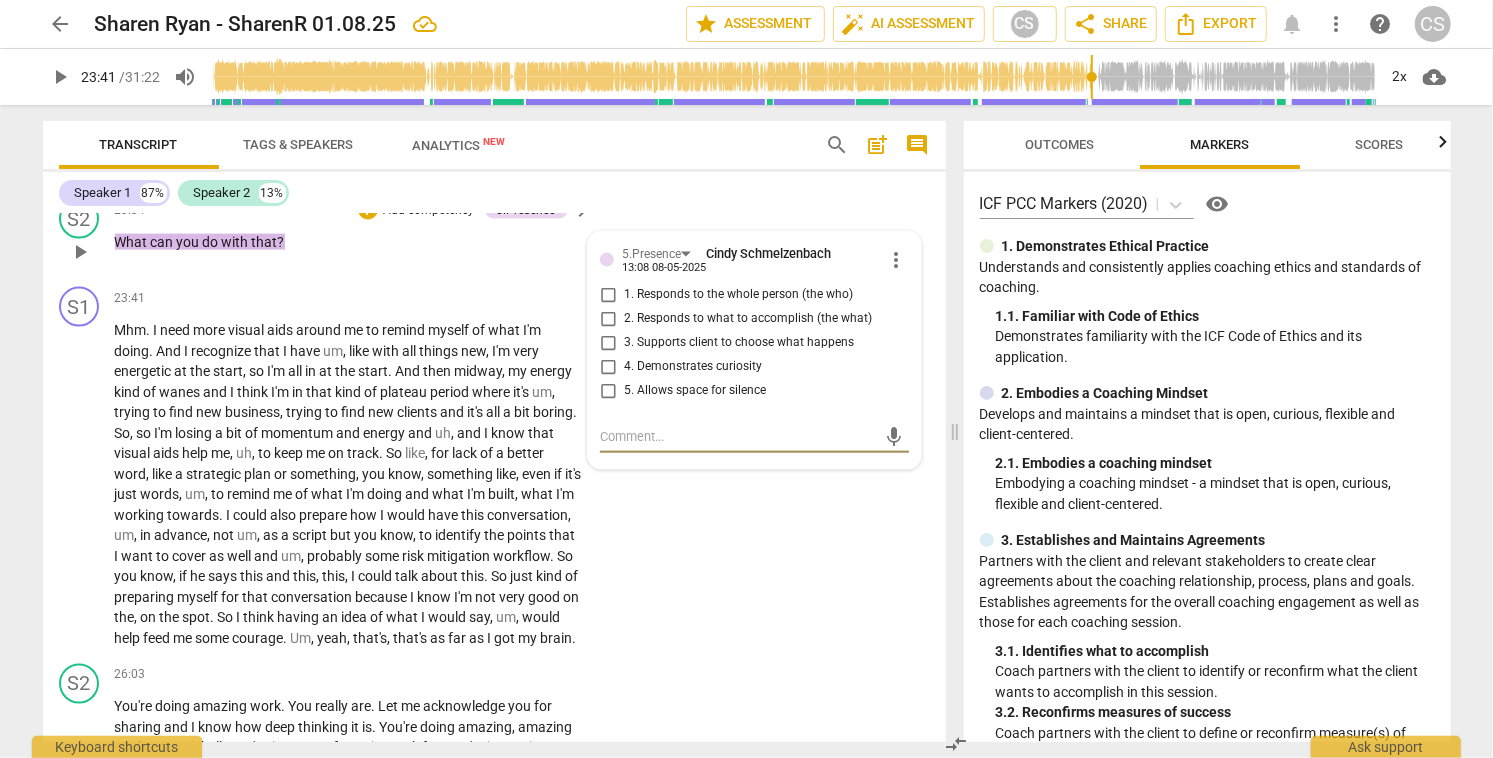 click on "more_vert" at bounding box center [897, 260] 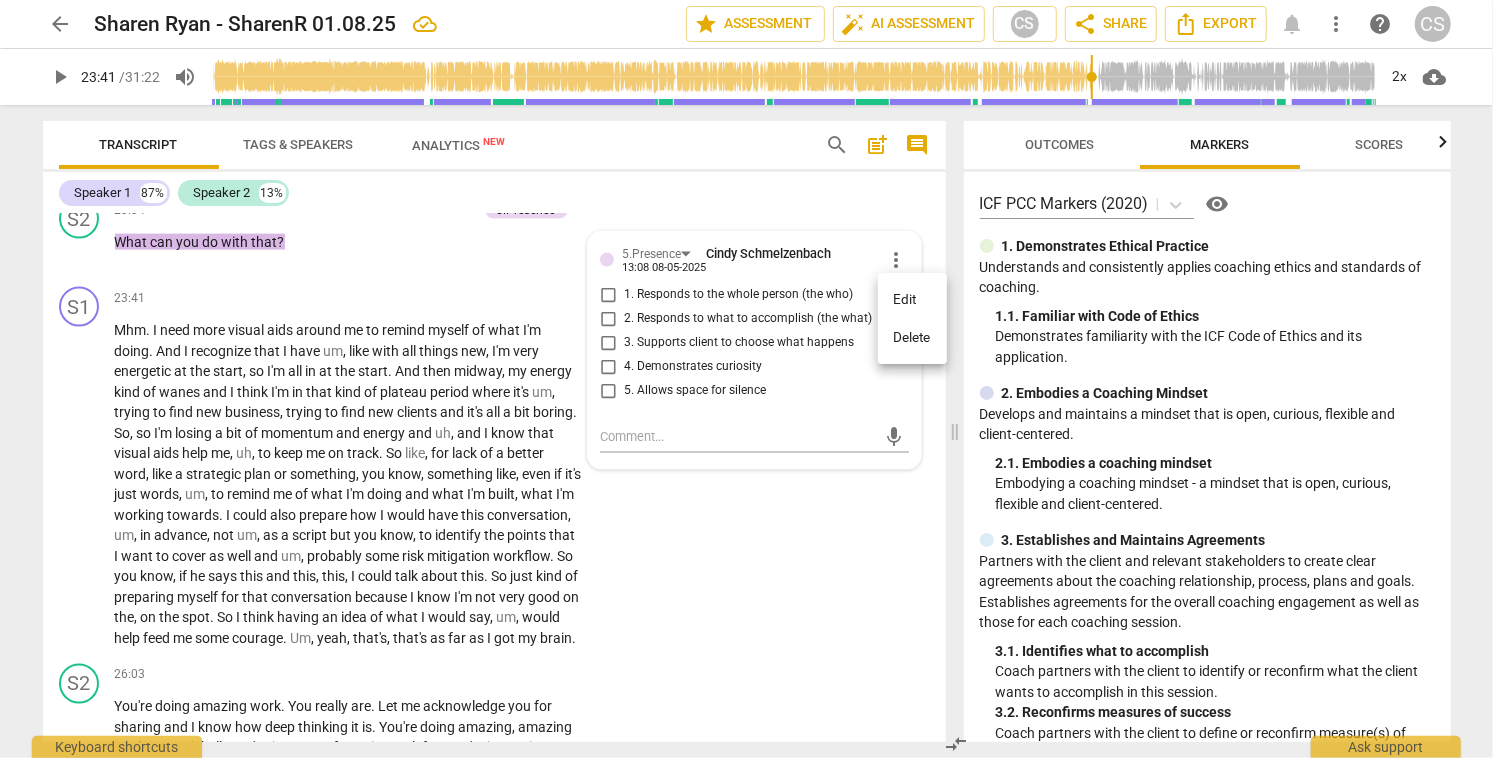 click on "Delete" at bounding box center (912, 338) 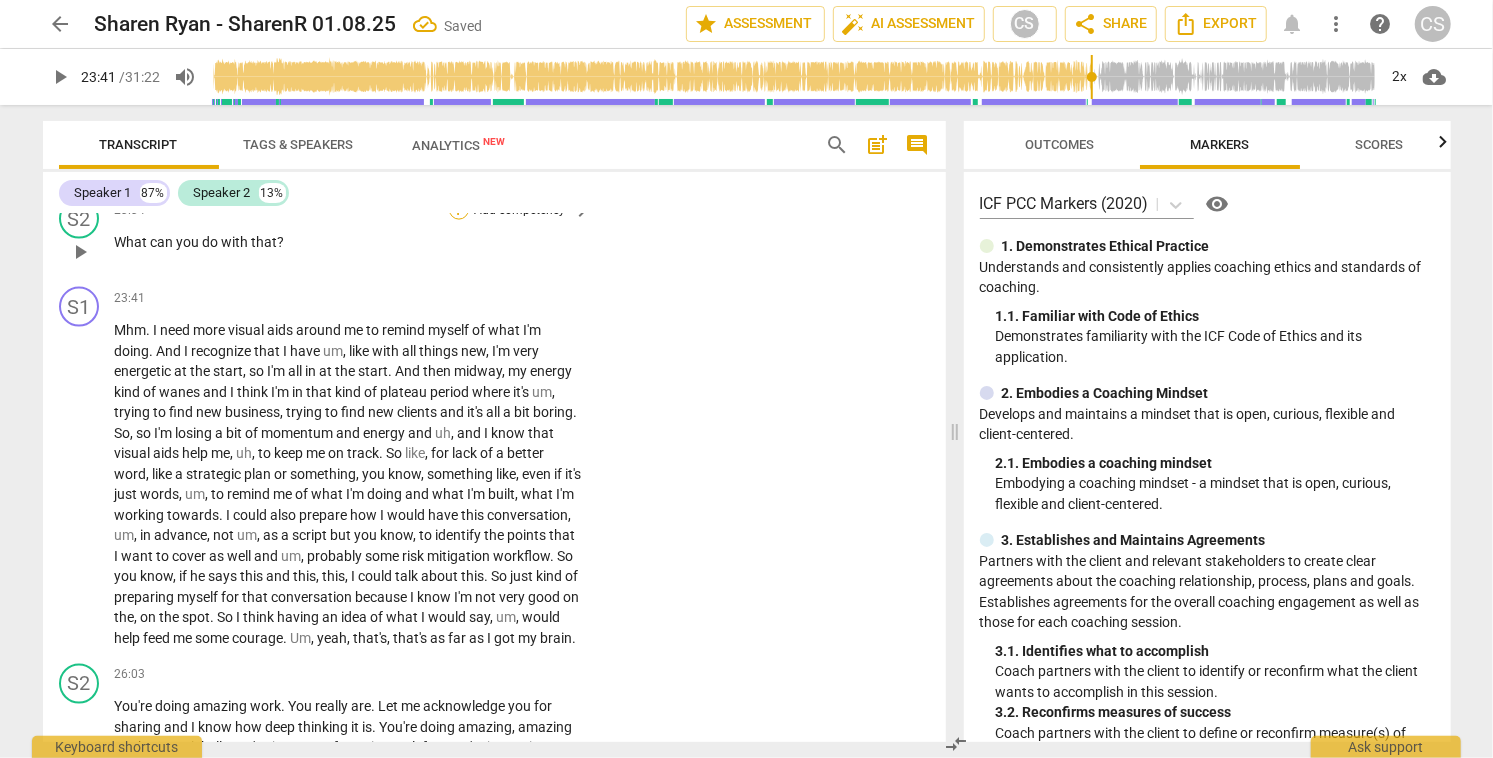 click on "+" at bounding box center [459, 210] 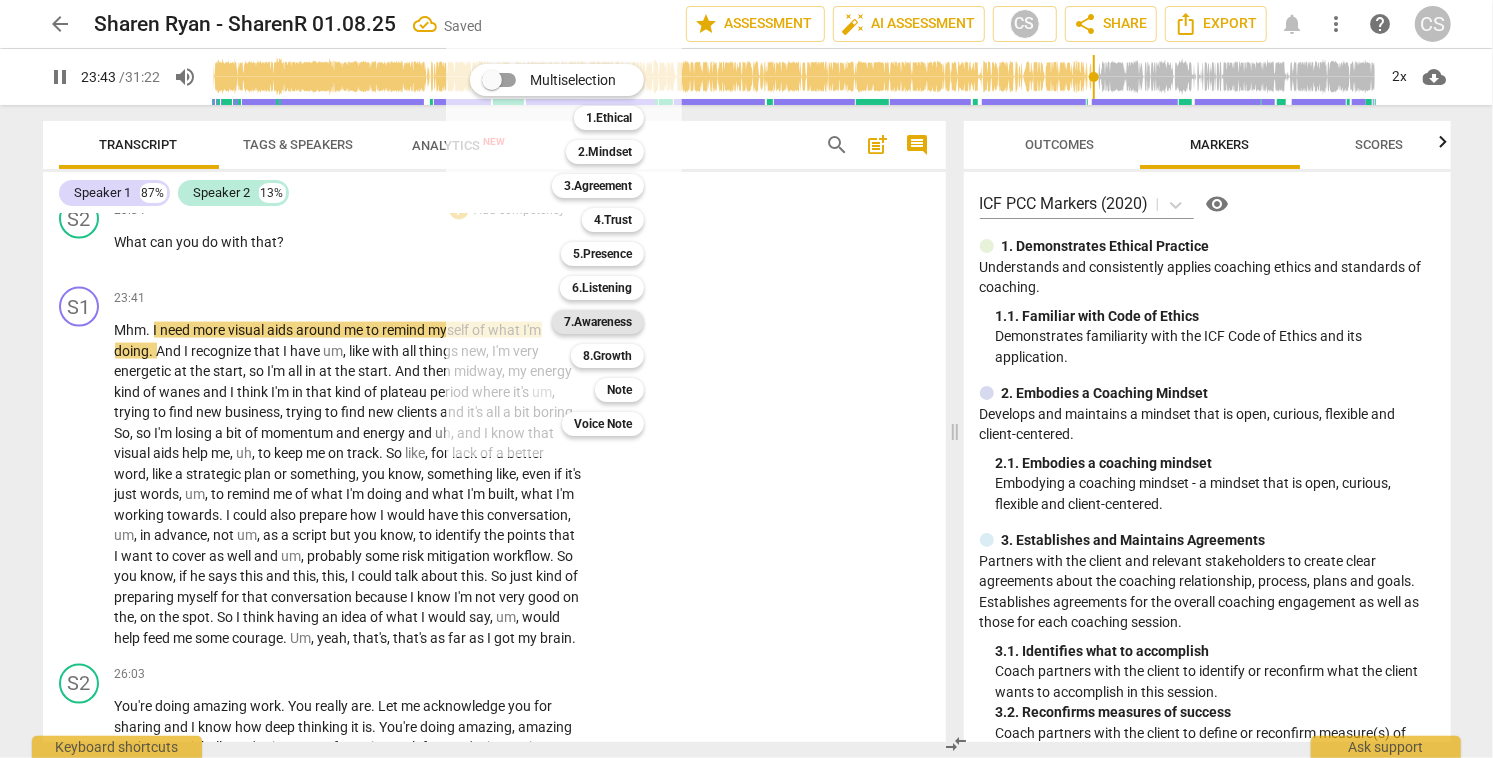 click on "7.Awareness" at bounding box center [598, 322] 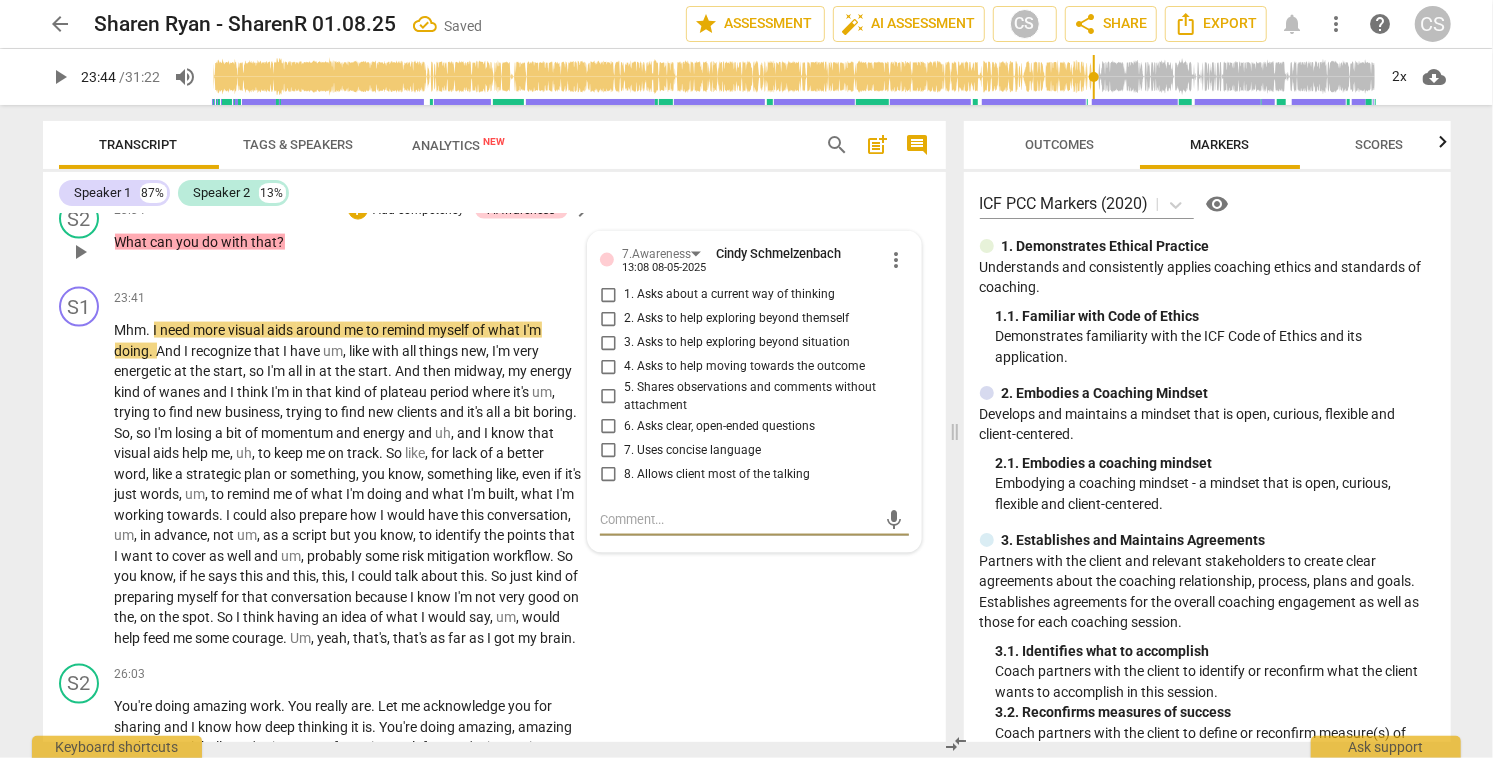 click on "more_vert" at bounding box center [897, 260] 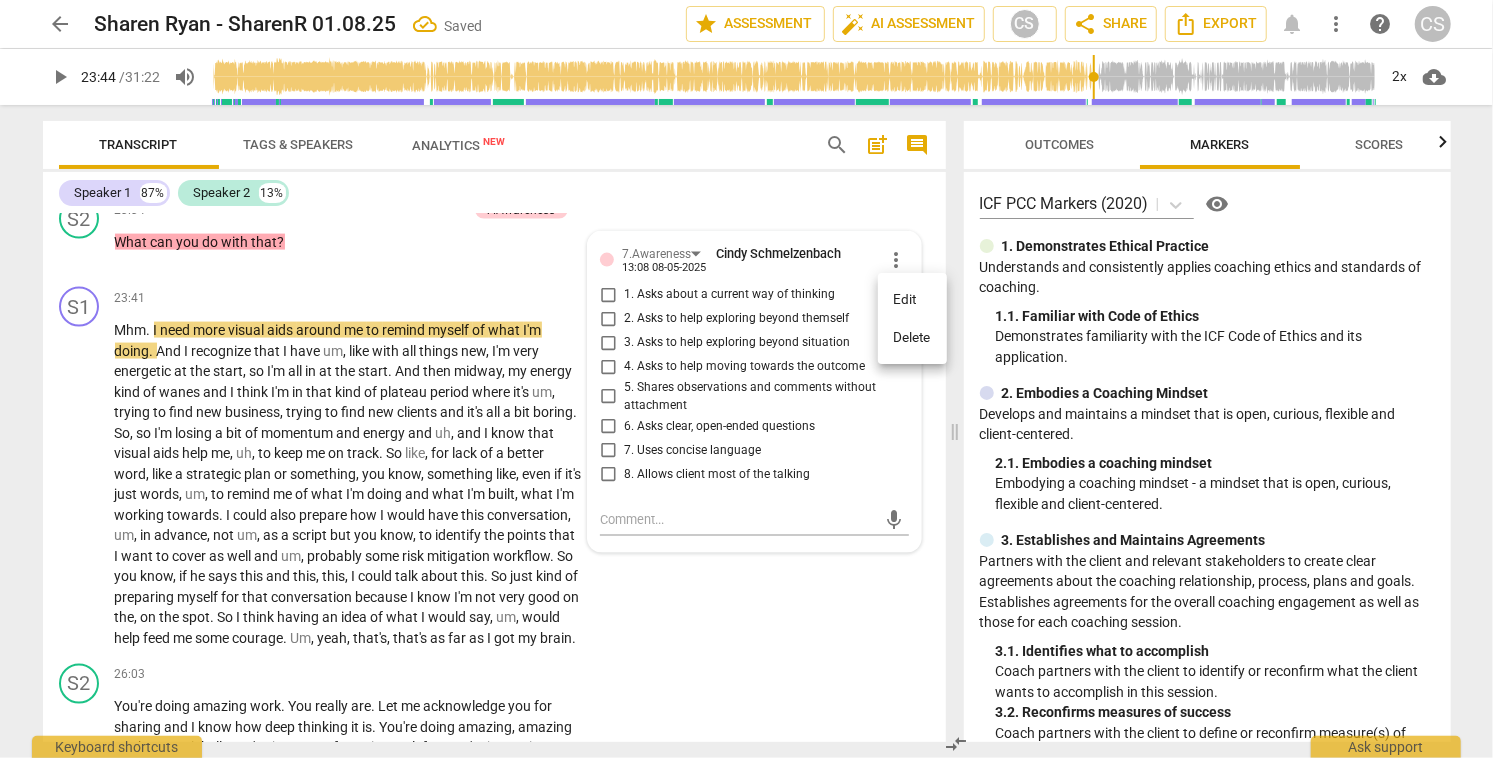 click on "Delete" at bounding box center [912, 338] 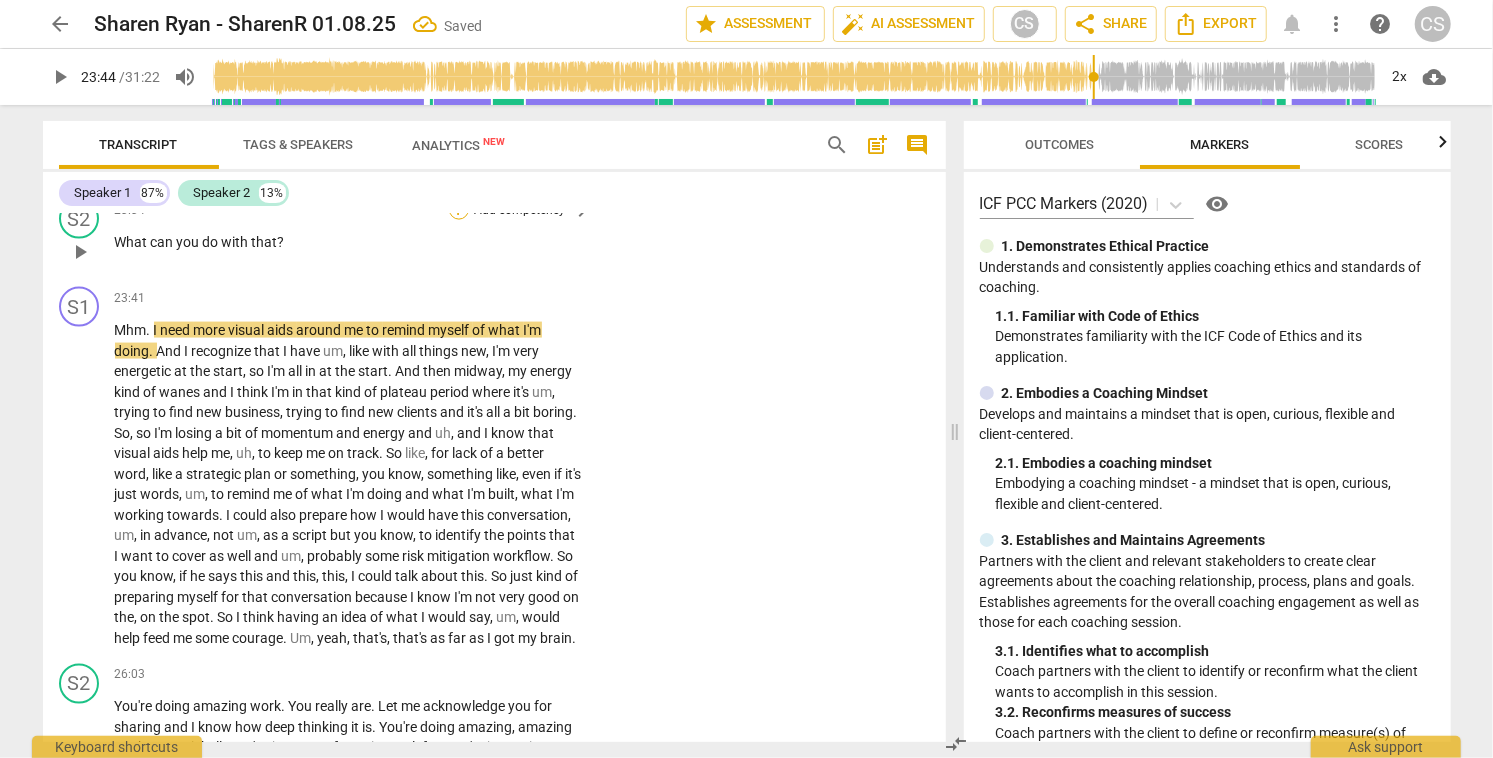 click on "+" at bounding box center [459, 210] 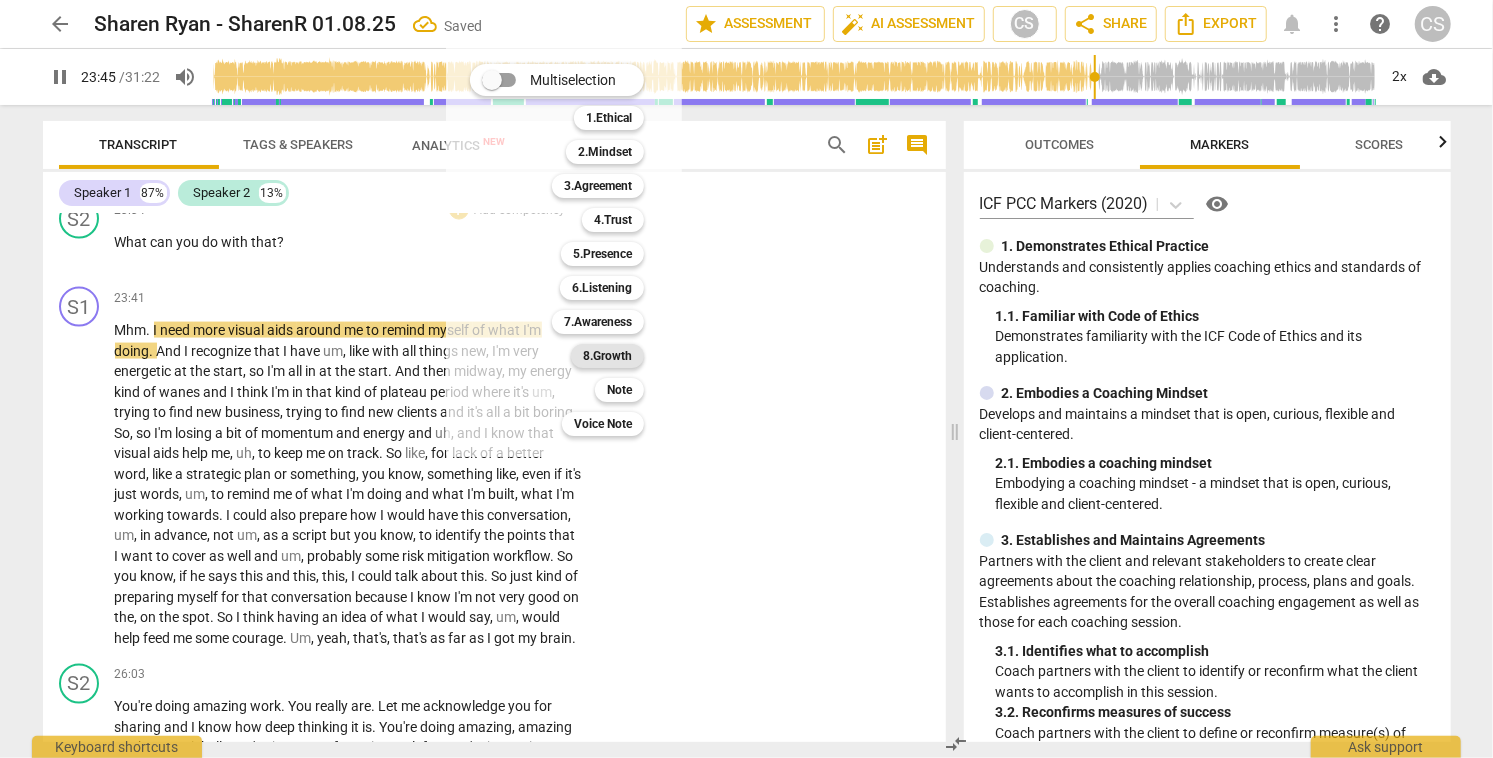 click on "8.Growth" at bounding box center (607, 356) 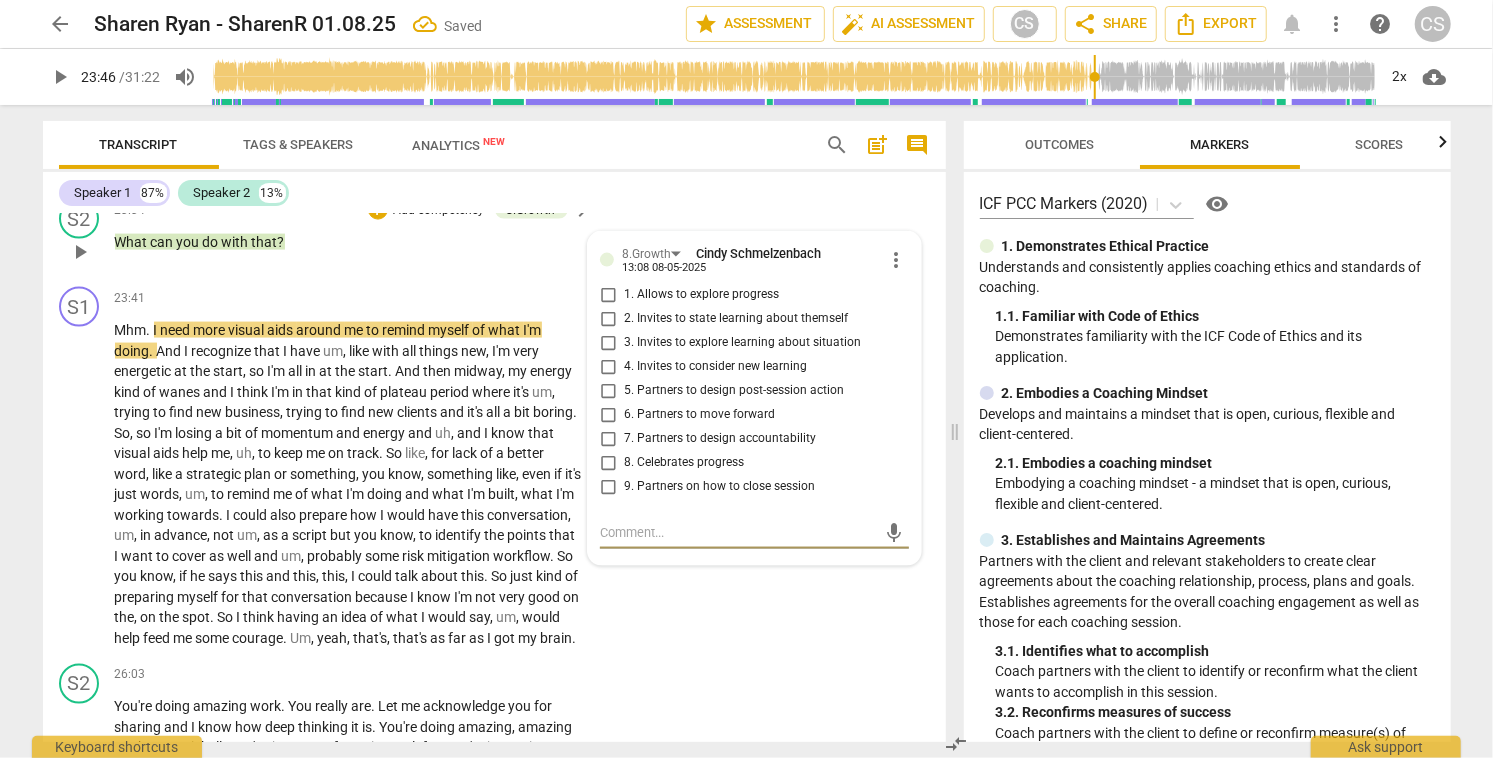 click on "4. Invites to consider new learning" at bounding box center [608, 367] 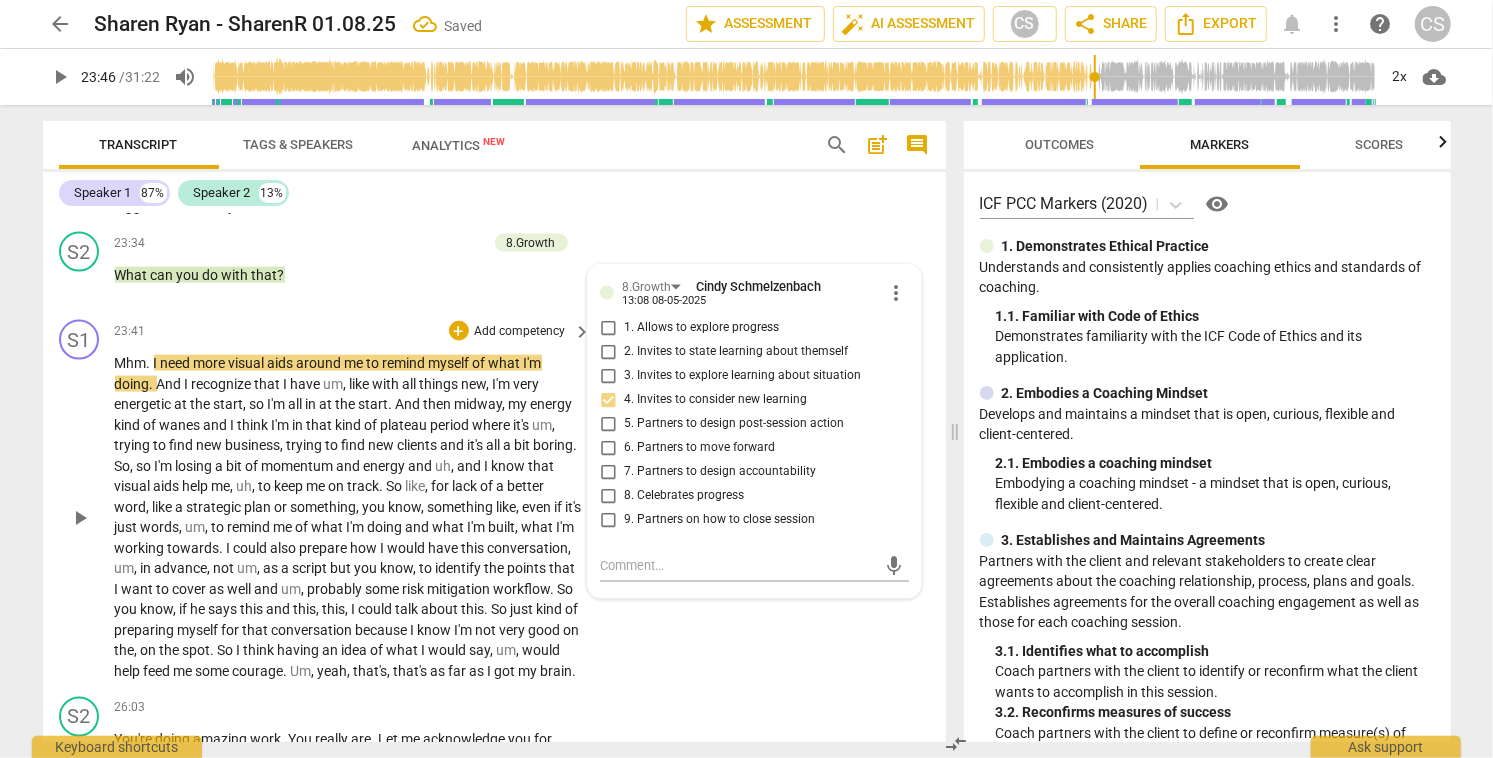 scroll, scrollTop: 6253, scrollLeft: 0, axis: vertical 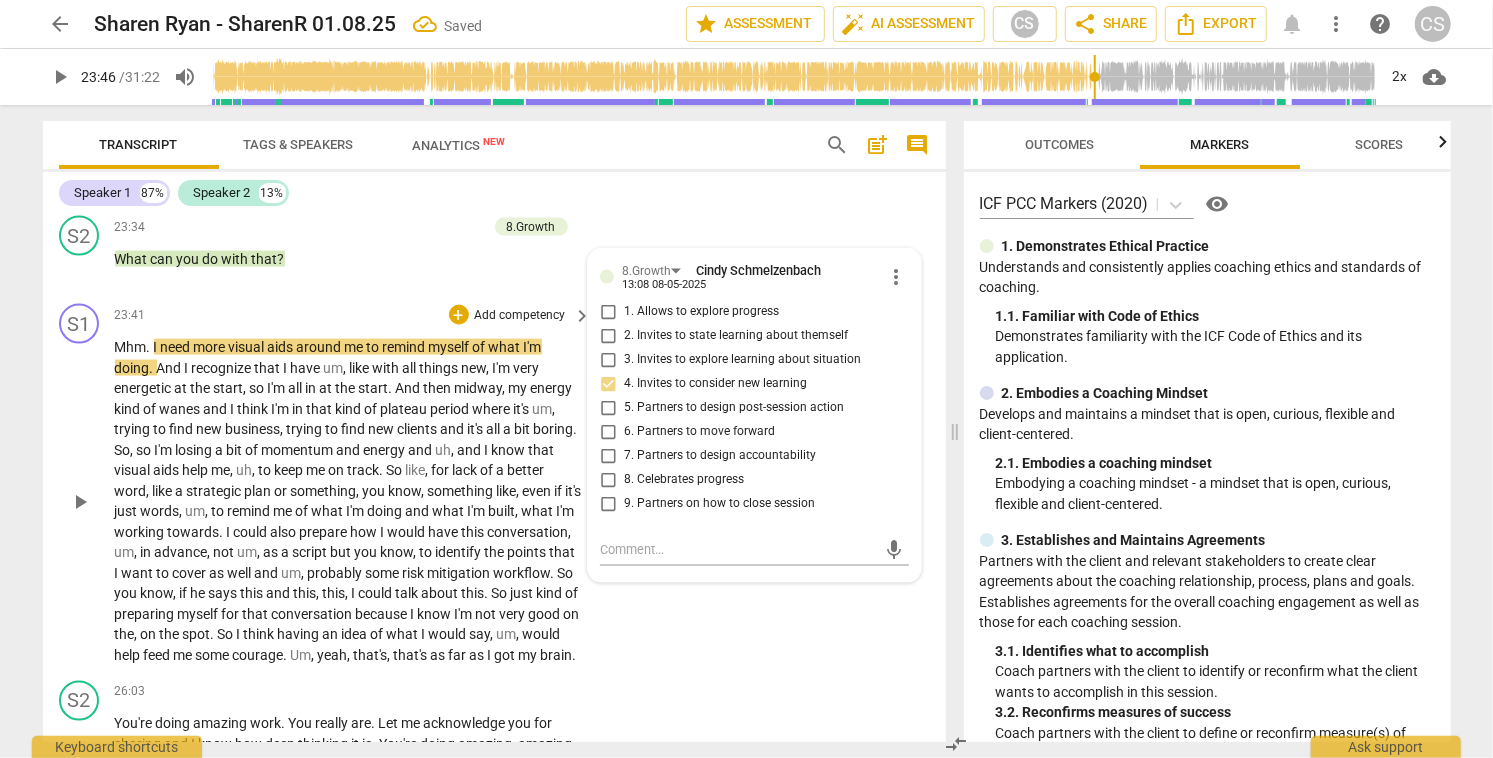 click on "play_arrow" at bounding box center (80, 502) 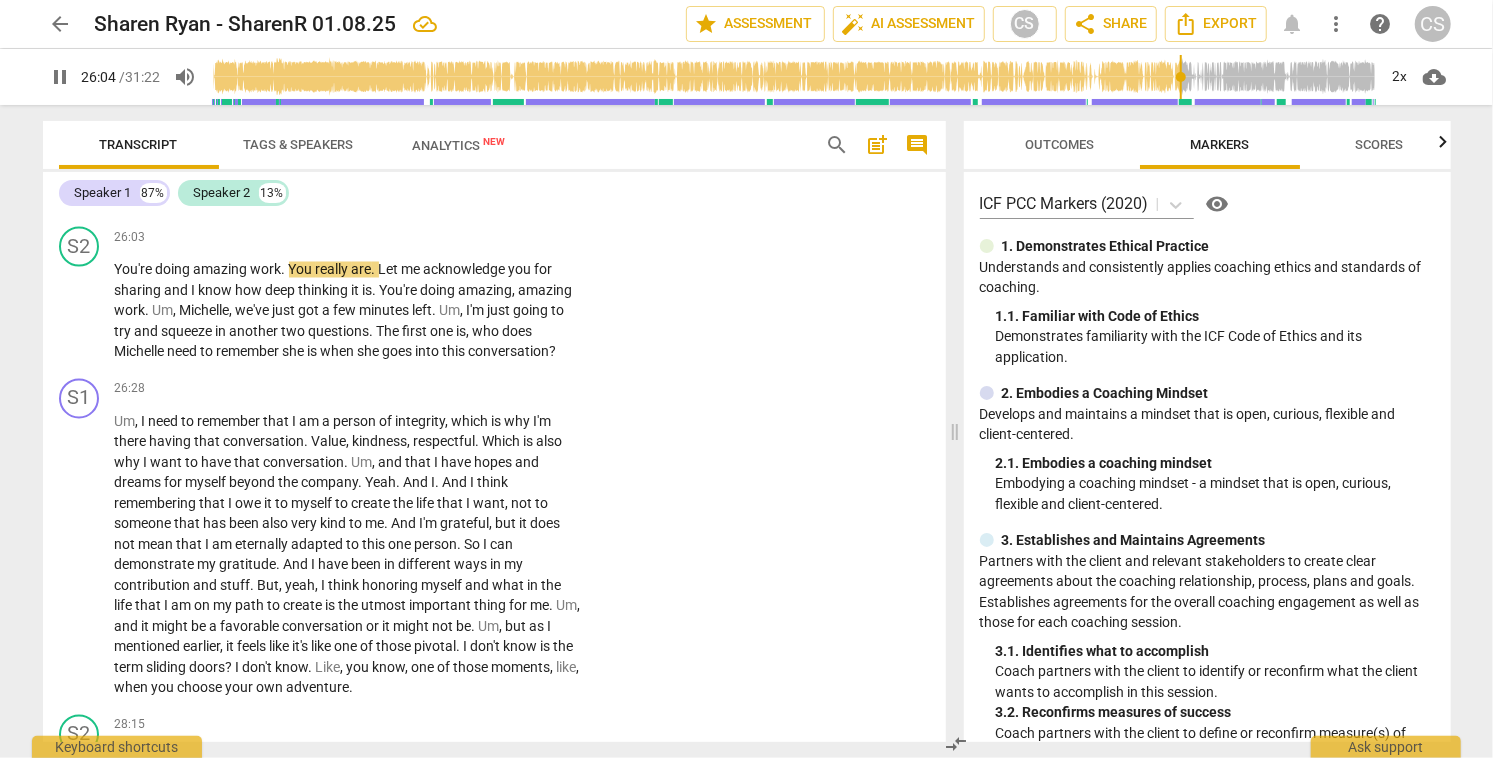 scroll, scrollTop: 6715, scrollLeft: 0, axis: vertical 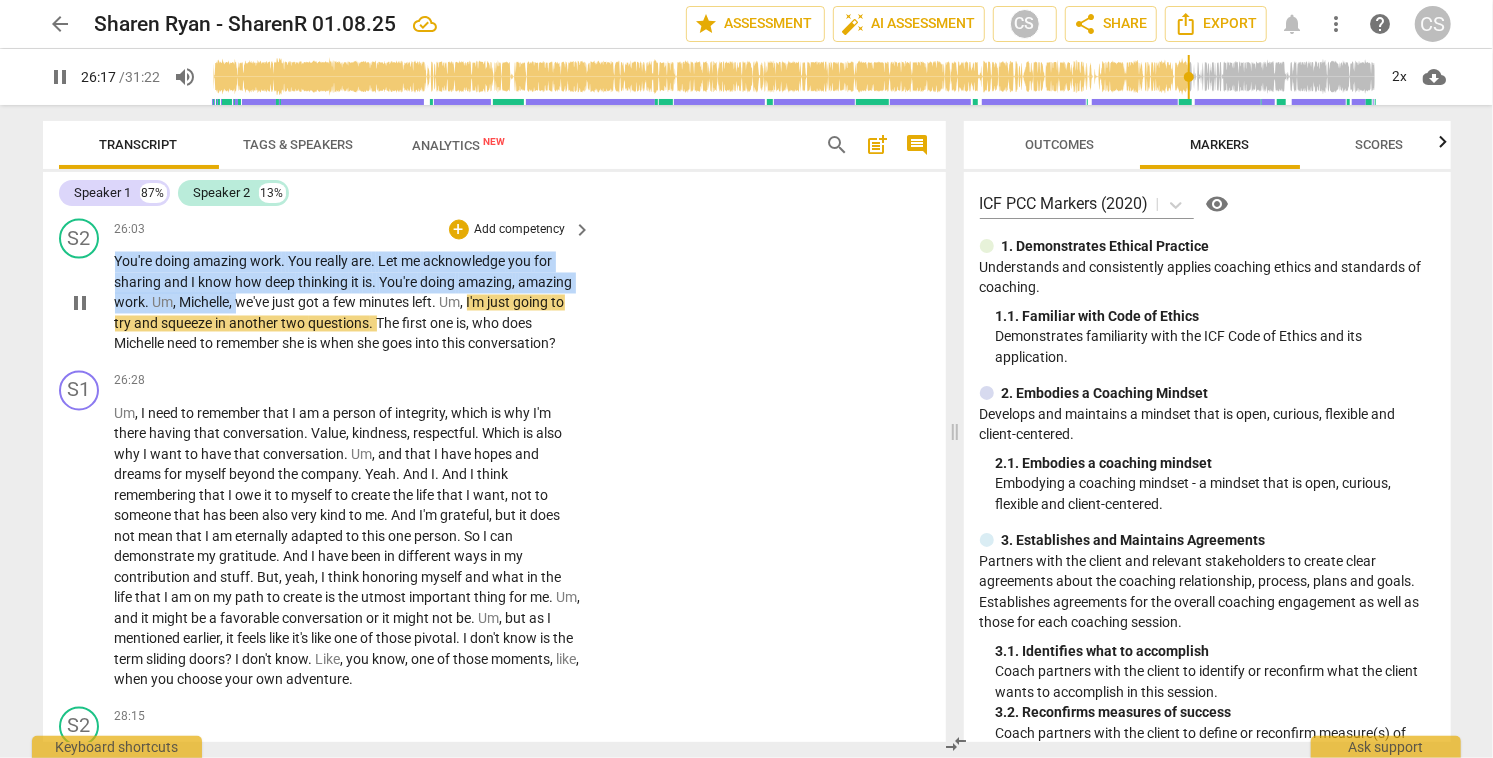 drag, startPoint x: 116, startPoint y: 322, endPoint x: 236, endPoint y: 363, distance: 126.81088 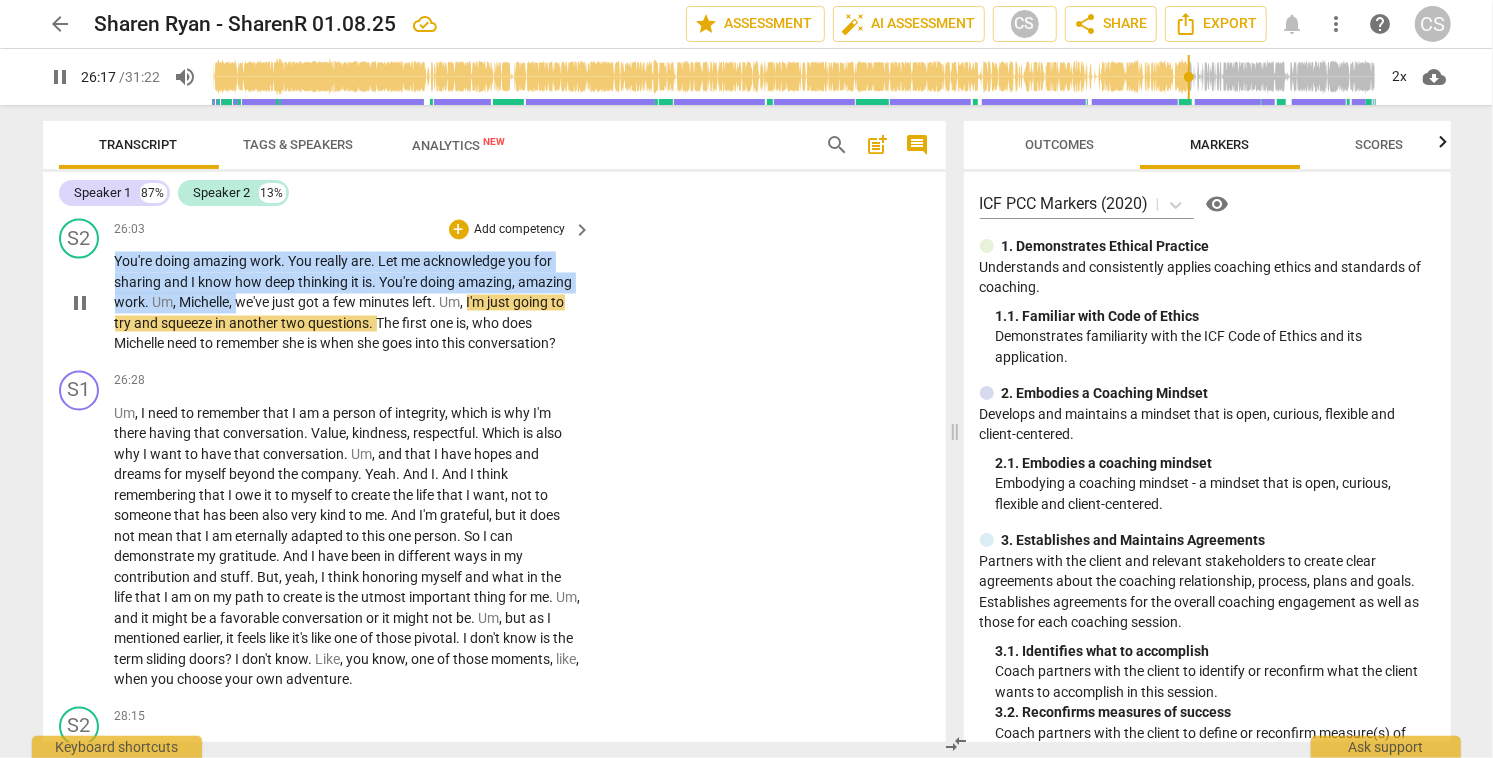 click on "You're   doing   amazing   work .   You   really   are .   Let   me   acknowledge   you   for   sharing   and   I   know   how   deep   thinking   it   is .   You're   doing   amazing ,   amazing   work .   Um ,   Michelle ,   we've   just   got   a   few   minutes   left .   Um ,   I'm   just   going   to   try   and   squeeze   in   another   two   questions .   The   first   one   is ,   who   does   Michelle   need   to   remember   she   is   when   she   goes   into   this   conversation ?" at bounding box center (348, 303) 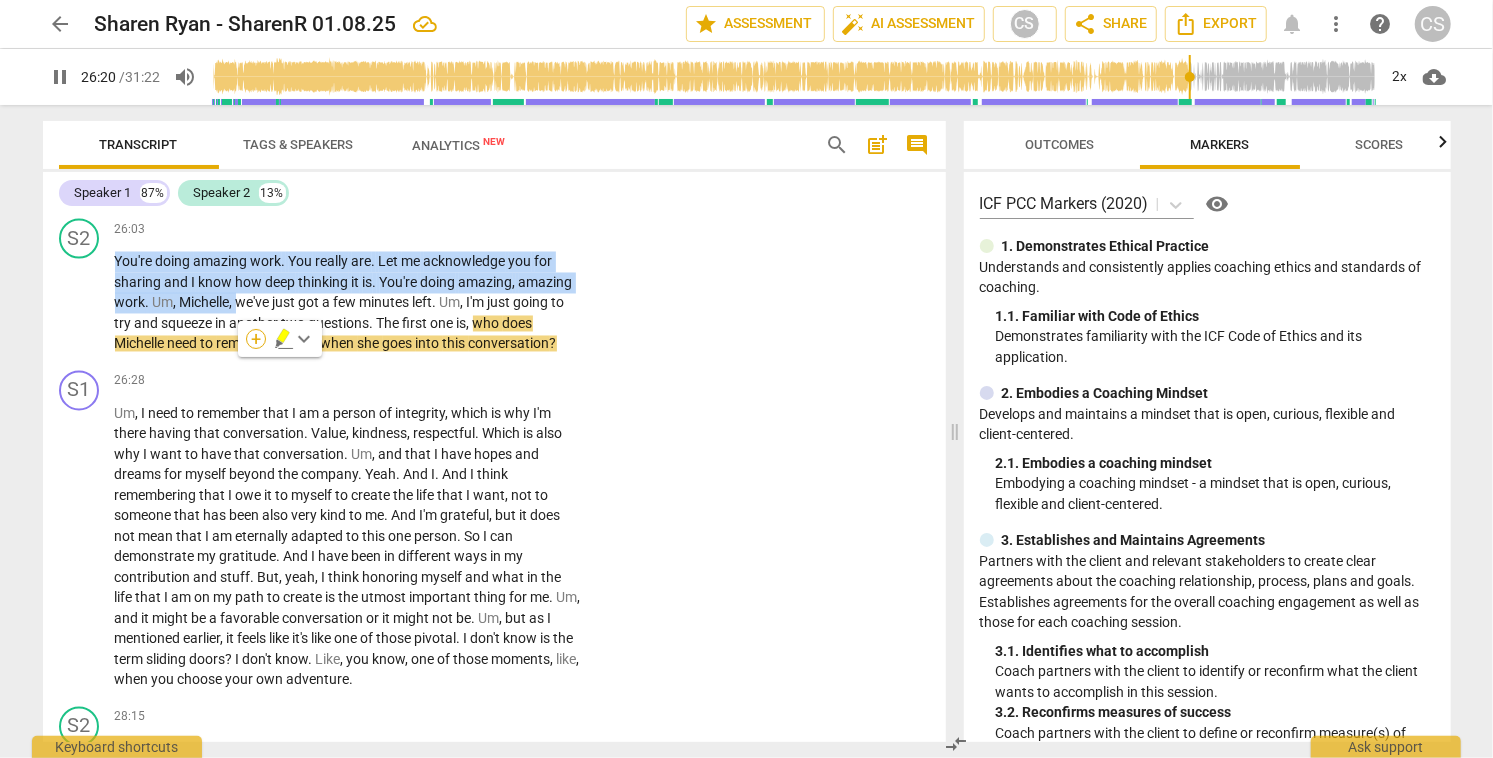 click on "+" at bounding box center (256, 339) 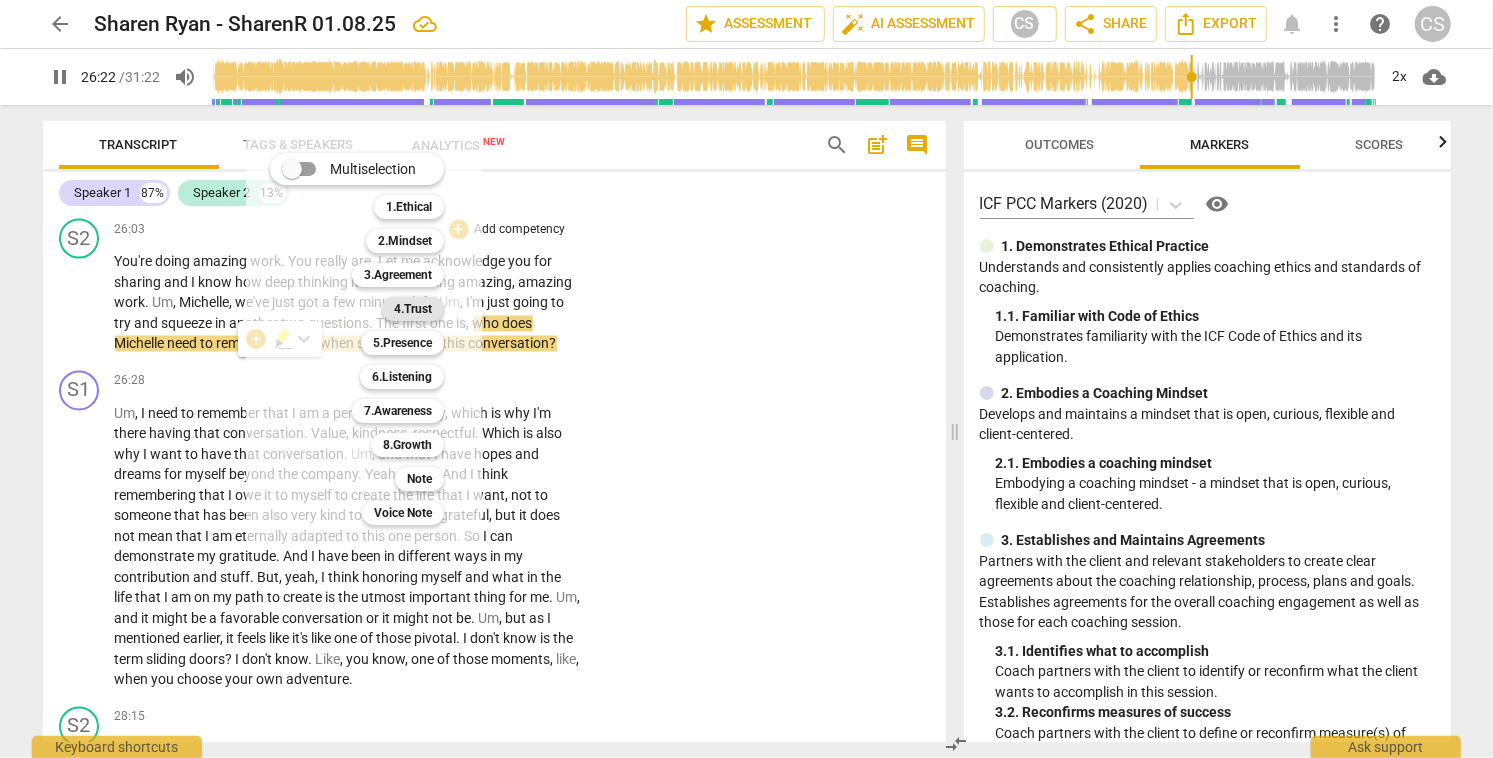 click on "4.Trust" at bounding box center (413, 309) 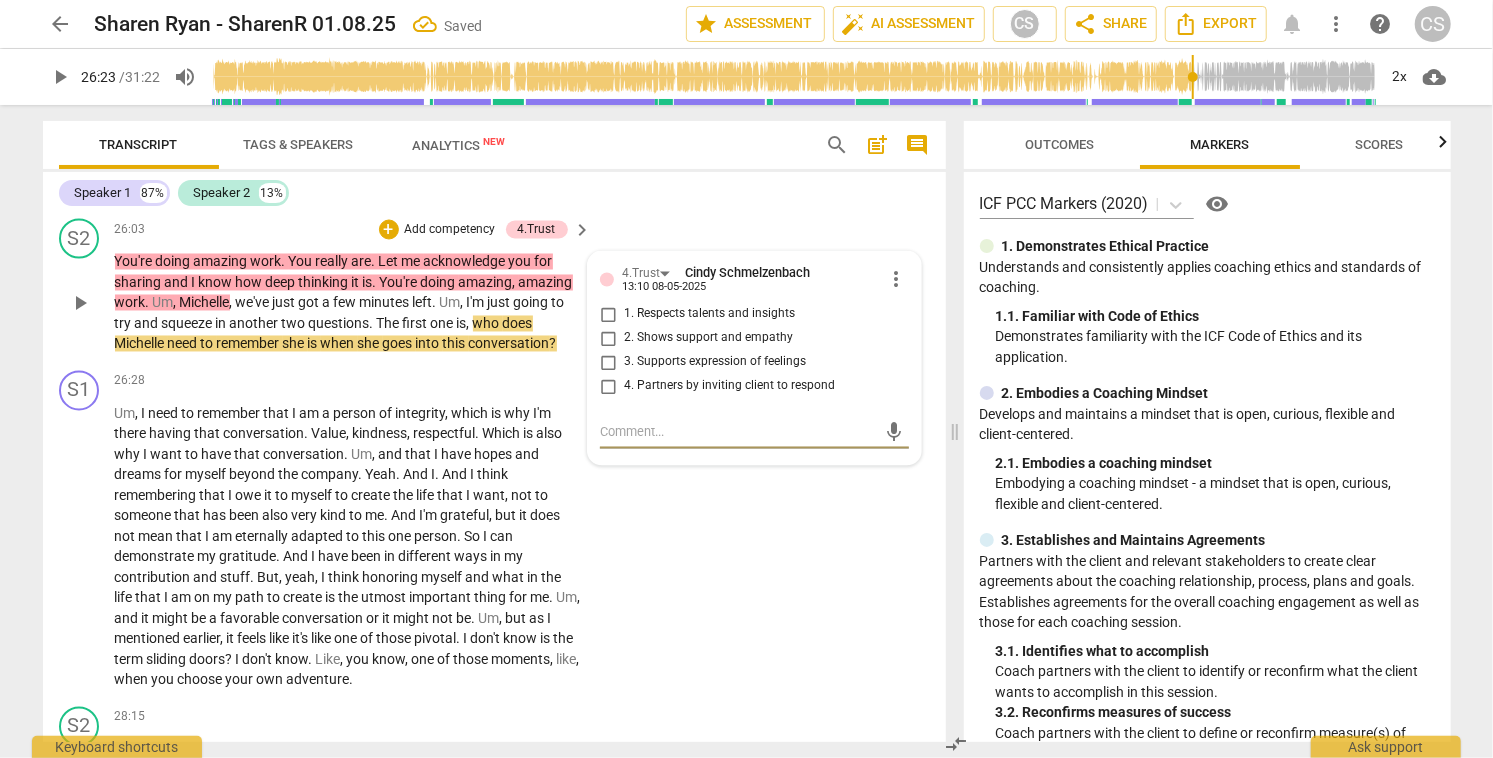 click on "1. Respects talents and insights" at bounding box center (608, 315) 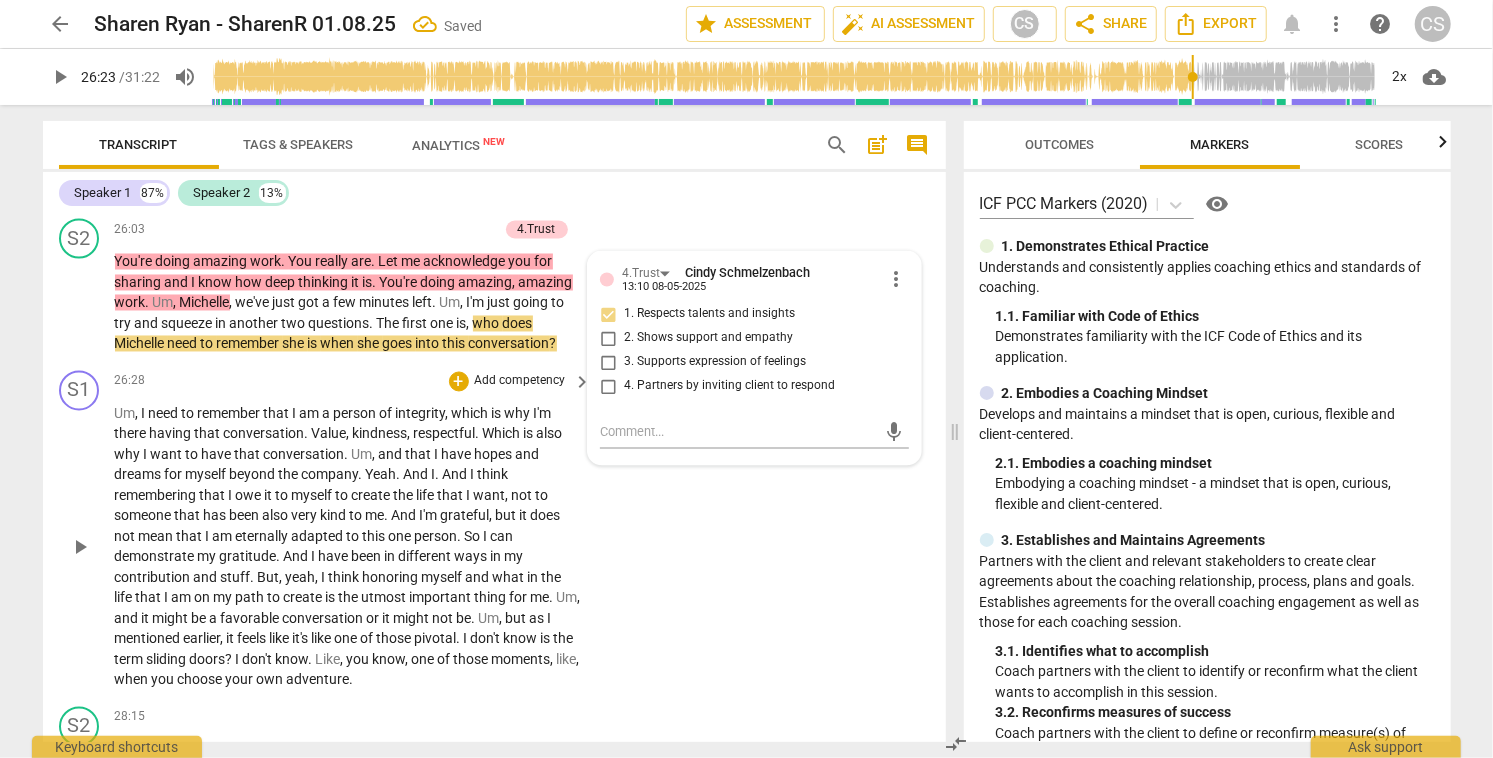 click on "S1 play_arrow pause 26:28 + Add competency keyboard_arrow_right Um ,   I   need   to   remember   that   I   am   a   person   of   integrity ,   which   is   why   I'm   there   having   that   conversation .   Value ,   kindness ,   respectful .   Which   is   also   why   I   want   to   have   that   conversation .   Um ,   and   that   I   have   hopes   and   dreams   for   myself   beyond   the   company .   Yeah .   And   I .   And   I   think   remembering   that   I   owe   it   to   myself   to   create   the   life   that   I   want ,   not   to   someone   that   has   been   also   very   kind   to   me .   And   I'm   grateful ,   but   it   does   not   mean   that   I   am   eternally   adapted   to   this   one   person .   So   I   can   demonstrate   my   gratitude .   And   I   have   been   in   different   ways   in   my   contribution   and   stuff .   But ,   yeah ,   I   think   honoring   myself   and   what   in   the   life   that   I   am   on   my   path   to   create   is   the" at bounding box center [494, 531] 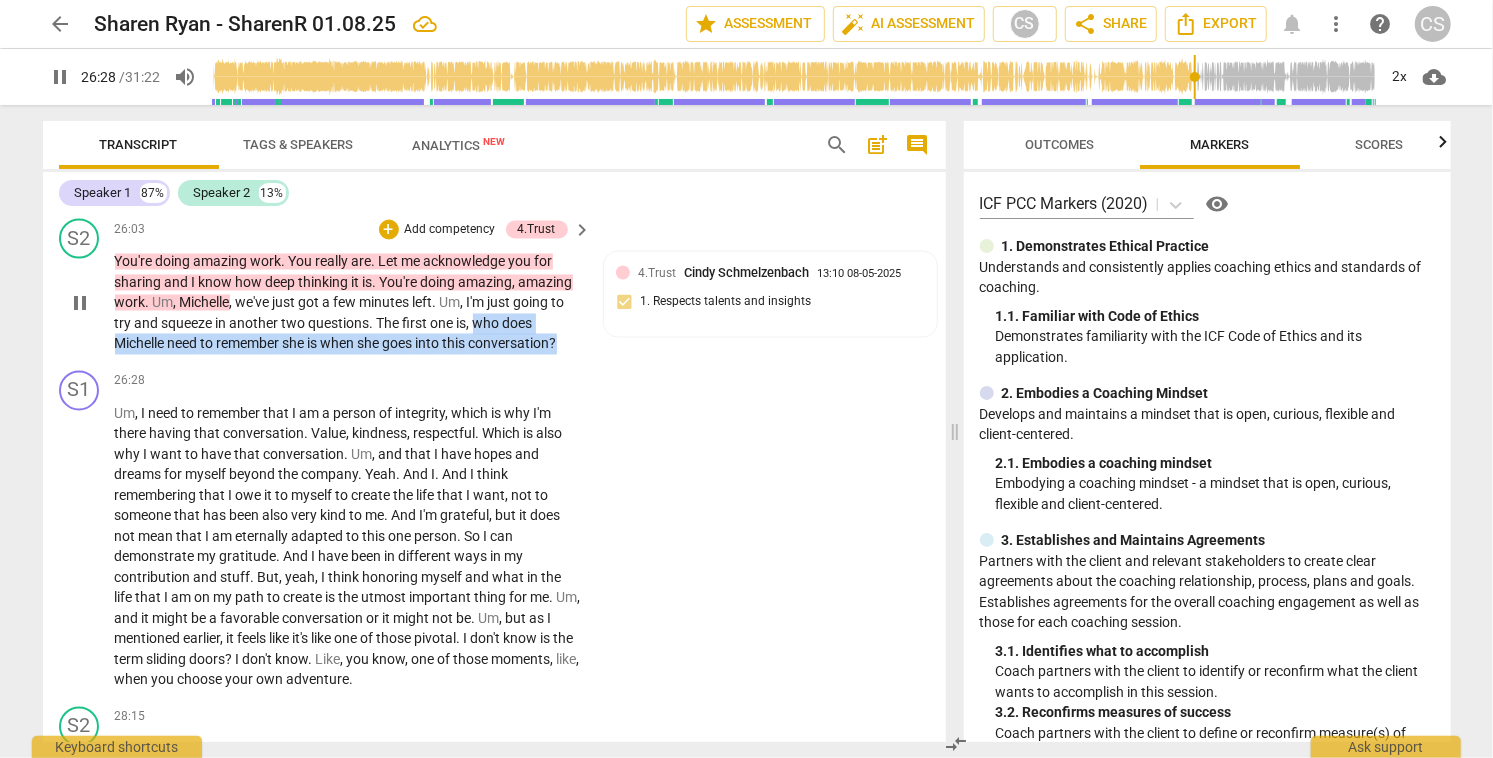 drag, startPoint x: 475, startPoint y: 384, endPoint x: 583, endPoint y: 407, distance: 110.42192 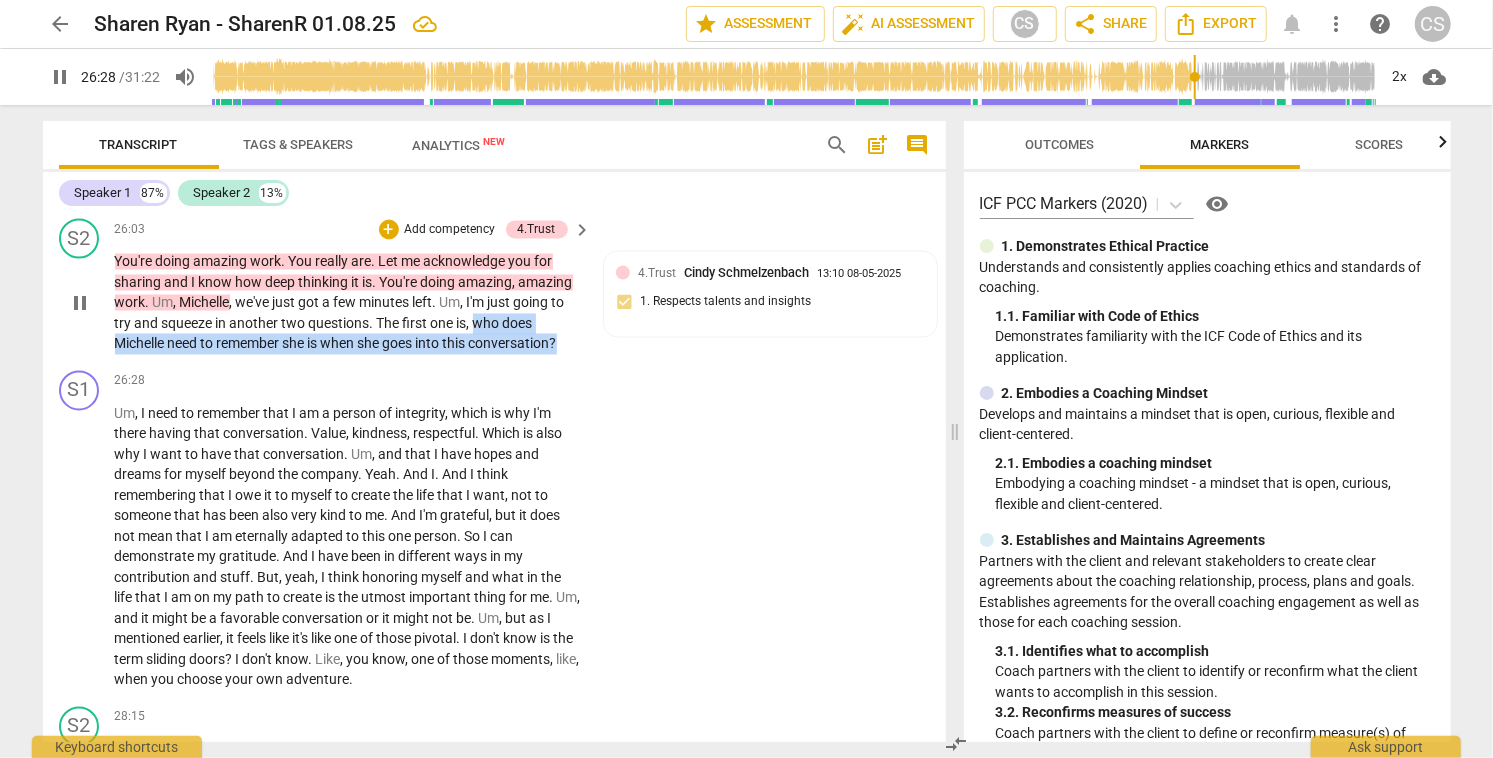 click on "You're   doing   amazing   work .   You   really   are .   Let   me   acknowledge   you   for   sharing   and   I   know   how   deep   thinking   it   is .   You're   doing   amazing ,   amazing   work .   Um ,   Michelle ,   we've   just   got   a   few   minutes   left .   Um ,   I'm   just   going   to   try   and   squeeze   in   another   two   questions .   The   first   one   is ,   who   does   Michelle   need   to   remember   she   is   when   she   goes   into   this   conversation ?" at bounding box center (354, 303) 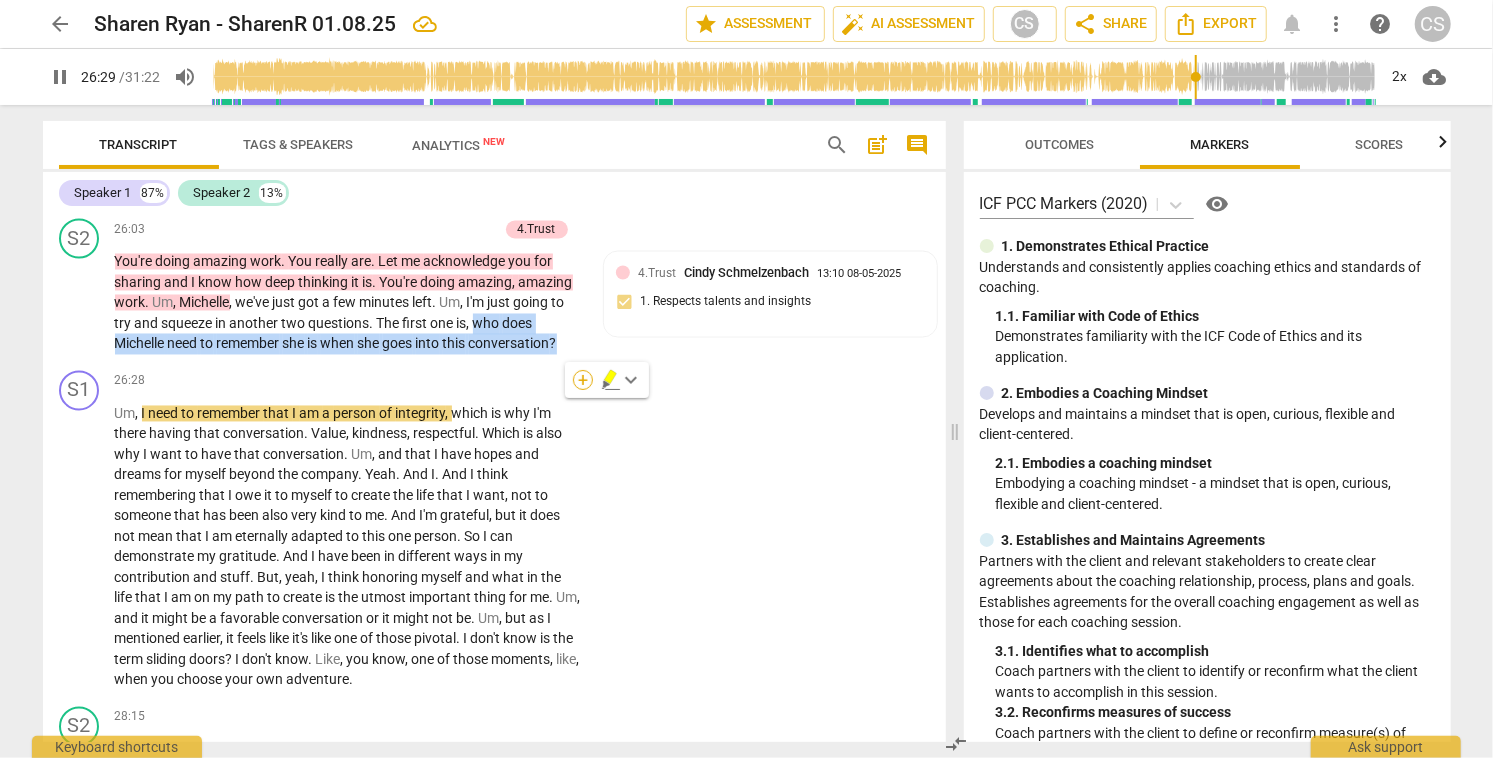 click on "+" at bounding box center [583, 380] 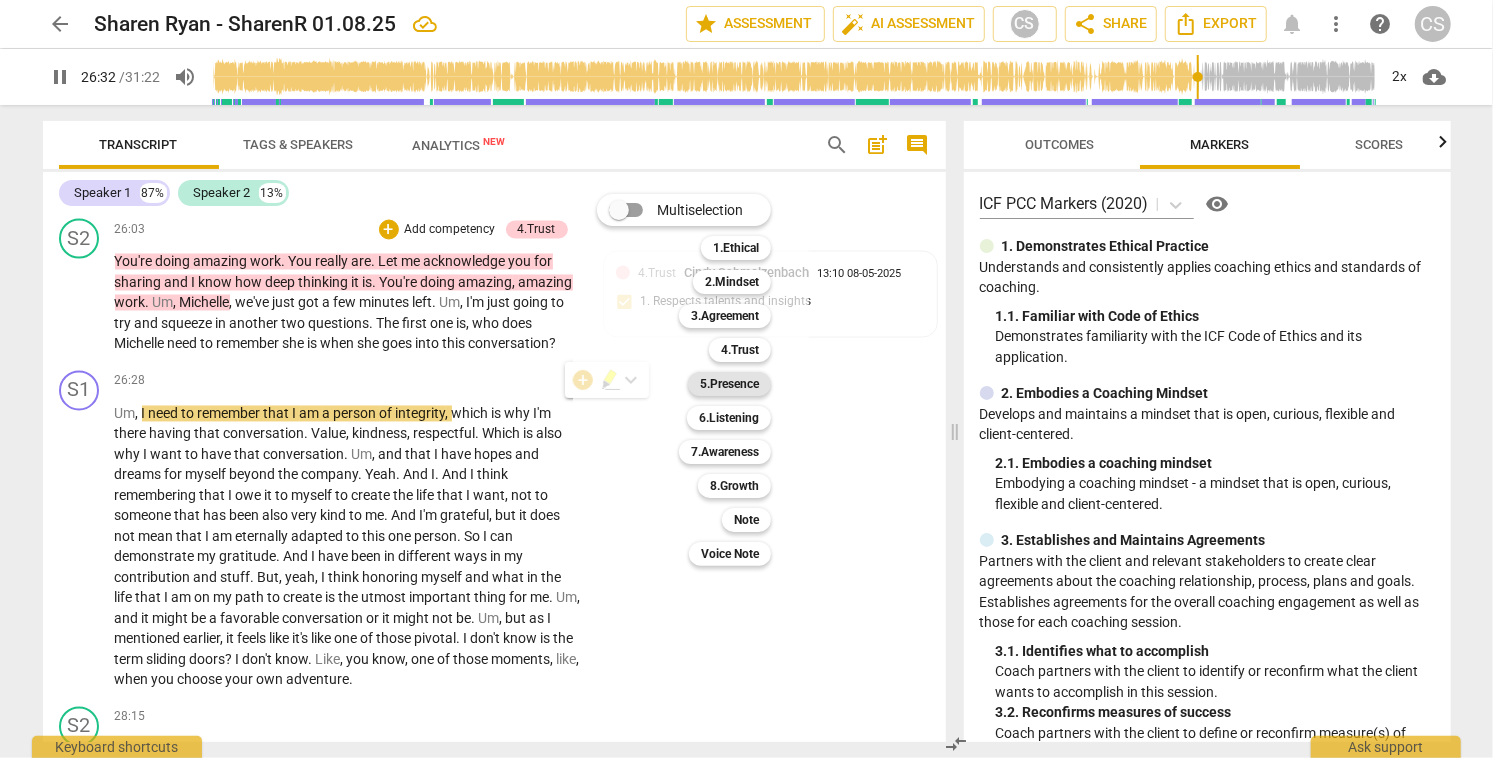 click on "5.Presence" at bounding box center (729, 384) 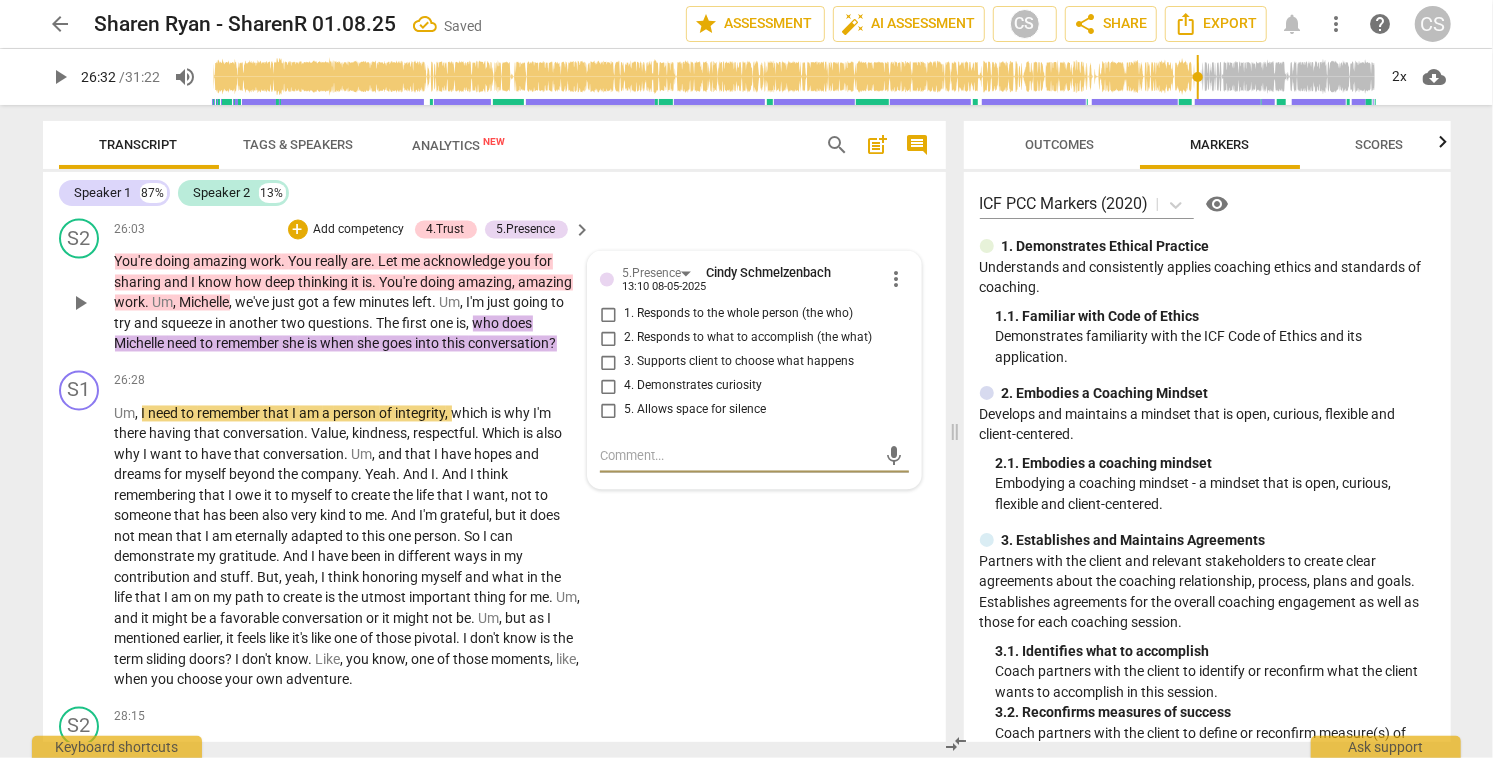click on "1. Responds to the whole person (the who)" at bounding box center (608, 315) 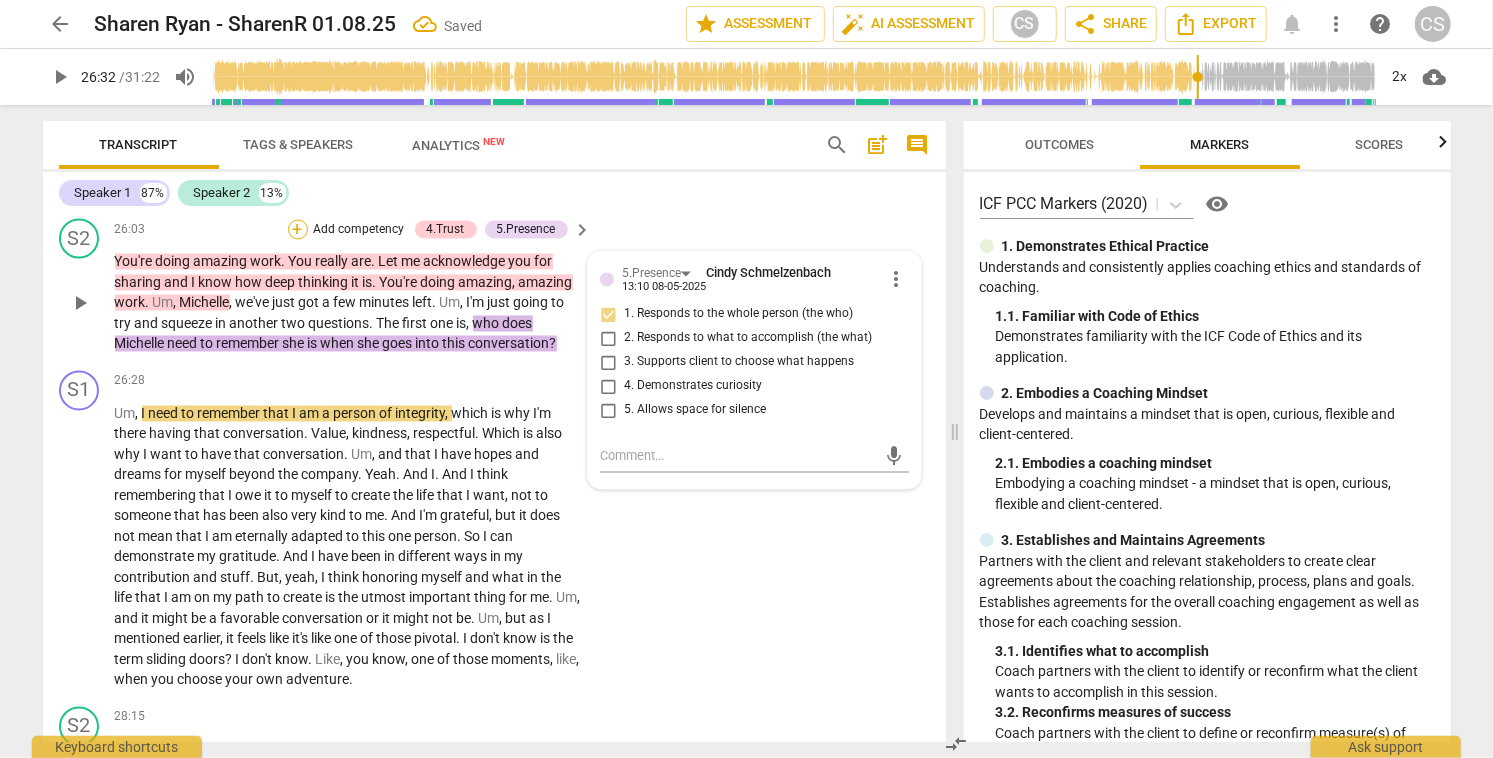 click on "+" at bounding box center [298, 230] 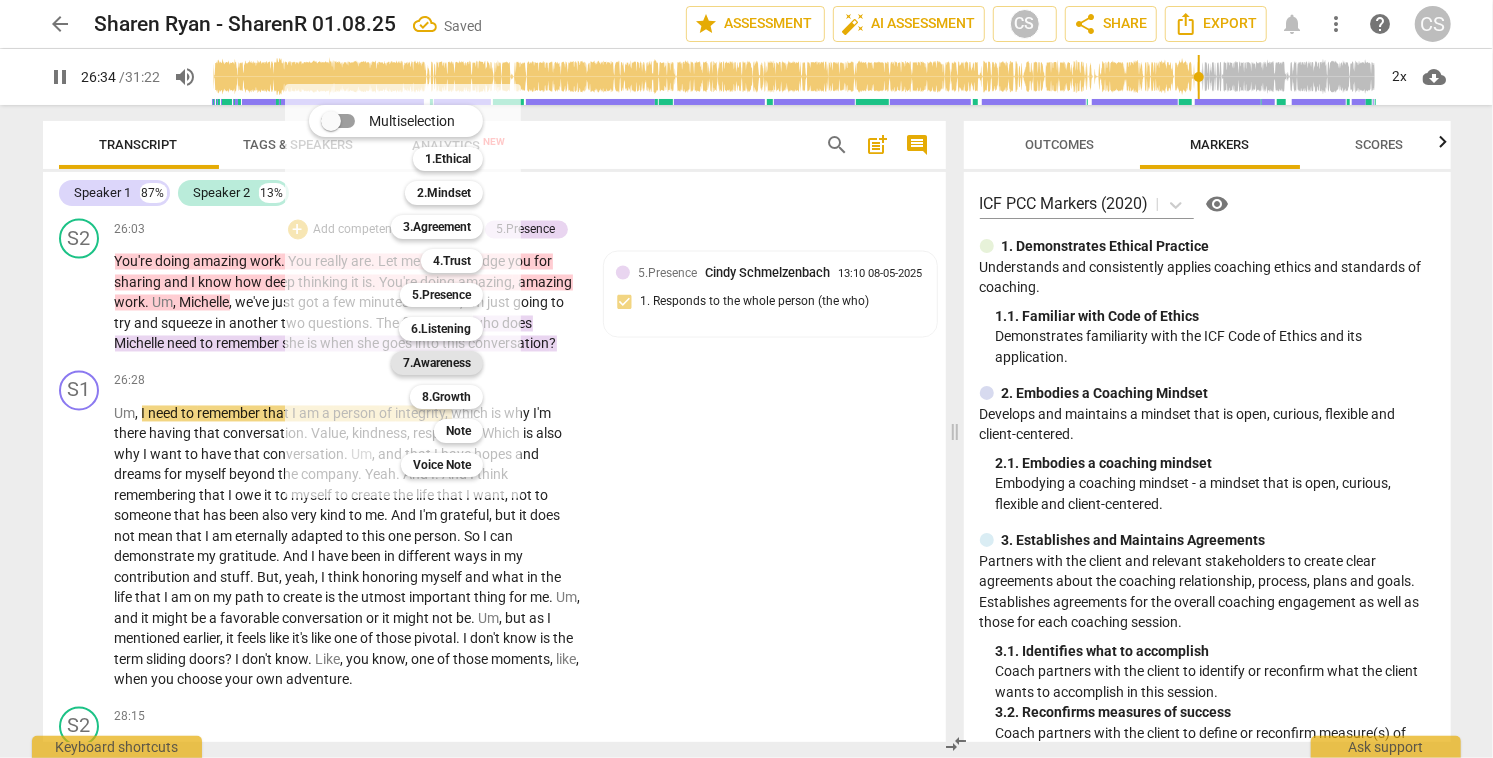 click on "7.Awareness" at bounding box center (437, 363) 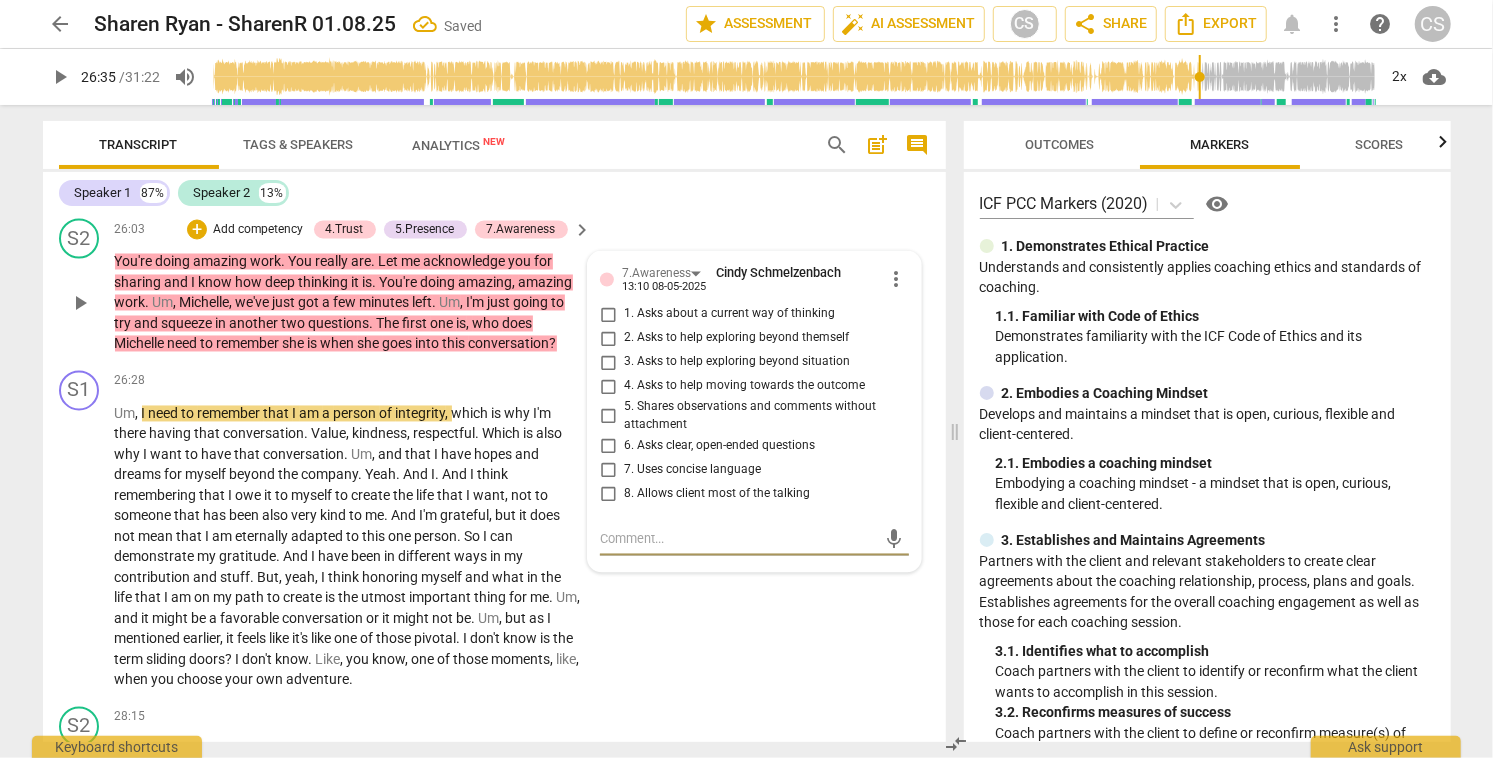 click on "2. Asks to help exploring beyond themself" at bounding box center [608, 339] 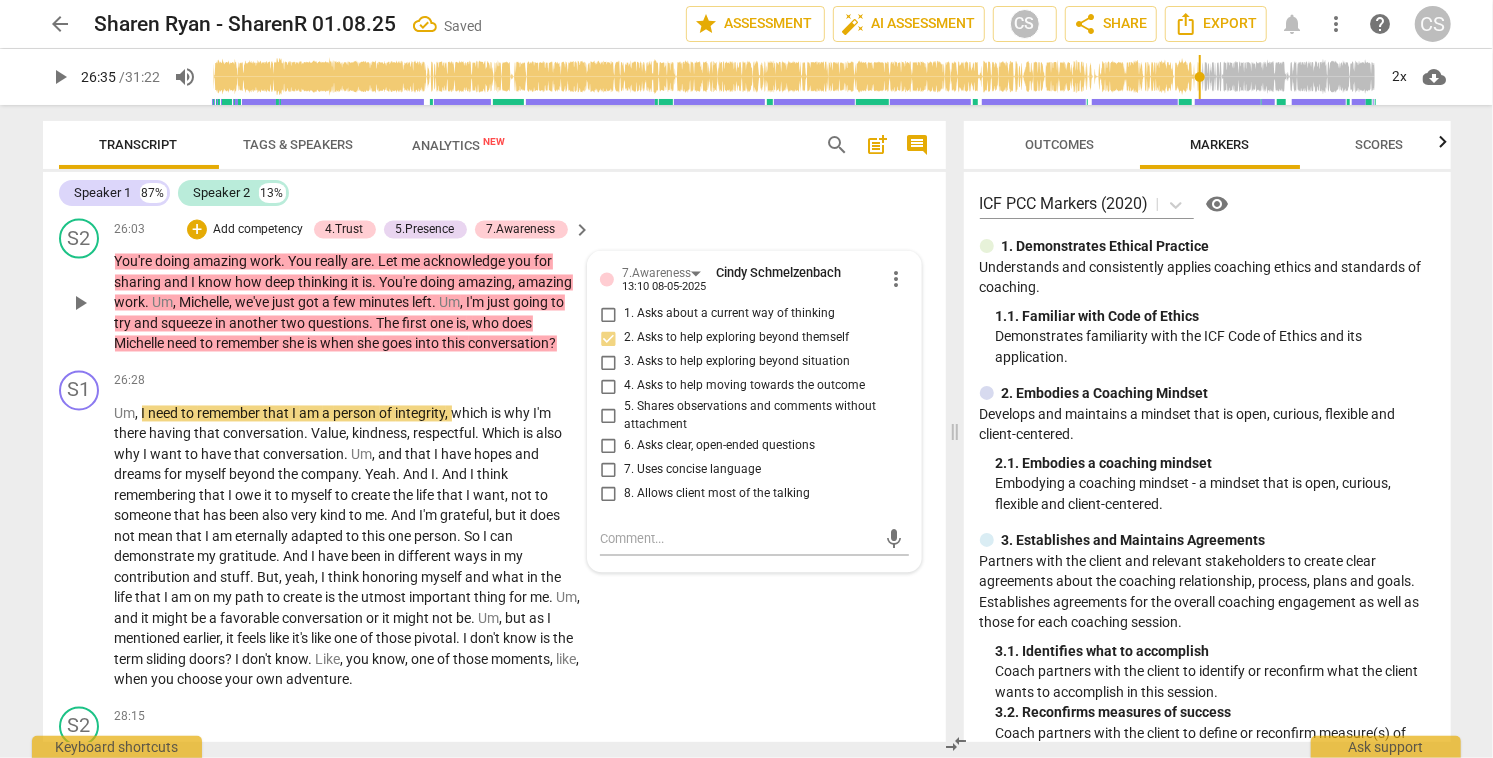 click on "4. Asks to help moving towards the outcome" at bounding box center [608, 387] 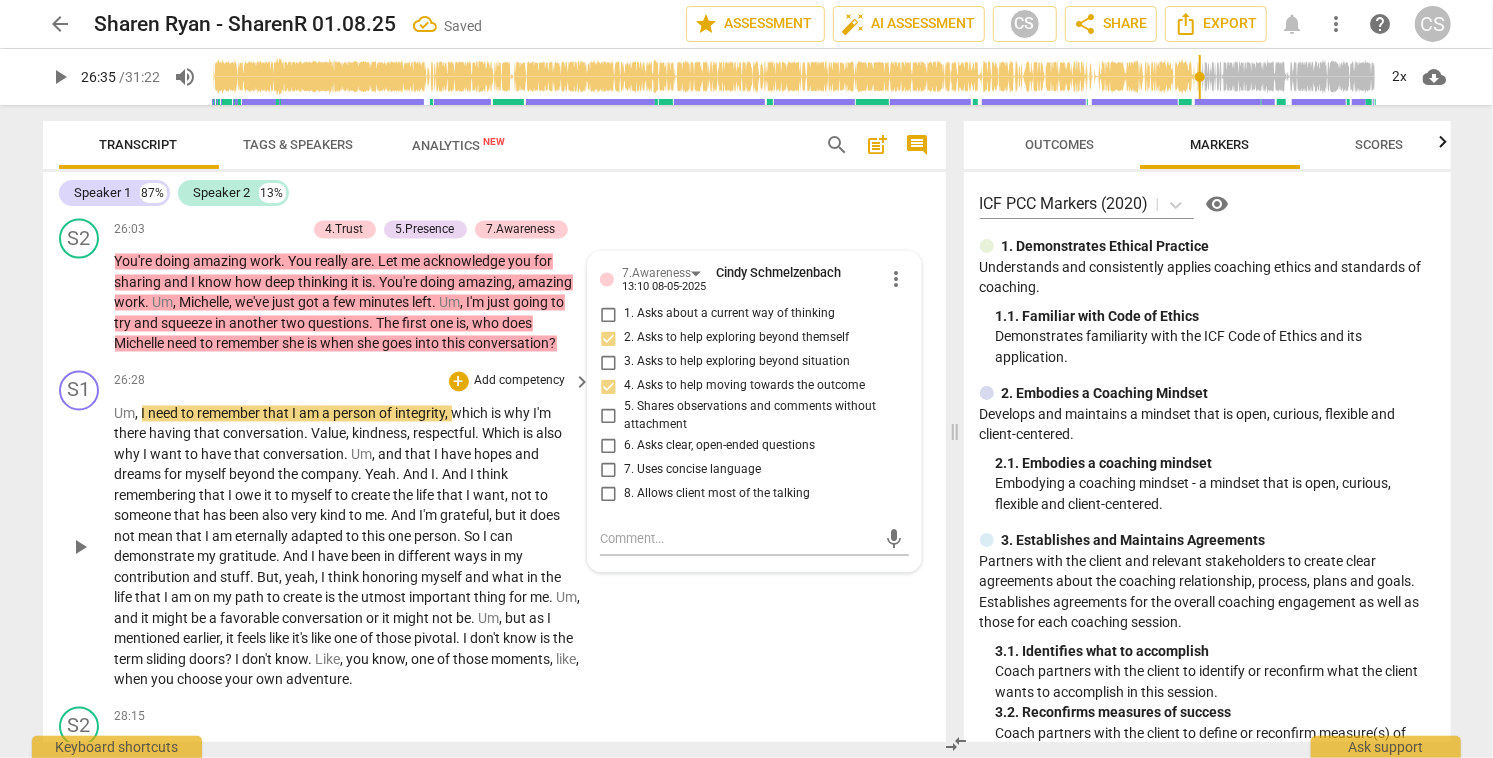 click on "play_arrow" at bounding box center (80, 548) 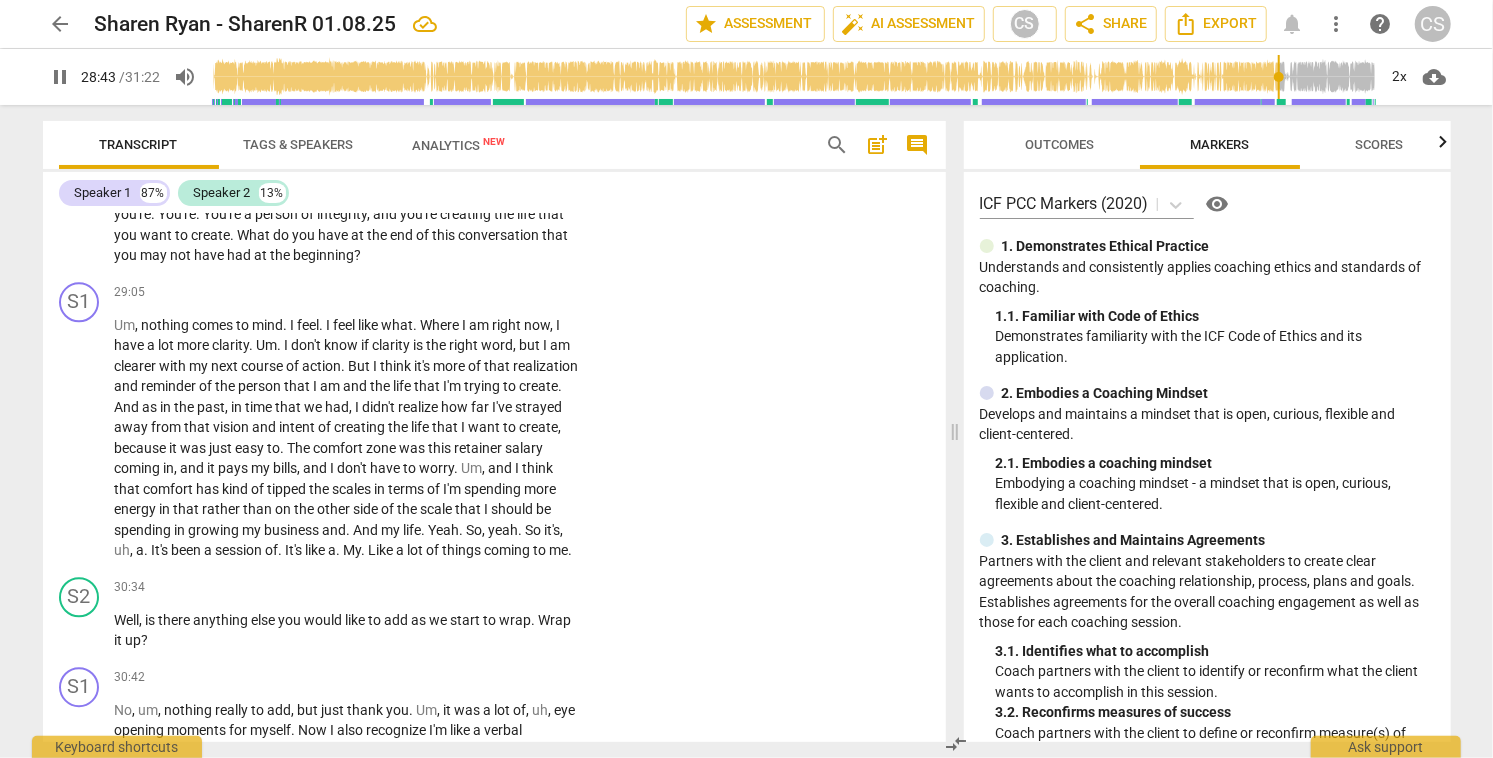 scroll, scrollTop: 7491, scrollLeft: 0, axis: vertical 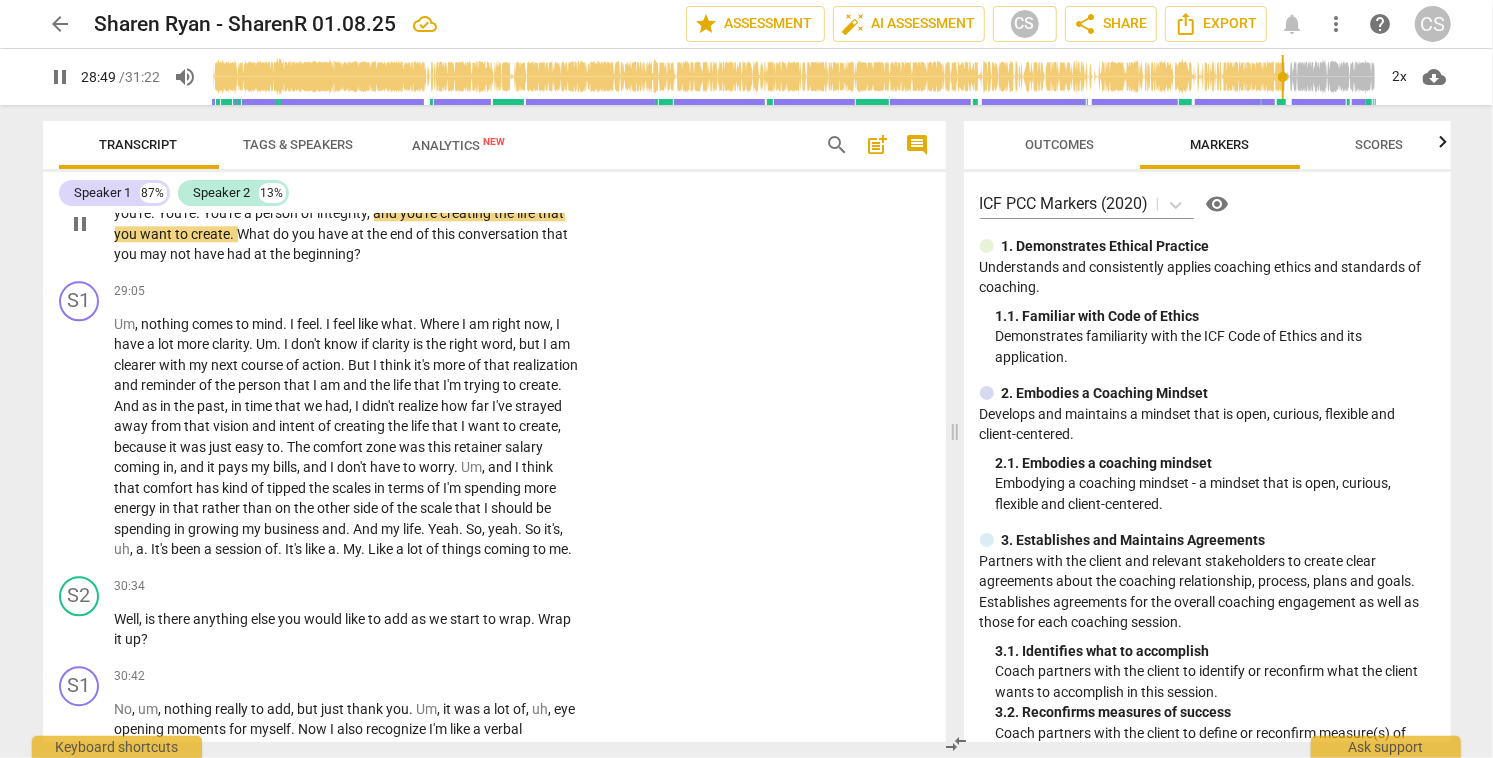 drag, startPoint x: 294, startPoint y: 255, endPoint x: 395, endPoint y: 251, distance: 101.07918 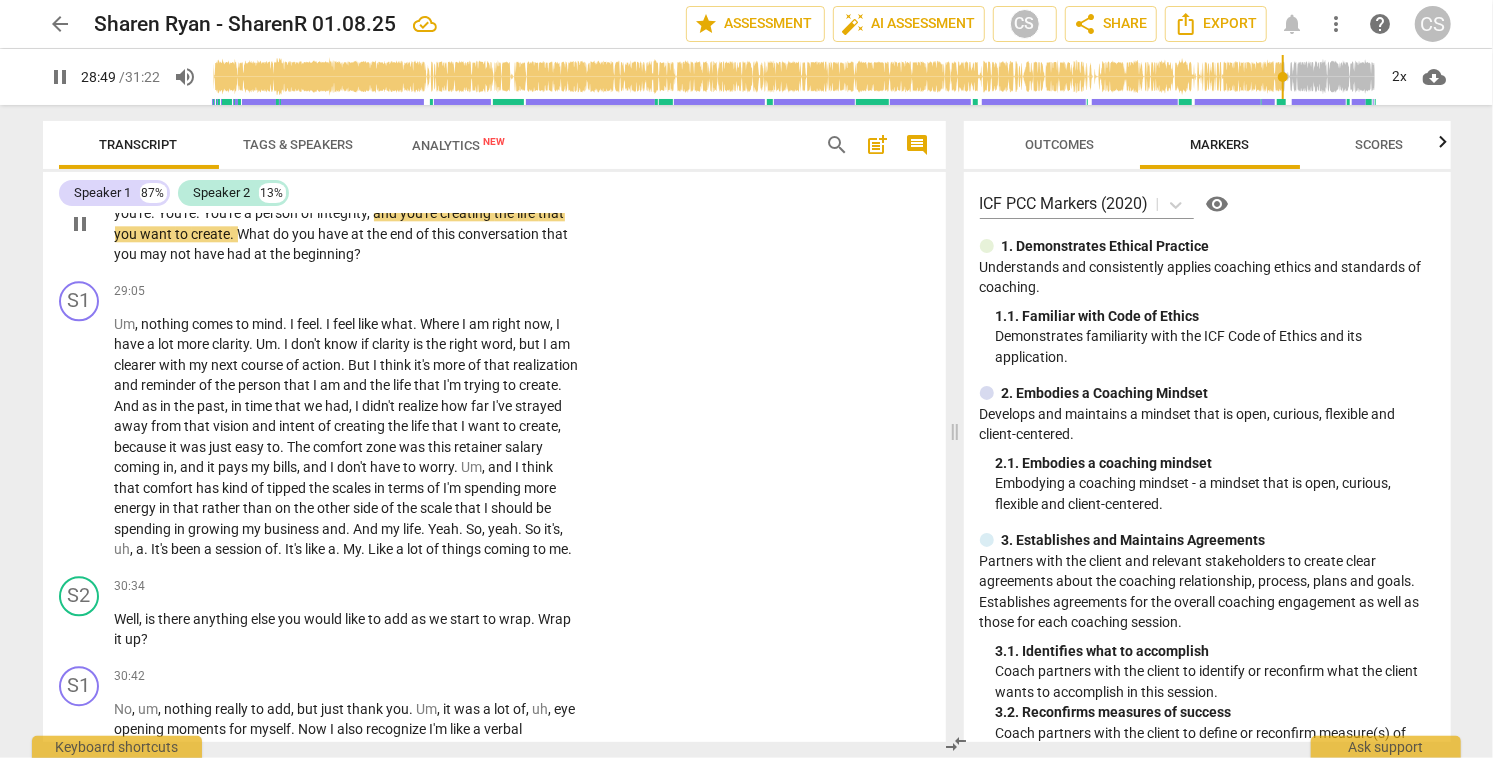 click on "Yeah ,   that's .   That's   beautiful .   Yeah ,   I   love   that .   Michelle ,   Just   remembering ,   you're .   You're .   You're   a   person   of   integrity ,   and   you're   creating   the   life   that   you   want   to   create .   What   do   you   have   at   the   end   of   this   conversation   that   you   may   not   have   had   at   the   beginning ?" at bounding box center [348, 224] 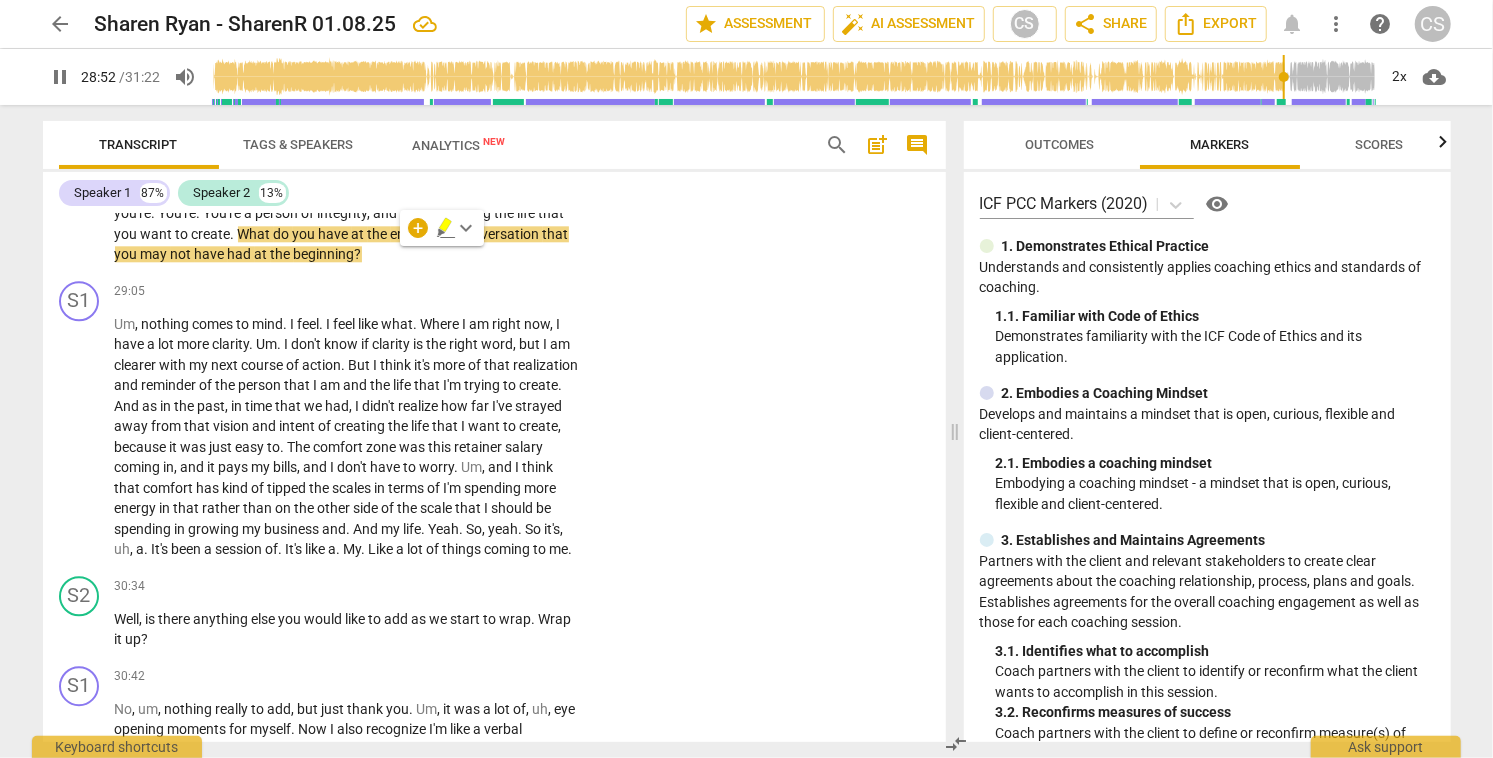 click 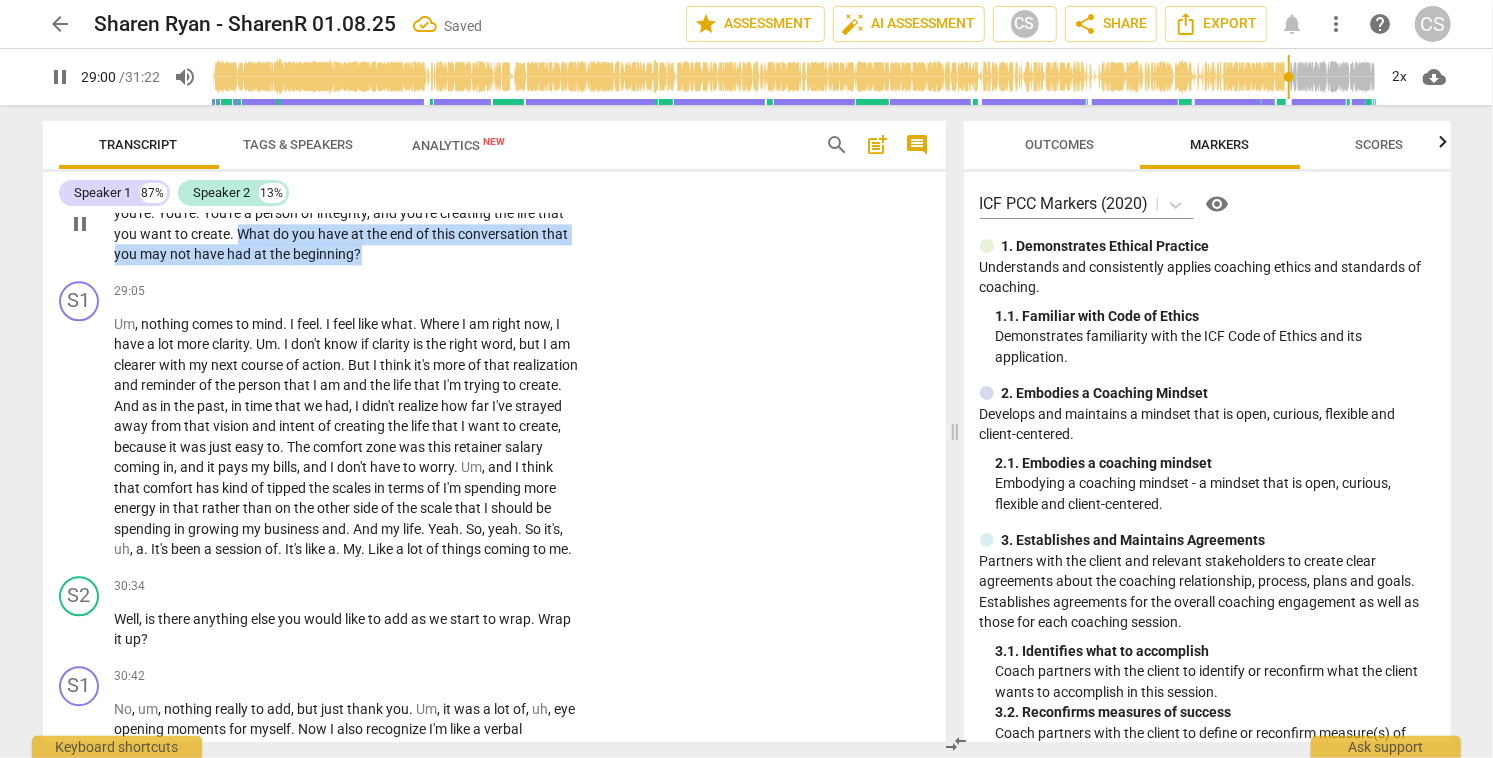 drag, startPoint x: 237, startPoint y: 296, endPoint x: 367, endPoint y: 325, distance: 133.19534 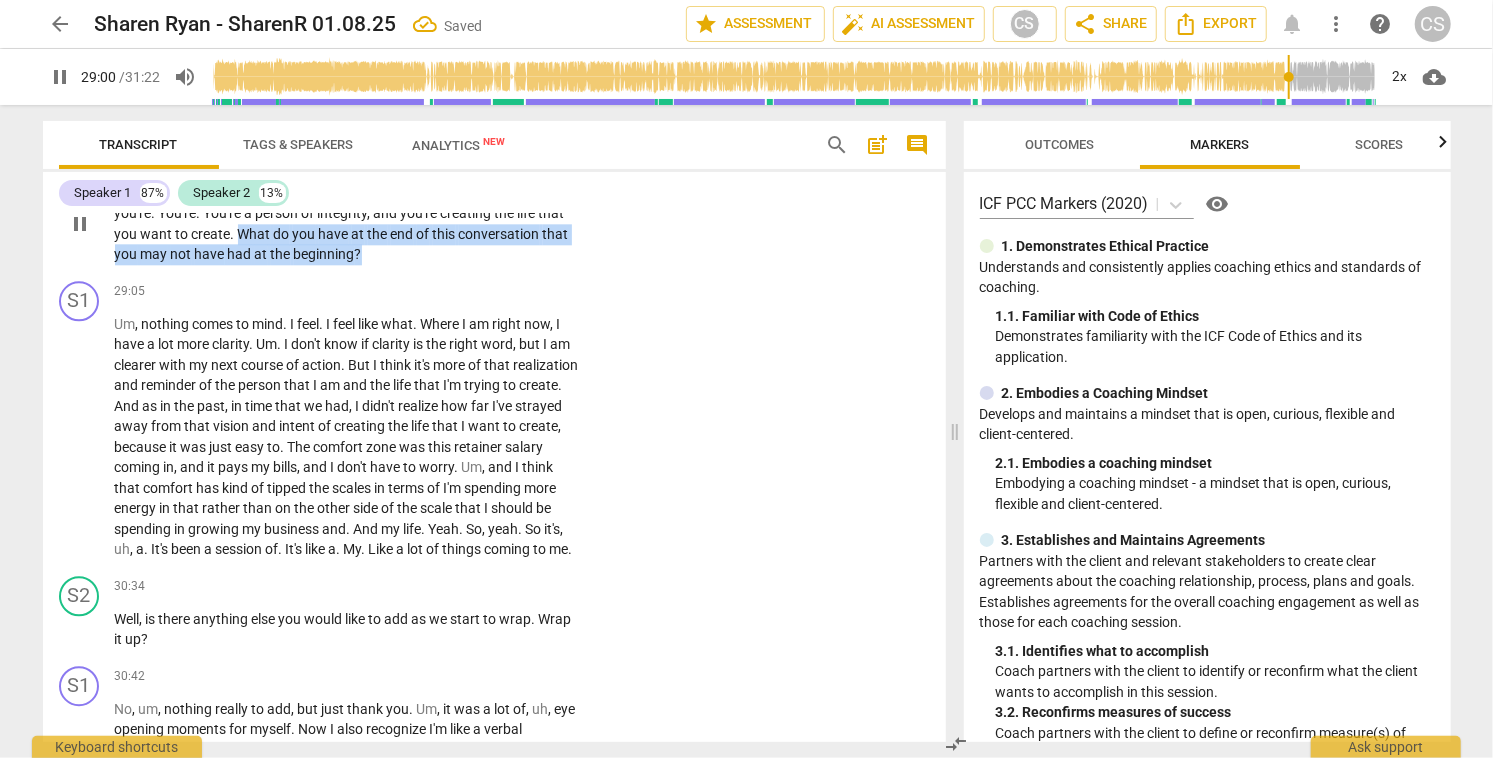 click on "S2 play_arrow pause 28:41 + Add competency keyboard_arrow_right Yeah ,   that's .   That's   beautiful .   Yeah ,   I   love   that .   Michelle ,   Just   remembering ,   you're .   You're .   You're   a   person   of   integrity ,   and   you're   creating   the   life   that   you   want   to   create .   What   do   you   have   at   the   end   of   this   conversation   that   you   may   not   have   had   at   the   beginning ?" at bounding box center (494, 207) 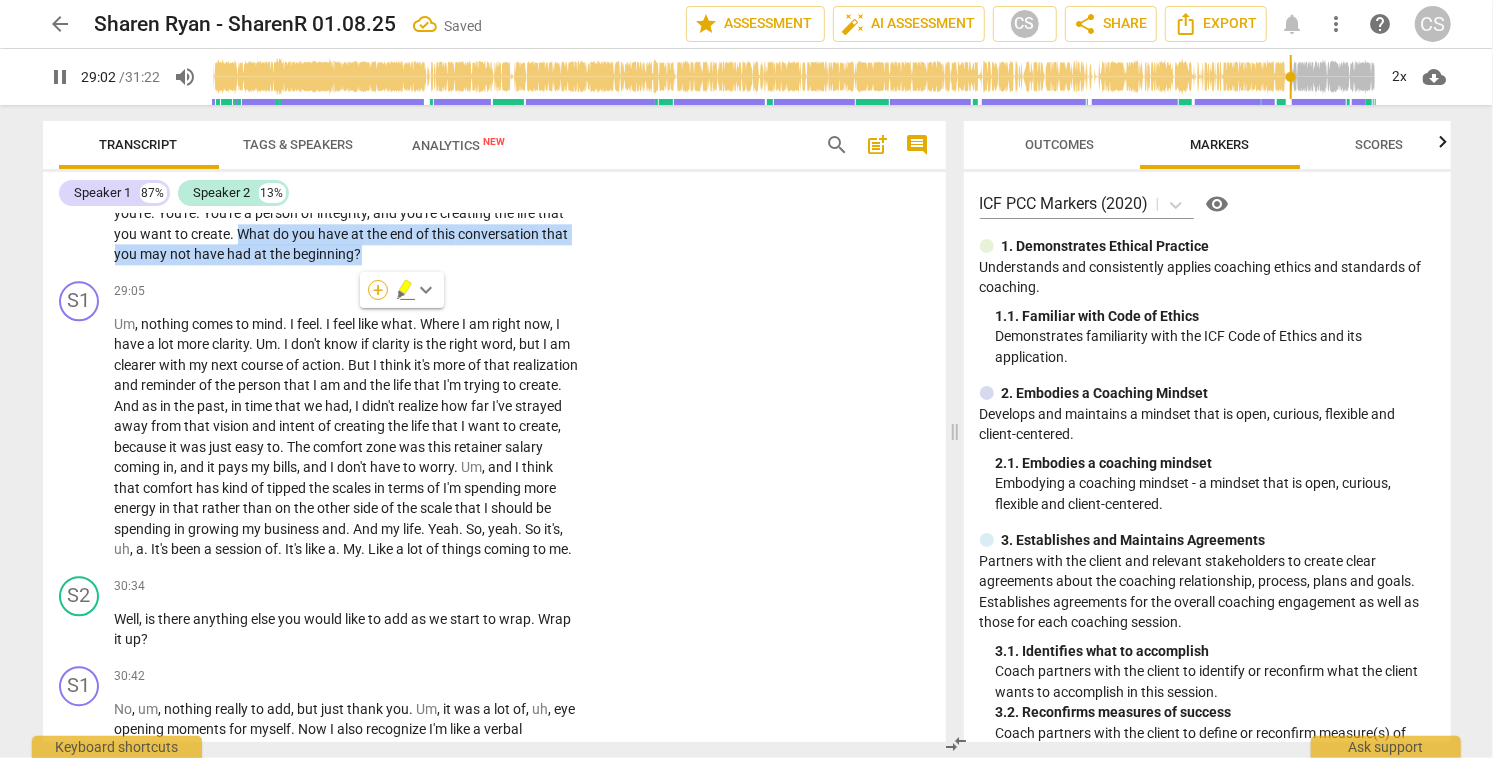 click on "+" at bounding box center [378, 290] 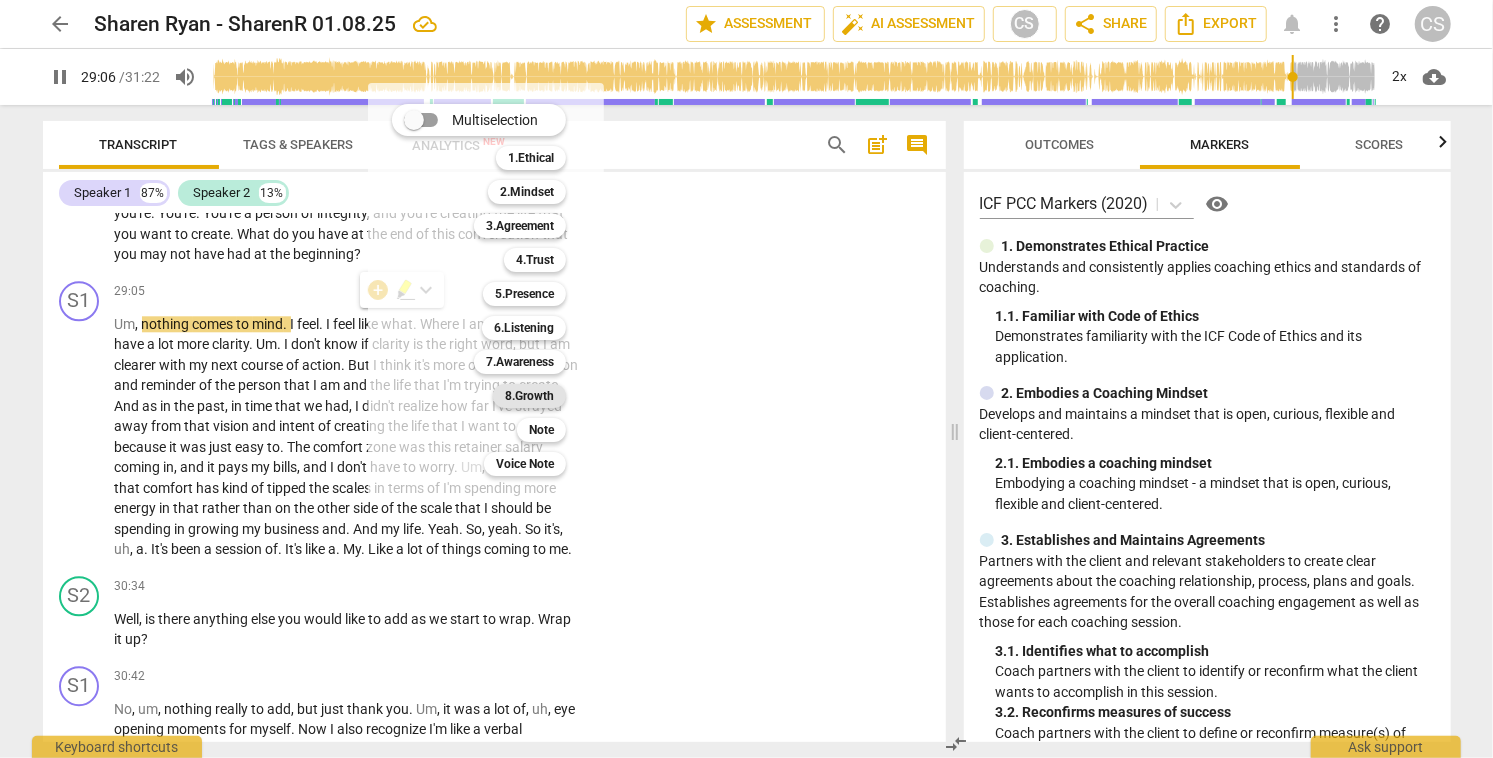 click on "8.Growth" at bounding box center (529, 396) 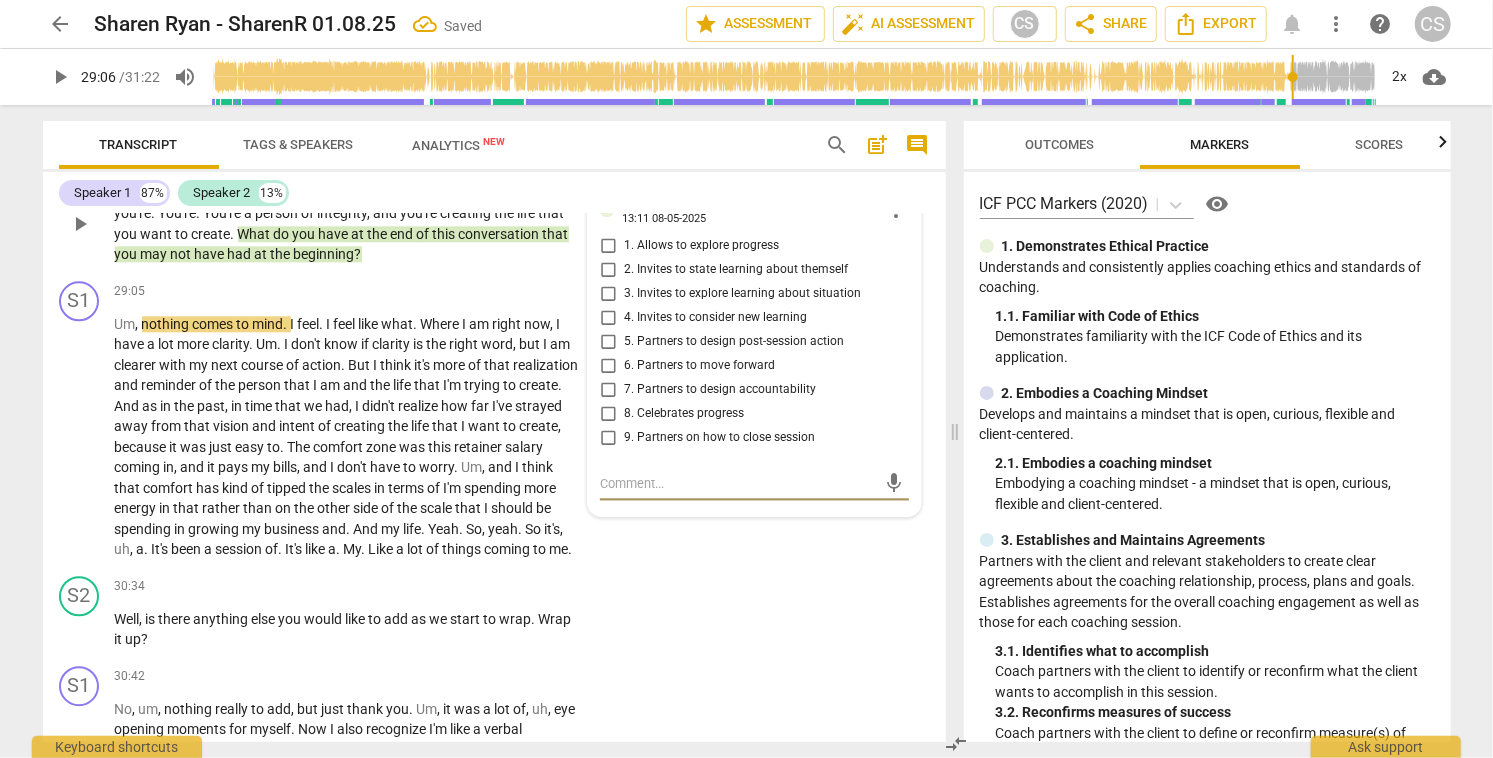 click on "1. Allows to explore progress" at bounding box center [608, 246] 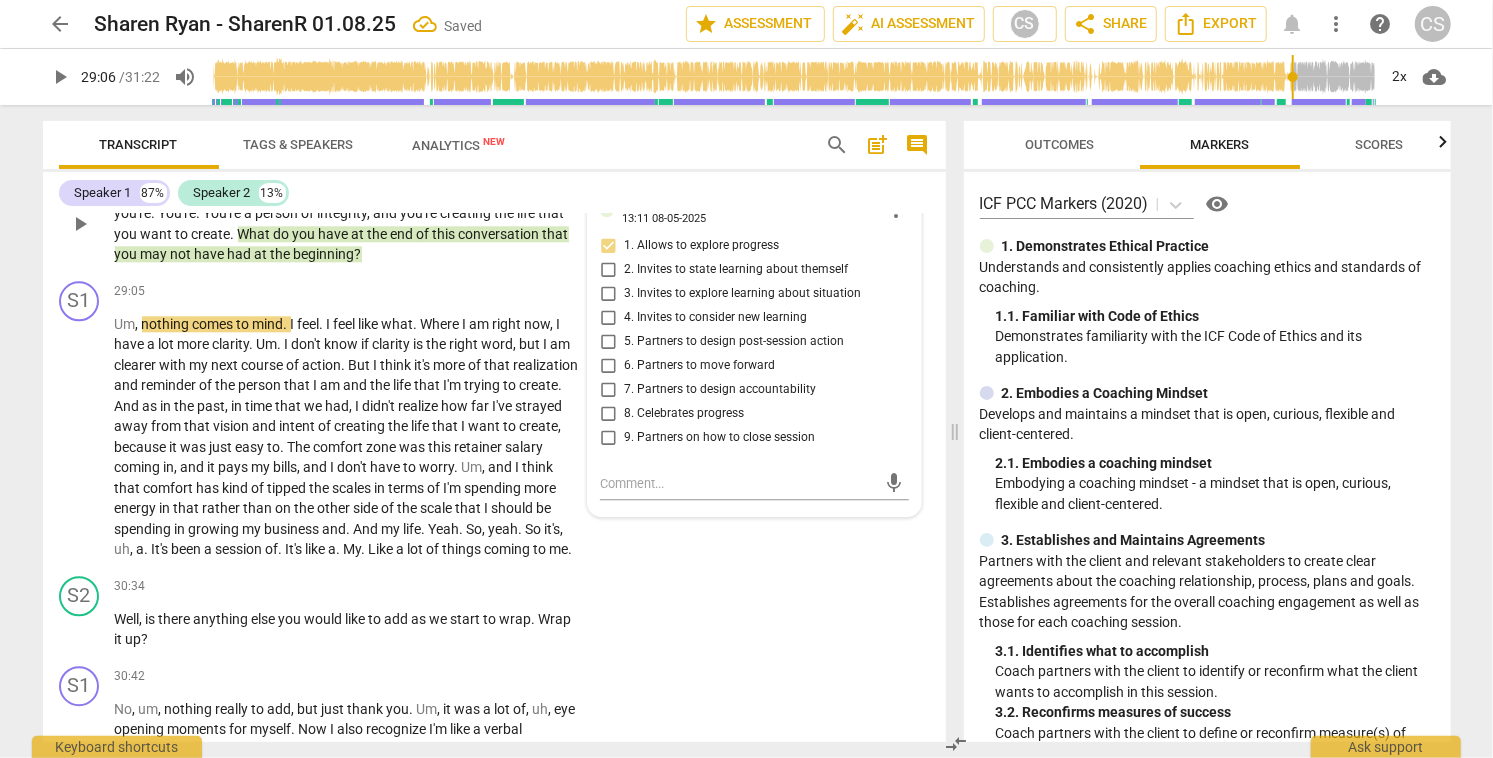 click on "3. Invites to explore learning about situation" at bounding box center (608, 294) 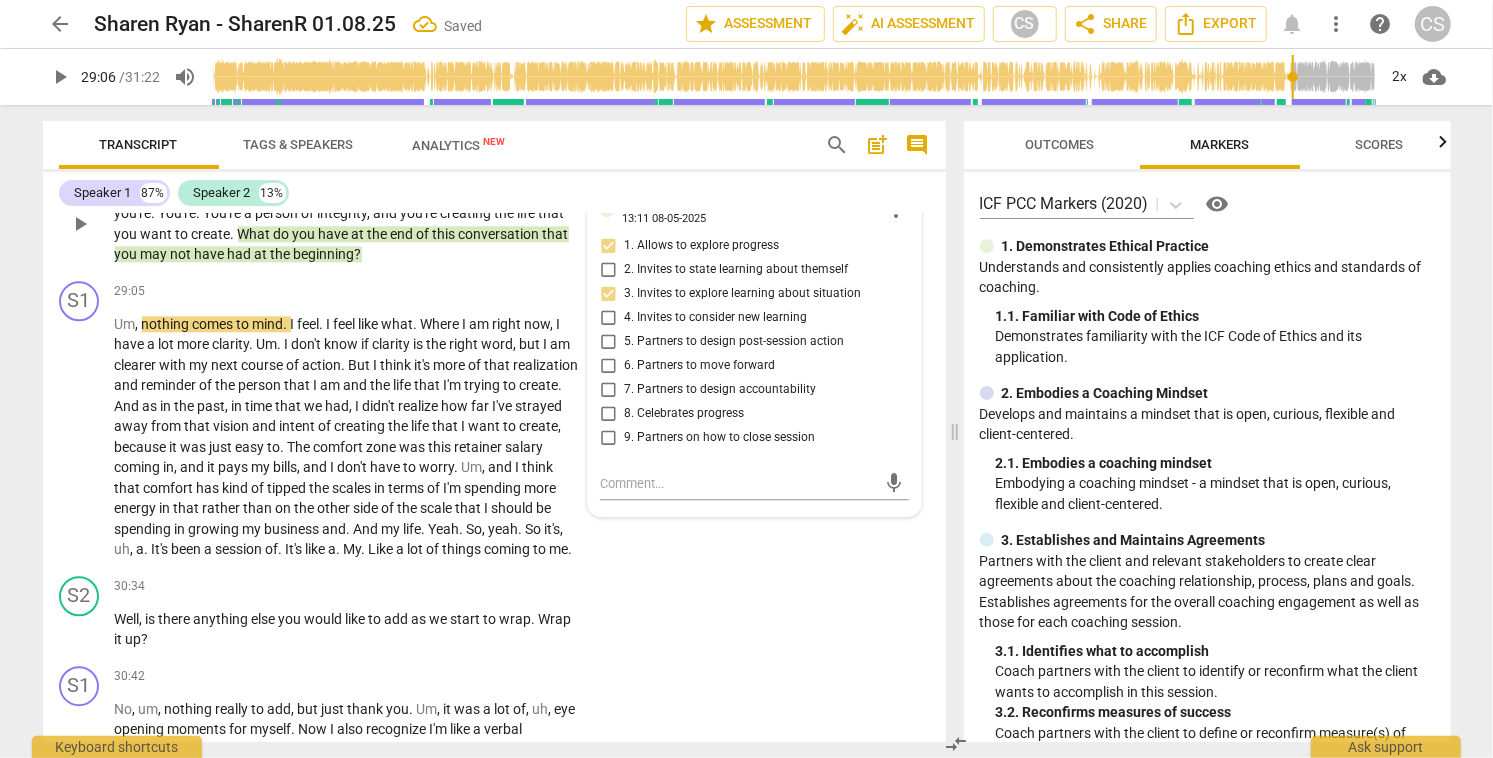 click on "1. Allows to explore progress" at bounding box center [608, 246] 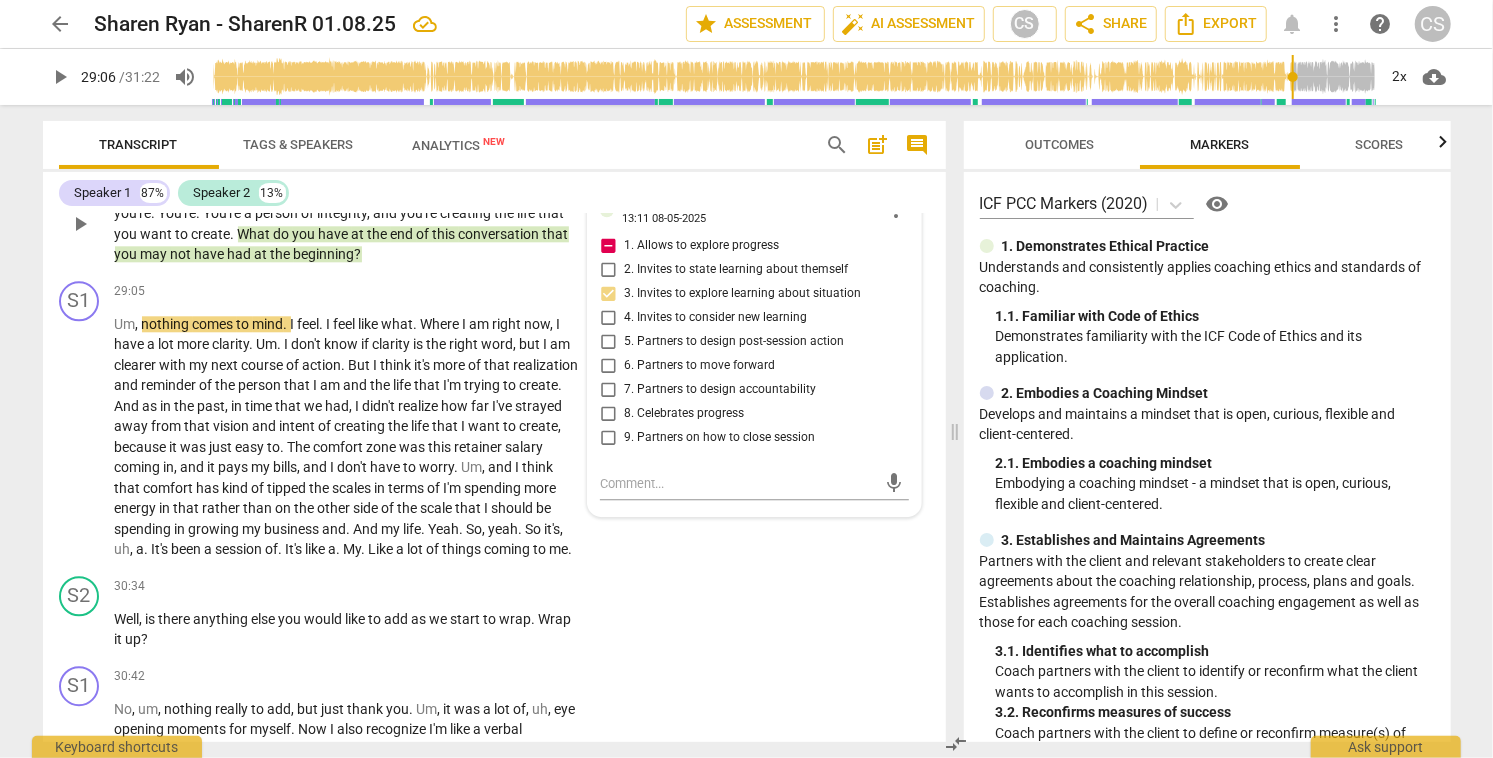 click on "1. Allows to explore progress" at bounding box center (608, 246) 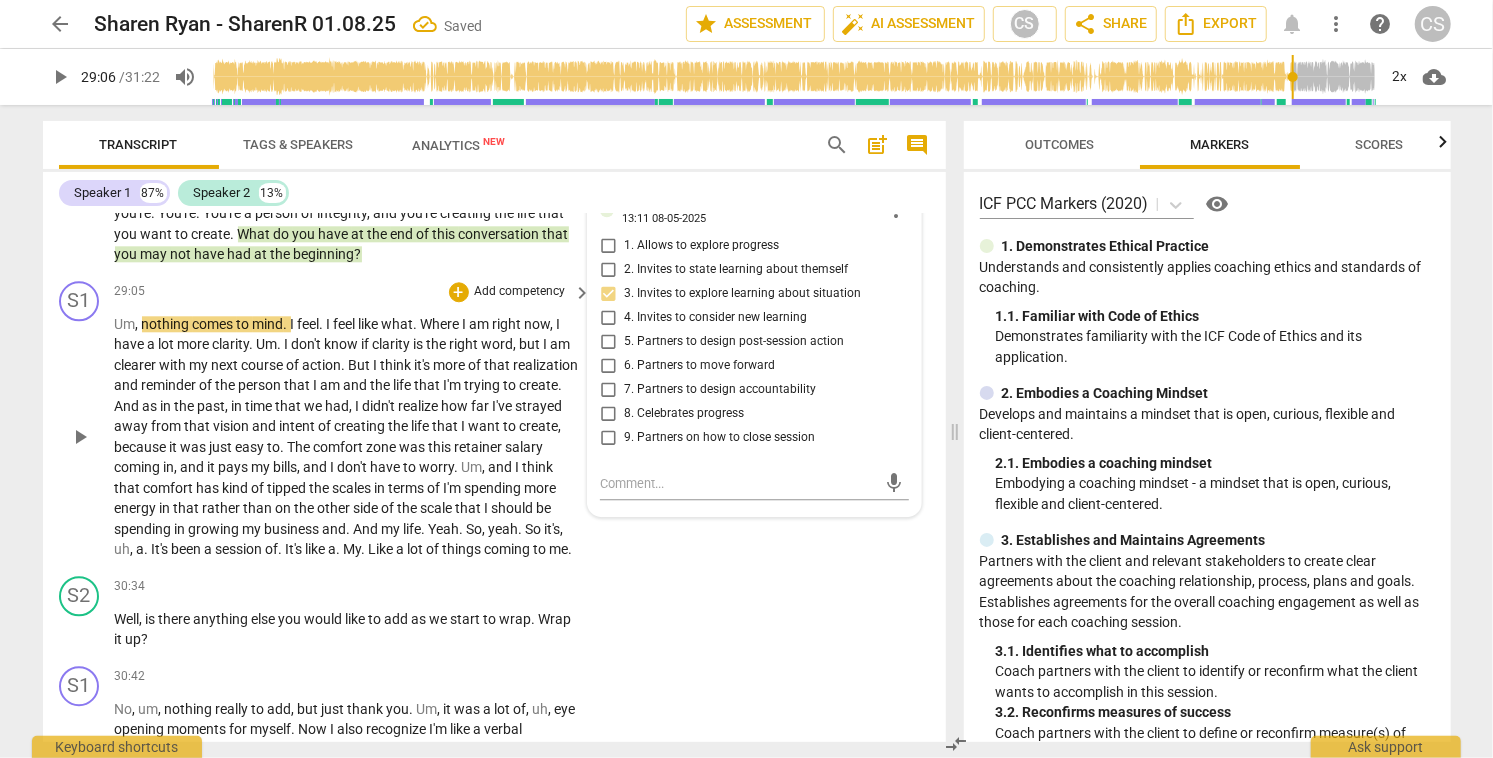 click on "play_arrow" at bounding box center (80, 437) 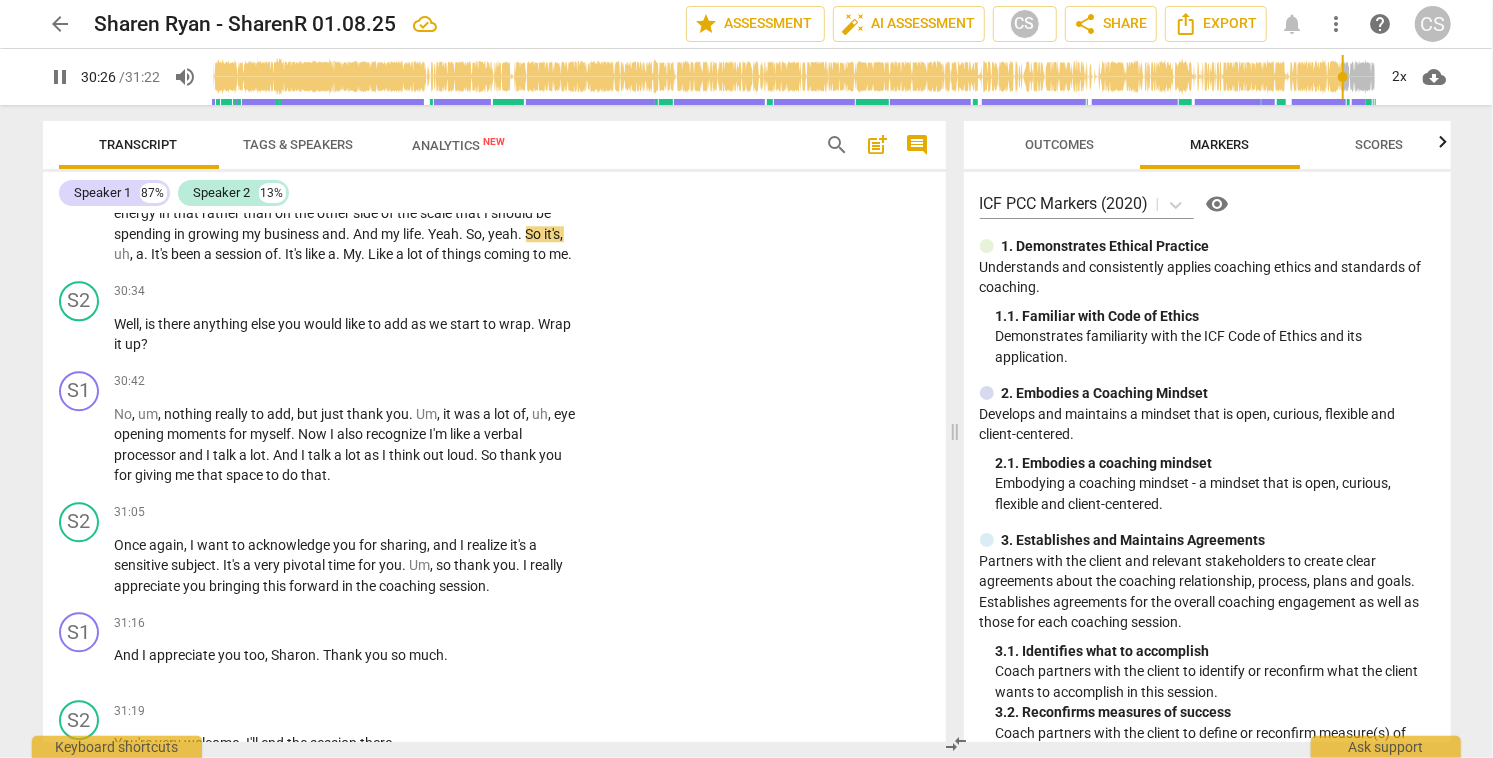 scroll, scrollTop: 7789, scrollLeft: 0, axis: vertical 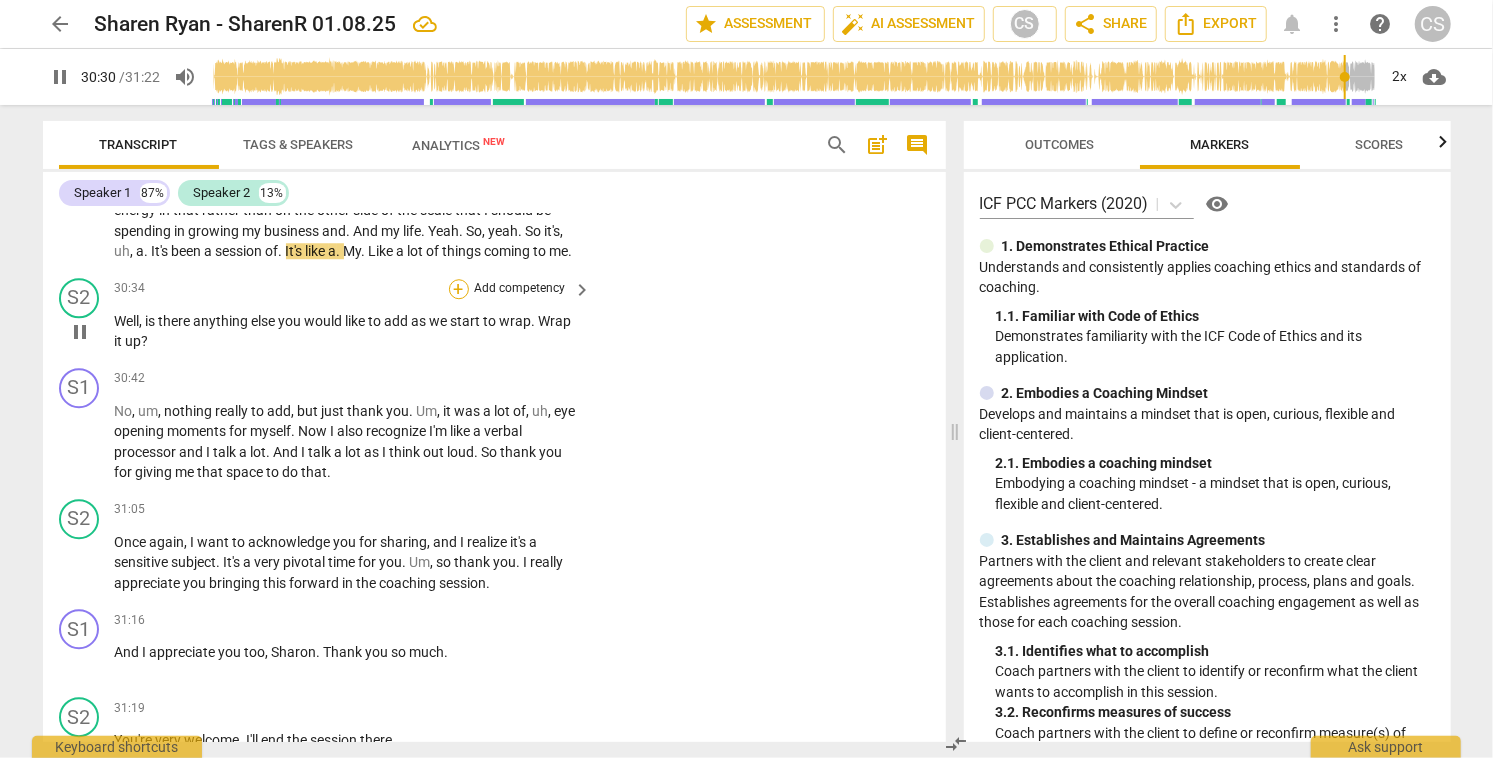 click on "+" at bounding box center [459, 289] 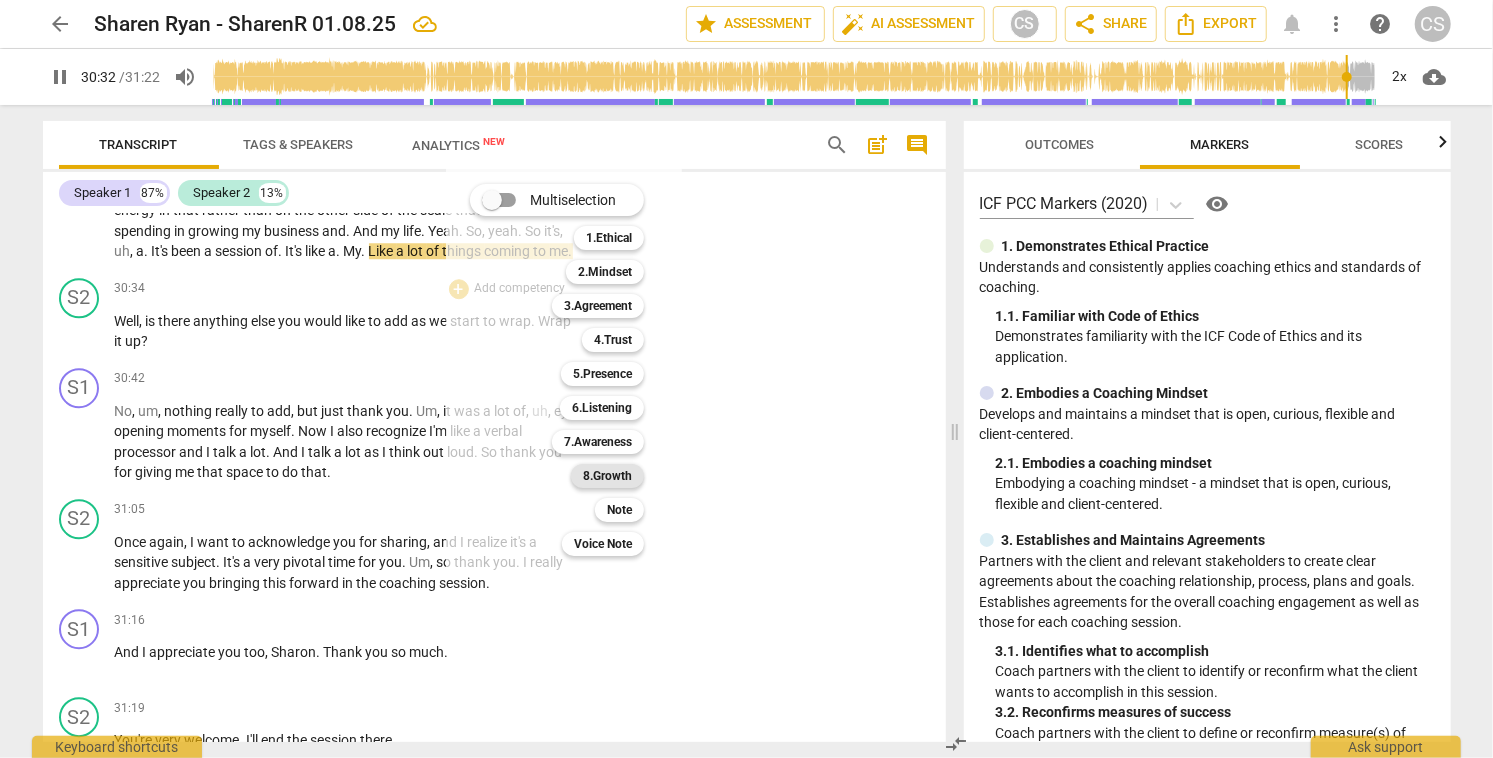 click on "8.Growth" at bounding box center [607, 476] 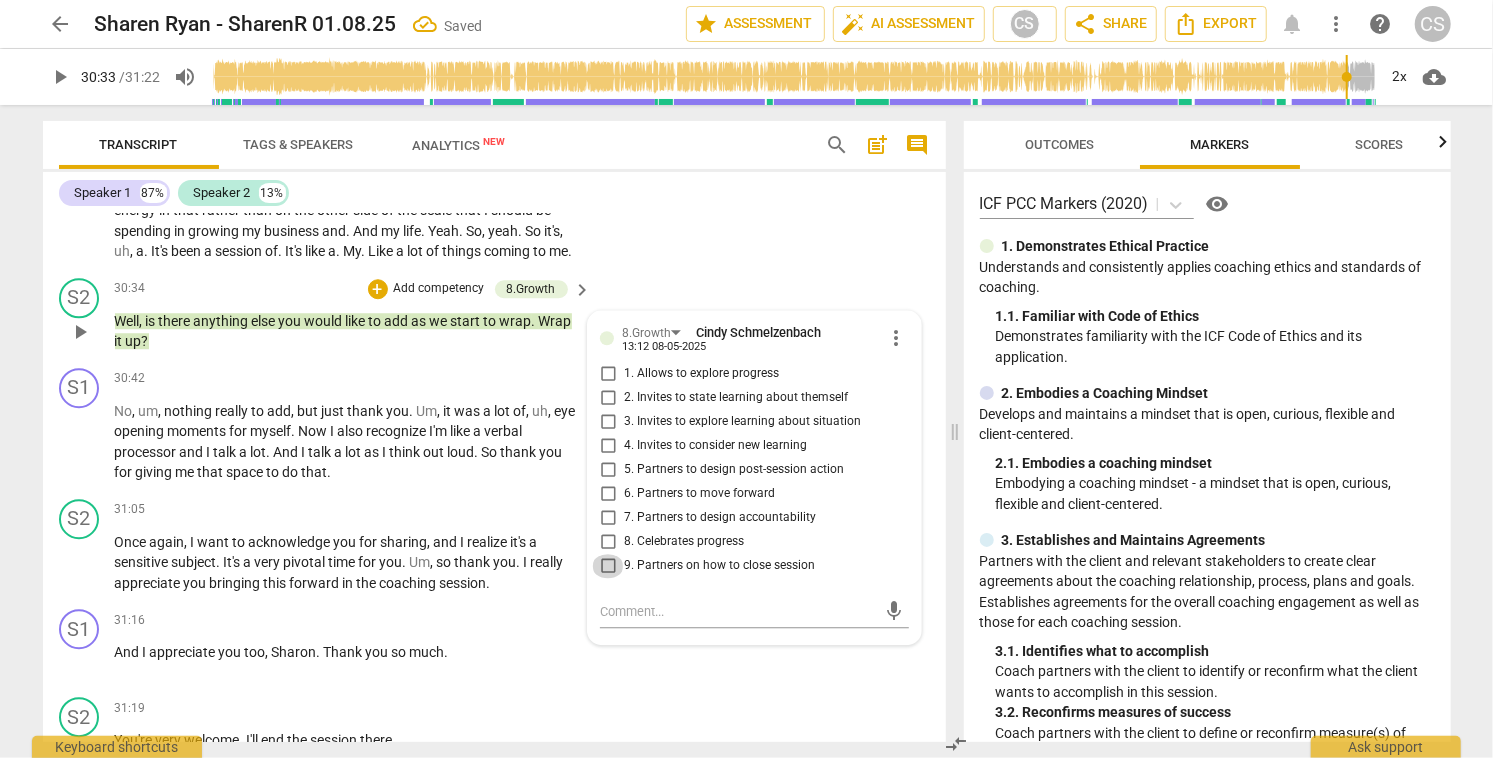 click on "9. Partners on how to close session" at bounding box center (608, 566) 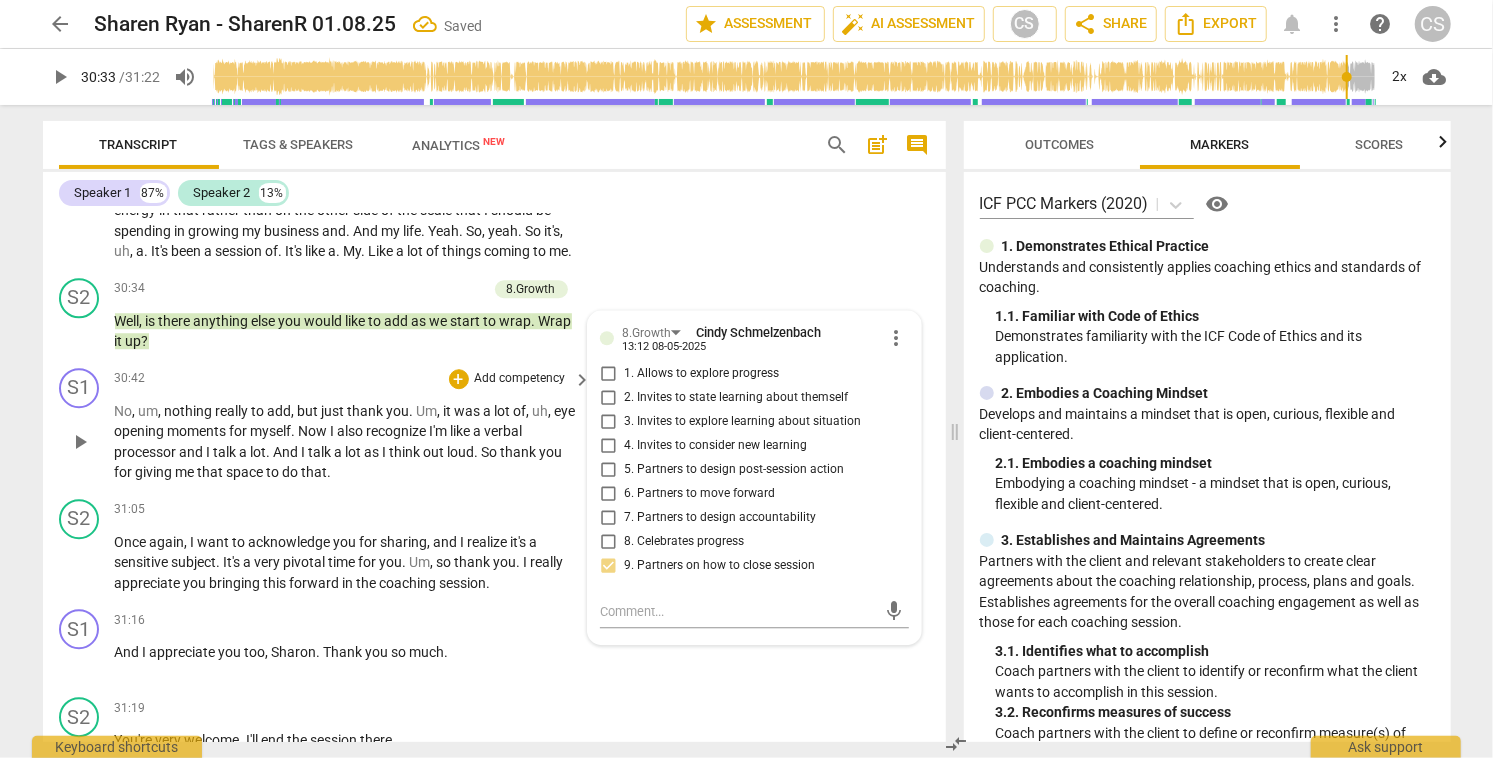click on "play_arrow" at bounding box center [80, 442] 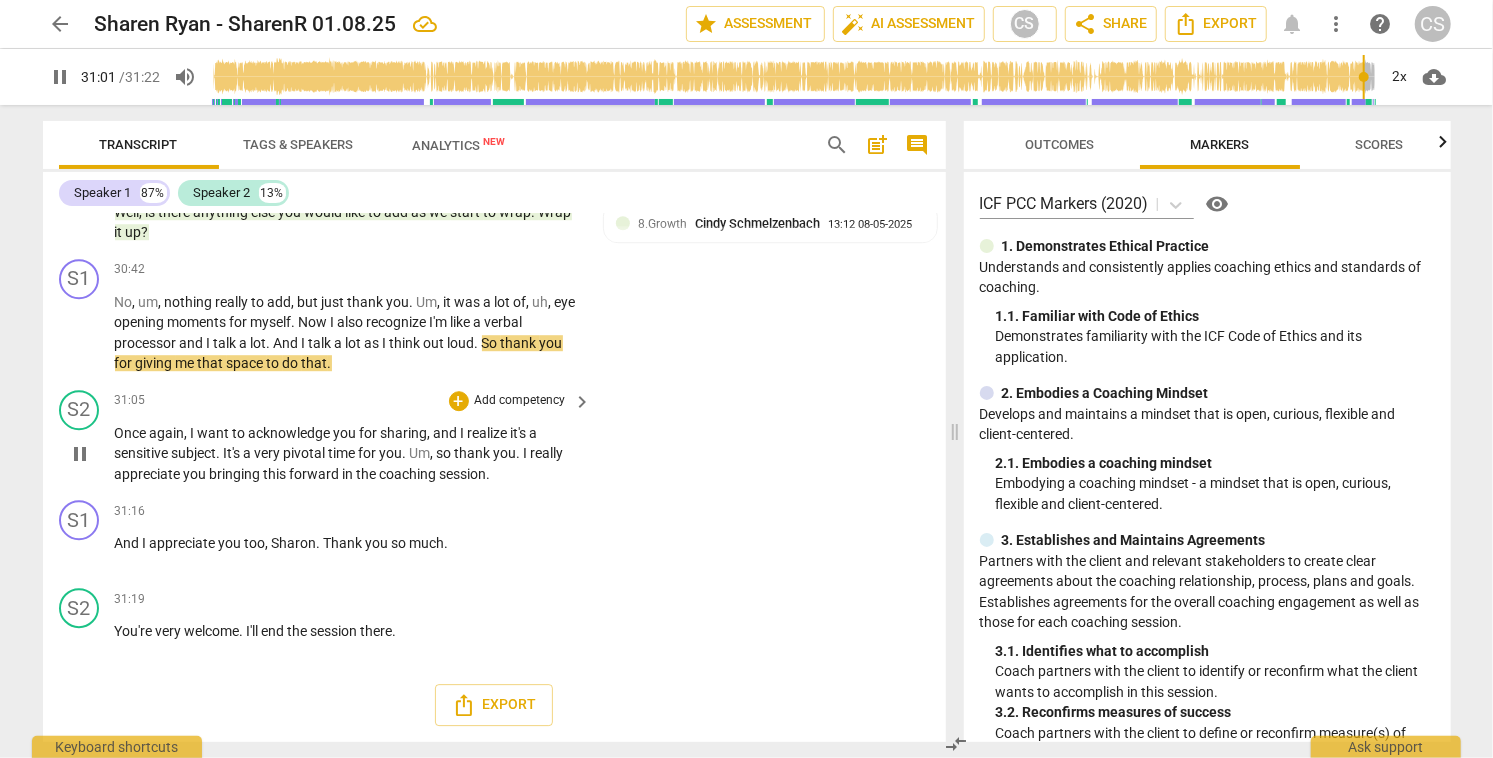 scroll, scrollTop: 7979, scrollLeft: 0, axis: vertical 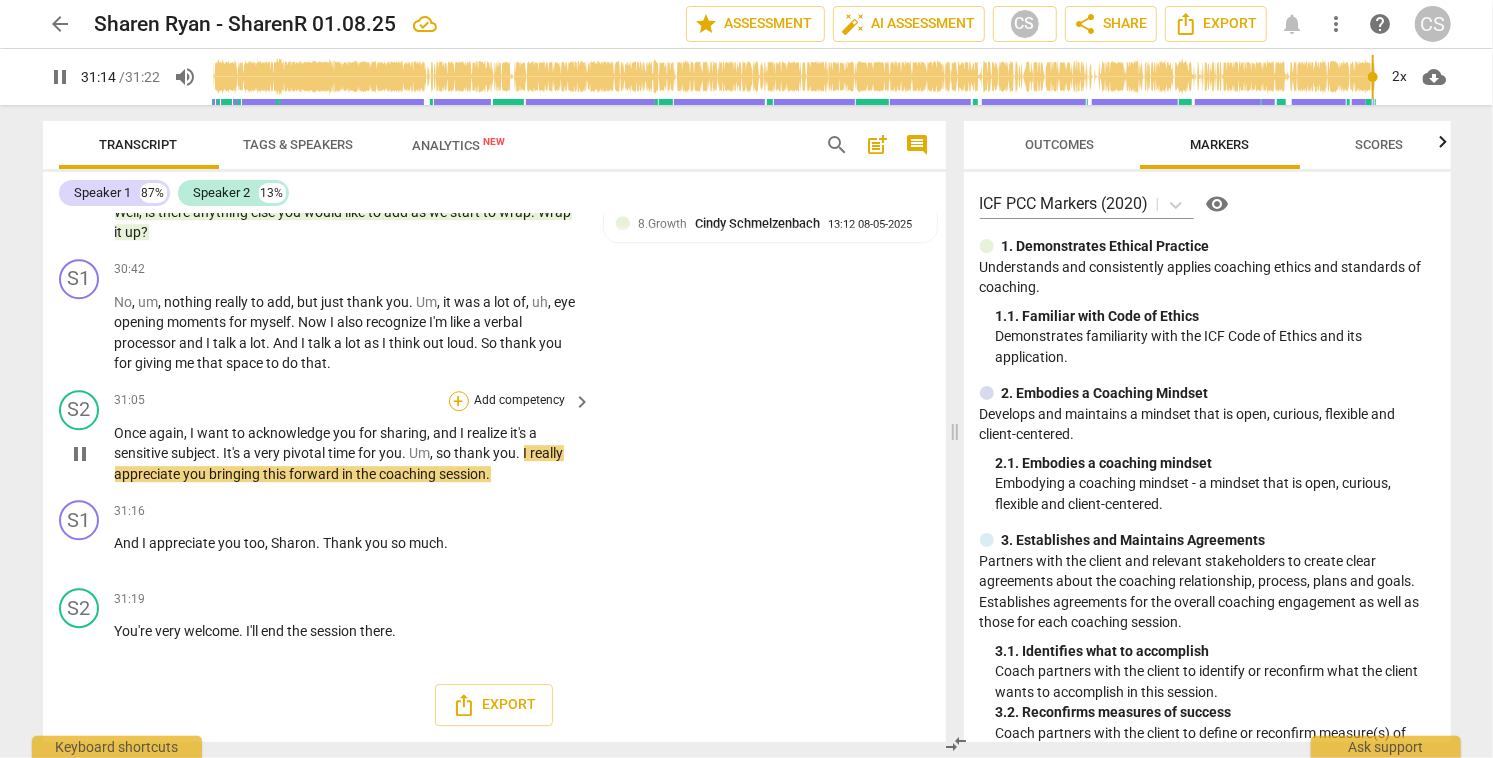 click on "+" at bounding box center (459, 401) 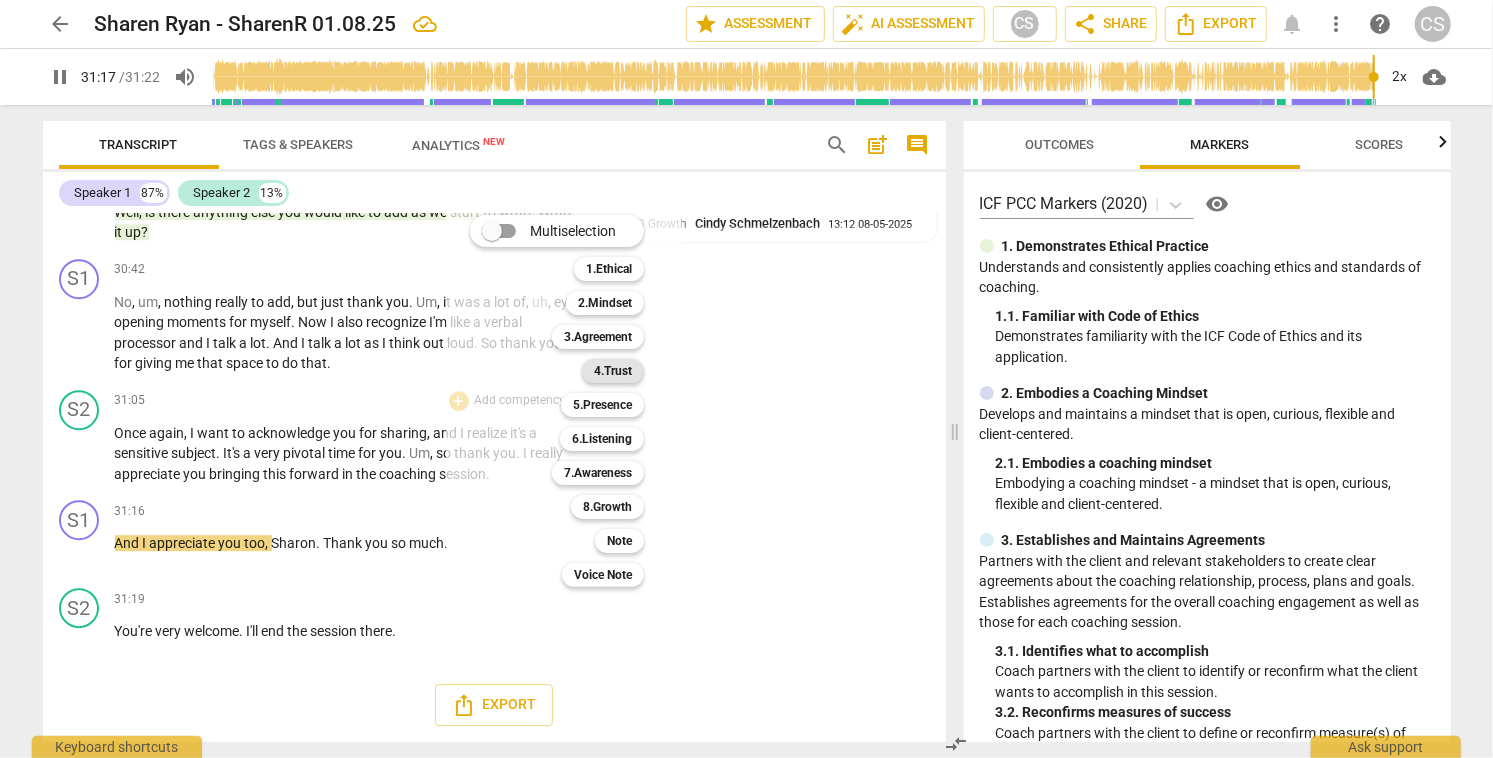 click on "4.Trust" at bounding box center (613, 371) 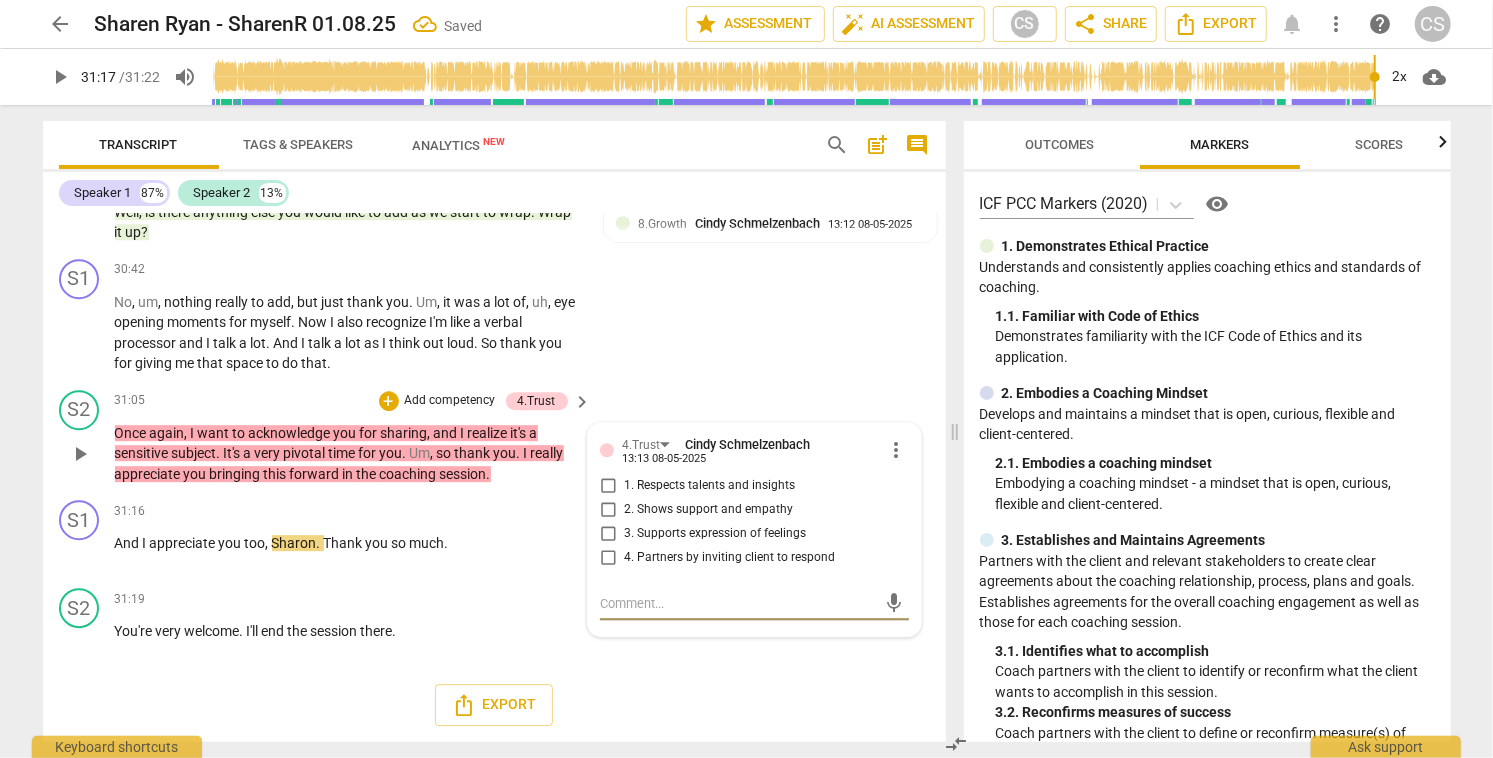 click on "2. Shows support and empathy" at bounding box center [608, 510] 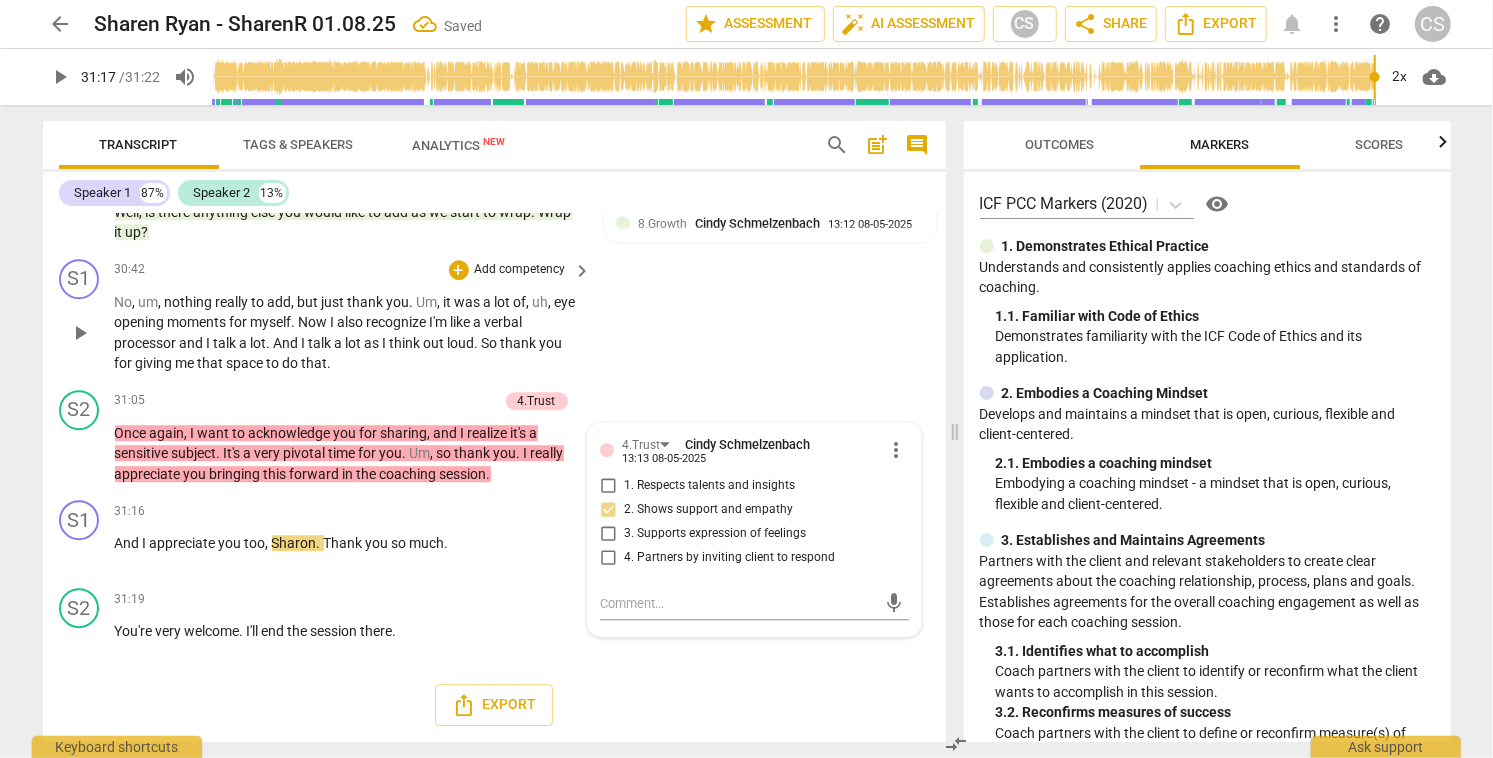 click on "S1 play_arrow pause 30:42 + Add competency keyboard_arrow_right No ,   um ,   nothing   really   to   add ,   but   just   thank   you .   Um ,   it   was   a   lot   of ,   uh ,   eye   opening   moments   for   myself .   Now   I   also   recognize   I'm   like   a   verbal   processor   and   I   talk   a   lot .   And   I   talk   a   lot   as   I   think   out   loud .   So   thank   you   for   giving   me   that   space   to   do   that ." at bounding box center (494, 316) 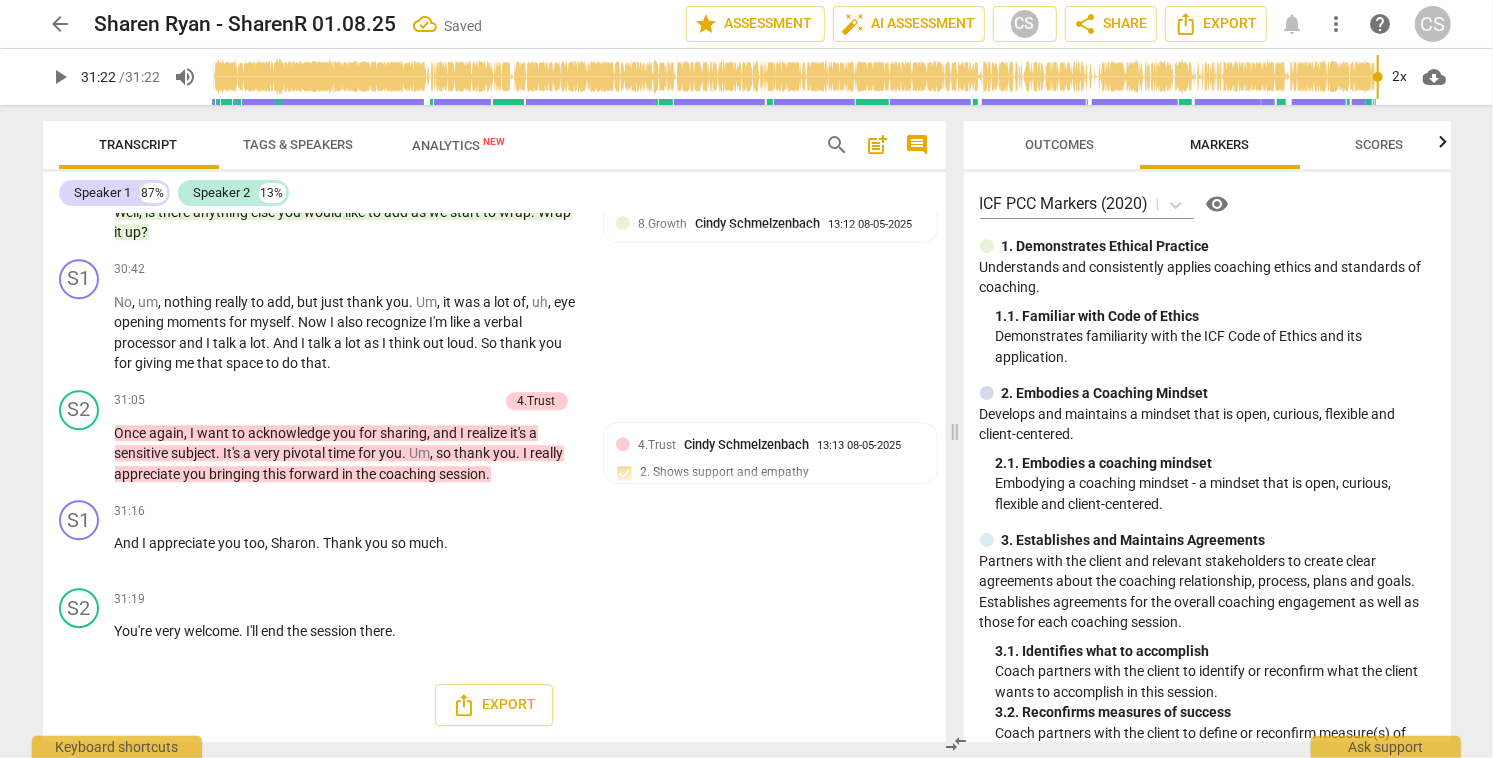 click on "arrow_back" at bounding box center (61, 24) 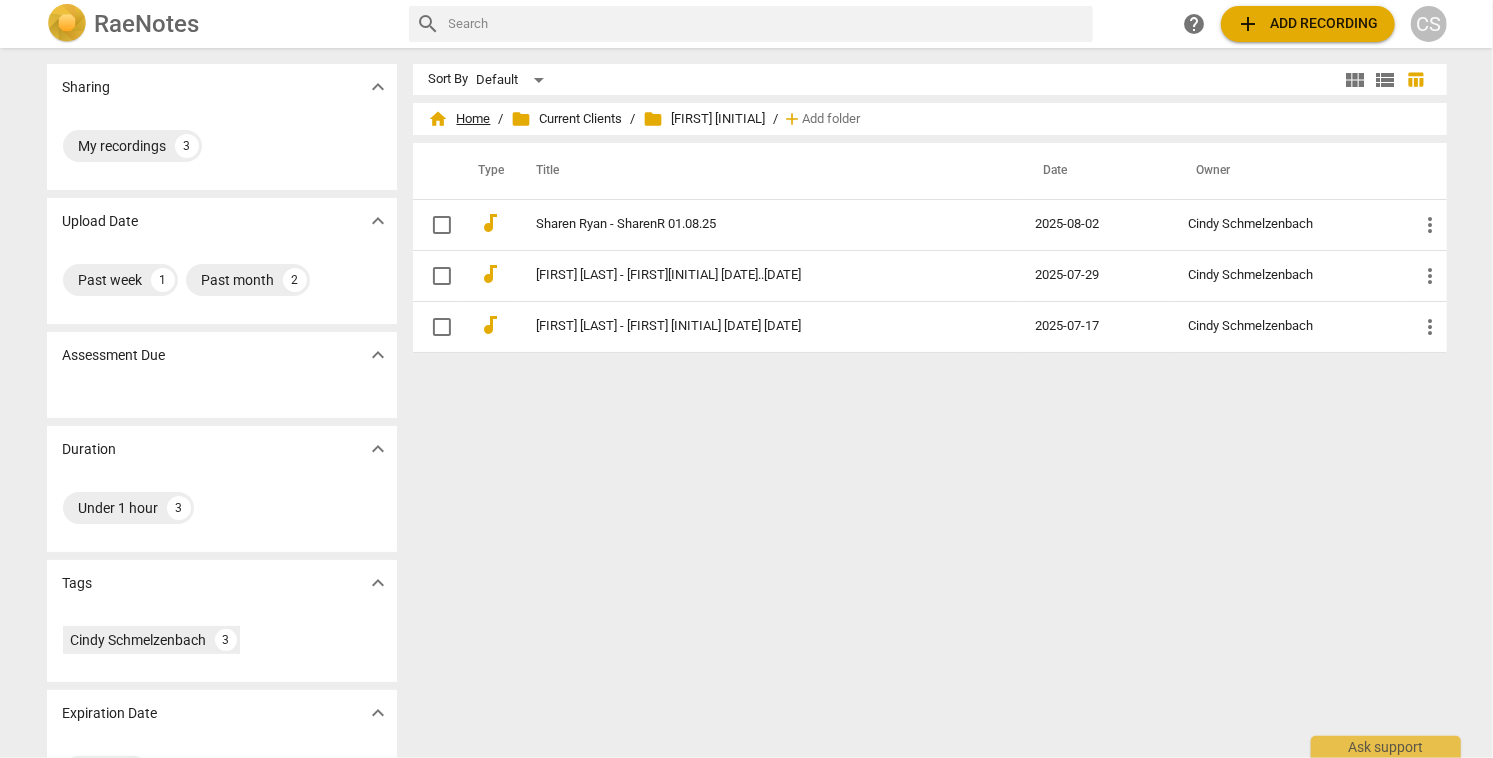 click on "home Home" at bounding box center [460, 119] 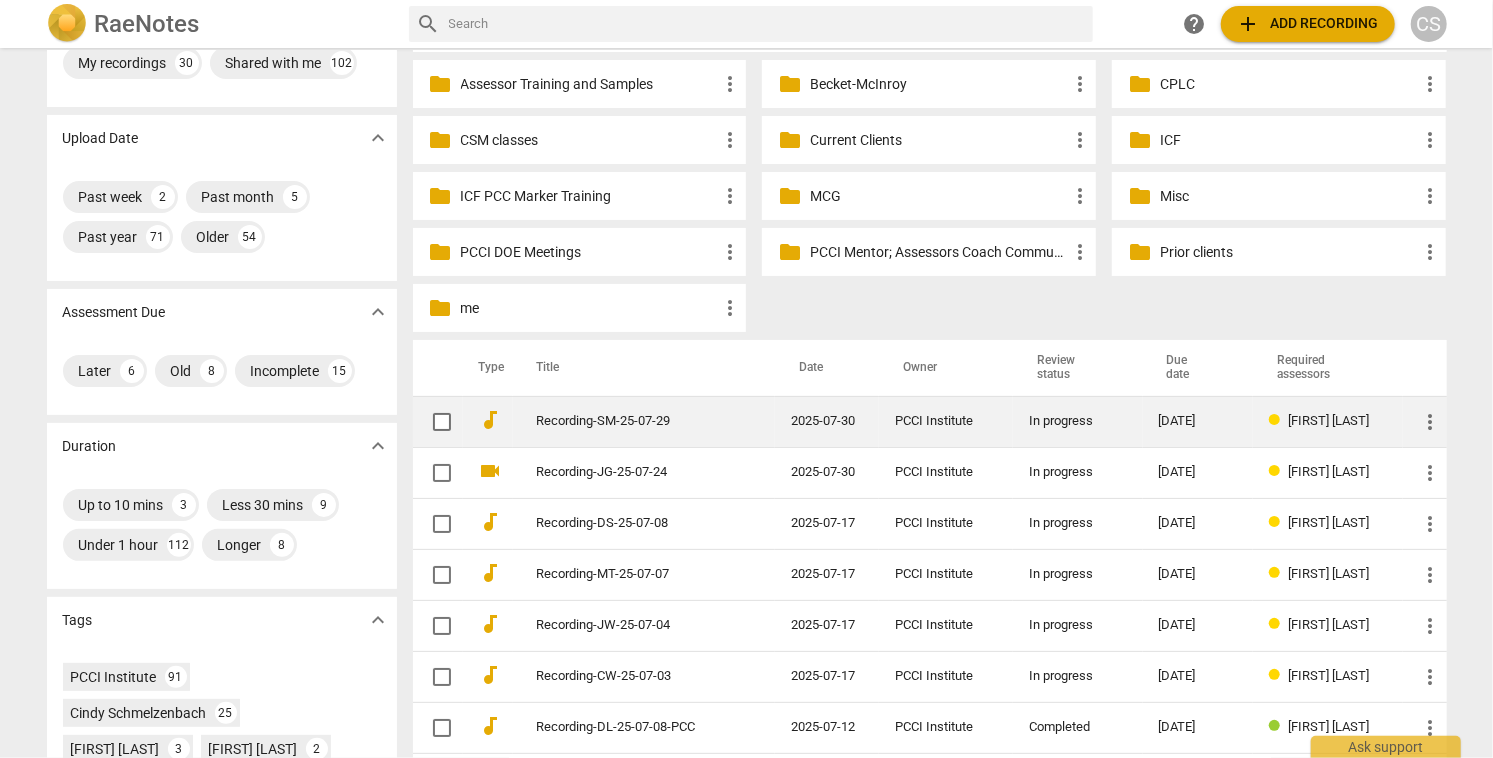 scroll, scrollTop: 85, scrollLeft: 0, axis: vertical 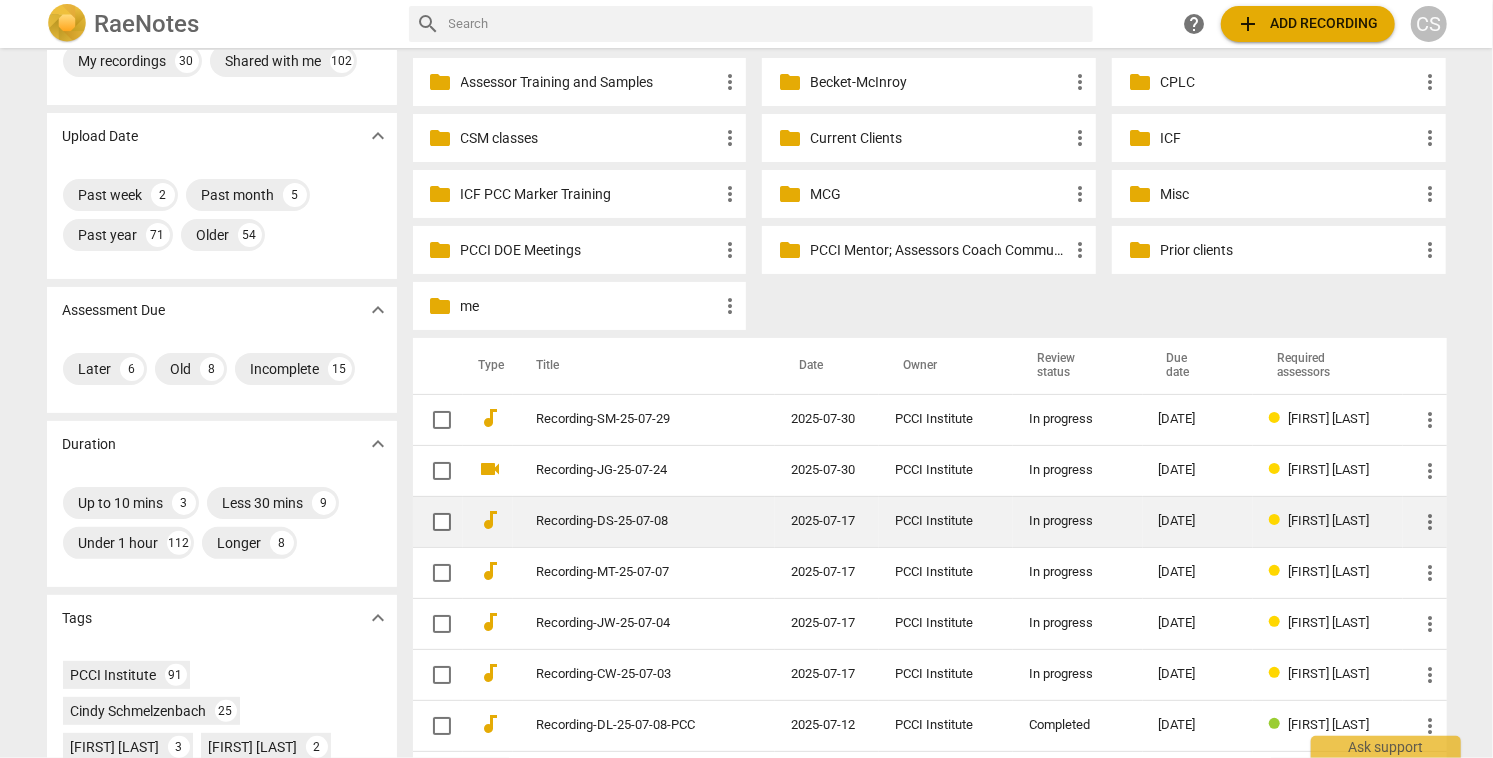 click on "Recording-DS-25-07-08" at bounding box center [628, 521] 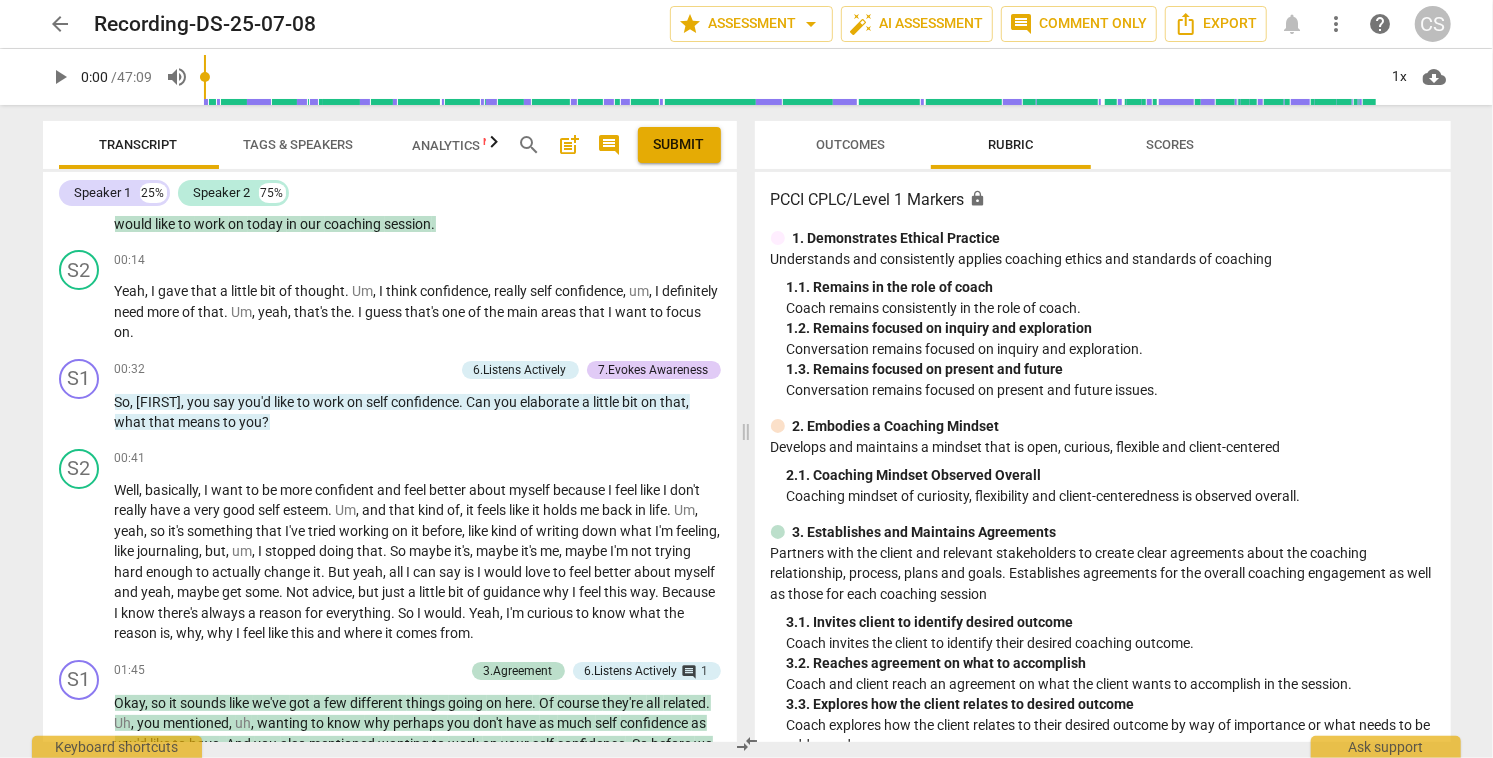 scroll, scrollTop: 0, scrollLeft: 0, axis: both 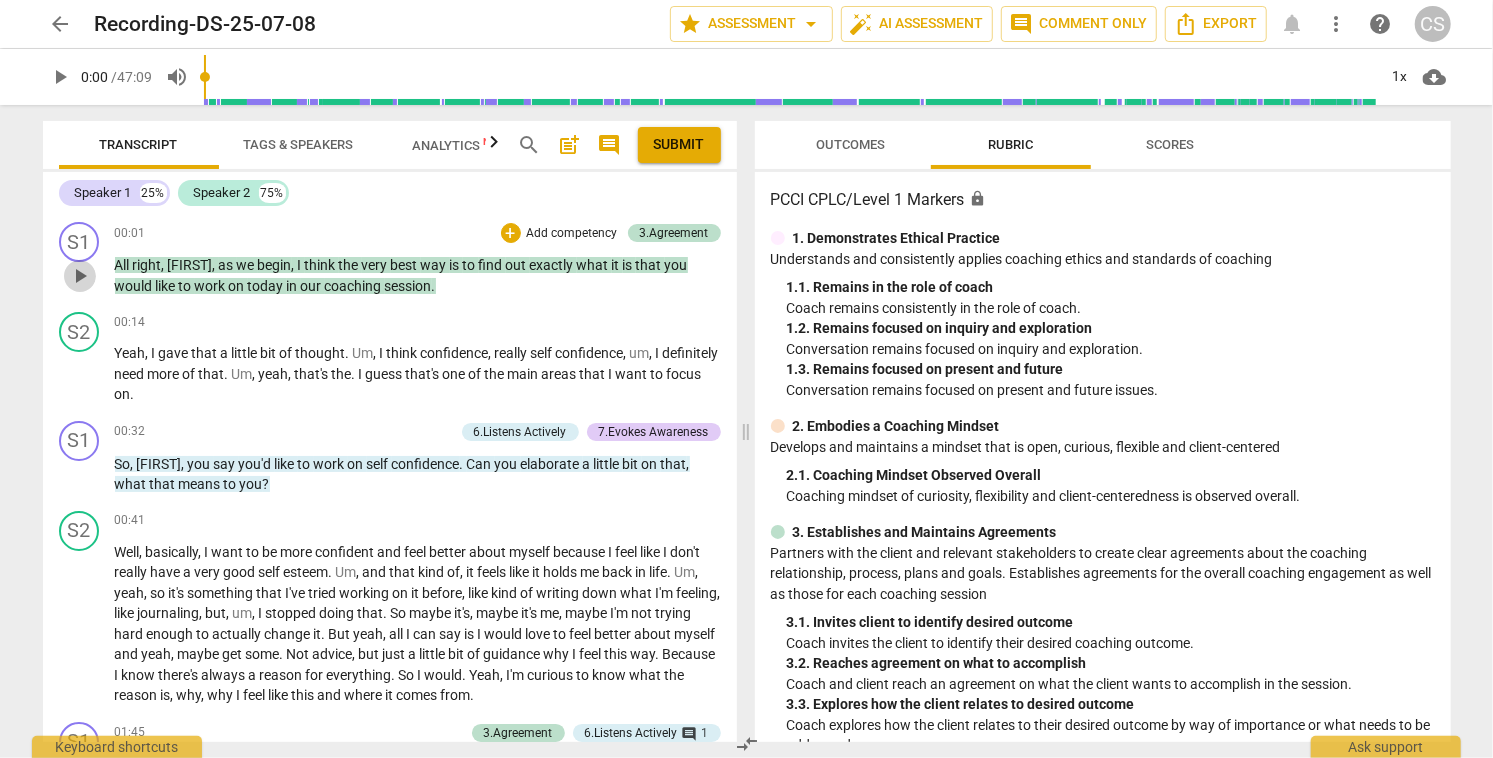 click on "play_arrow" at bounding box center [80, 276] 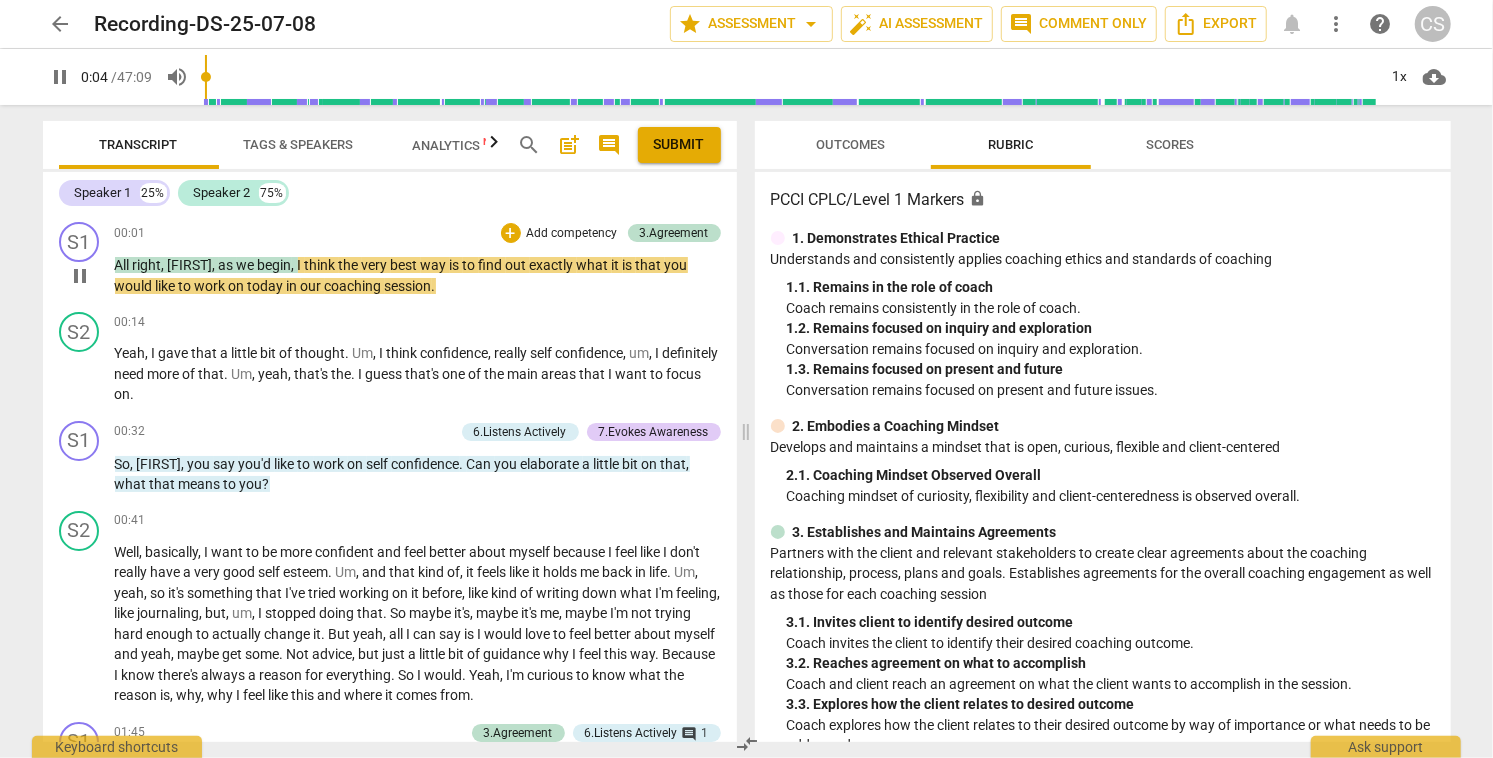 click on "pause" at bounding box center [80, 276] 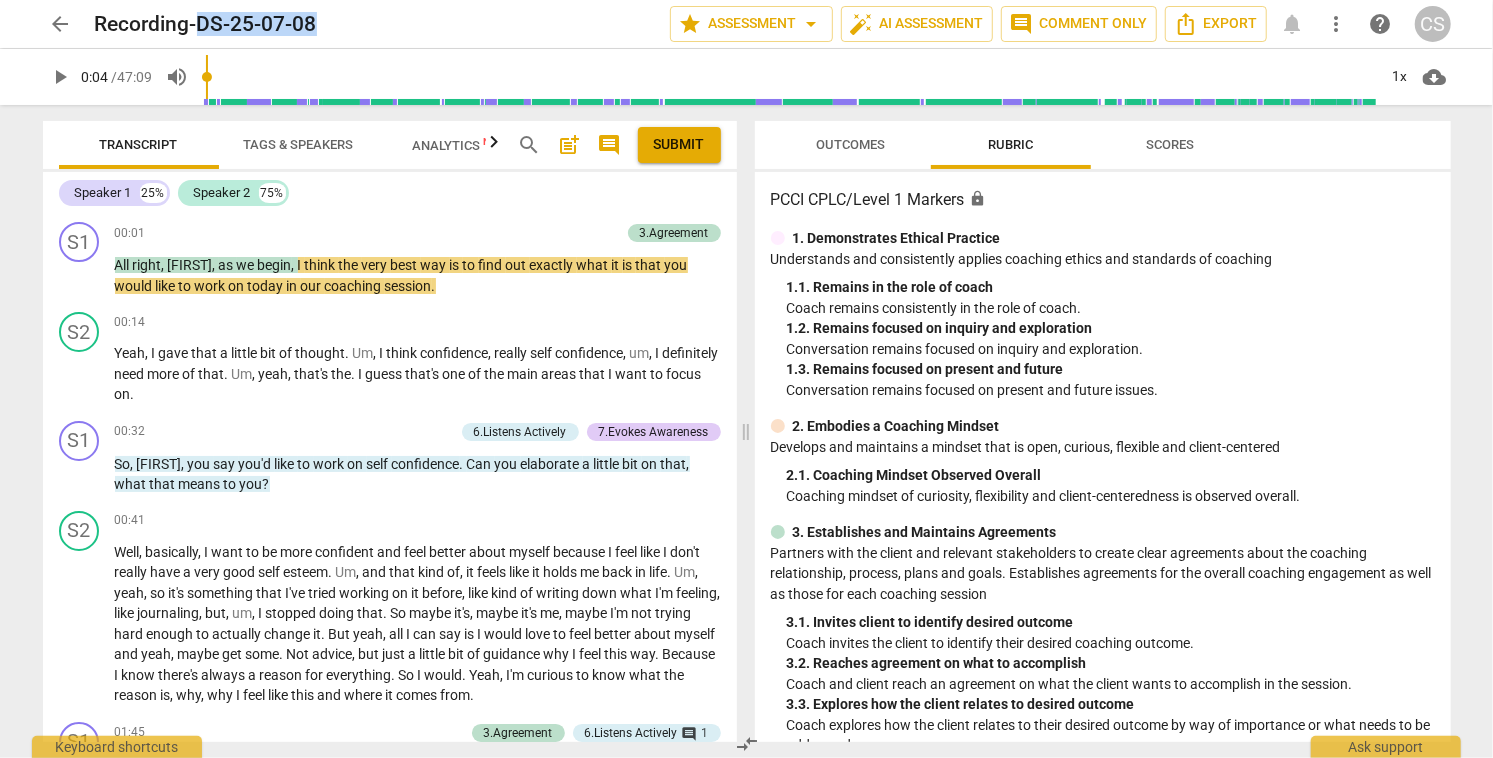 drag, startPoint x: 198, startPoint y: 25, endPoint x: 320, endPoint y: 29, distance: 122.06556 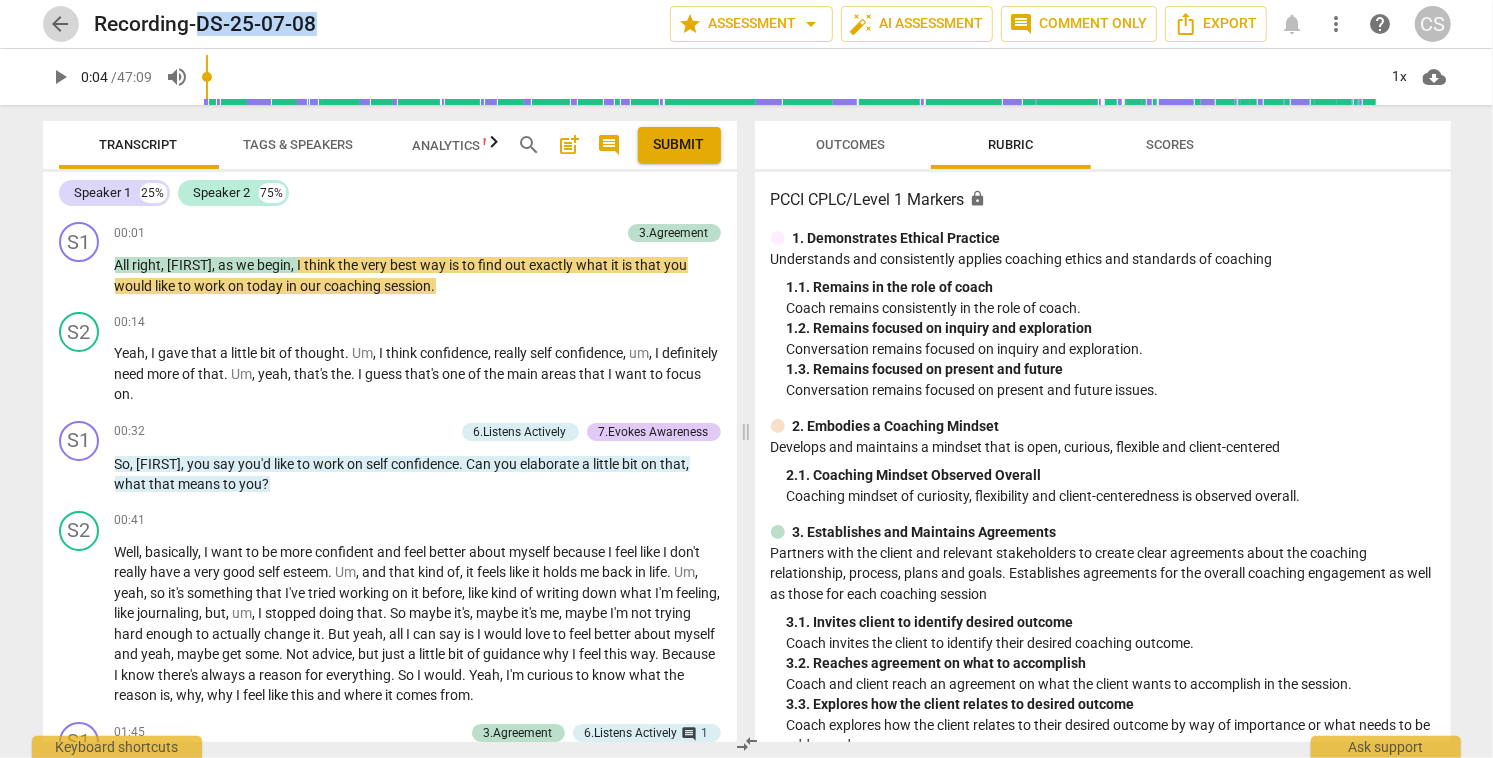 click on "arrow_back" at bounding box center [61, 24] 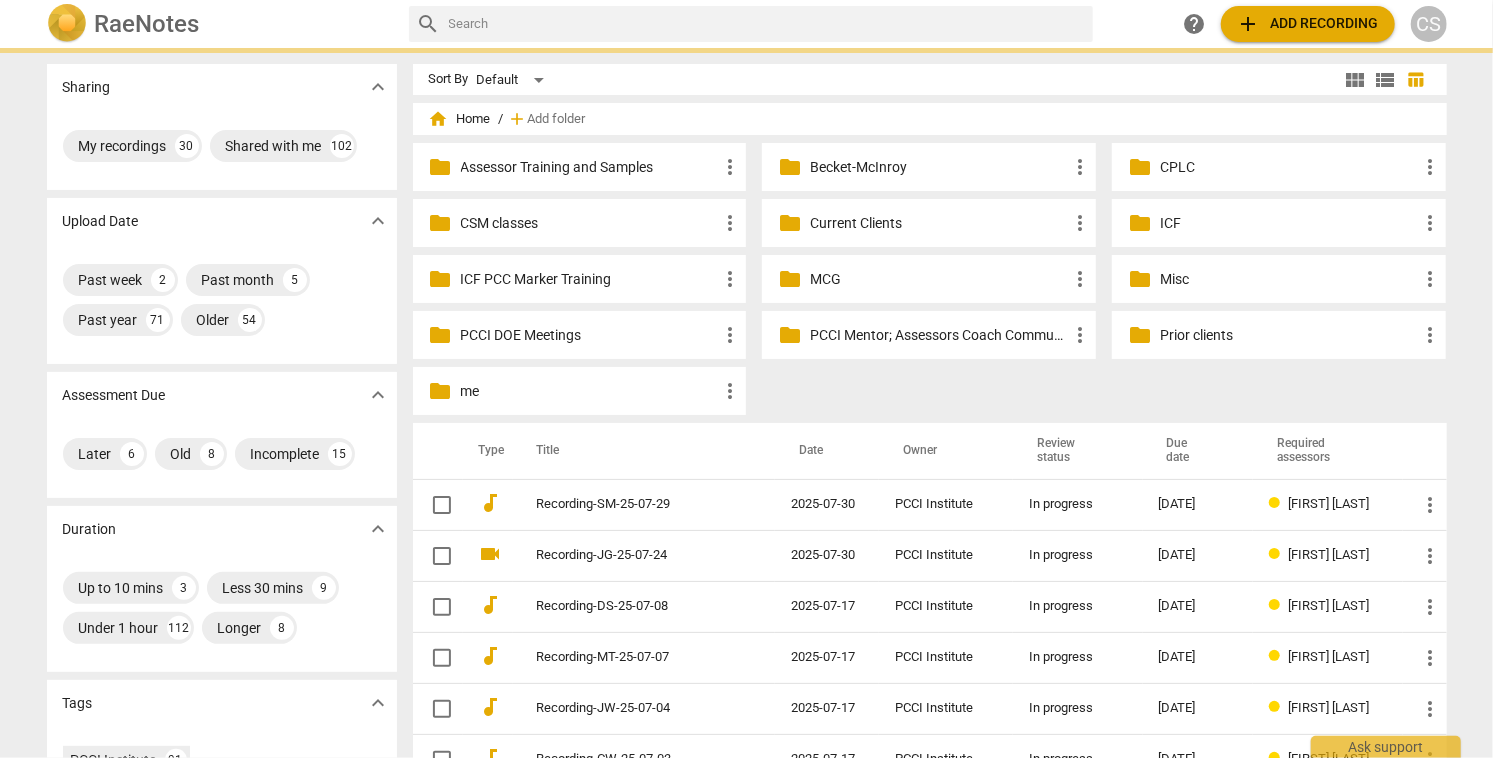 click on "Current Clients" at bounding box center [939, 223] 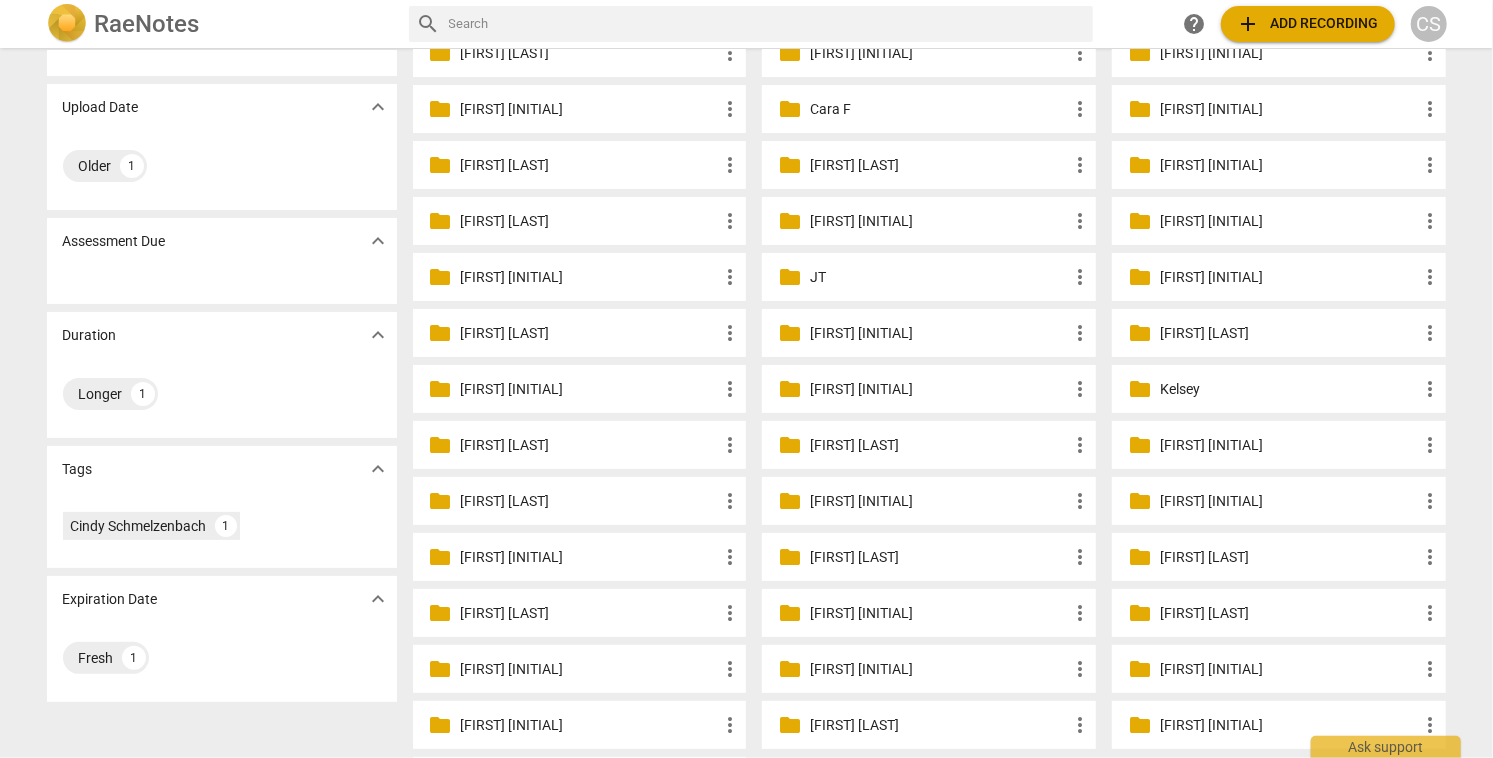 scroll, scrollTop: 110, scrollLeft: 0, axis: vertical 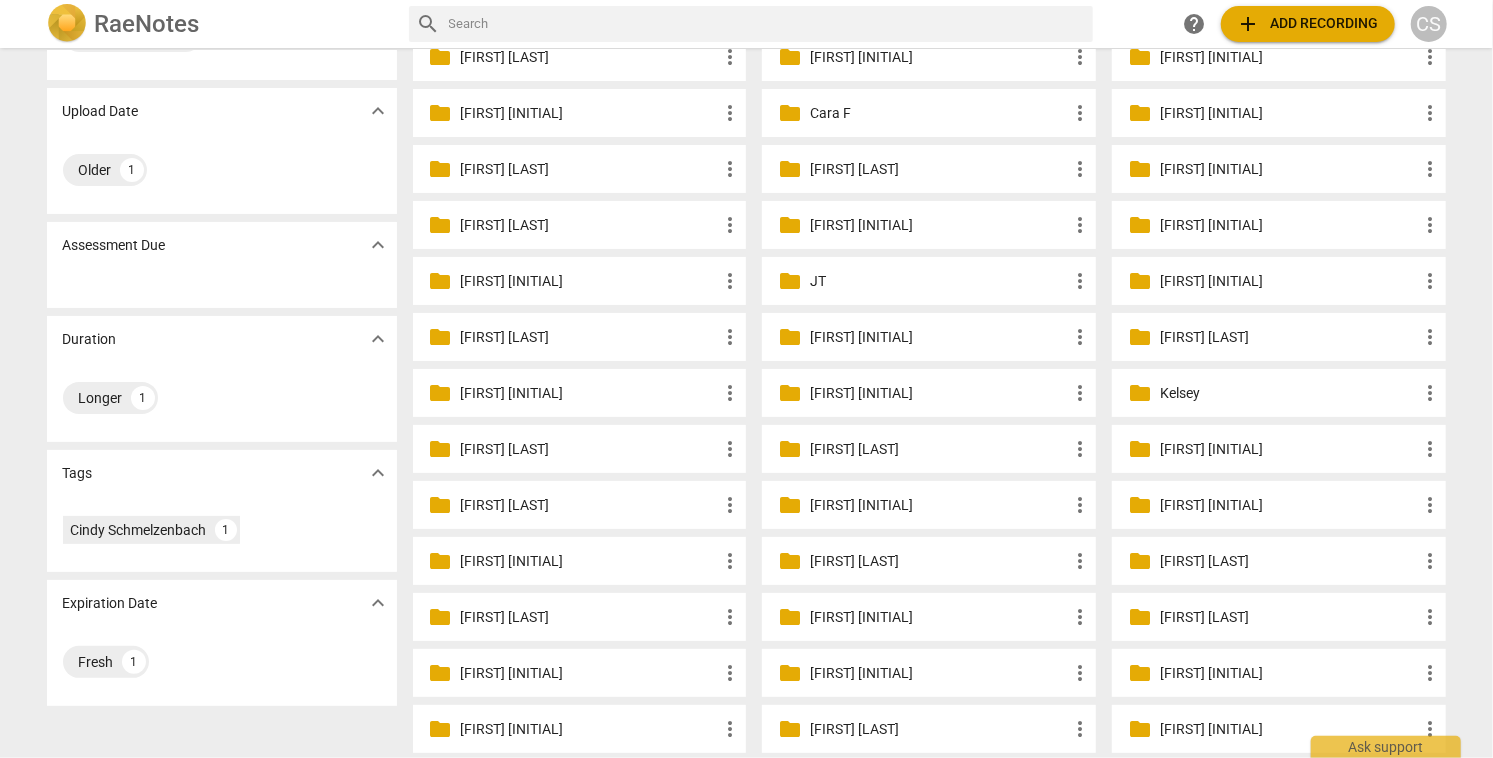 click on "[FIRST] [LAST]" at bounding box center [1289, 281] 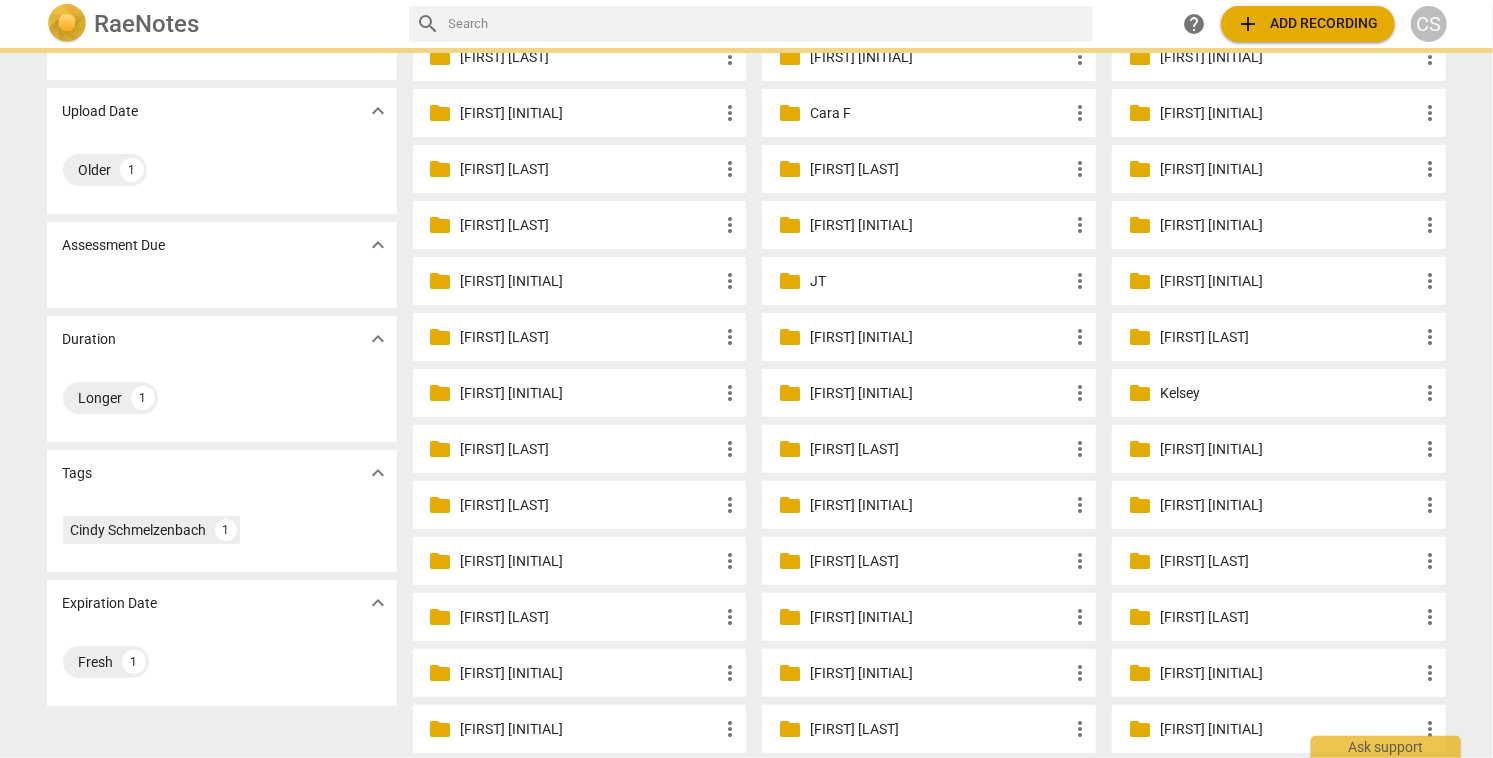 scroll, scrollTop: 0, scrollLeft: 0, axis: both 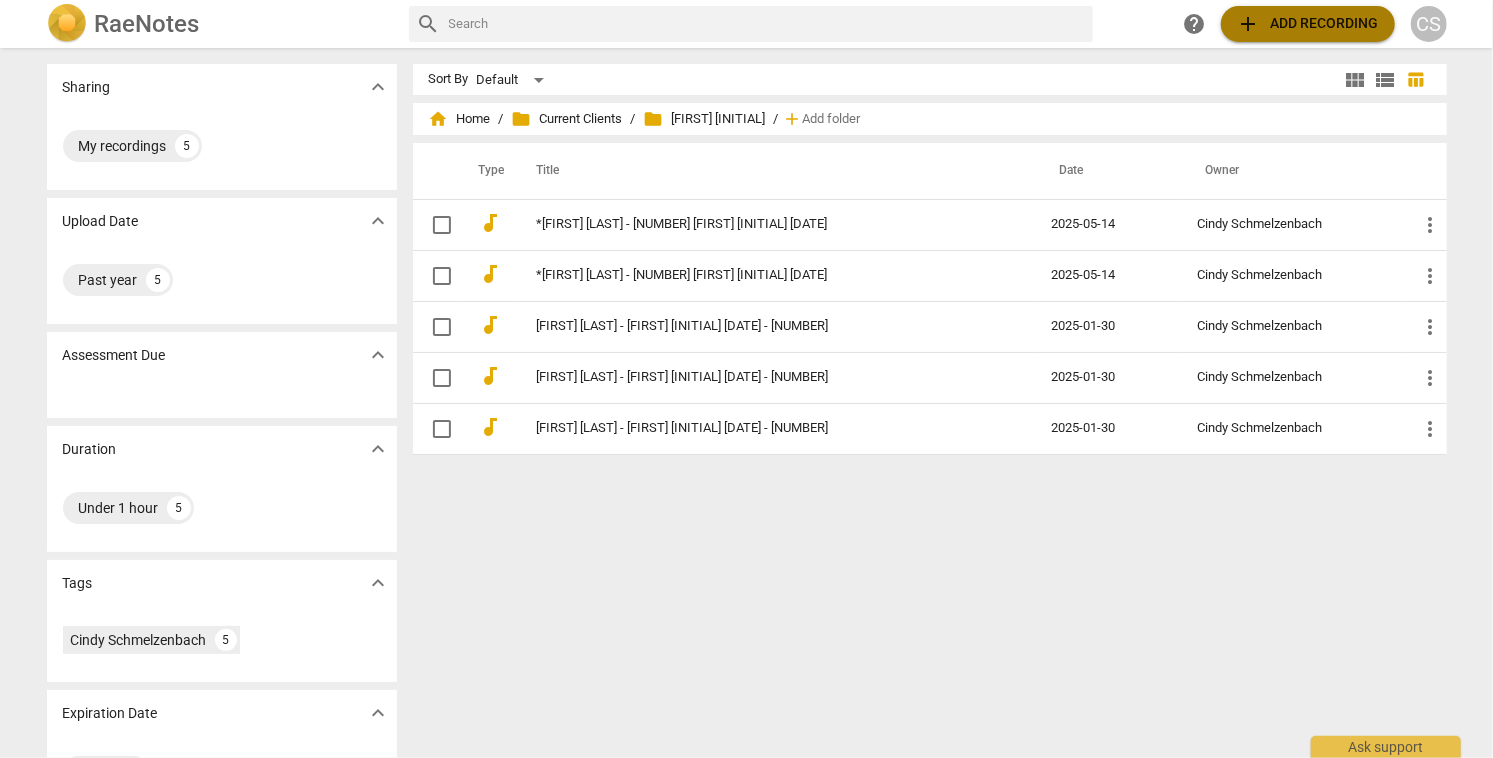 click on "add   Add recording" at bounding box center [1308, 24] 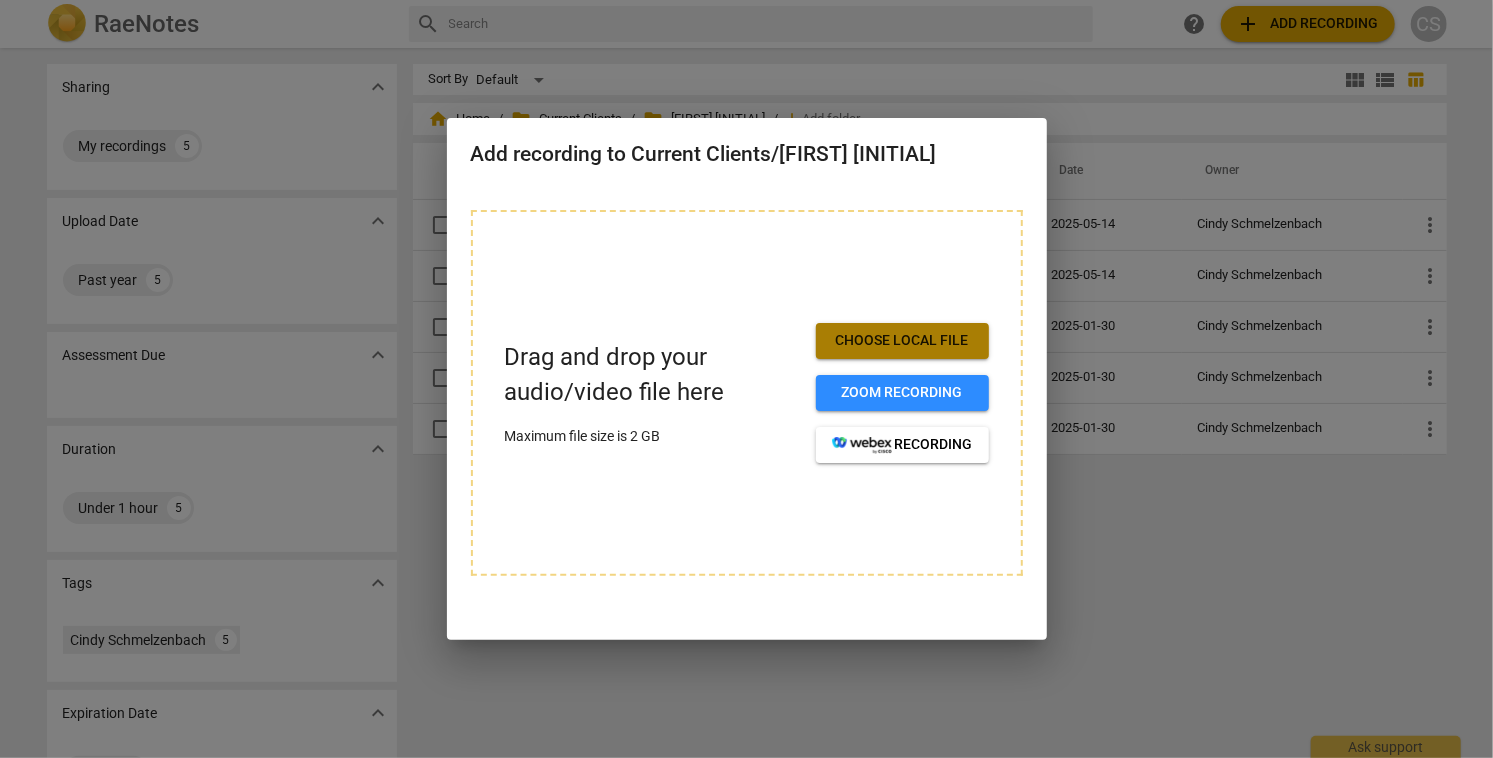 click on "Choose local file" at bounding box center (902, 341) 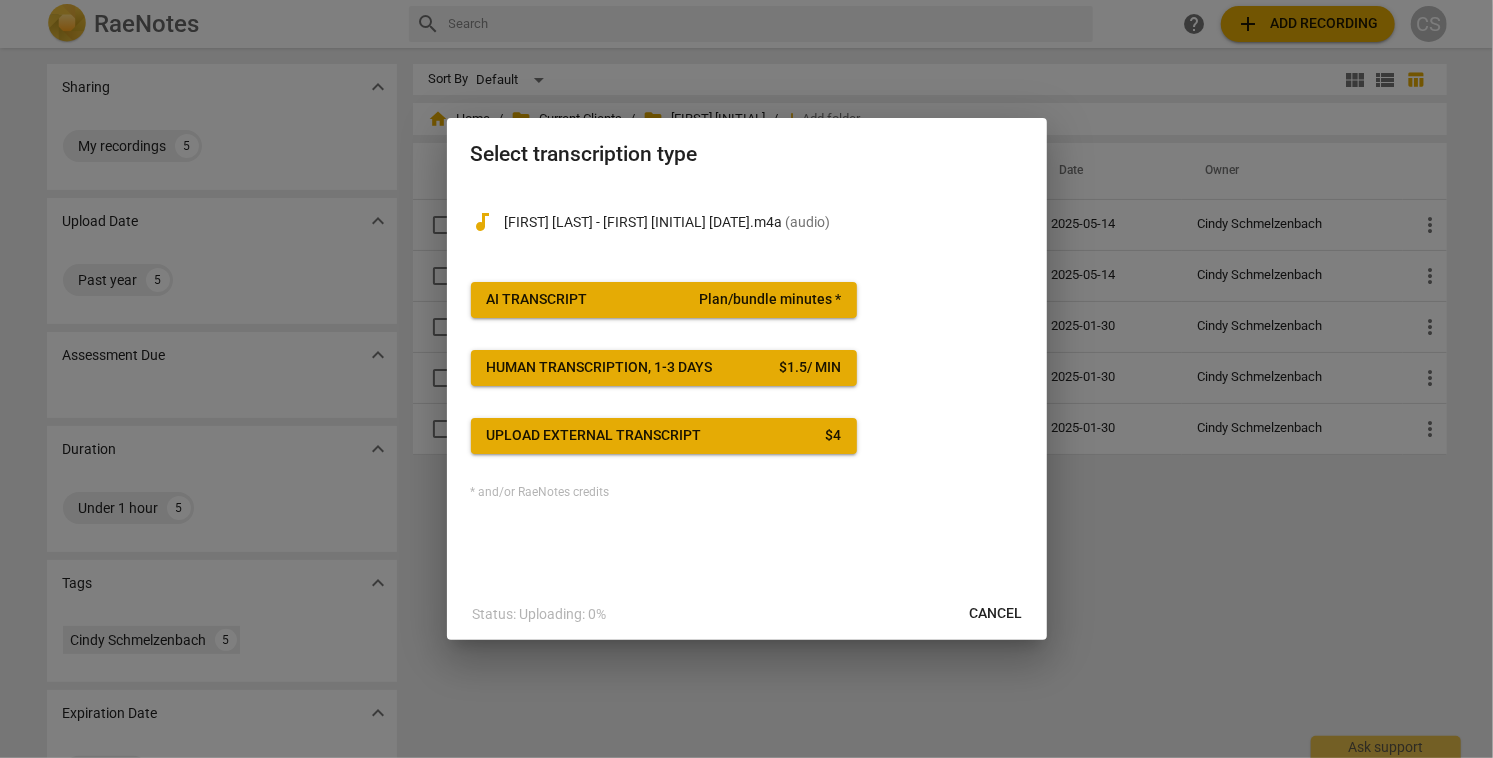 click on "Plan/bundle minutes *" at bounding box center (770, 300) 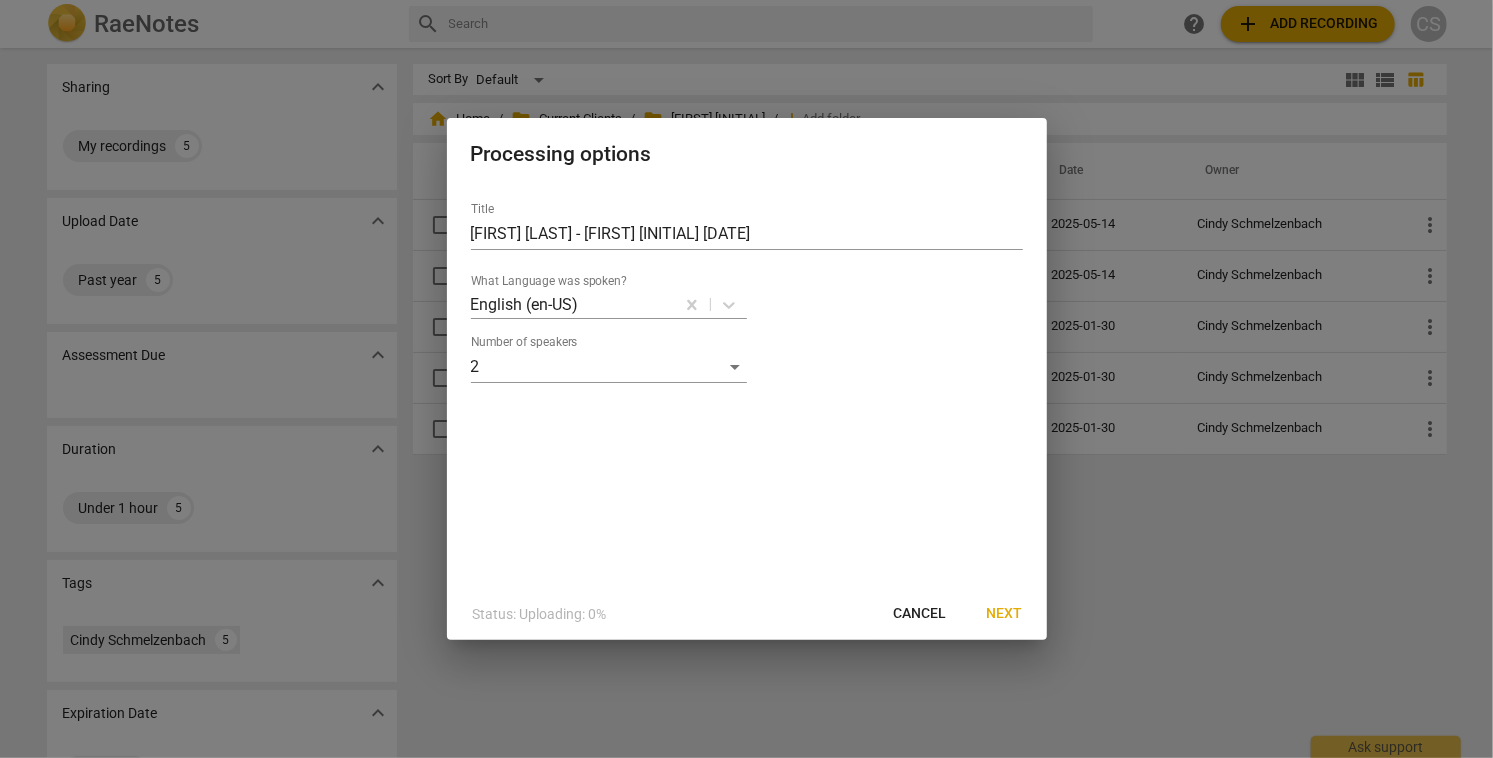 click on "Next" at bounding box center [1005, 614] 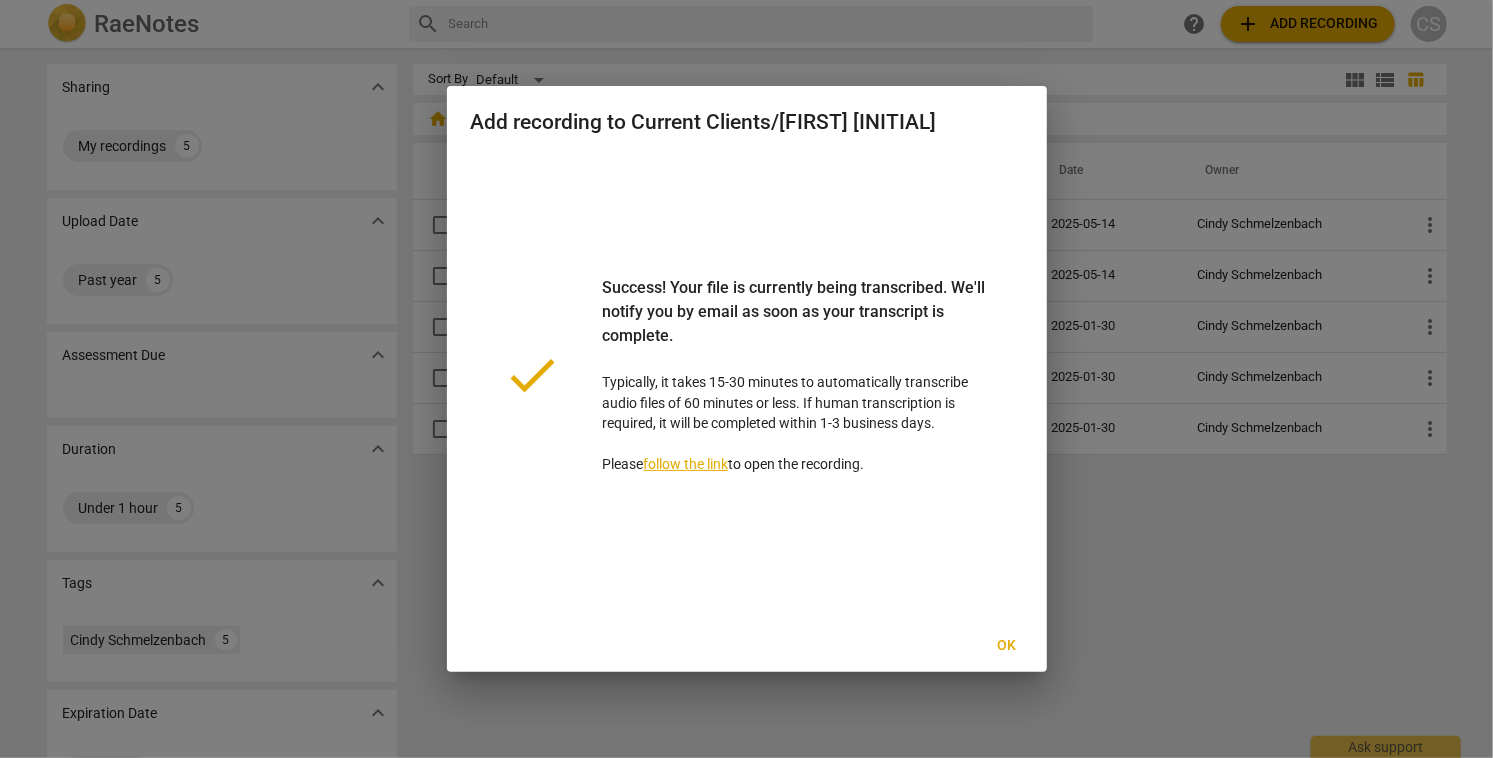 click on "Ok" at bounding box center [1007, 646] 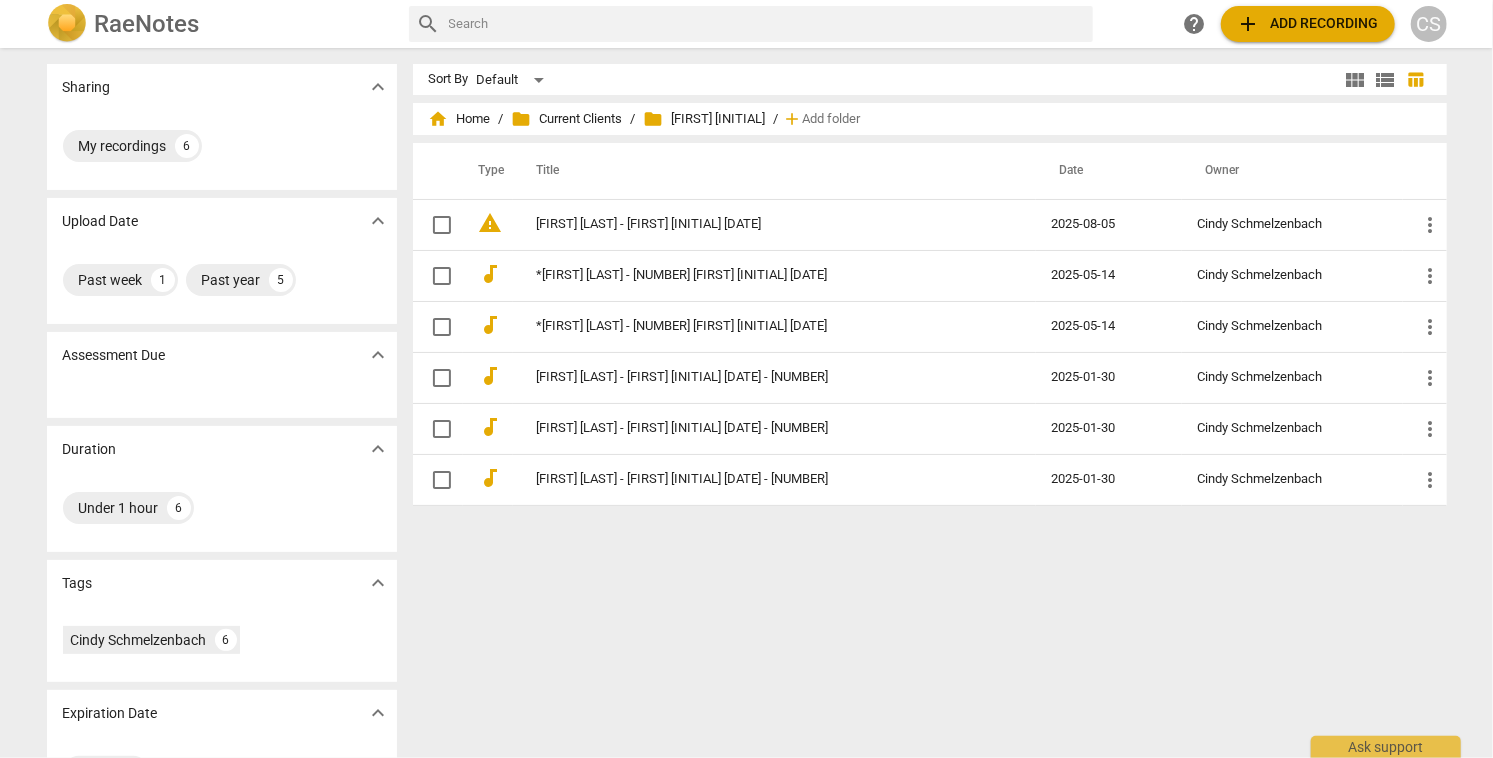 click on "add   Add recording" at bounding box center [1308, 24] 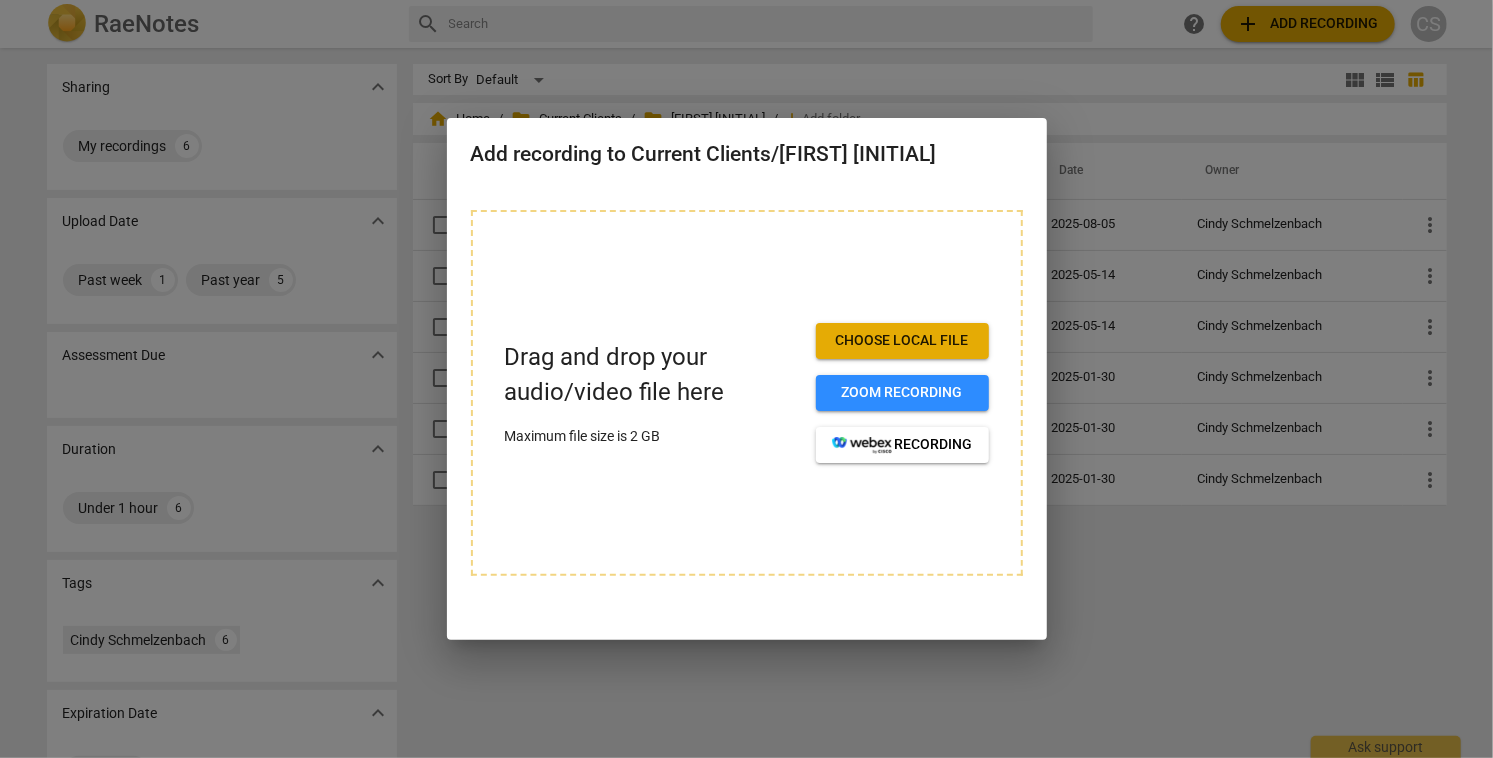 click on "Choose local file" at bounding box center (902, 341) 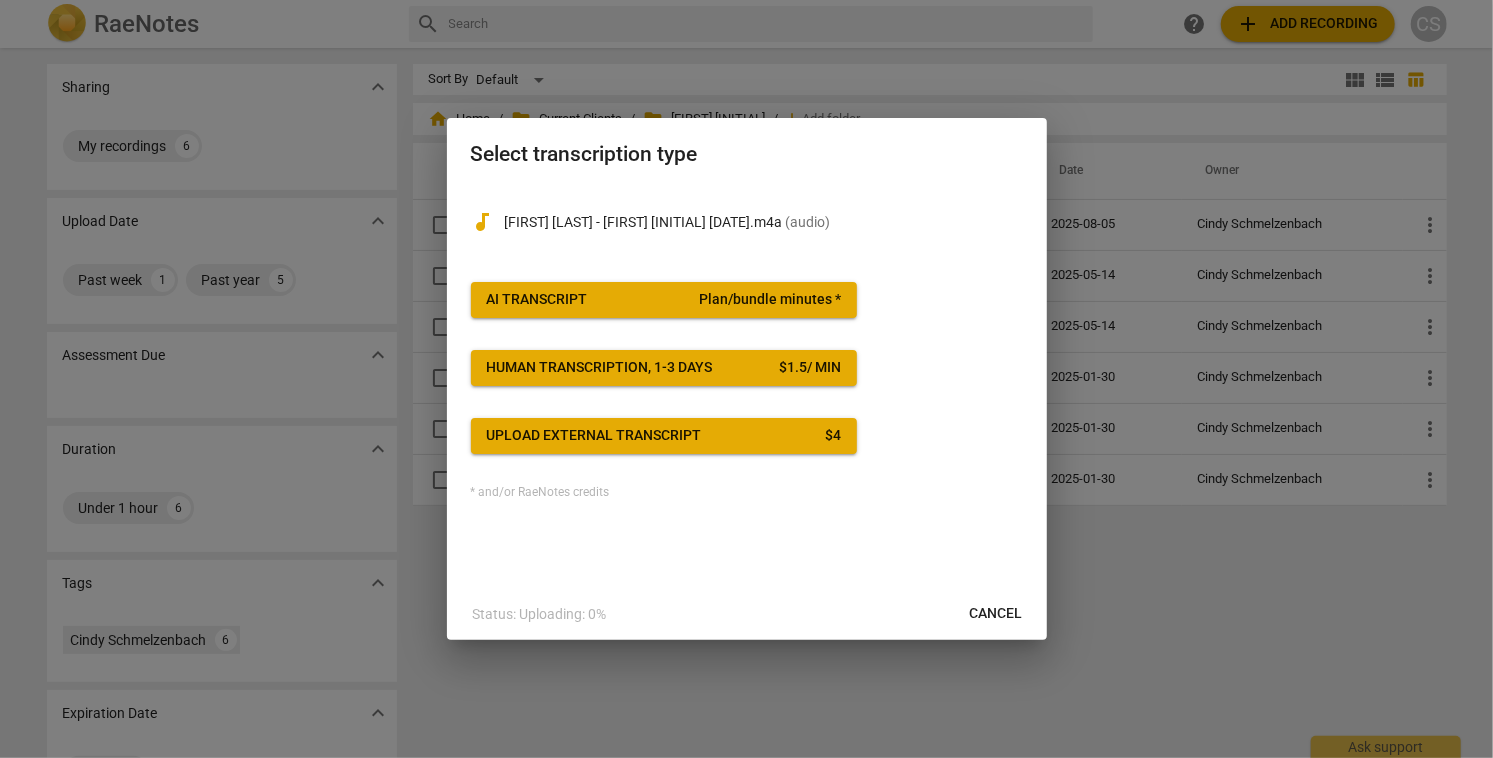 click on "Plan/bundle minutes *" at bounding box center (770, 300) 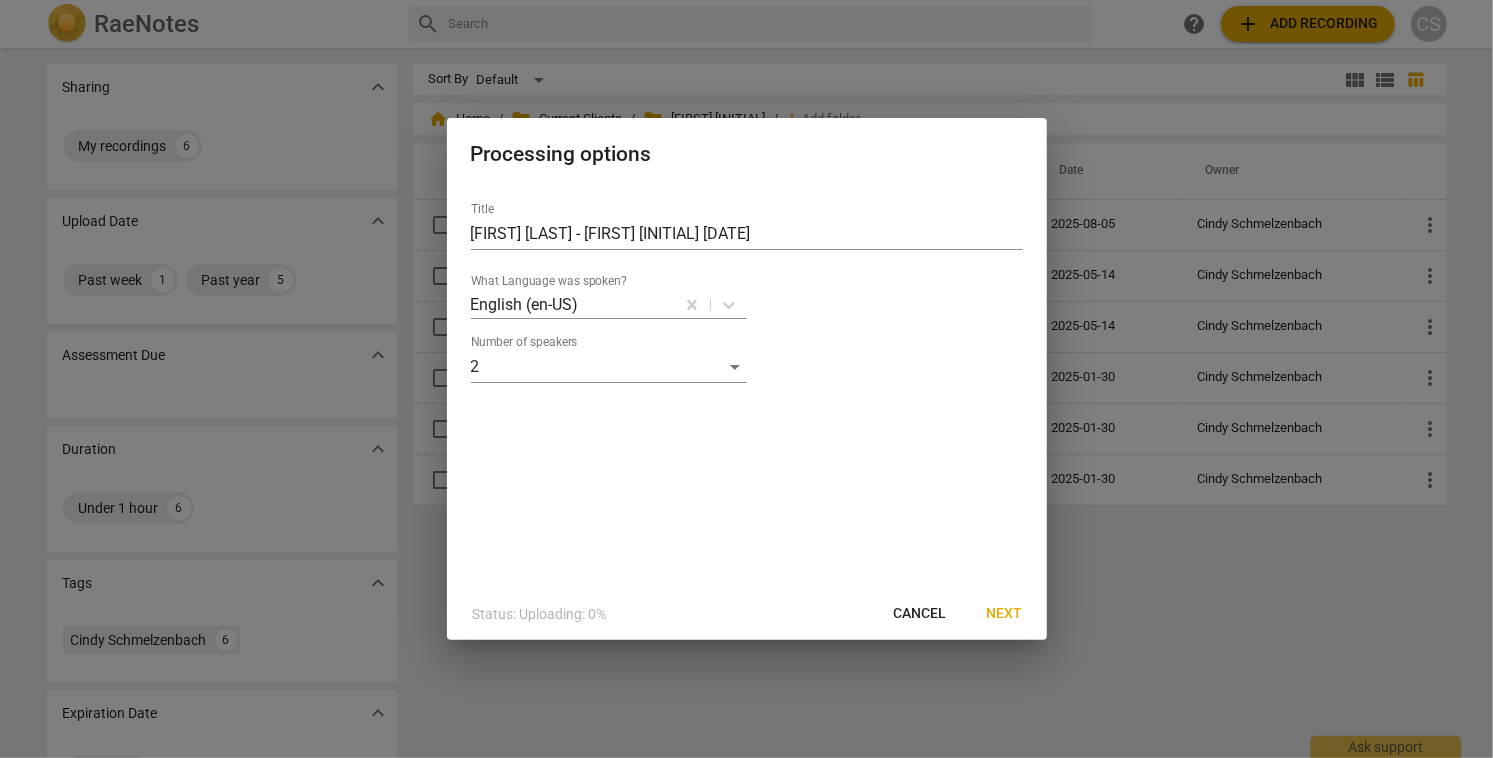click on "Next" at bounding box center [1005, 614] 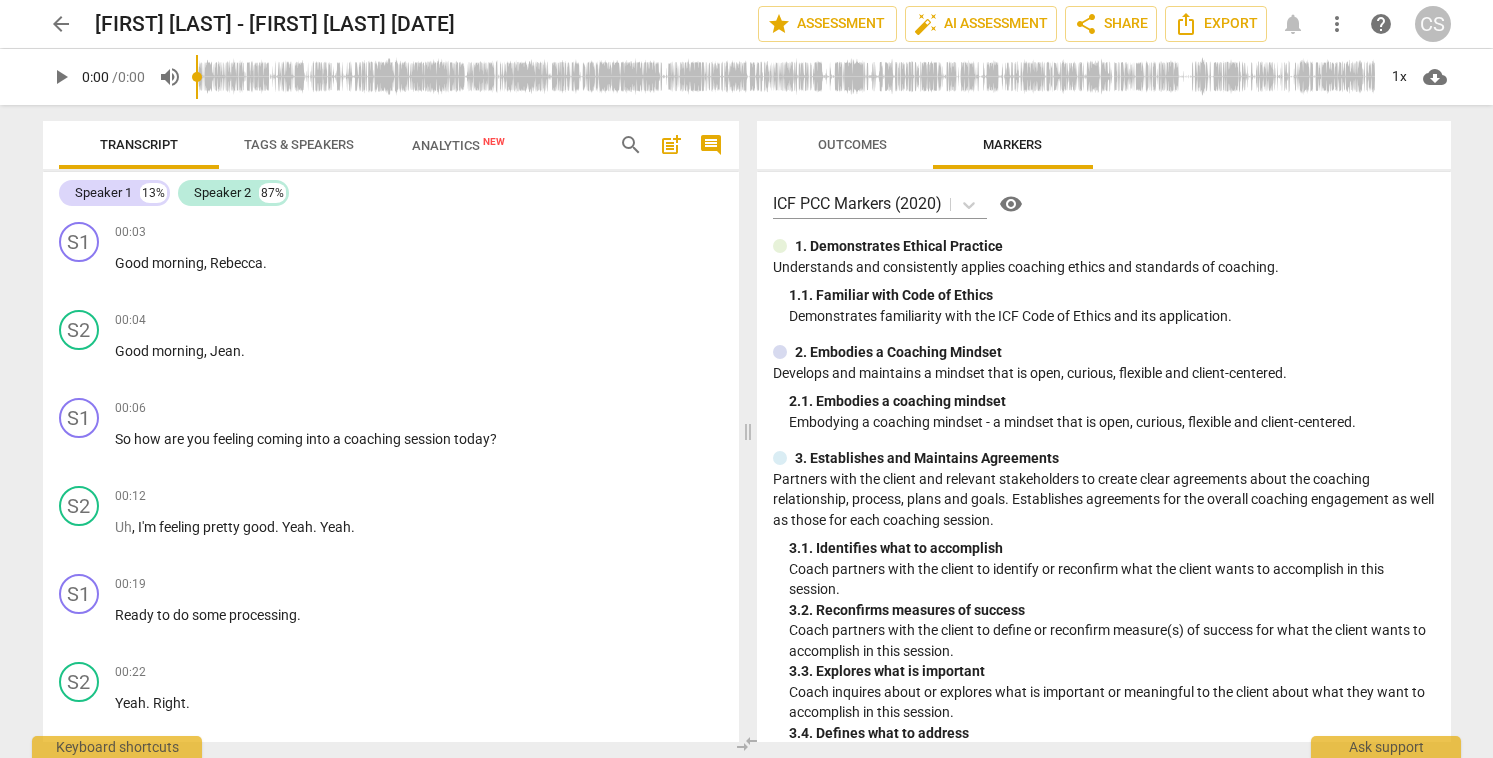 scroll, scrollTop: 0, scrollLeft: 0, axis: both 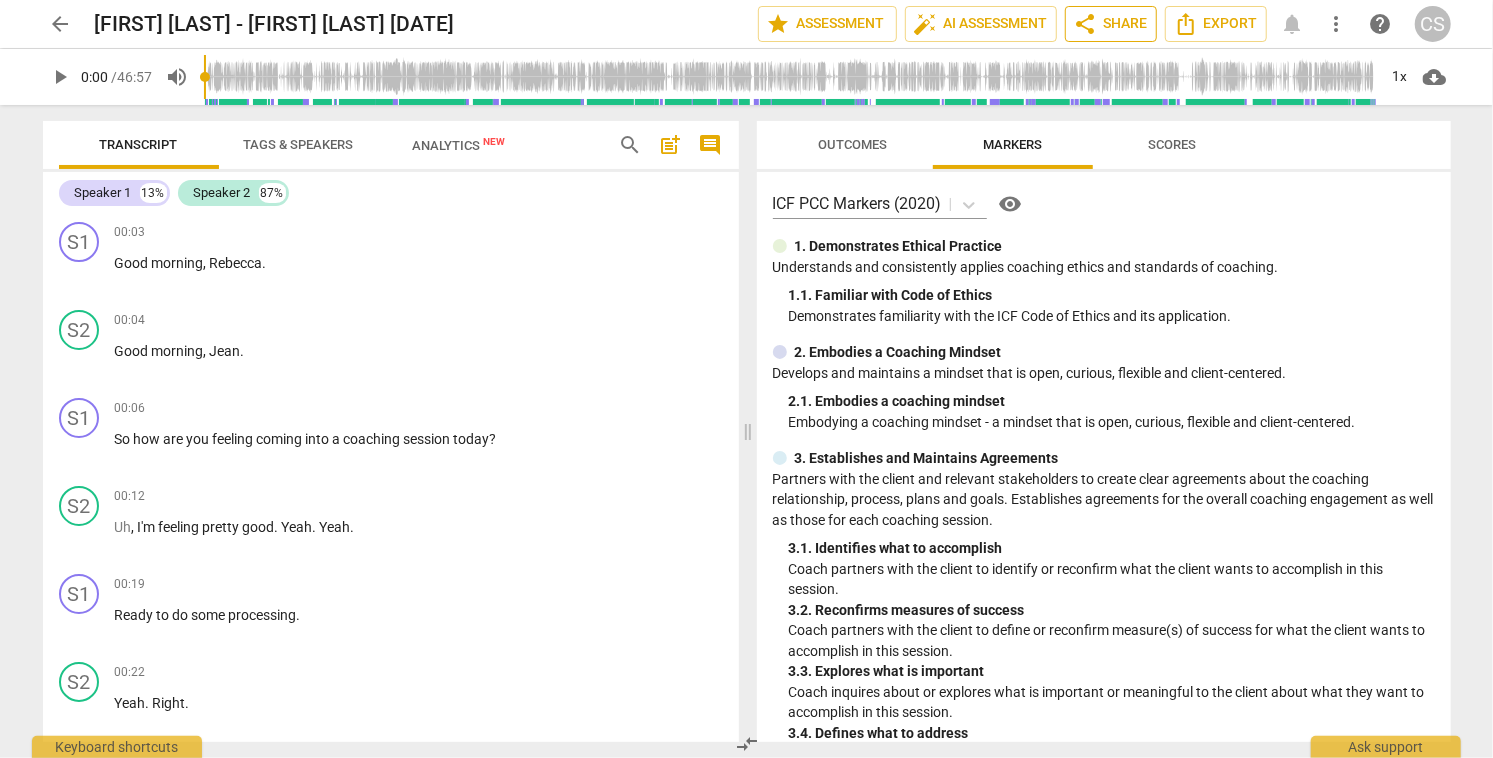 click on "share    Share" at bounding box center [1111, 24] 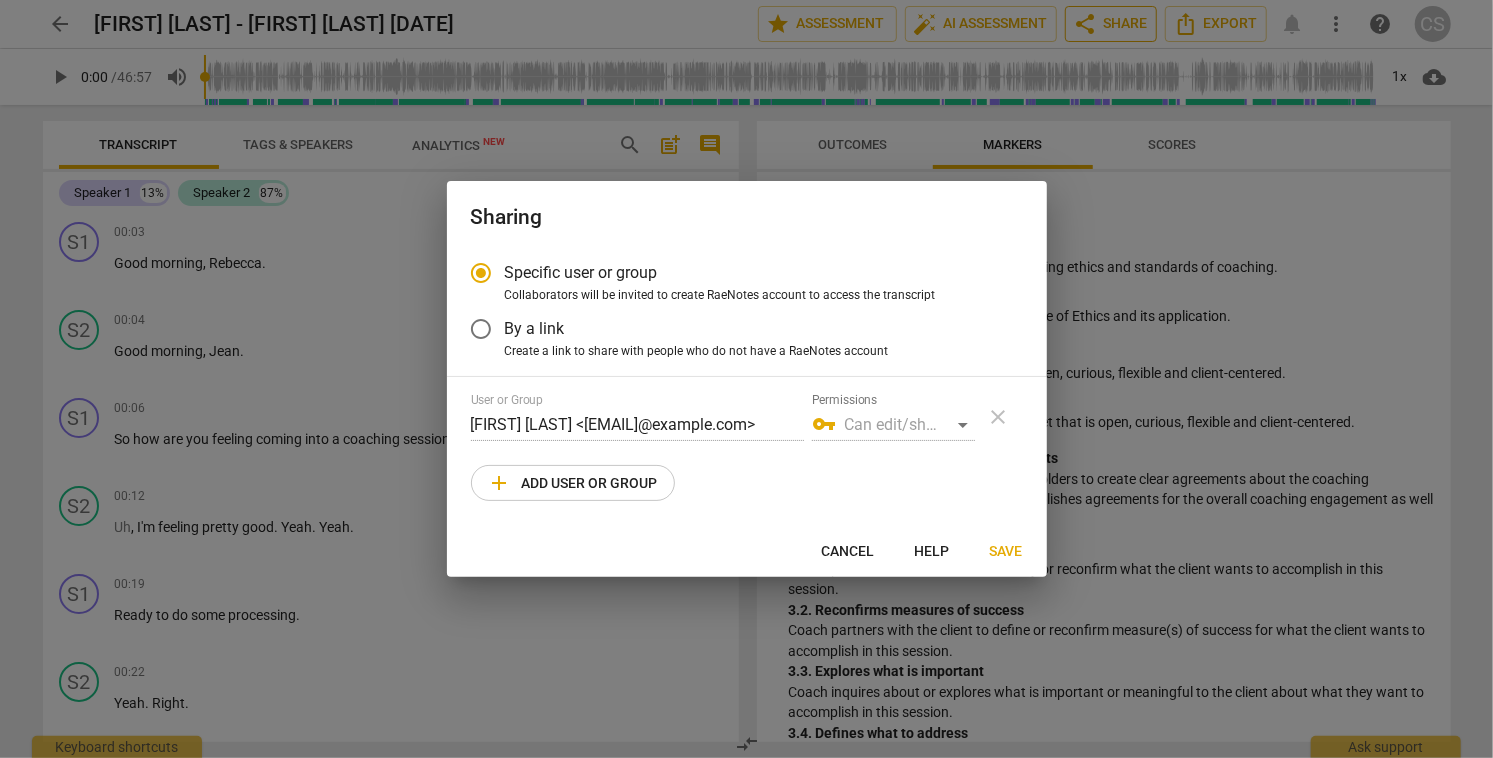 radio on "false" 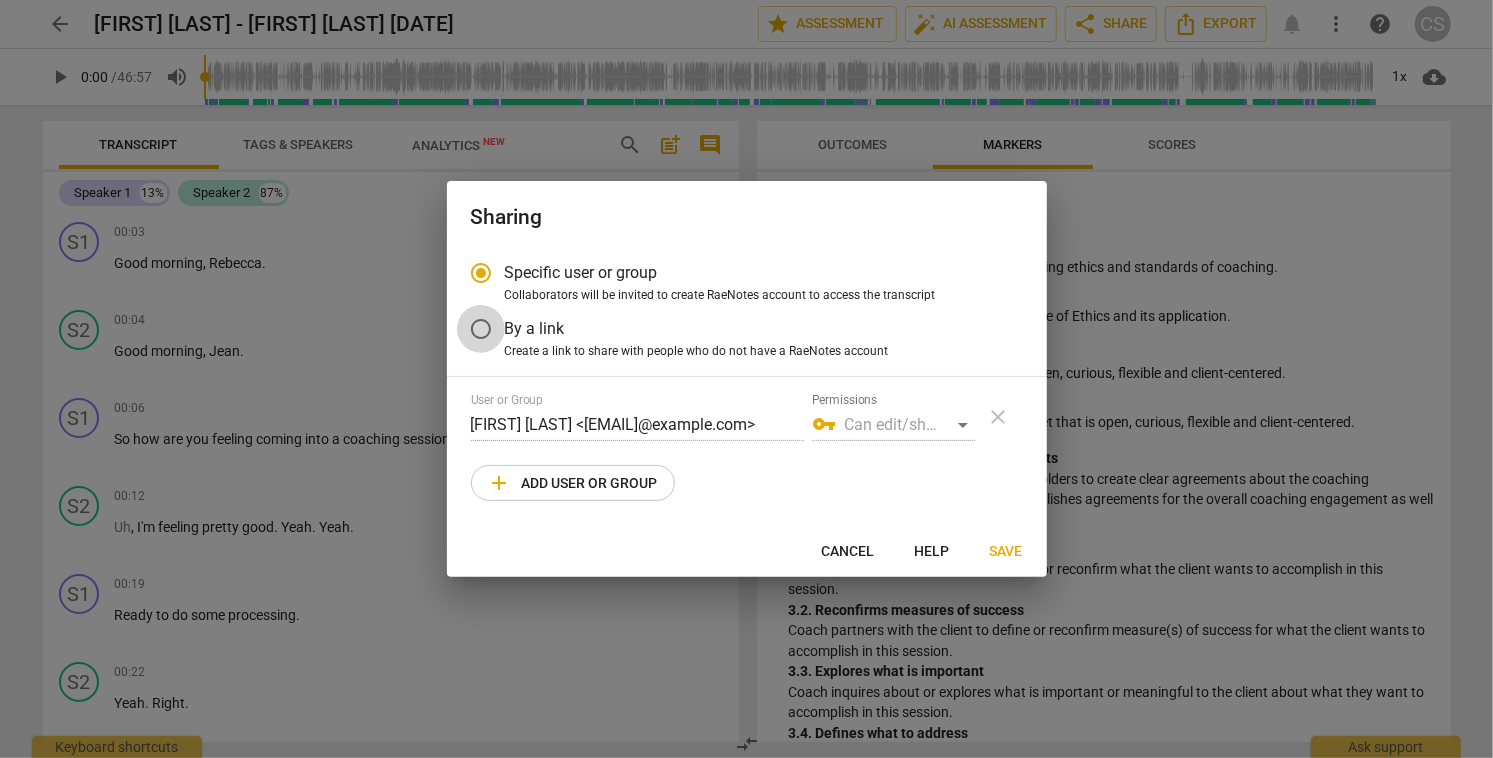click on "By a link" at bounding box center [481, 329] 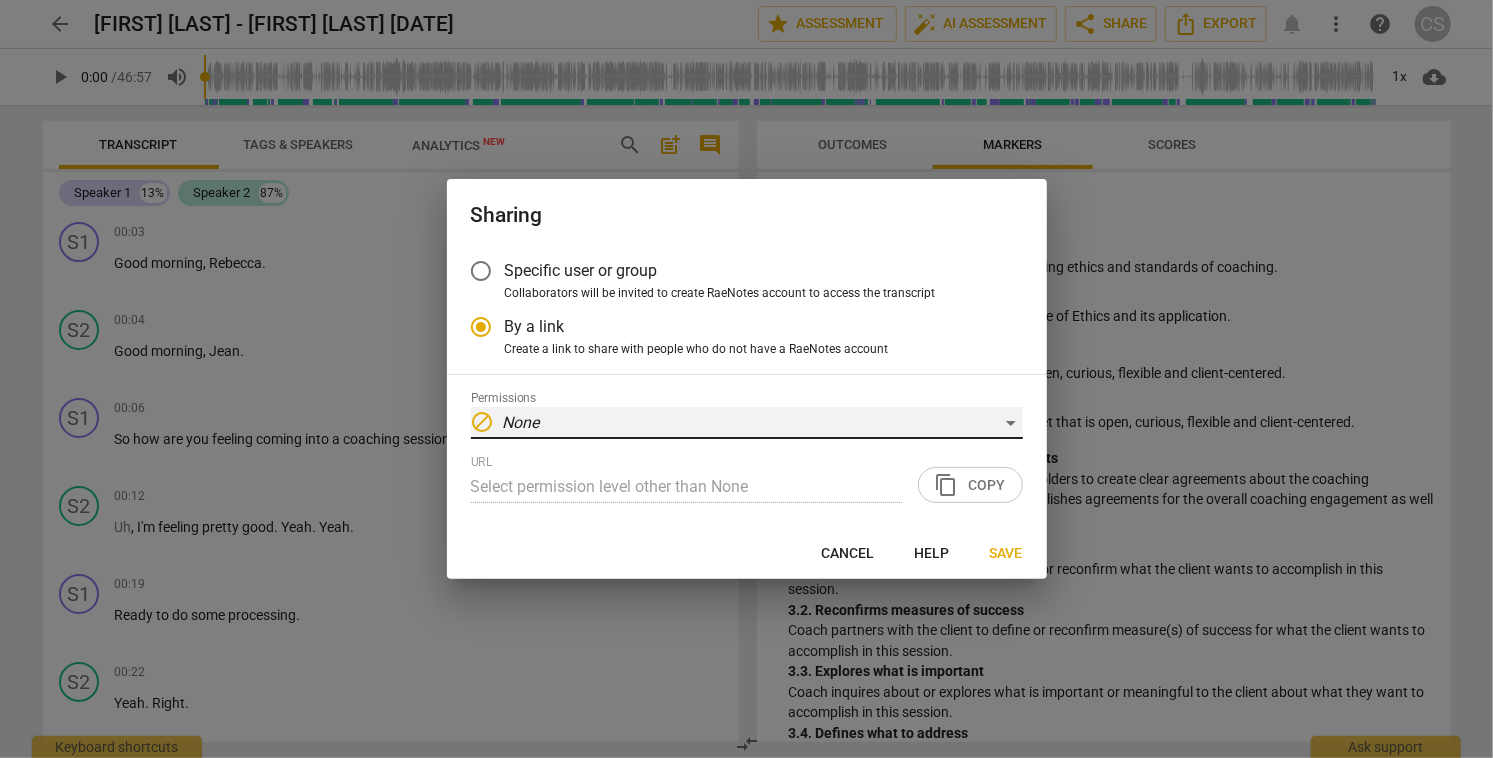 click on "block None" at bounding box center (747, 423) 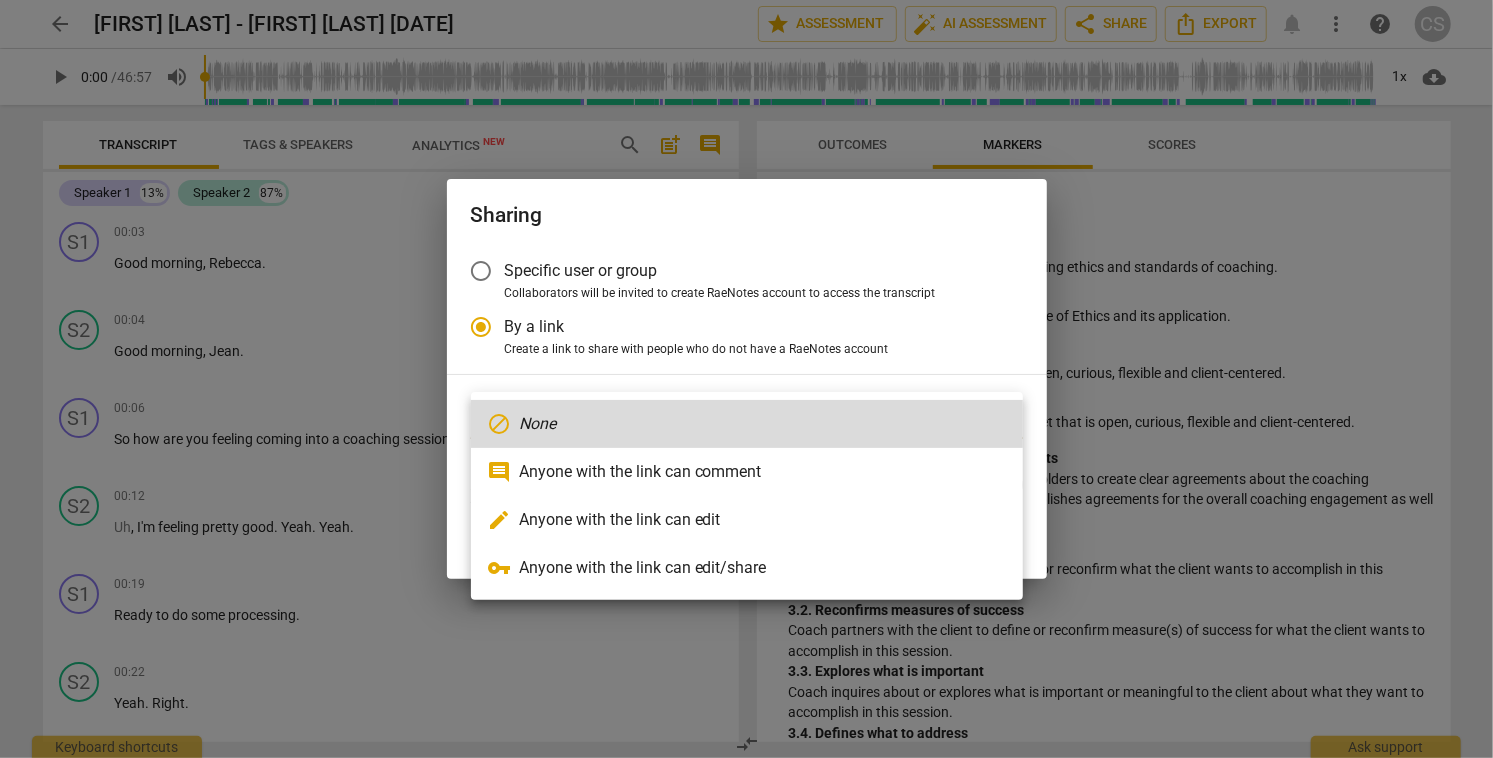 click on "edit Anyone with the link can edit" at bounding box center [747, 520] 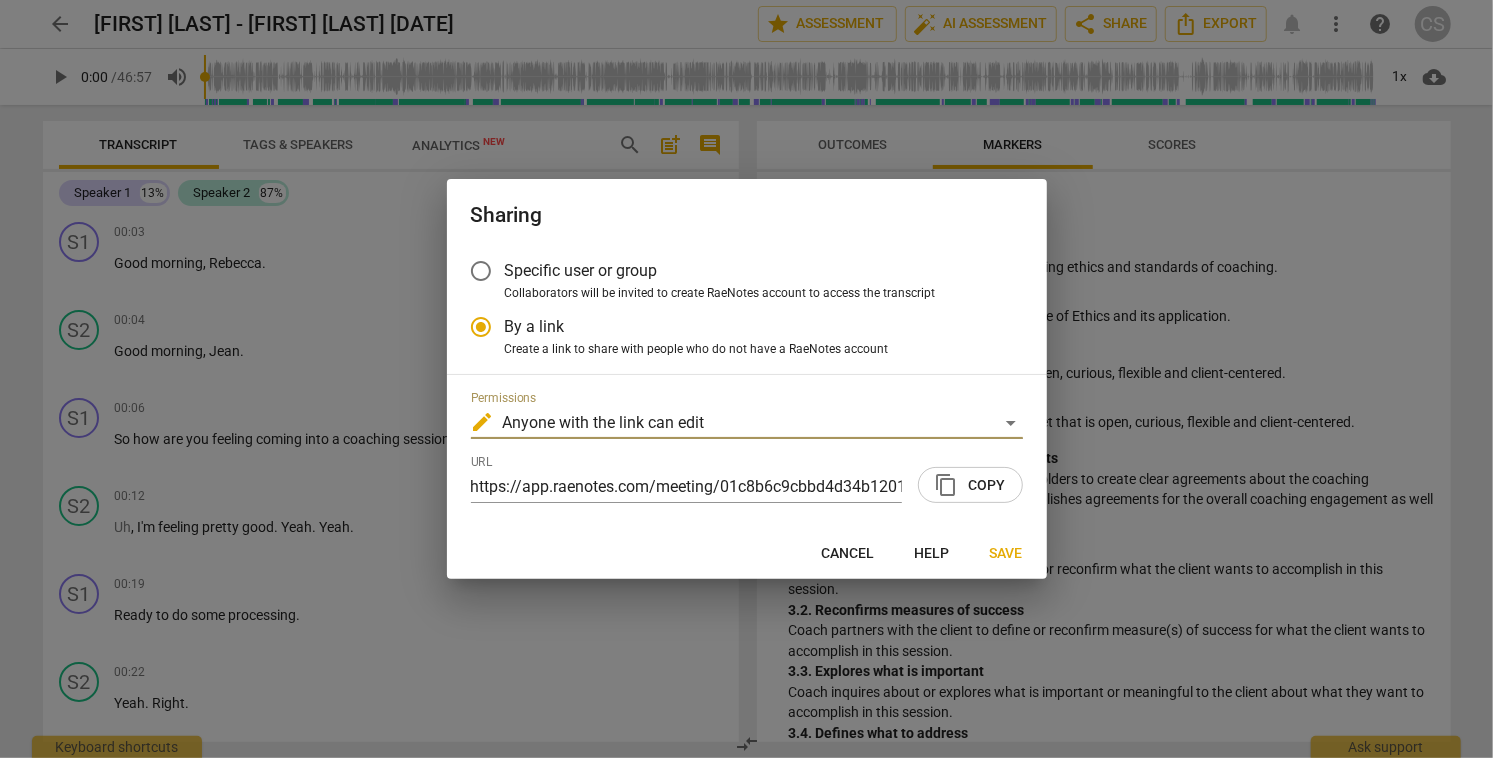 click on "Save" at bounding box center (1006, 554) 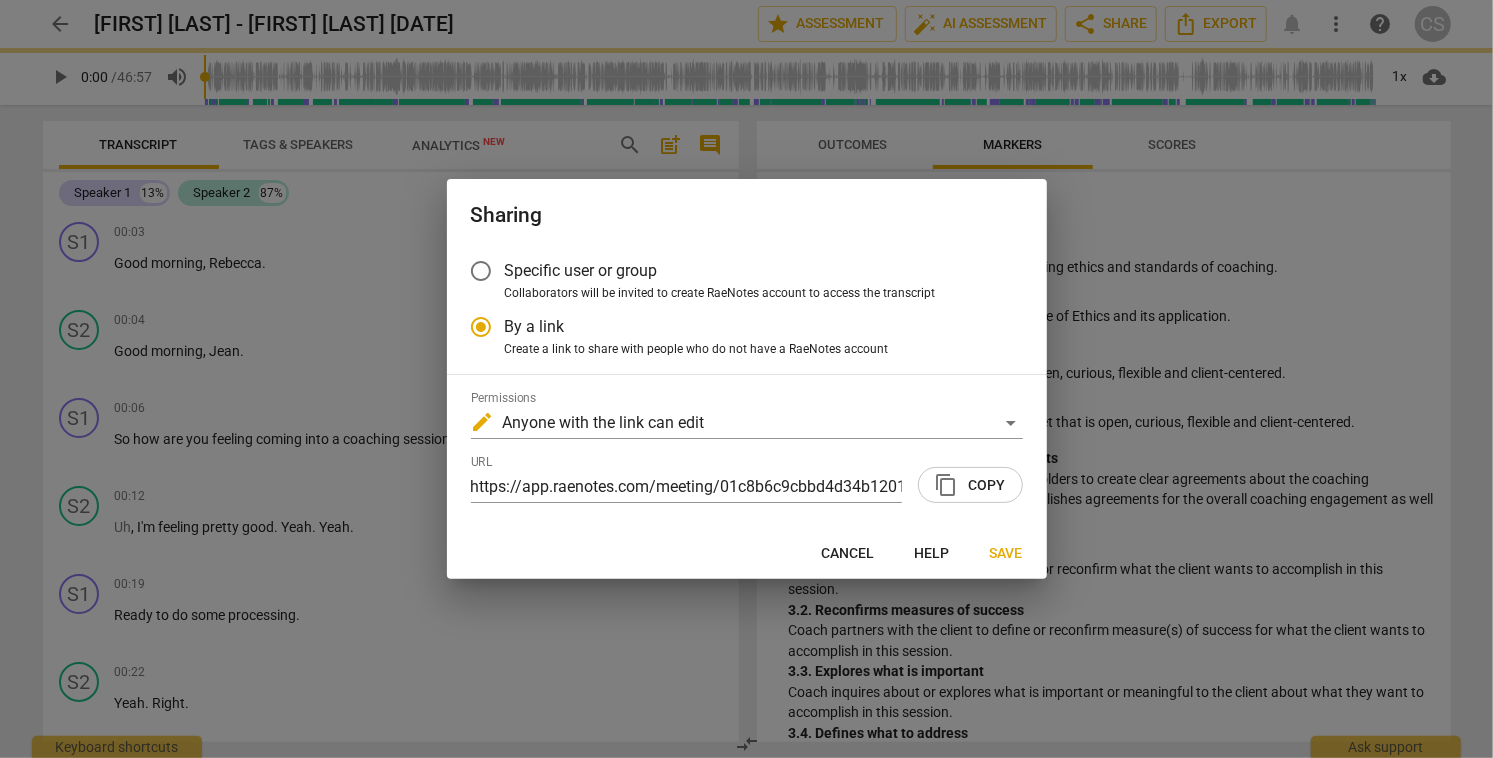 radio on "false" 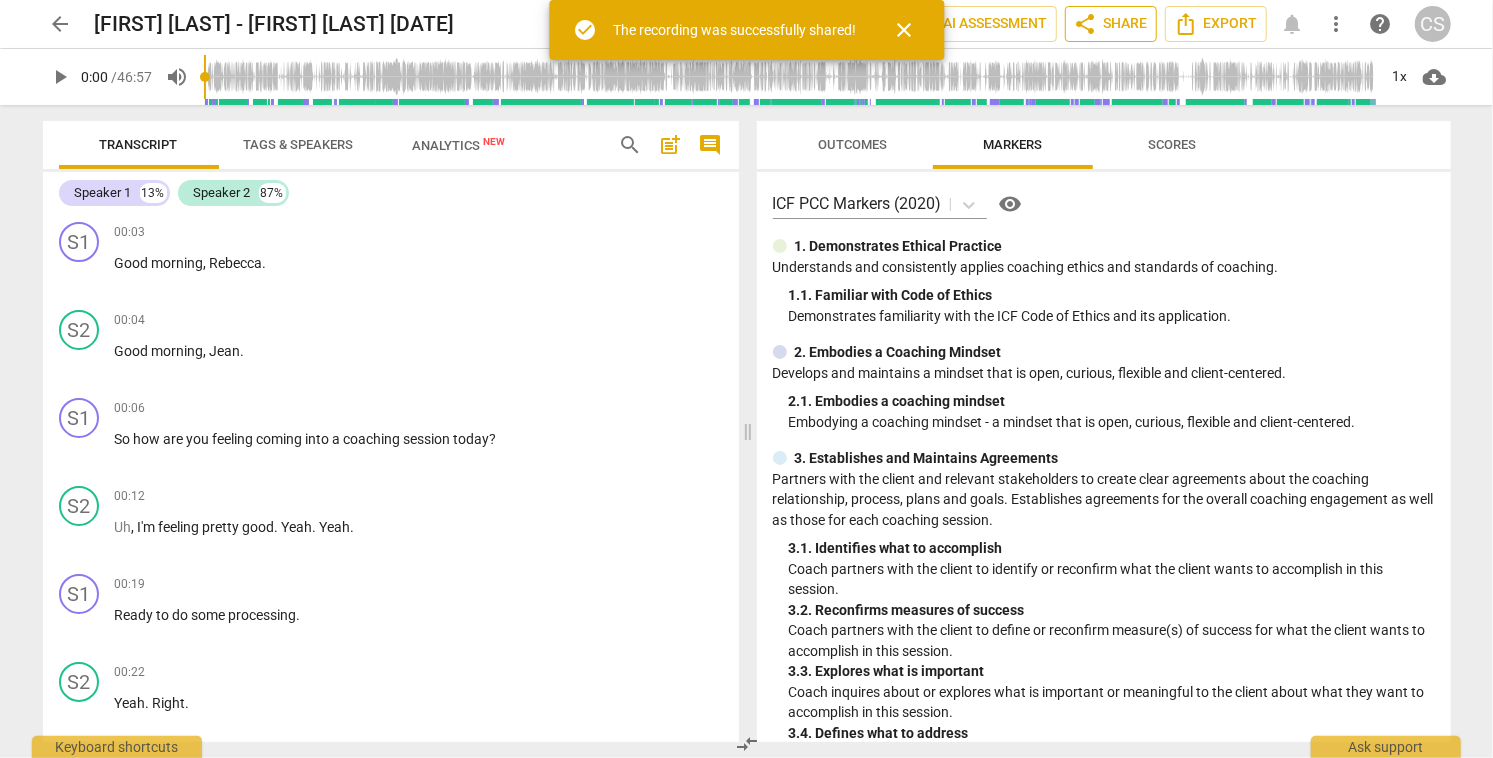 click on "share" at bounding box center [1086, 24] 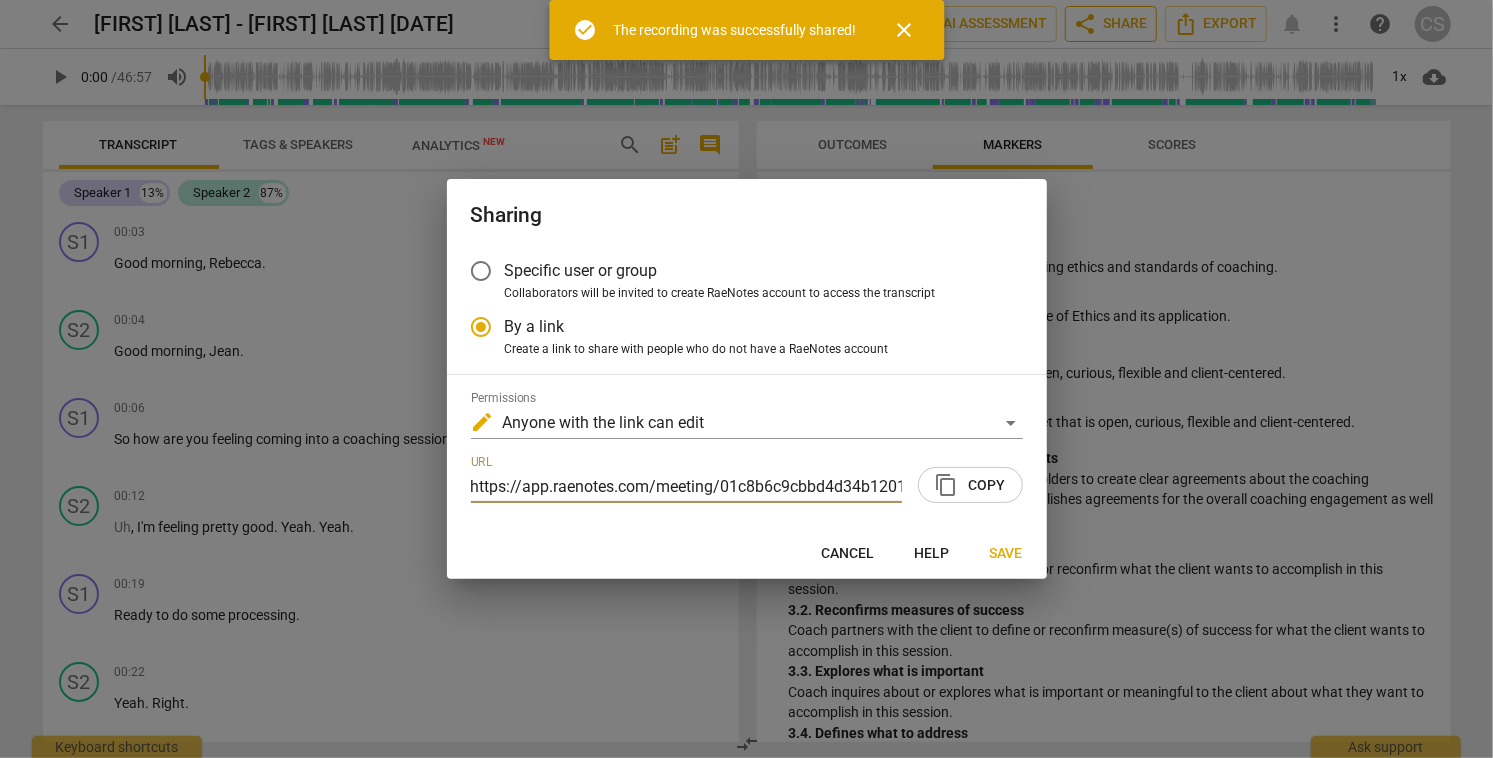 scroll, scrollTop: 0, scrollLeft: 105, axis: horizontal 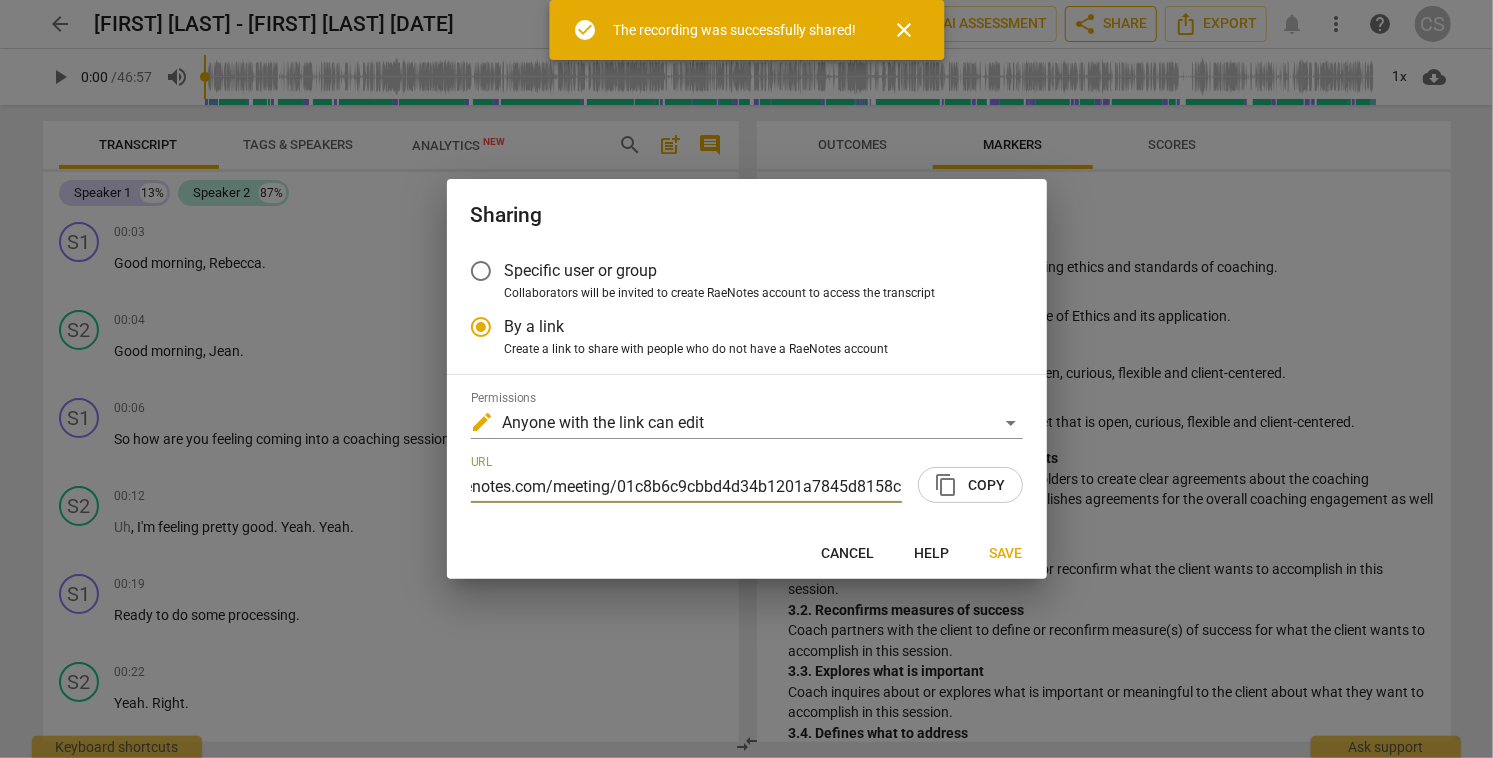 radio on "false" 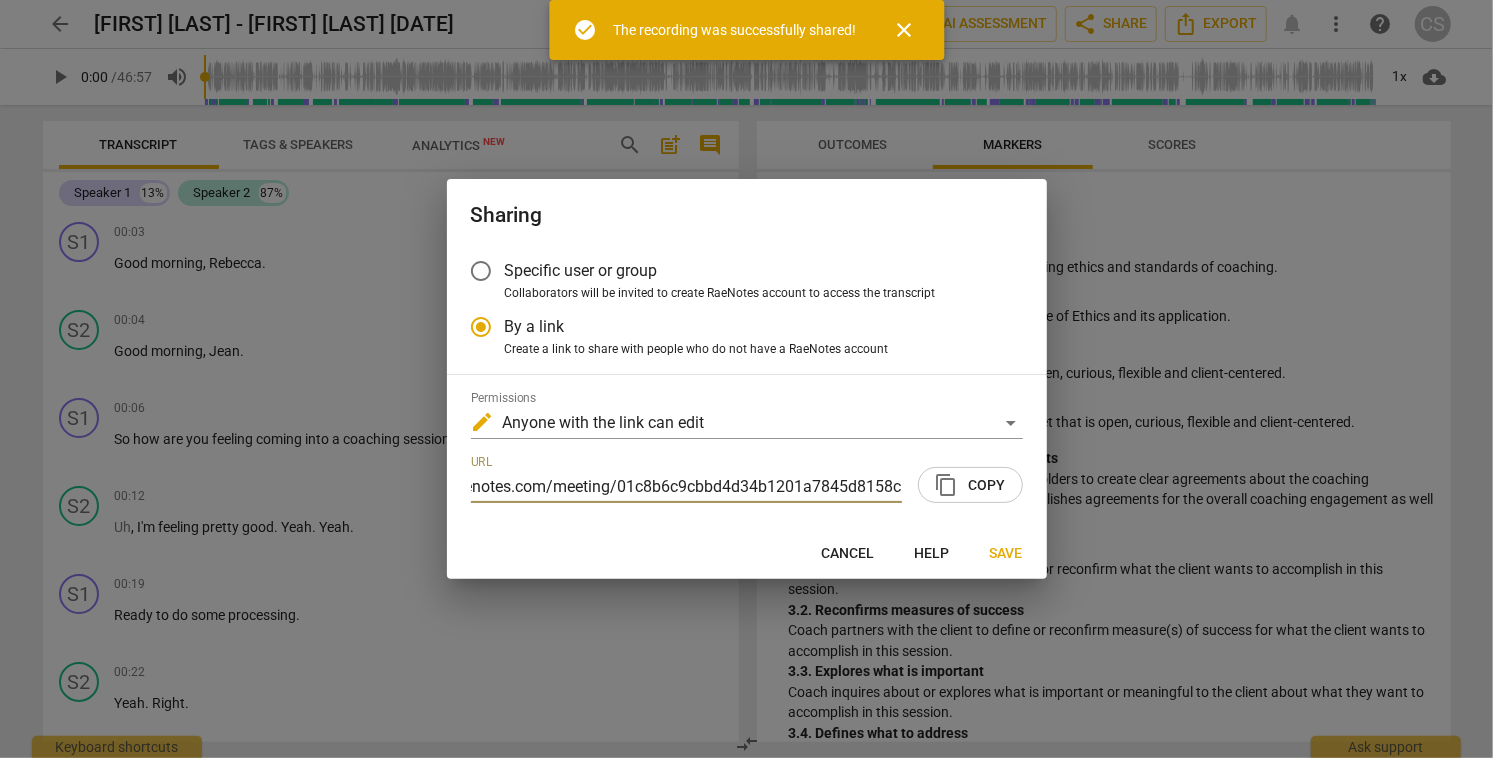 click on "content_copy" at bounding box center (947, 485) 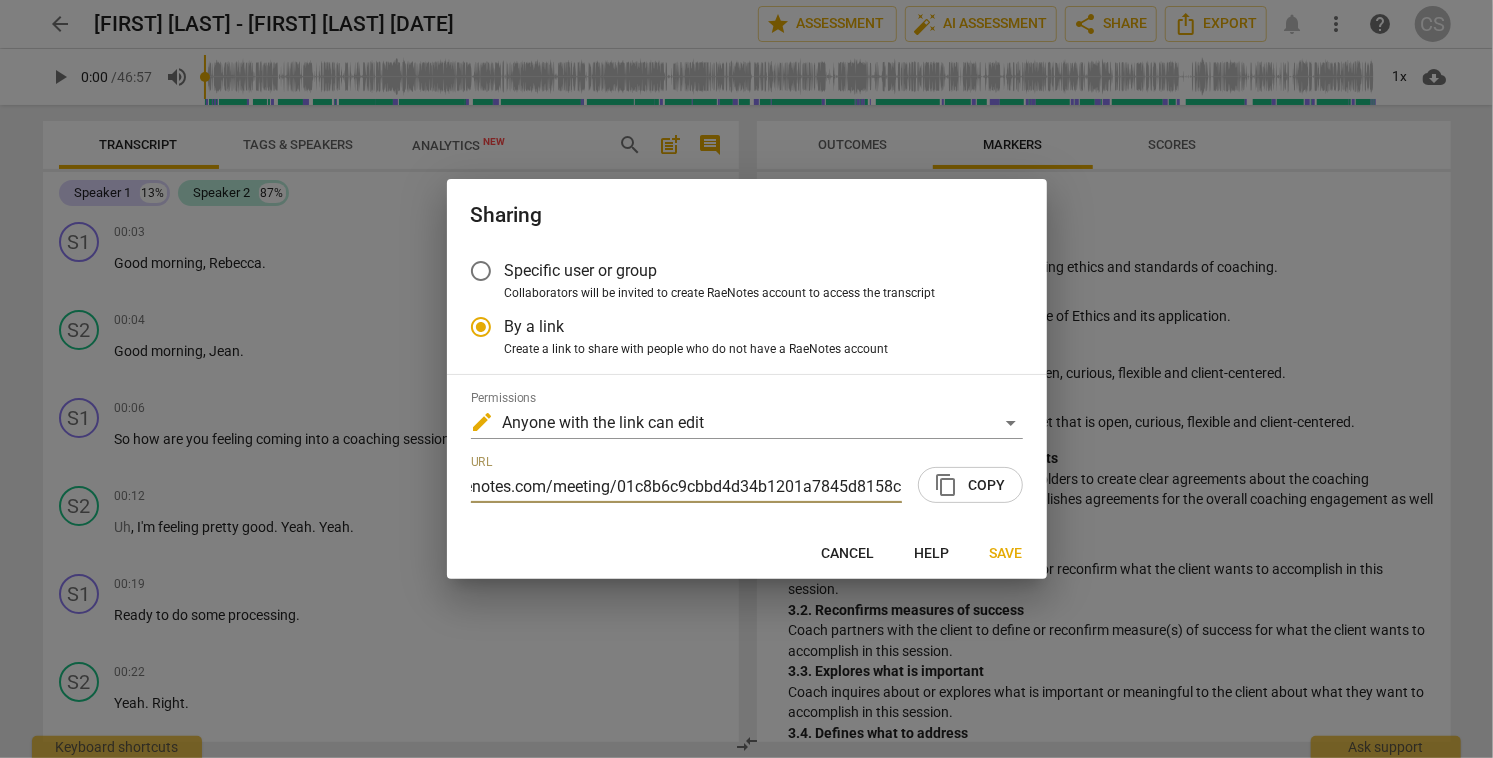 scroll, scrollTop: 0, scrollLeft: 0, axis: both 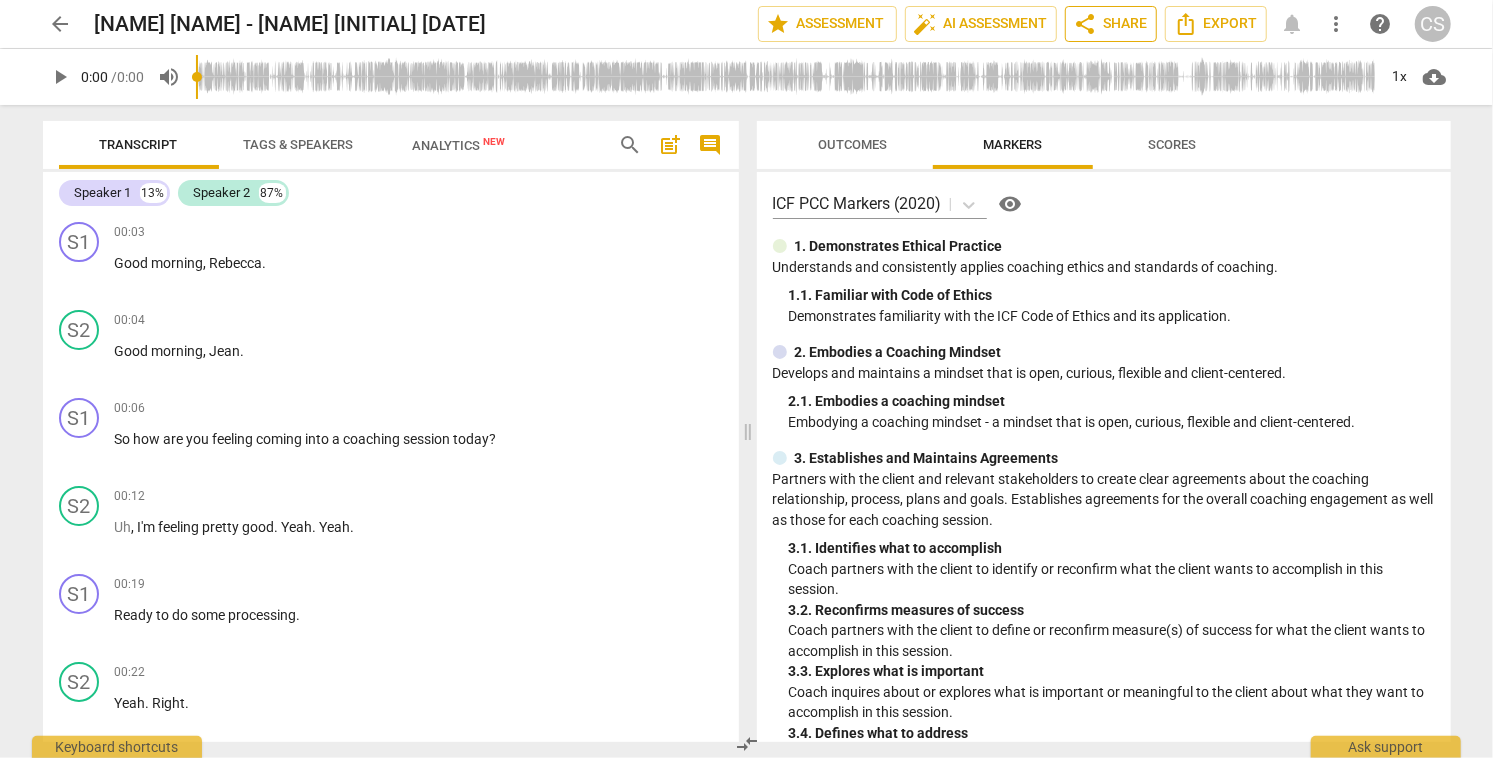 click on "share    Share" at bounding box center (1111, 24) 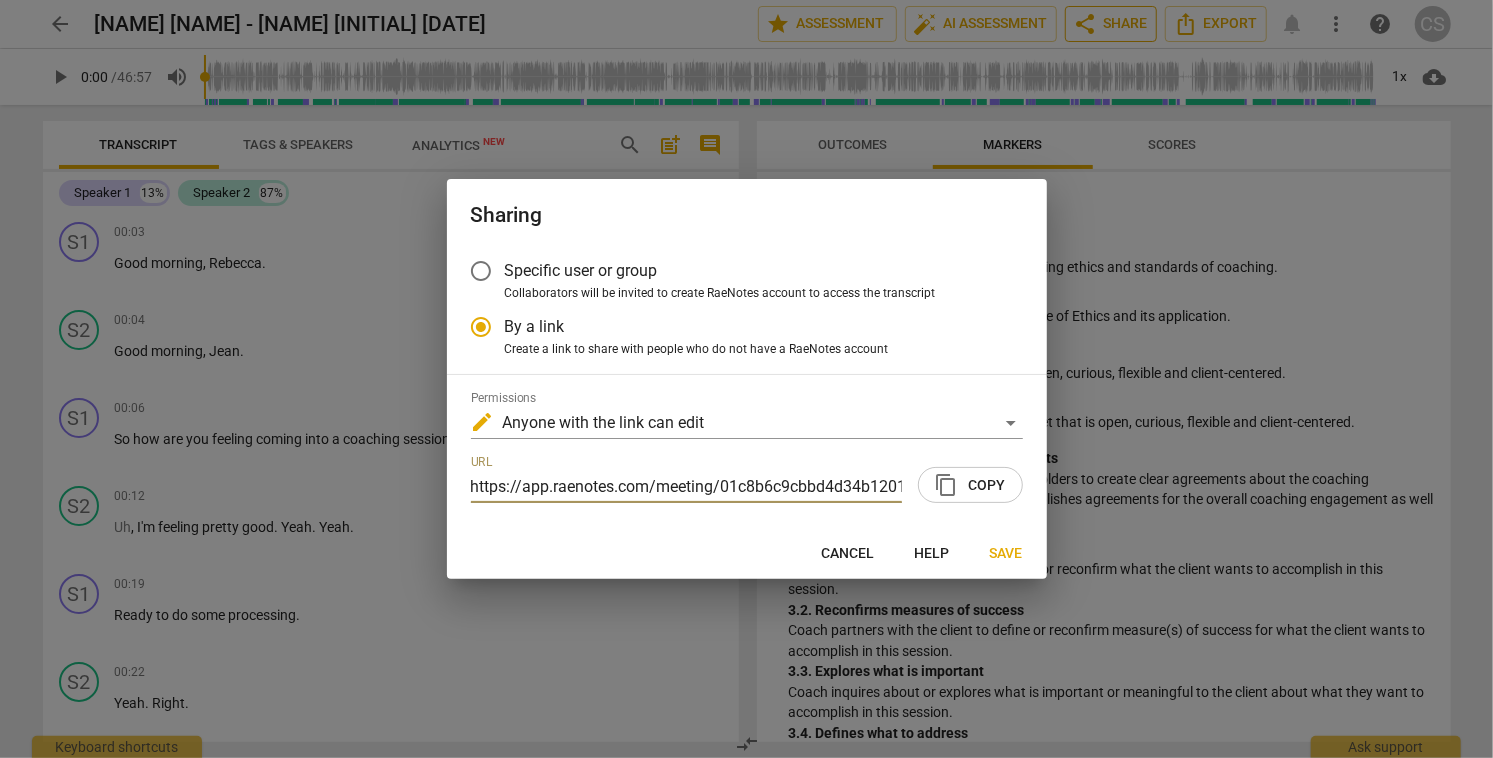 scroll, scrollTop: 0, scrollLeft: 105, axis: horizontal 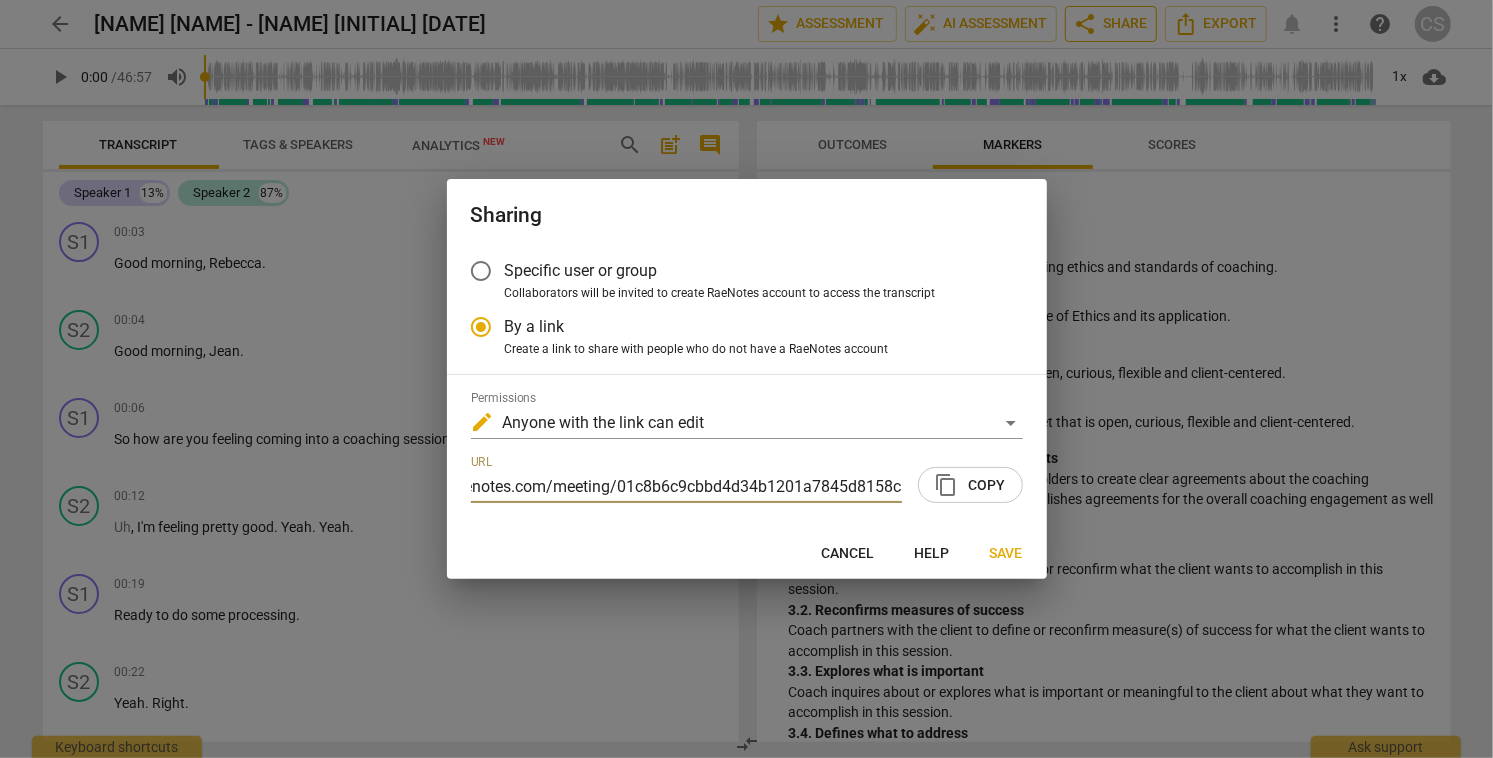 radio on "false" 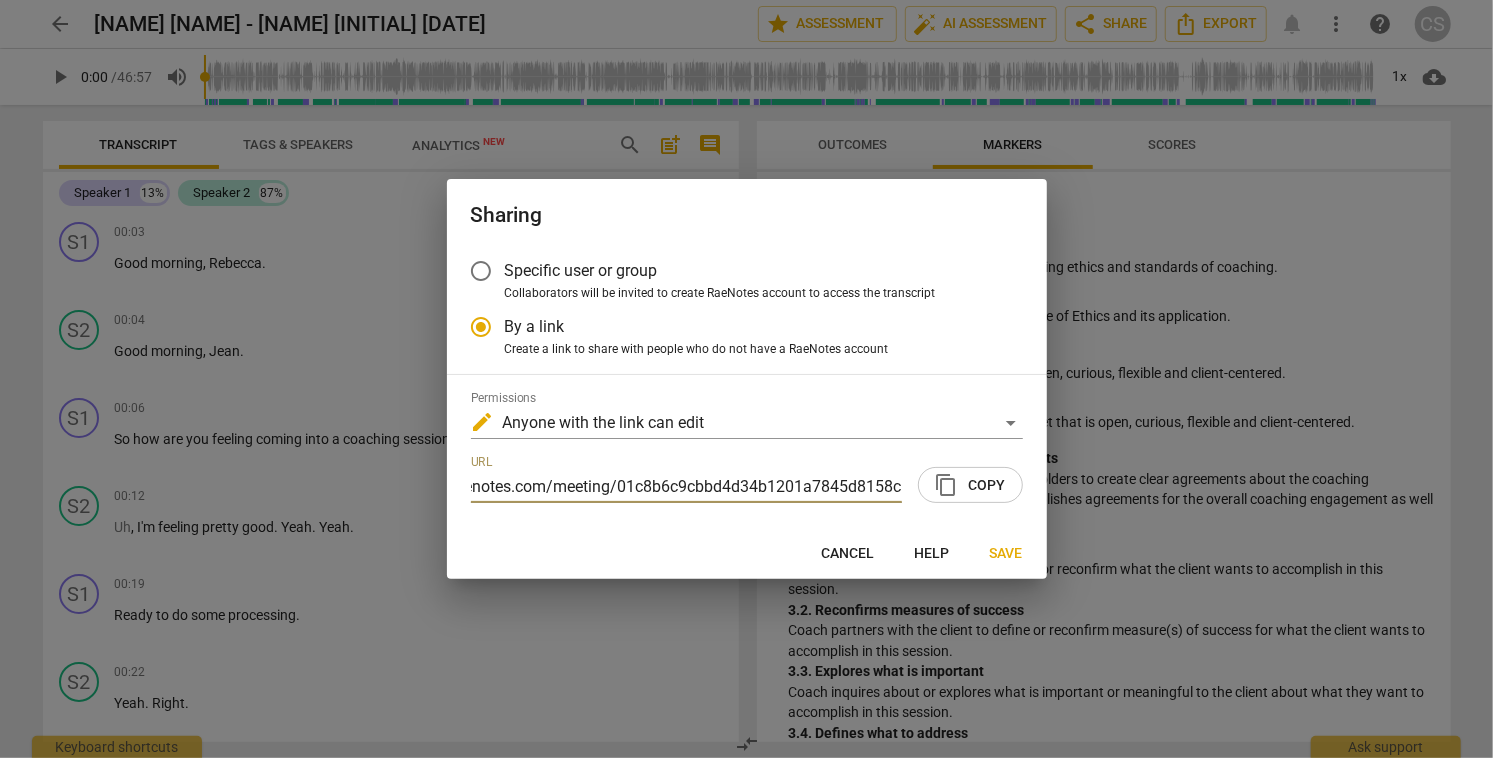 click on "content_copy   Copy" at bounding box center (970, 485) 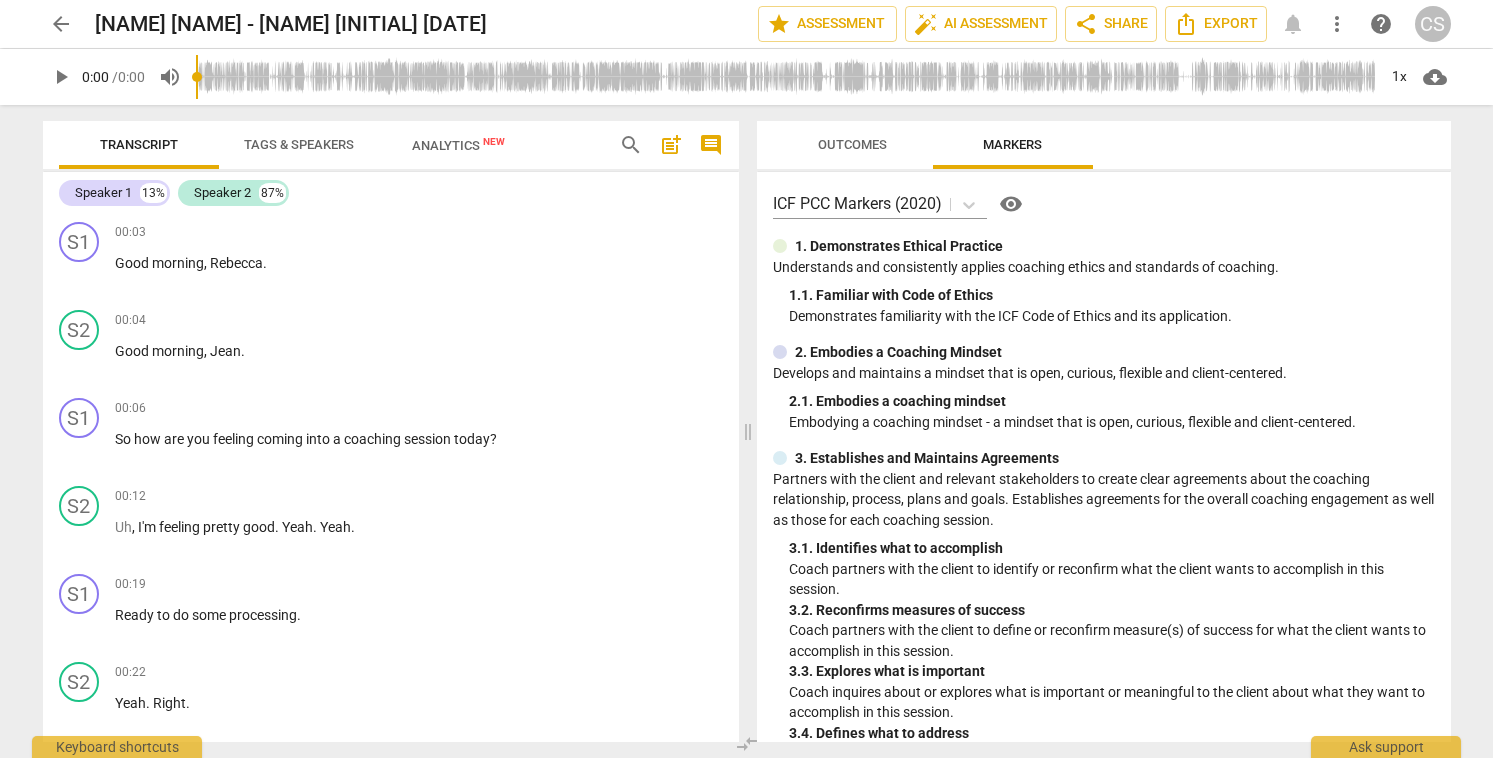 scroll, scrollTop: 0, scrollLeft: 0, axis: both 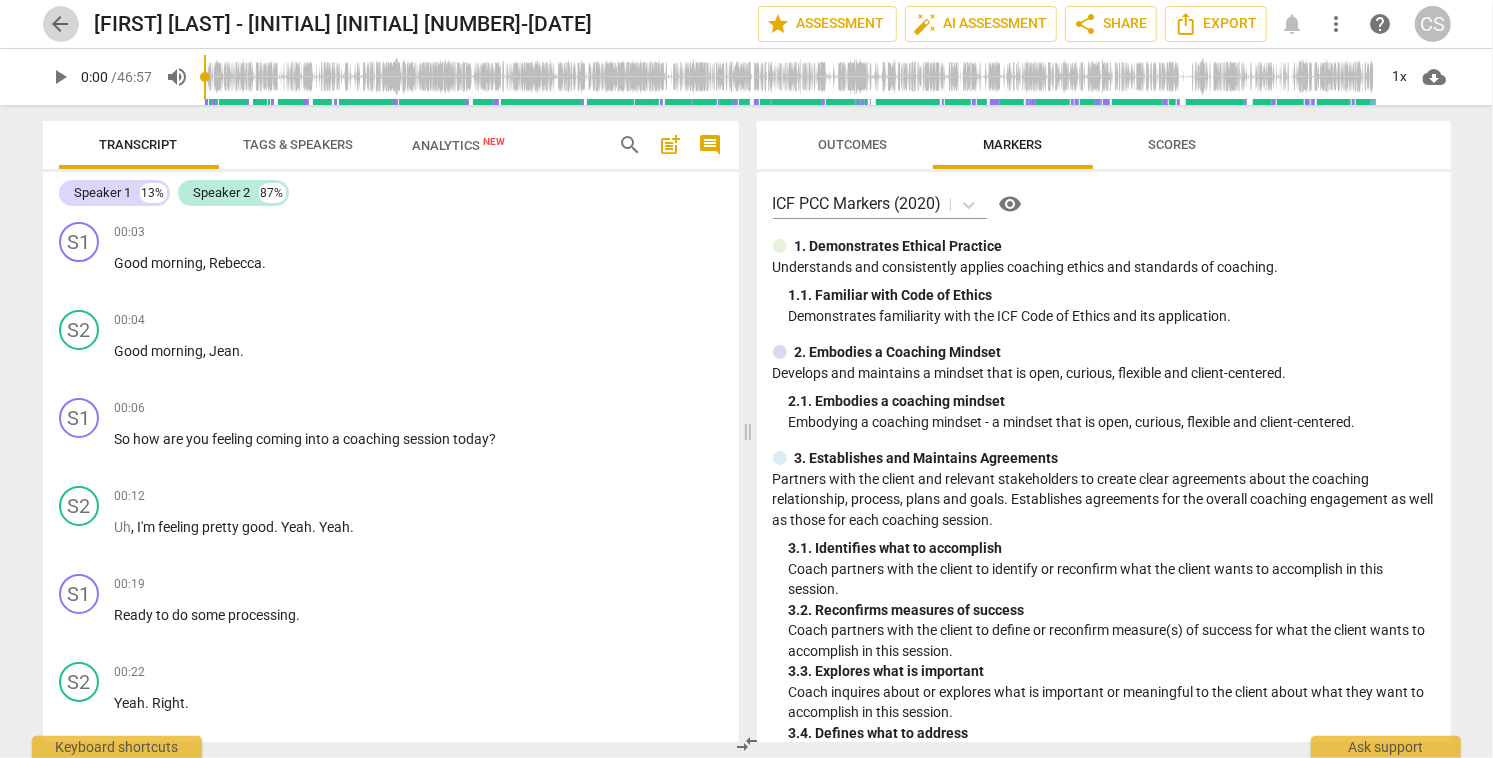 click on "arrow_back" at bounding box center (61, 24) 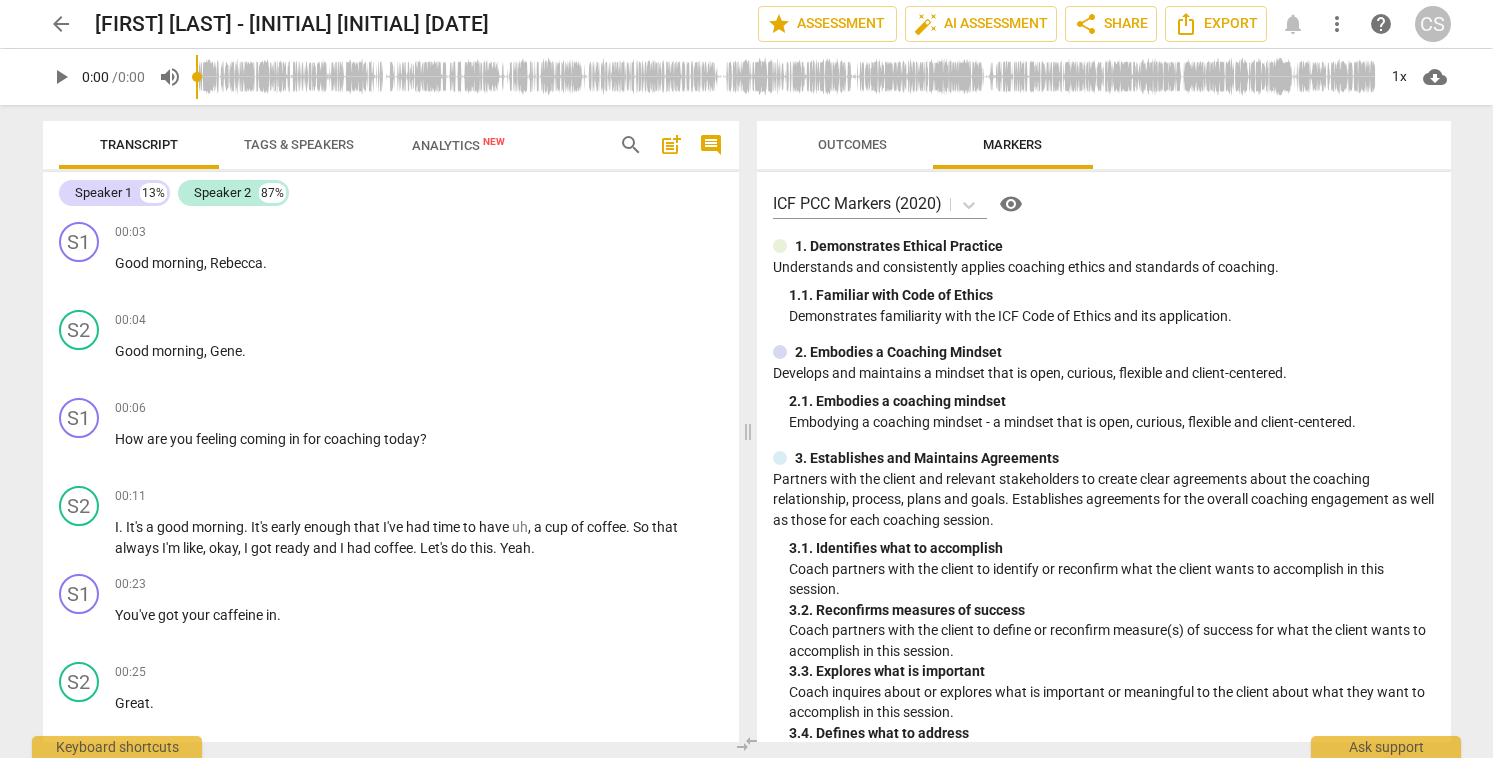 scroll, scrollTop: 0, scrollLeft: 0, axis: both 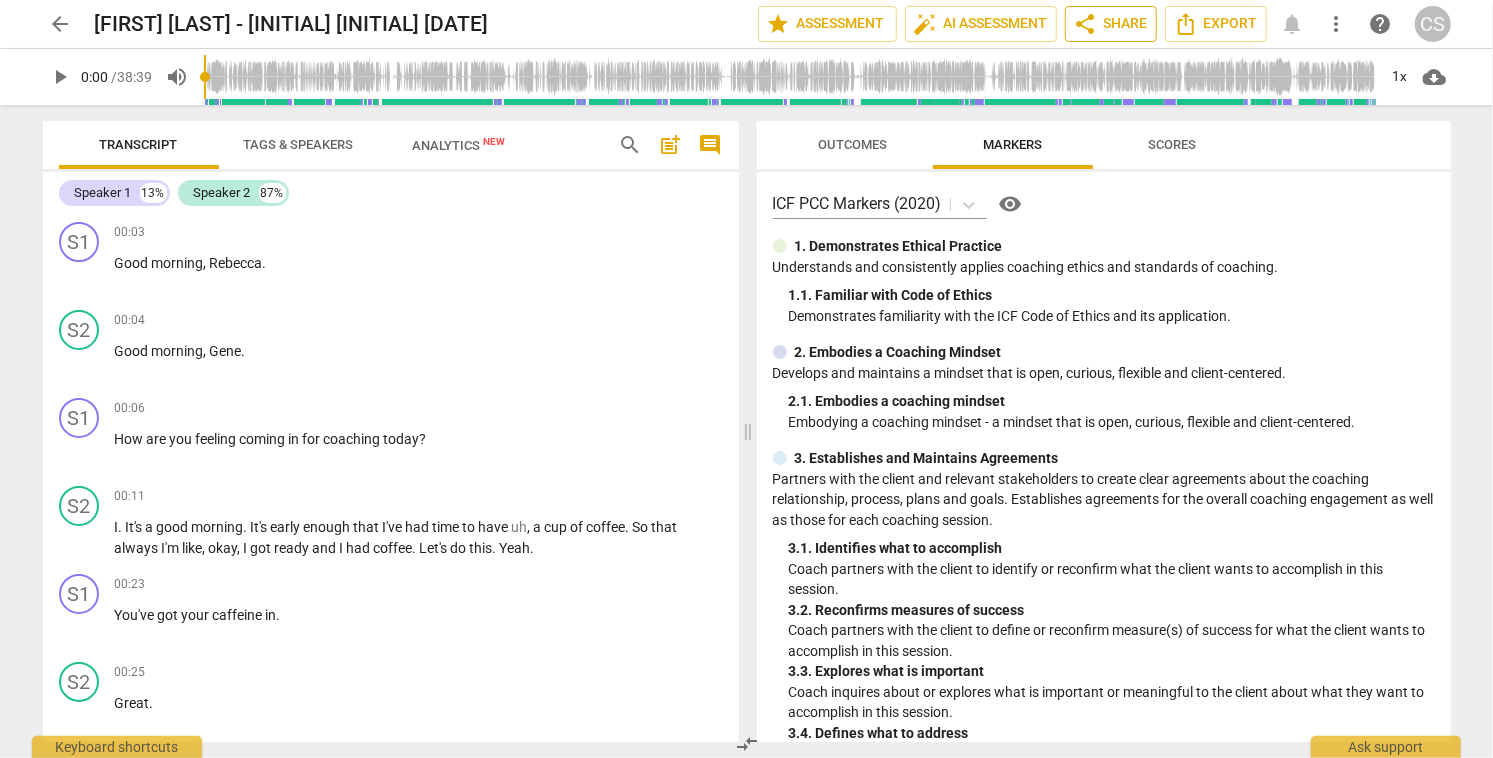 click on "share" at bounding box center [1086, 24] 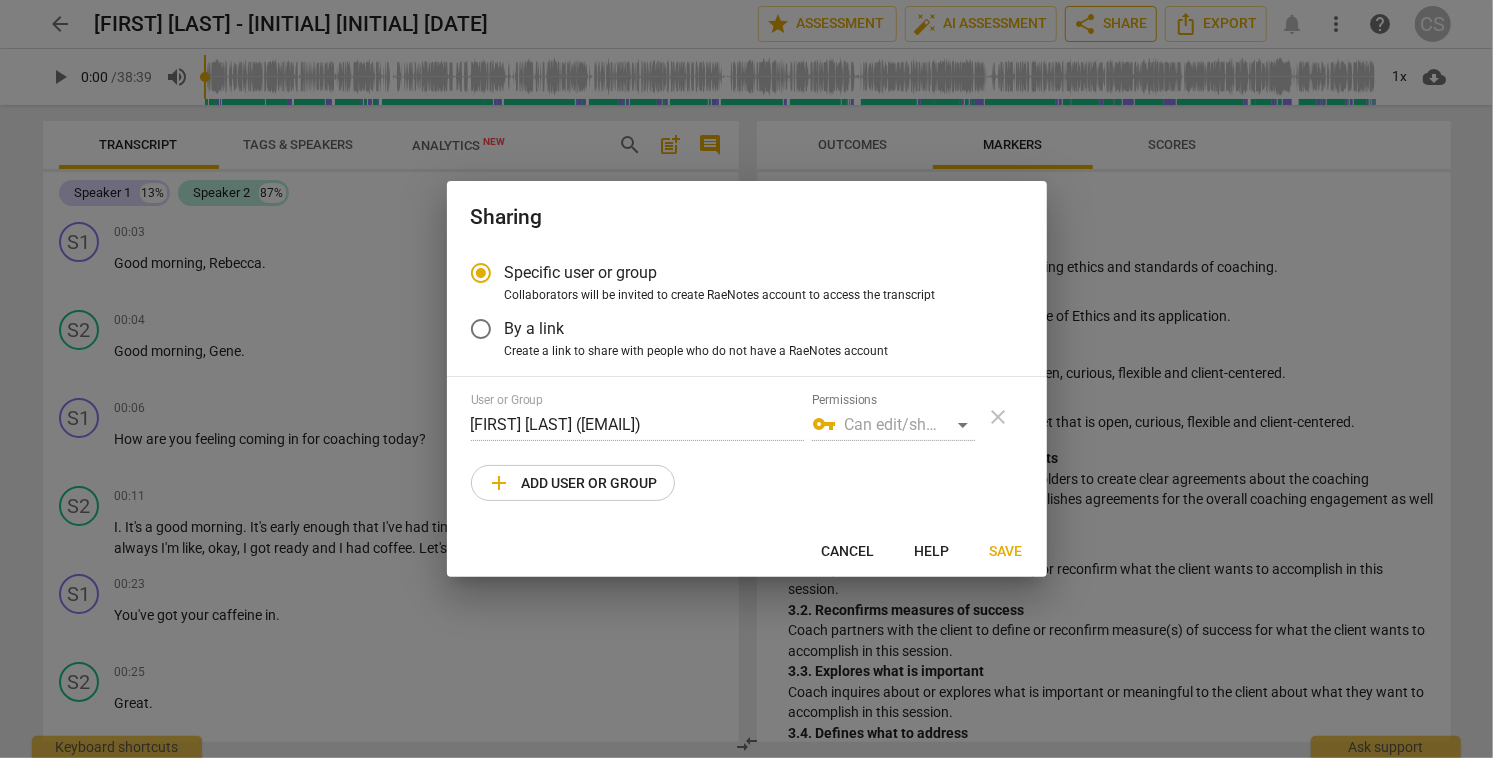 radio on "false" 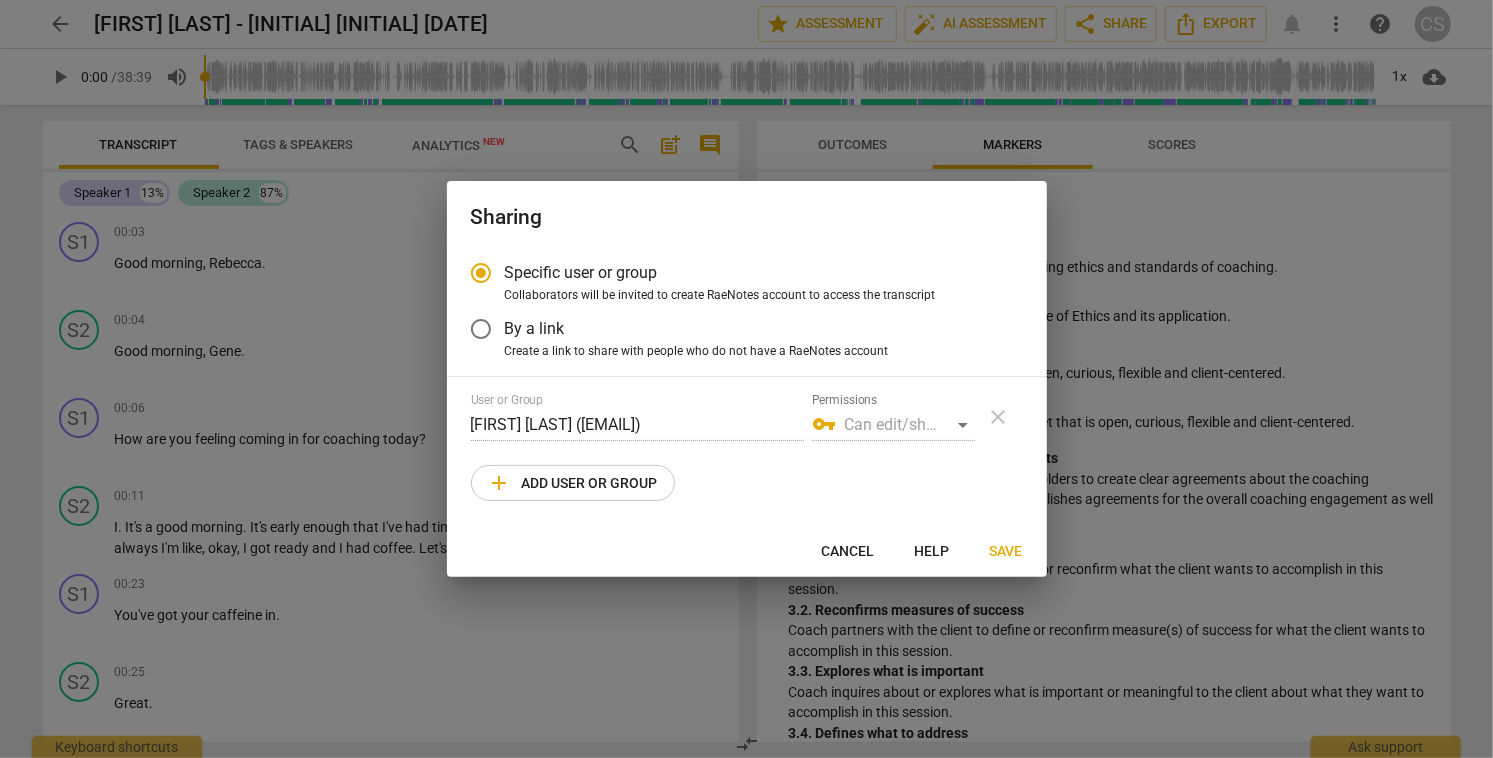 click on "By a link" at bounding box center (481, 329) 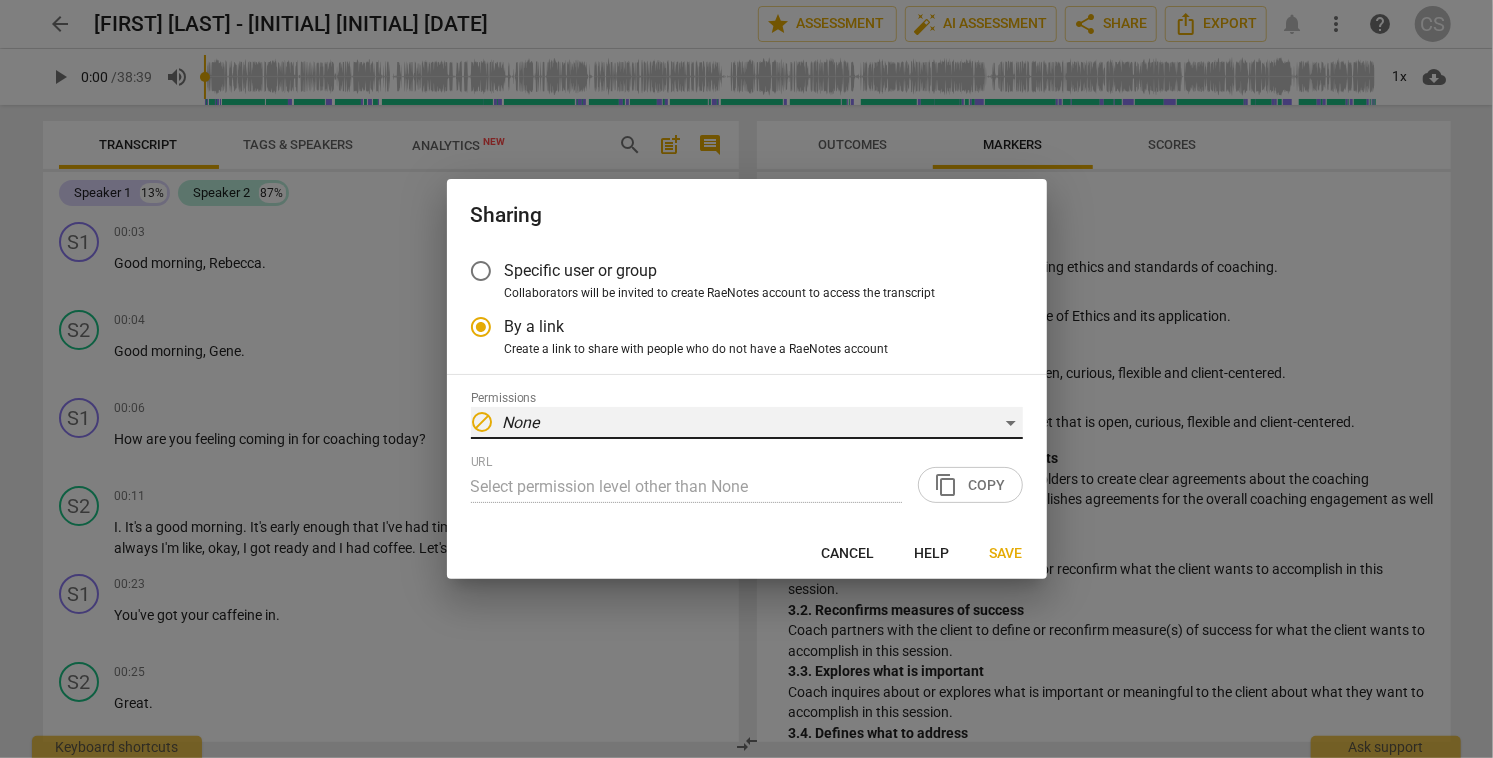 click on "block None" at bounding box center (747, 423) 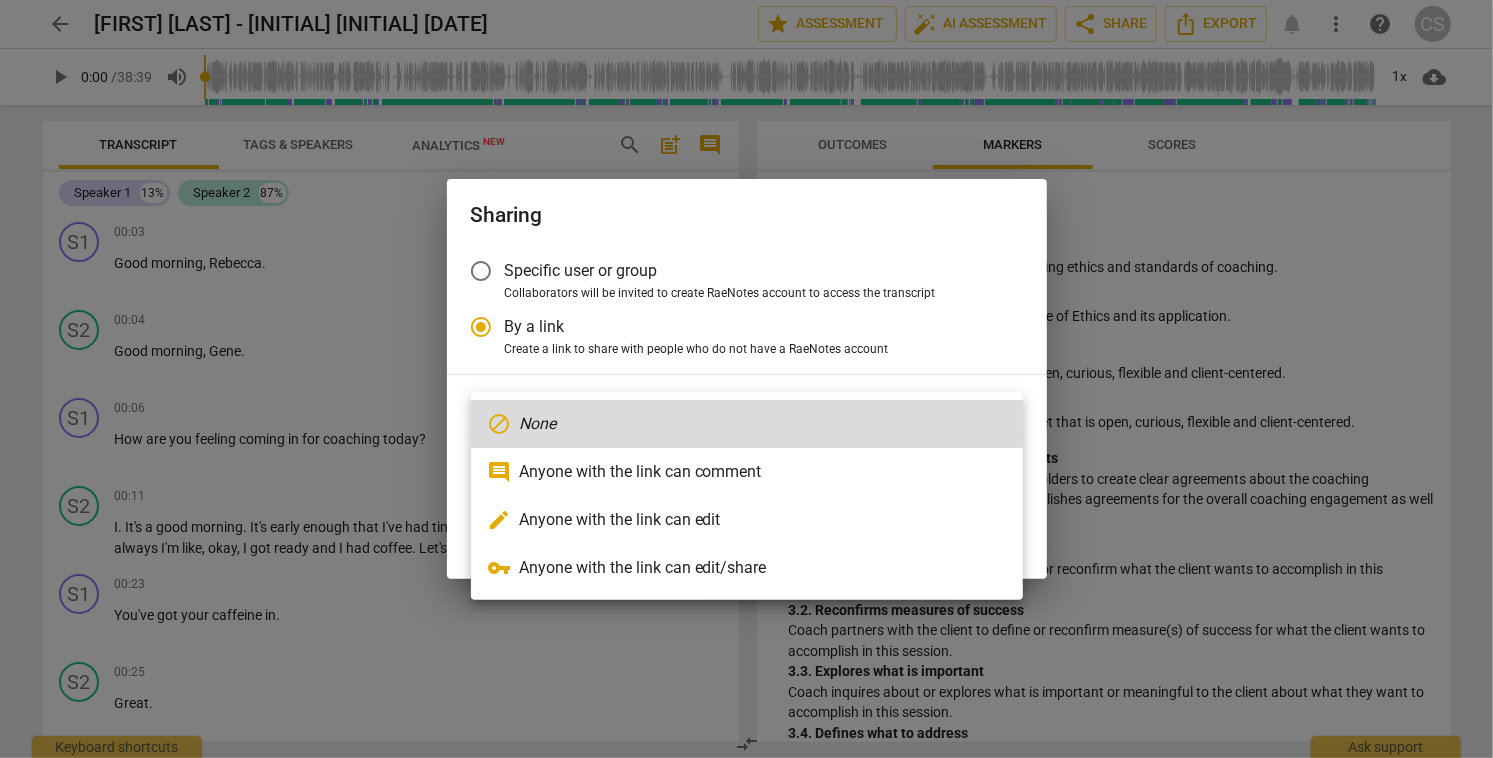 click on "edit Anyone with the link can edit" at bounding box center (747, 520) 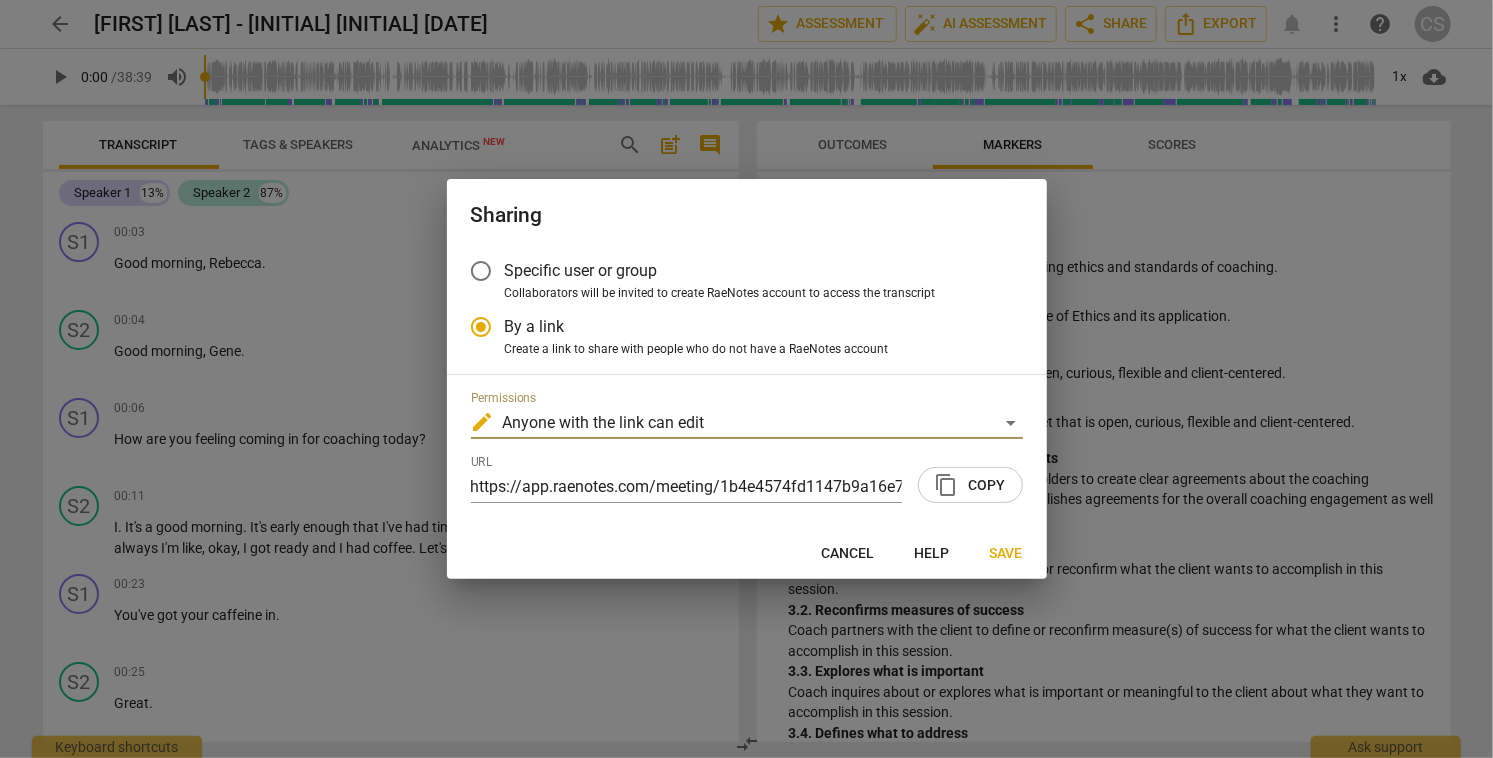 click on "content_copy   Copy" at bounding box center (970, 485) 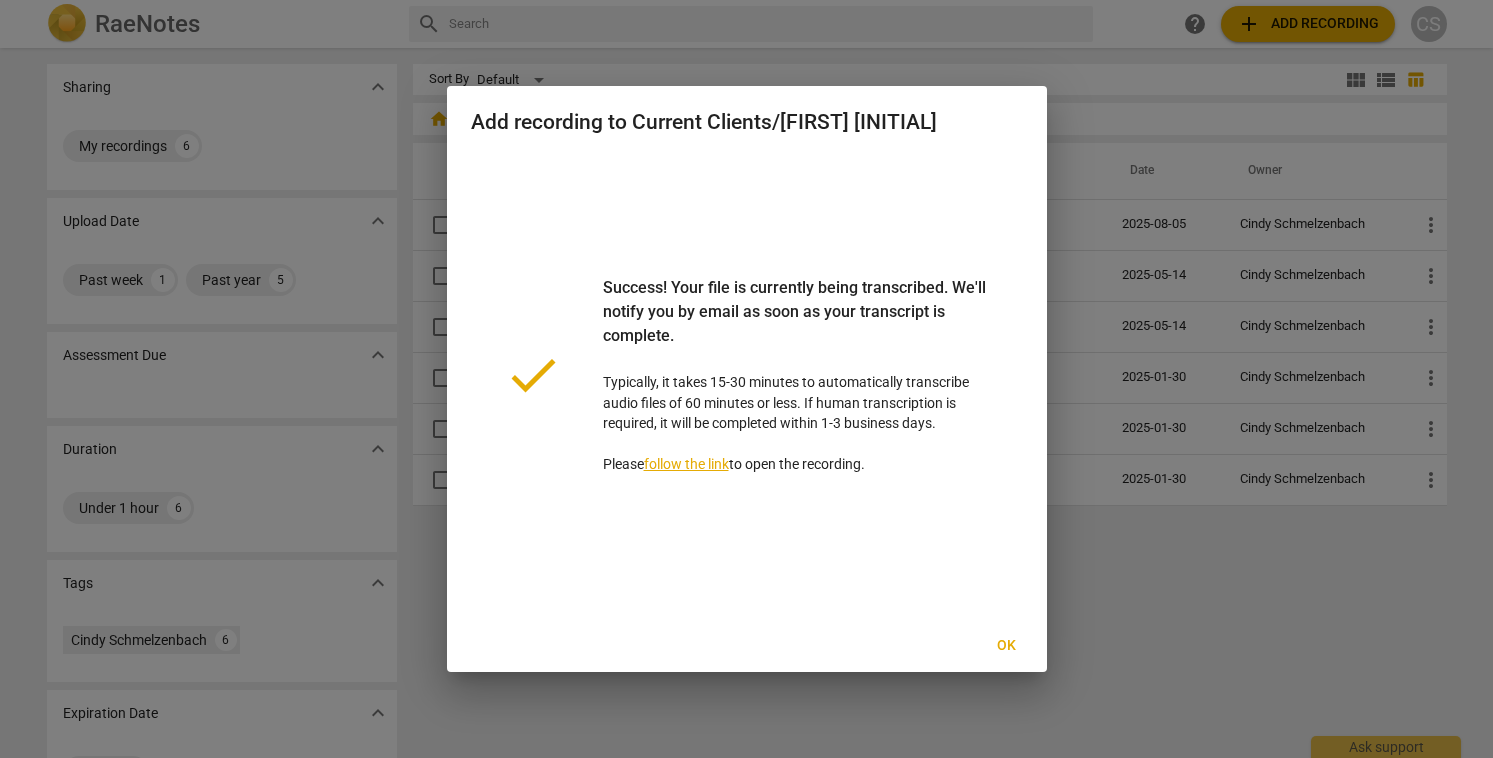 scroll, scrollTop: 0, scrollLeft: 0, axis: both 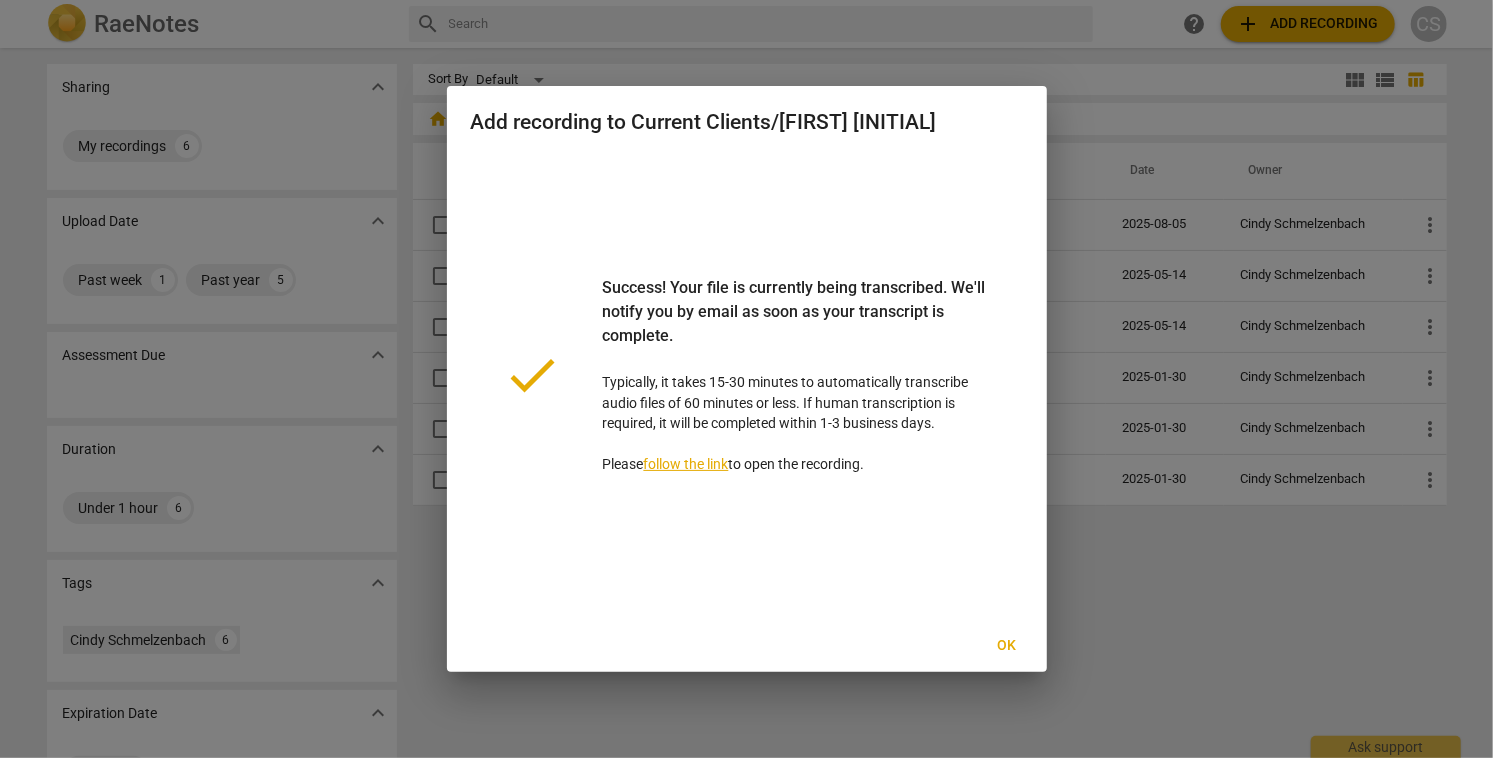 click on "Ok" at bounding box center [1007, 646] 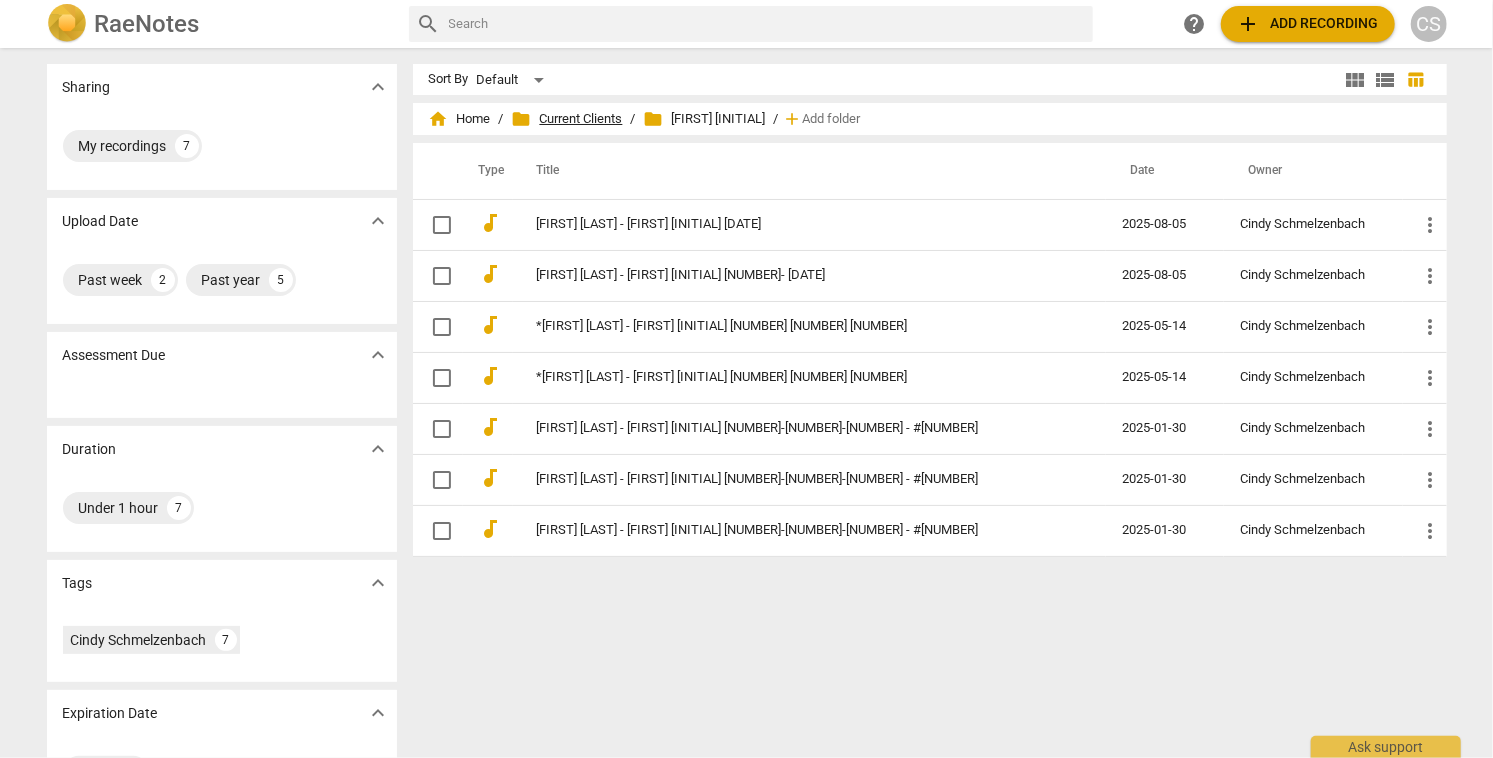 click on "folder Current Clients" at bounding box center (567, 119) 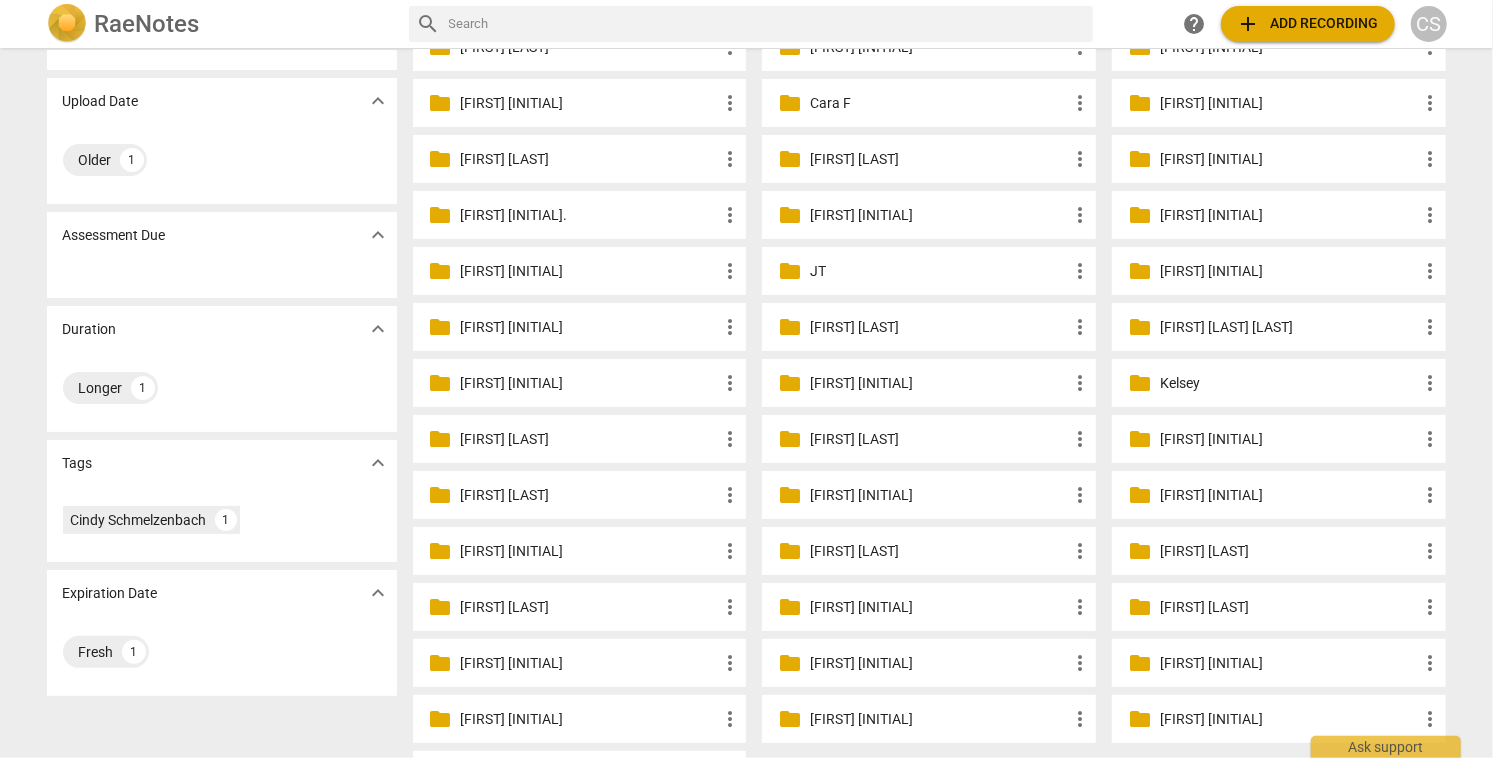 scroll, scrollTop: 125, scrollLeft: 0, axis: vertical 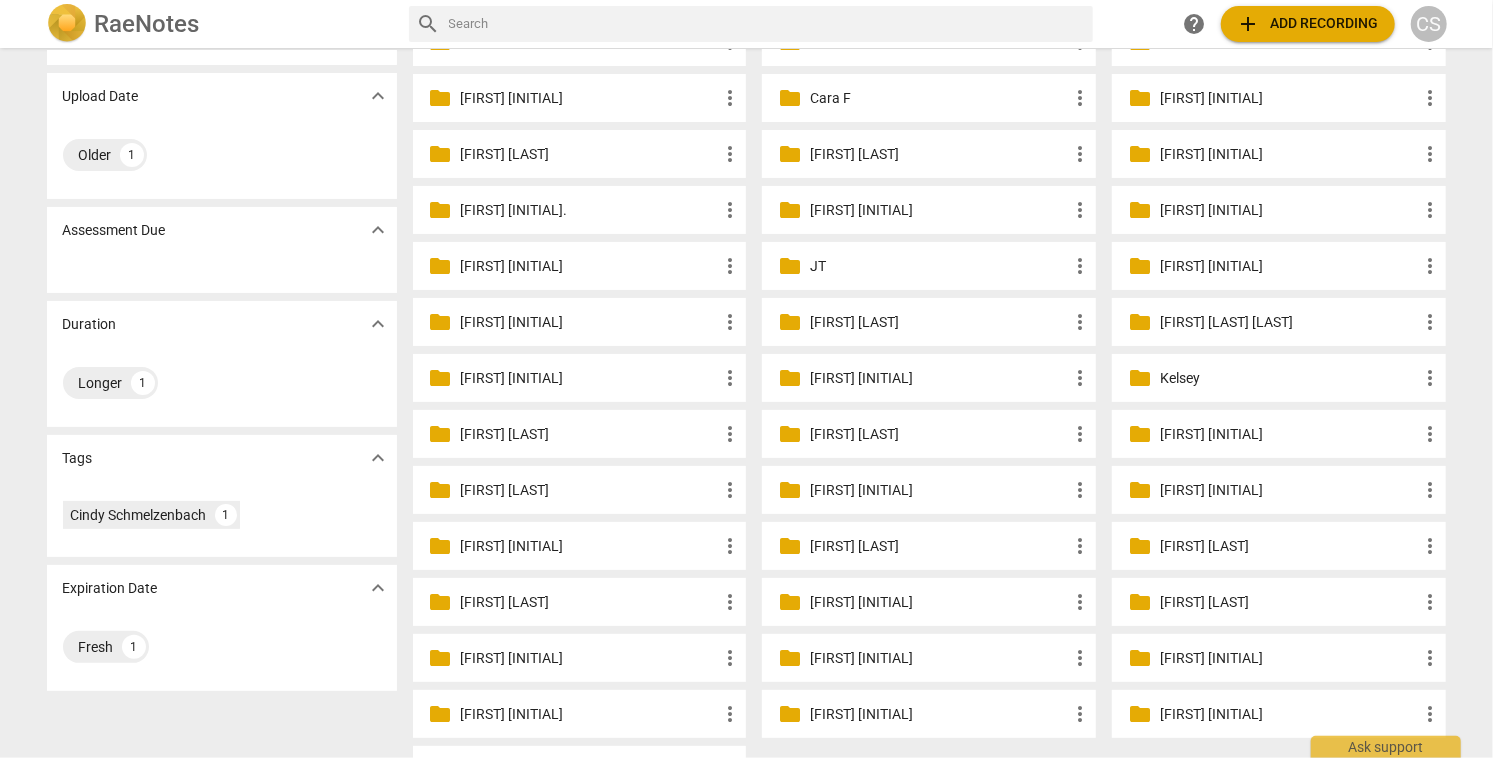 click on "[FIRST] [INITIAL]" at bounding box center [590, 546] 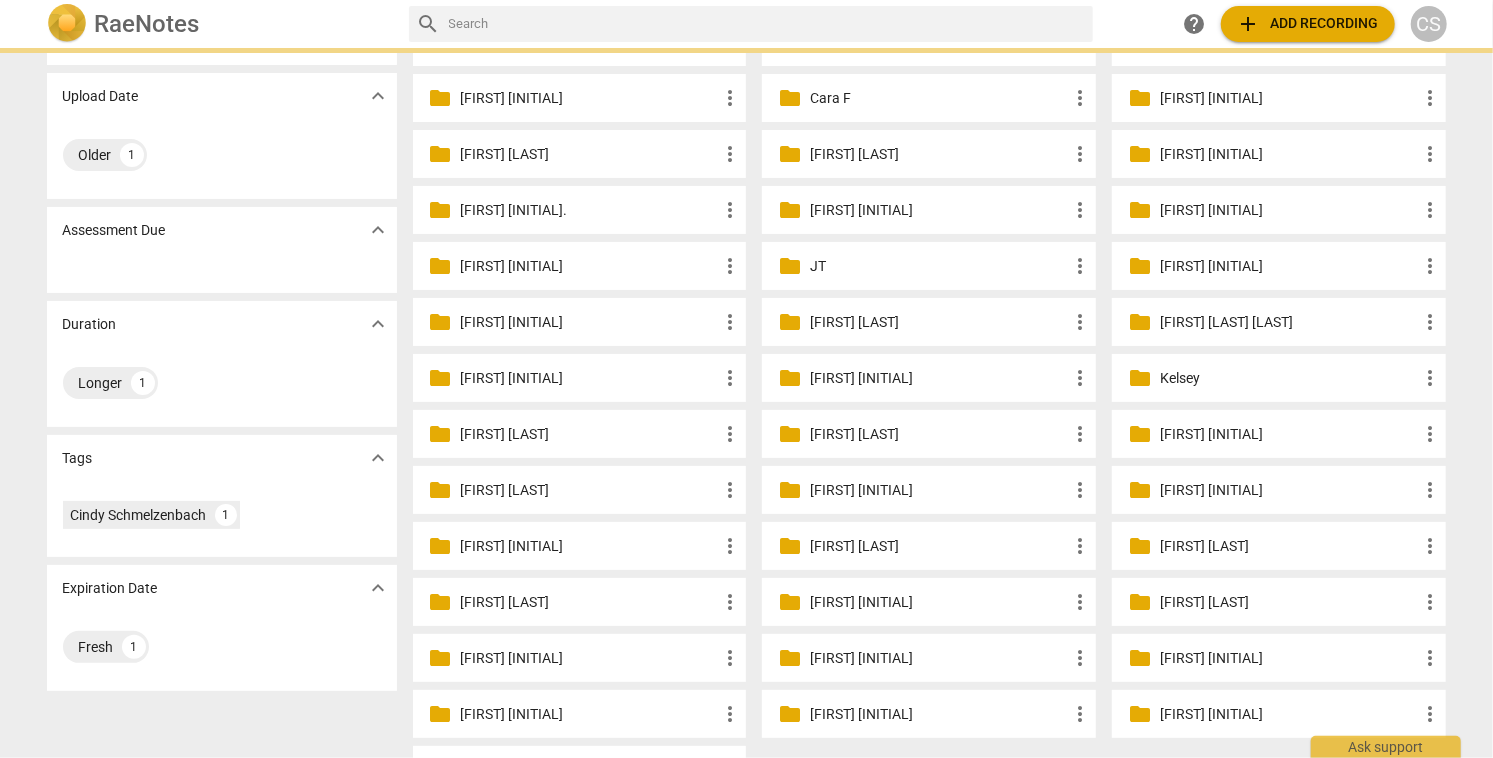 scroll, scrollTop: 0, scrollLeft: 0, axis: both 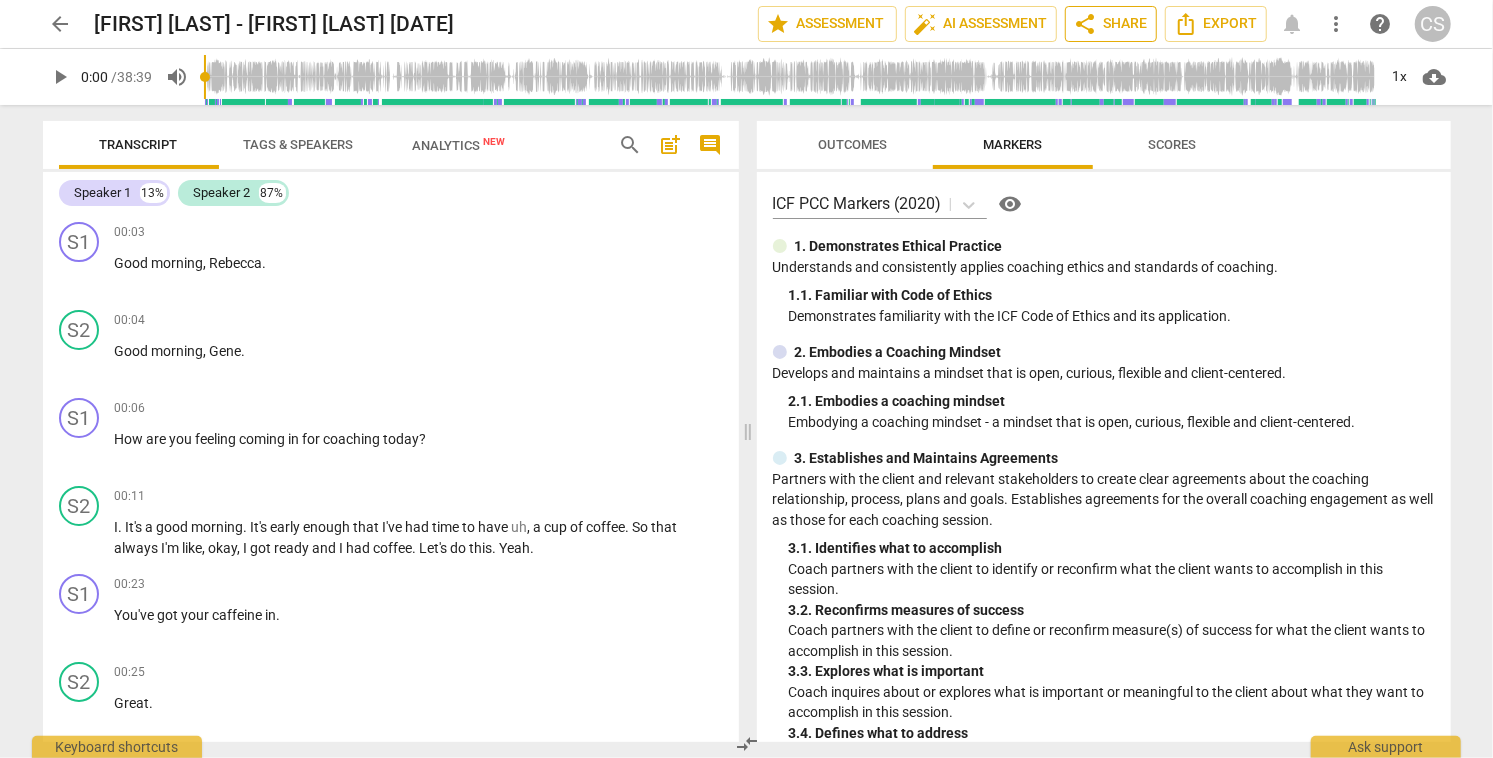 click on "share" at bounding box center (1086, 24) 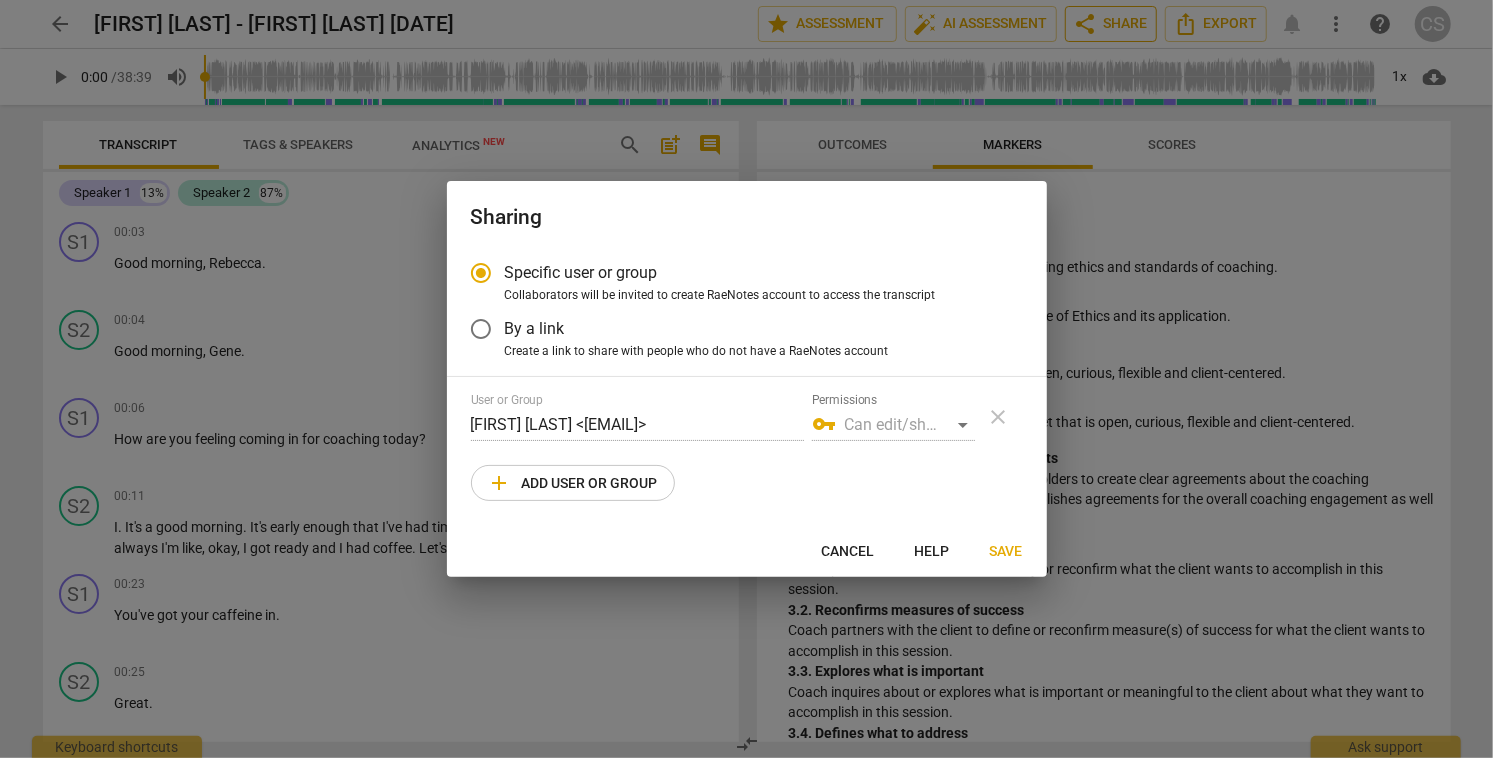 radio on "false" 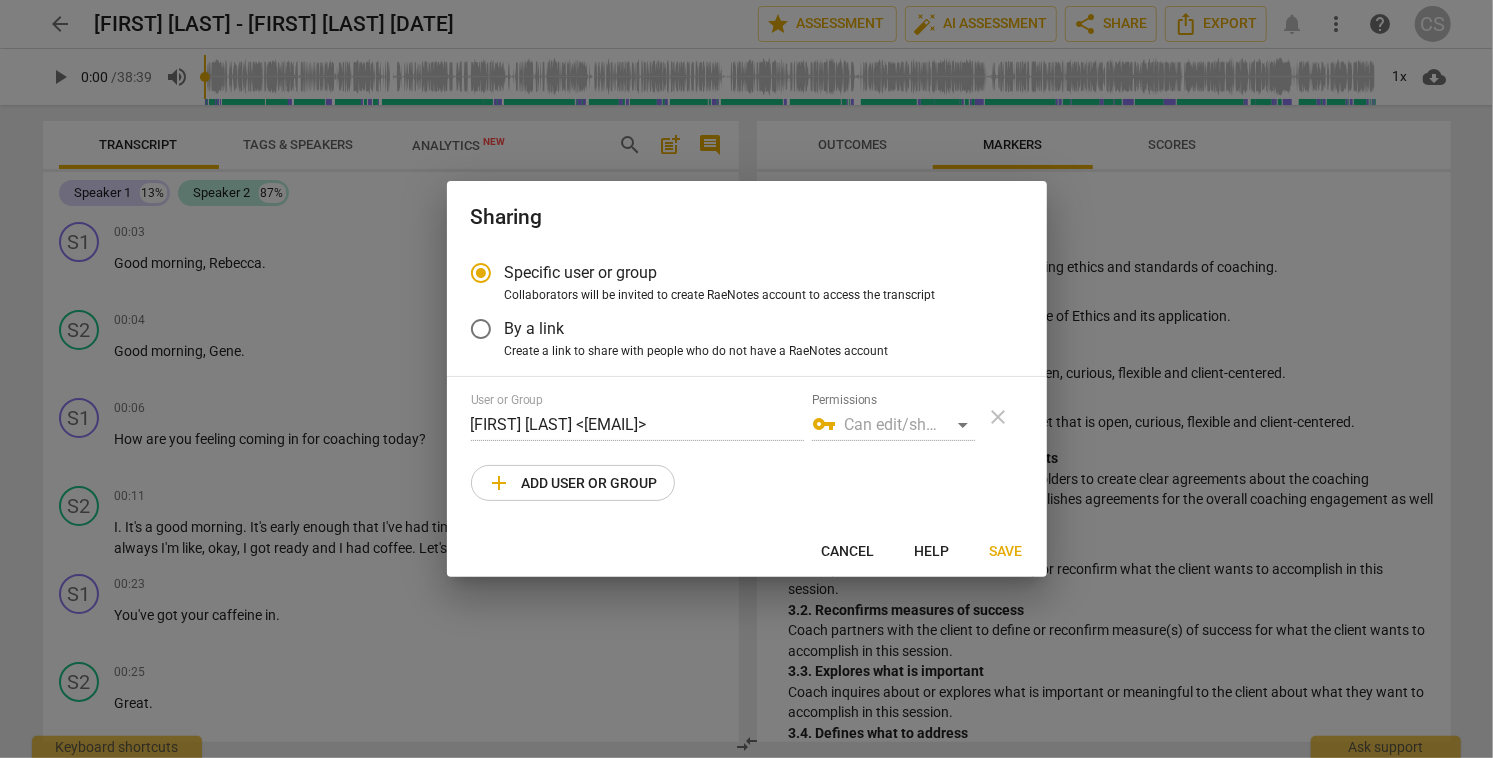 click on "By a link" at bounding box center [481, 329] 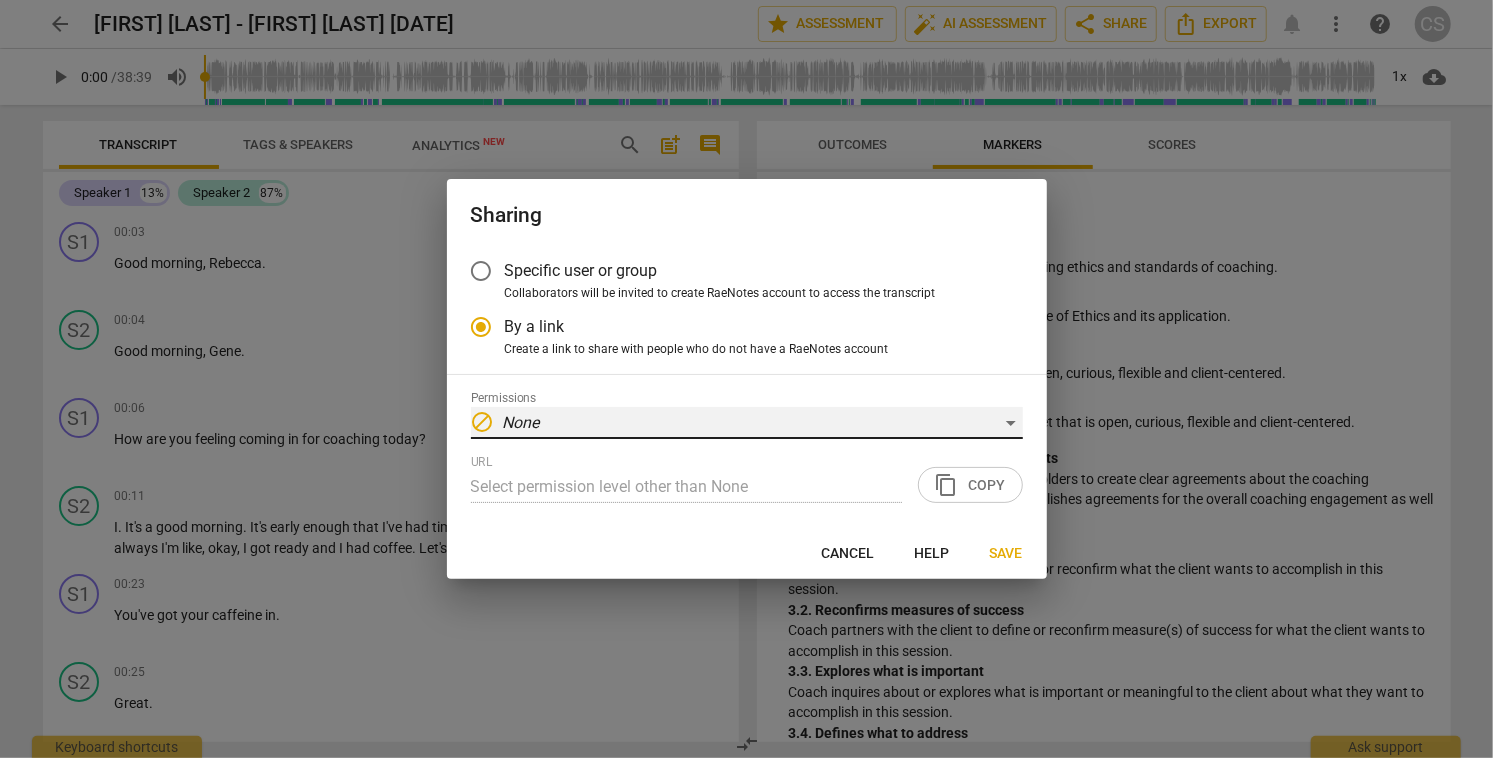 click on "block None" at bounding box center (747, 423) 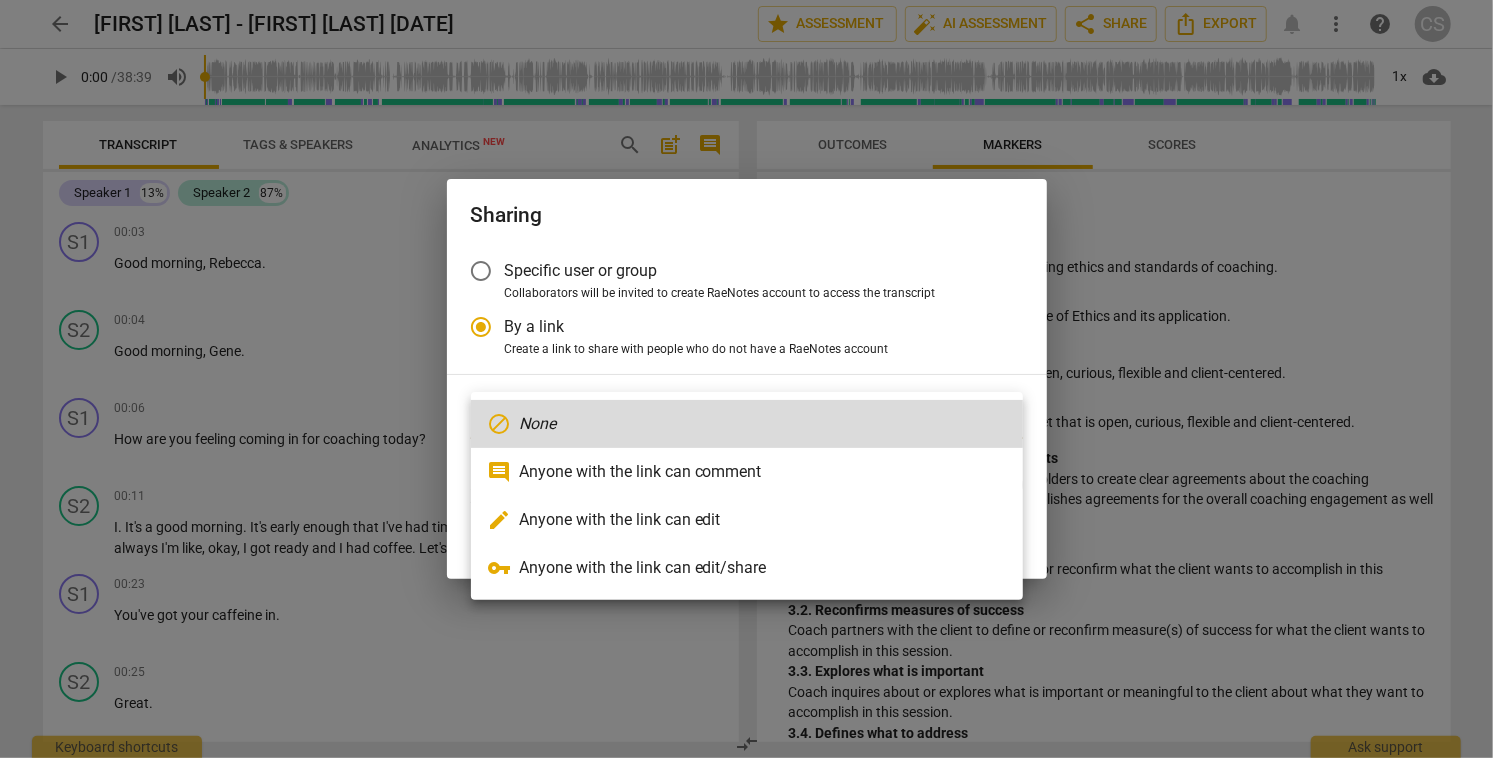 click on "edit Anyone with the link can edit" at bounding box center (747, 520) 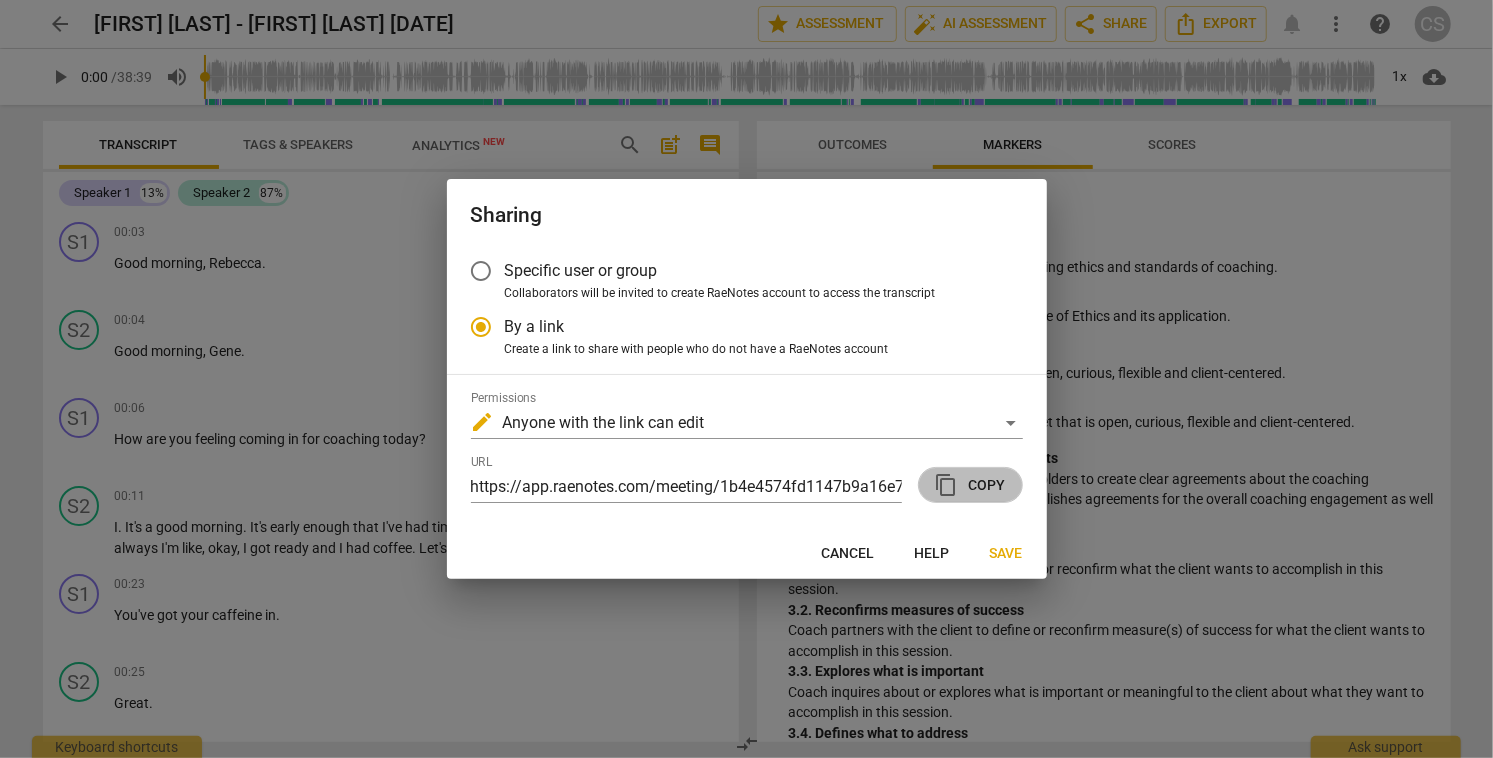 click on "content_copy" at bounding box center (947, 485) 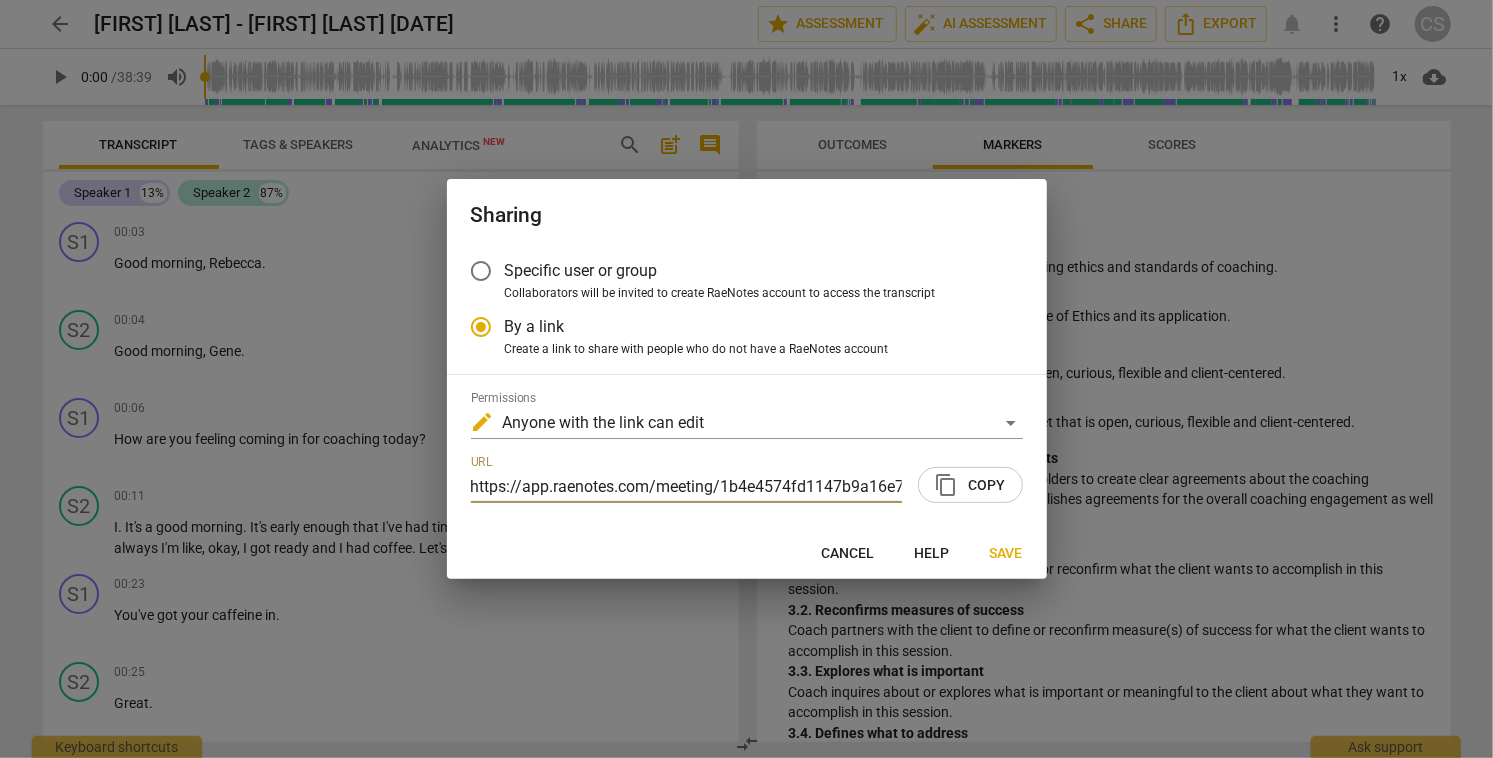 click on "Save" at bounding box center (1006, 554) 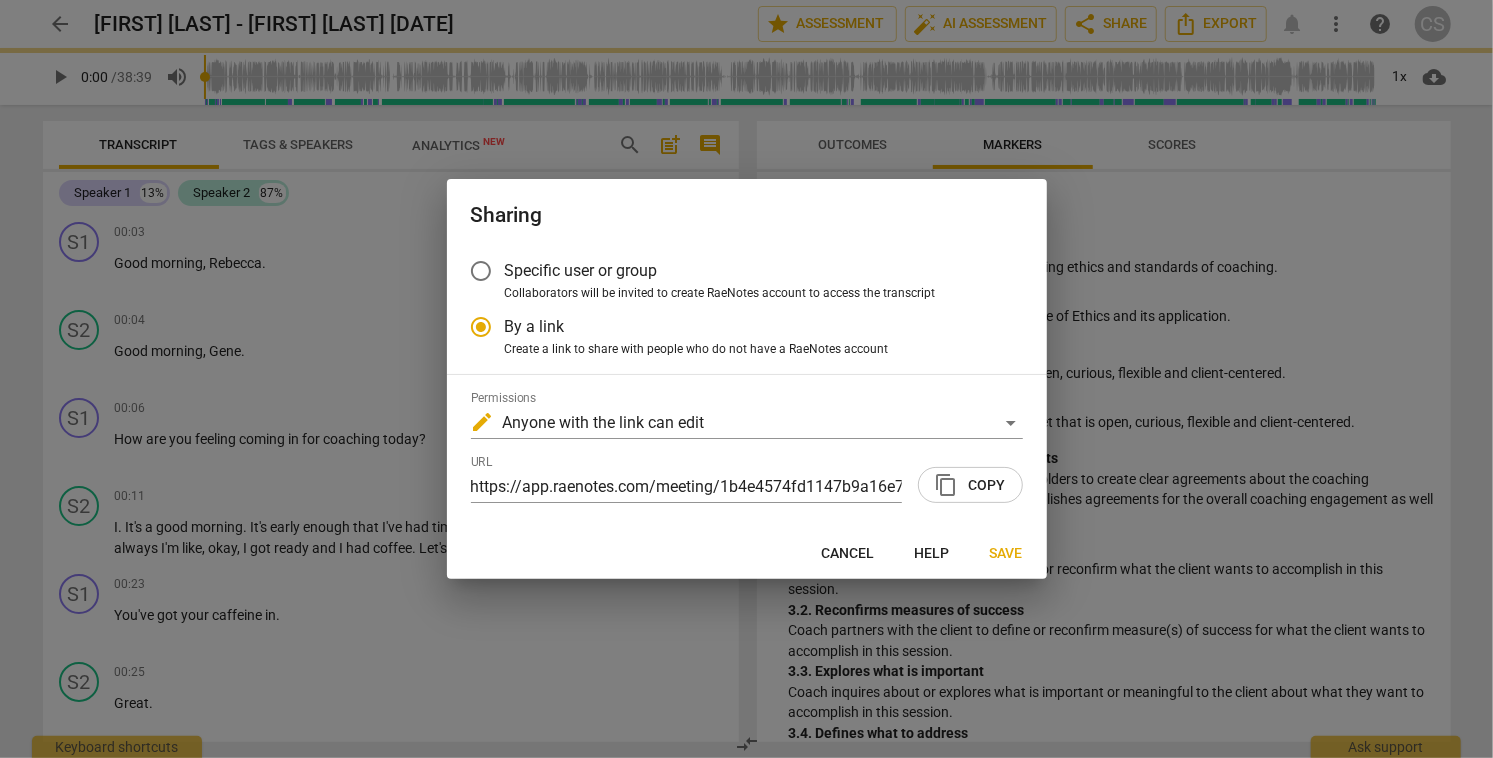 radio on "false" 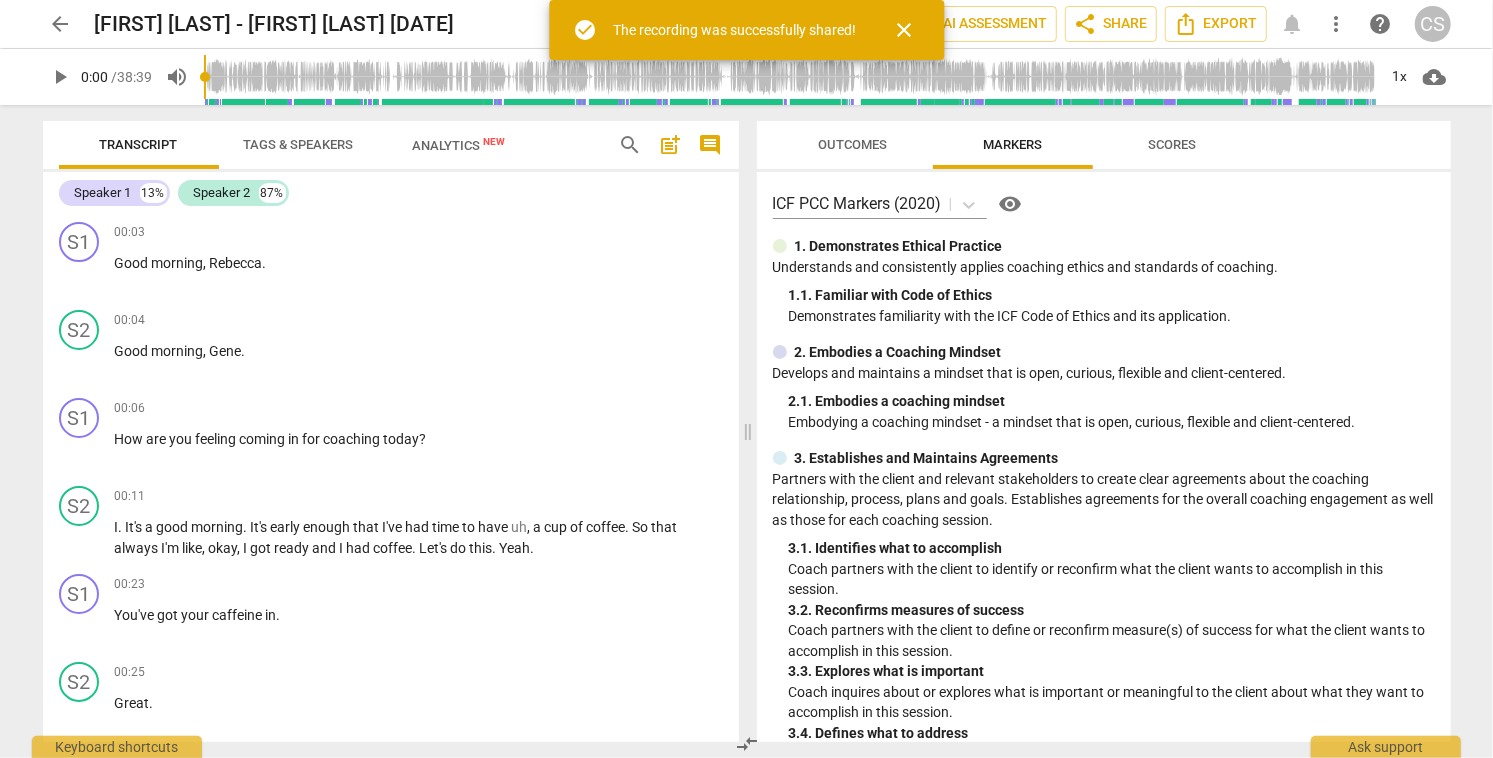 click on "arrow_back" at bounding box center [61, 24] 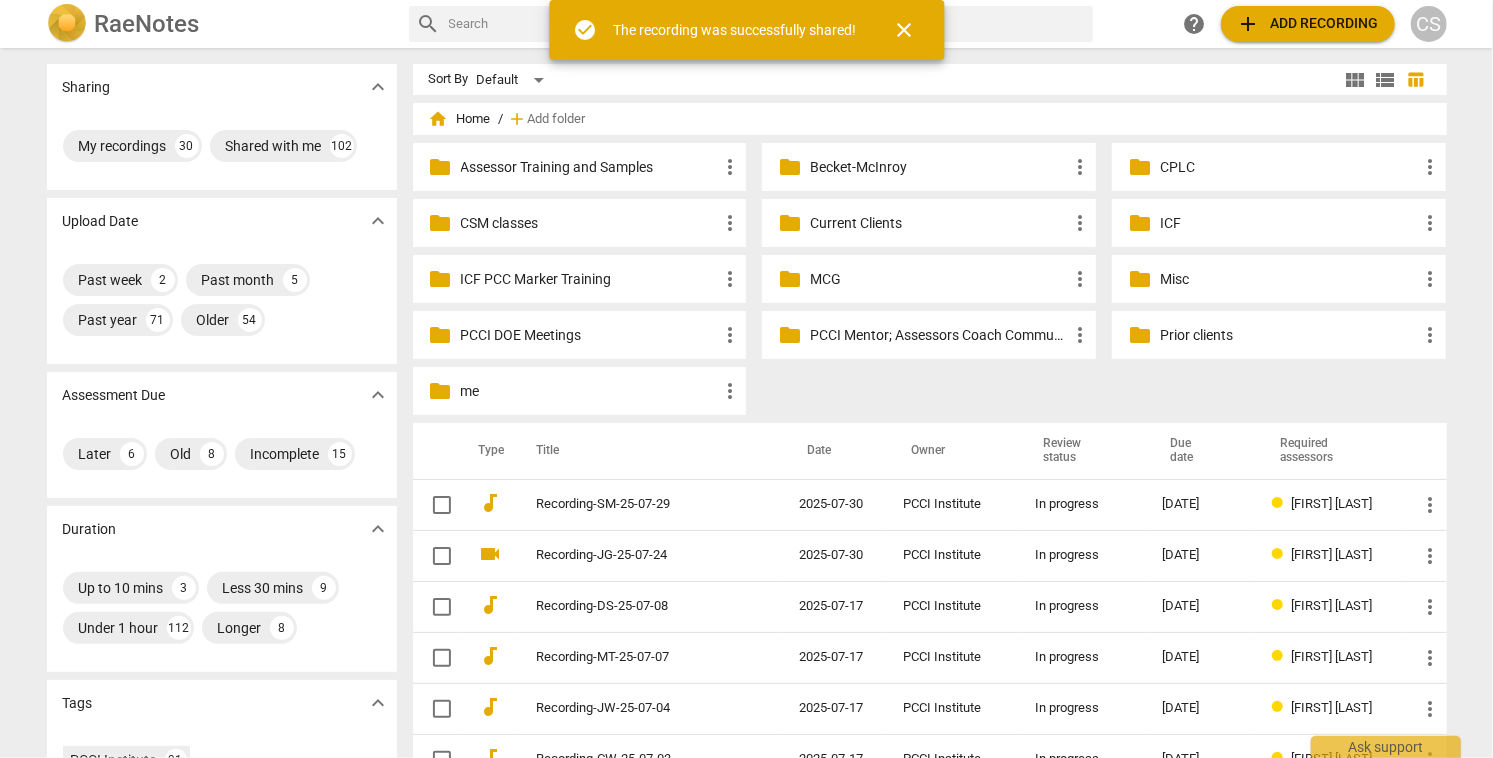 click on "Current Clients" at bounding box center (939, 223) 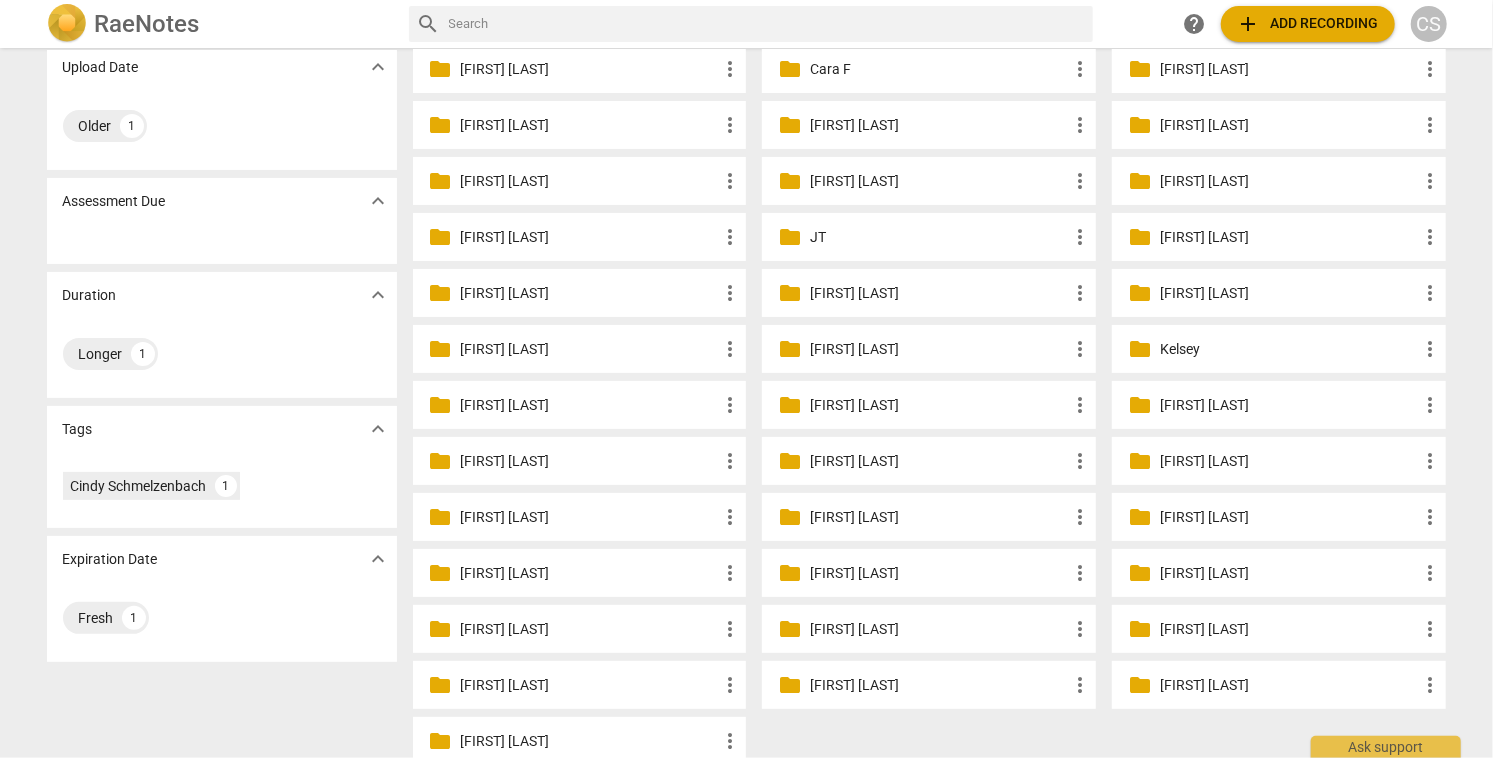 scroll, scrollTop: 157, scrollLeft: 0, axis: vertical 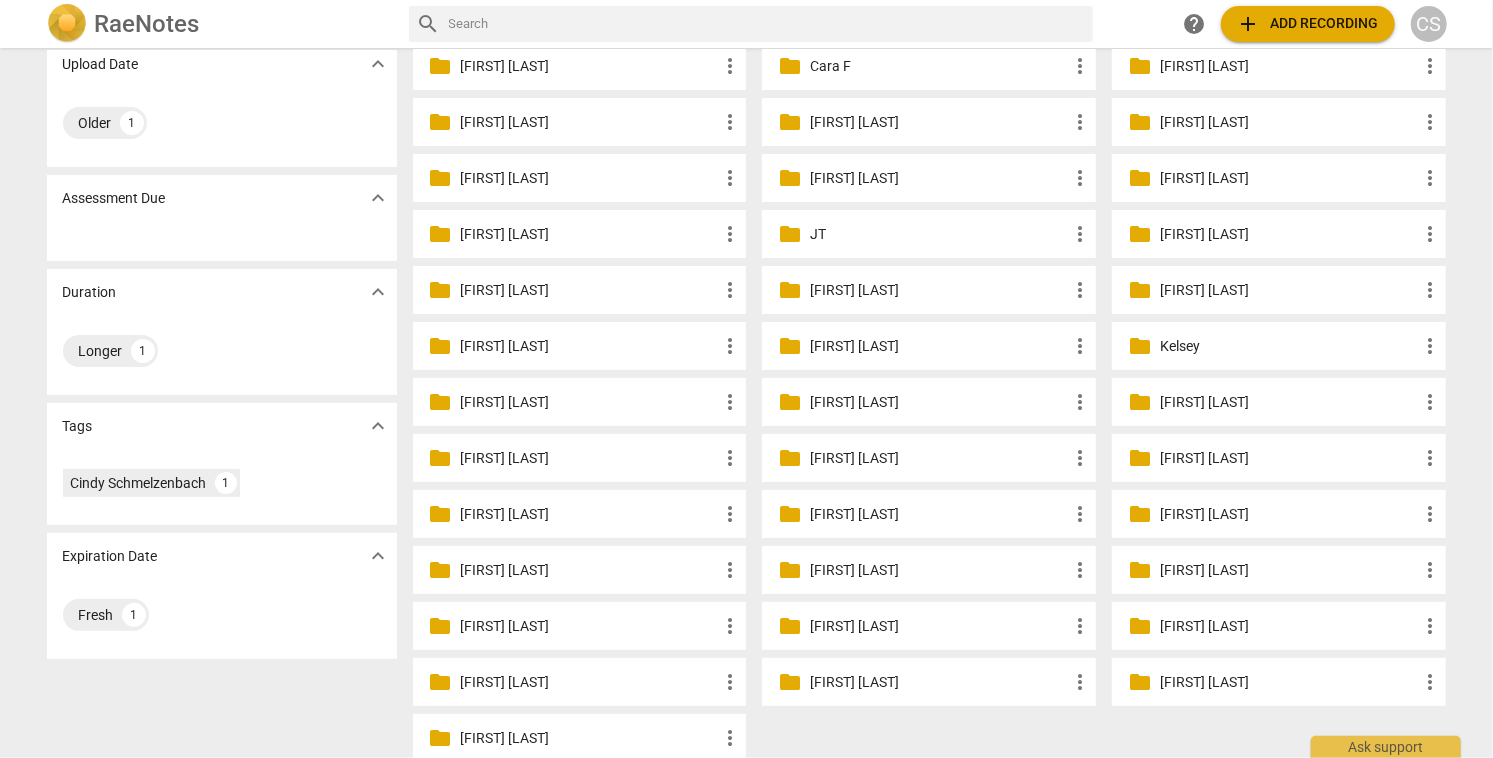 click on "[FIRST] [LAST]" at bounding box center (590, 514) 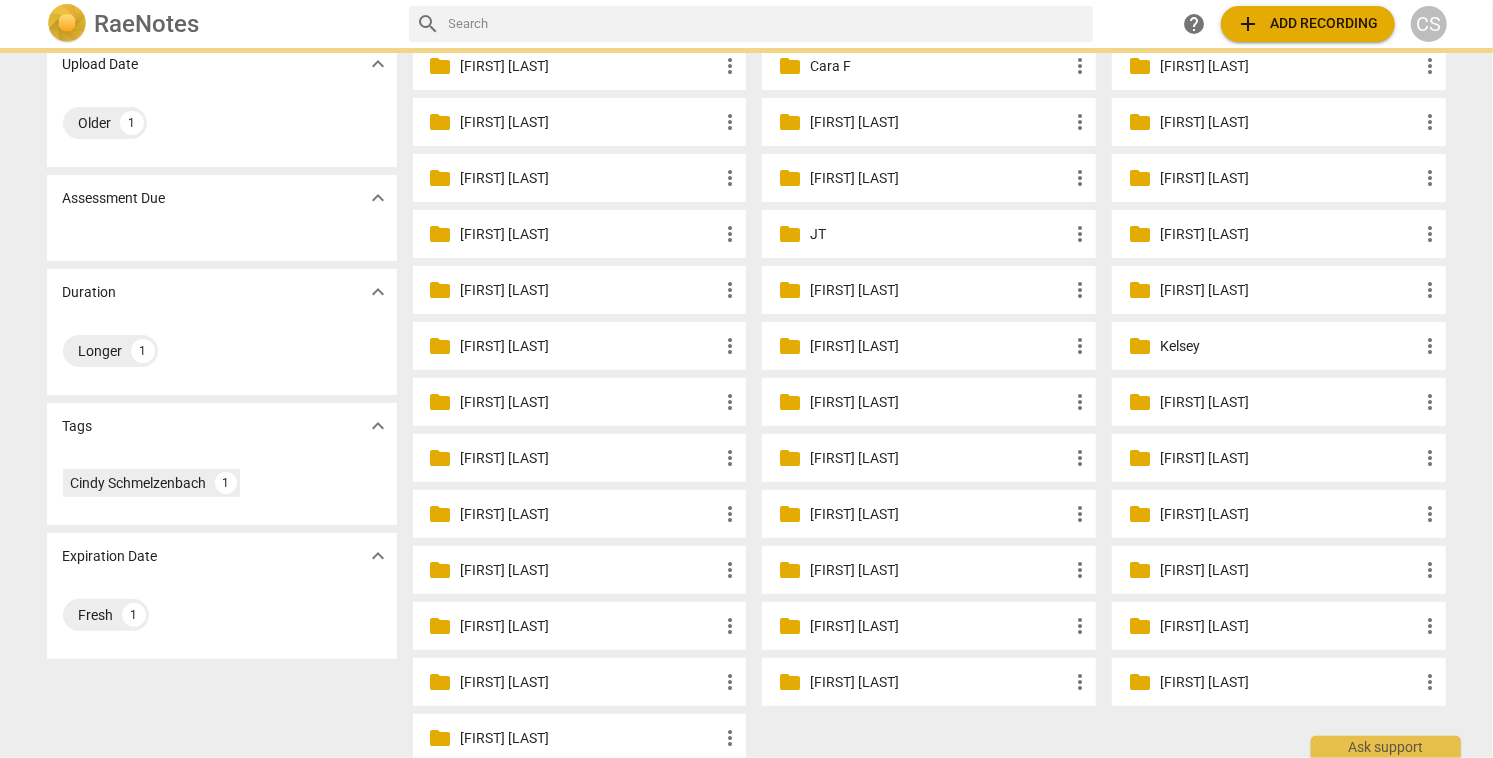 scroll, scrollTop: 0, scrollLeft: 0, axis: both 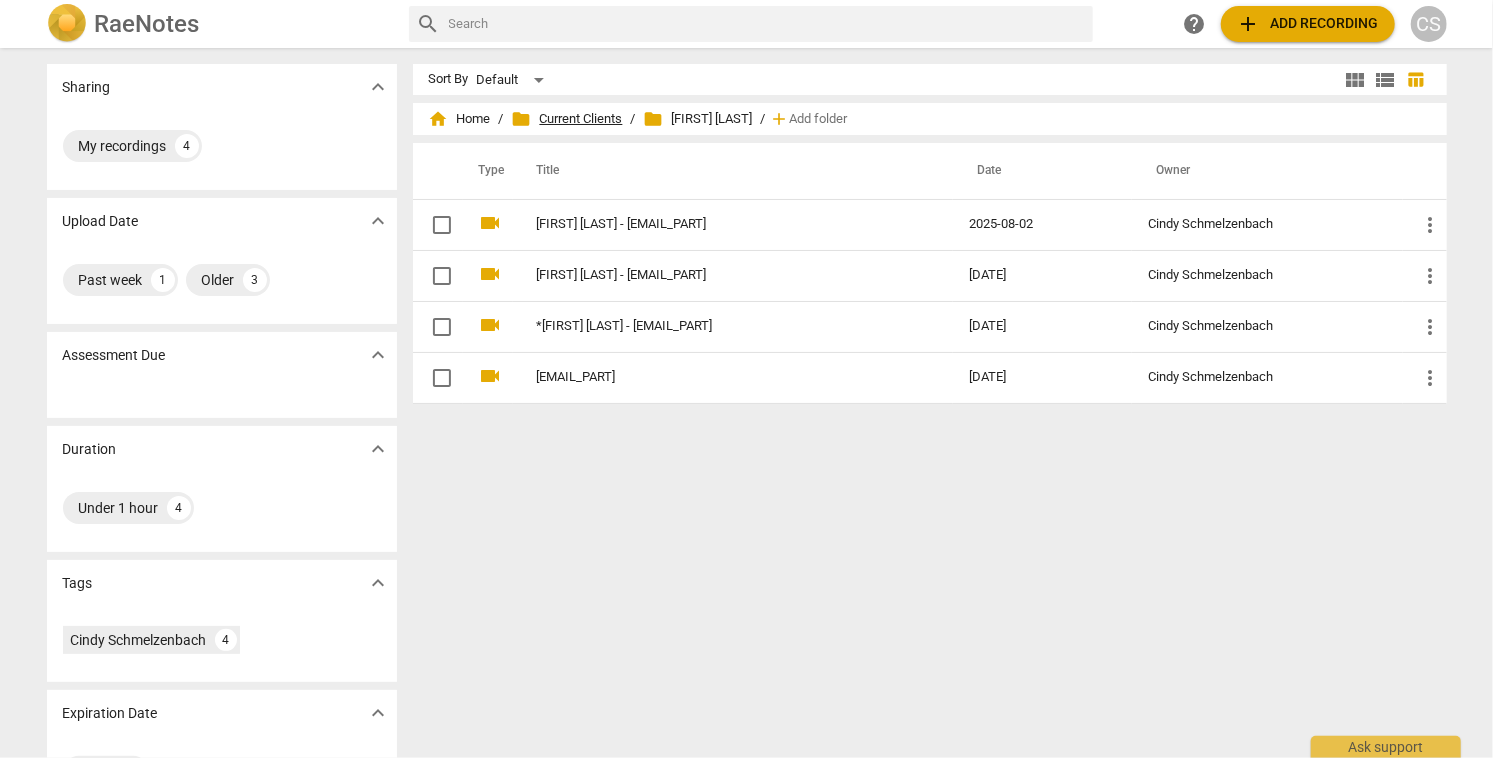 click on "folder Current Clients" at bounding box center [567, 119] 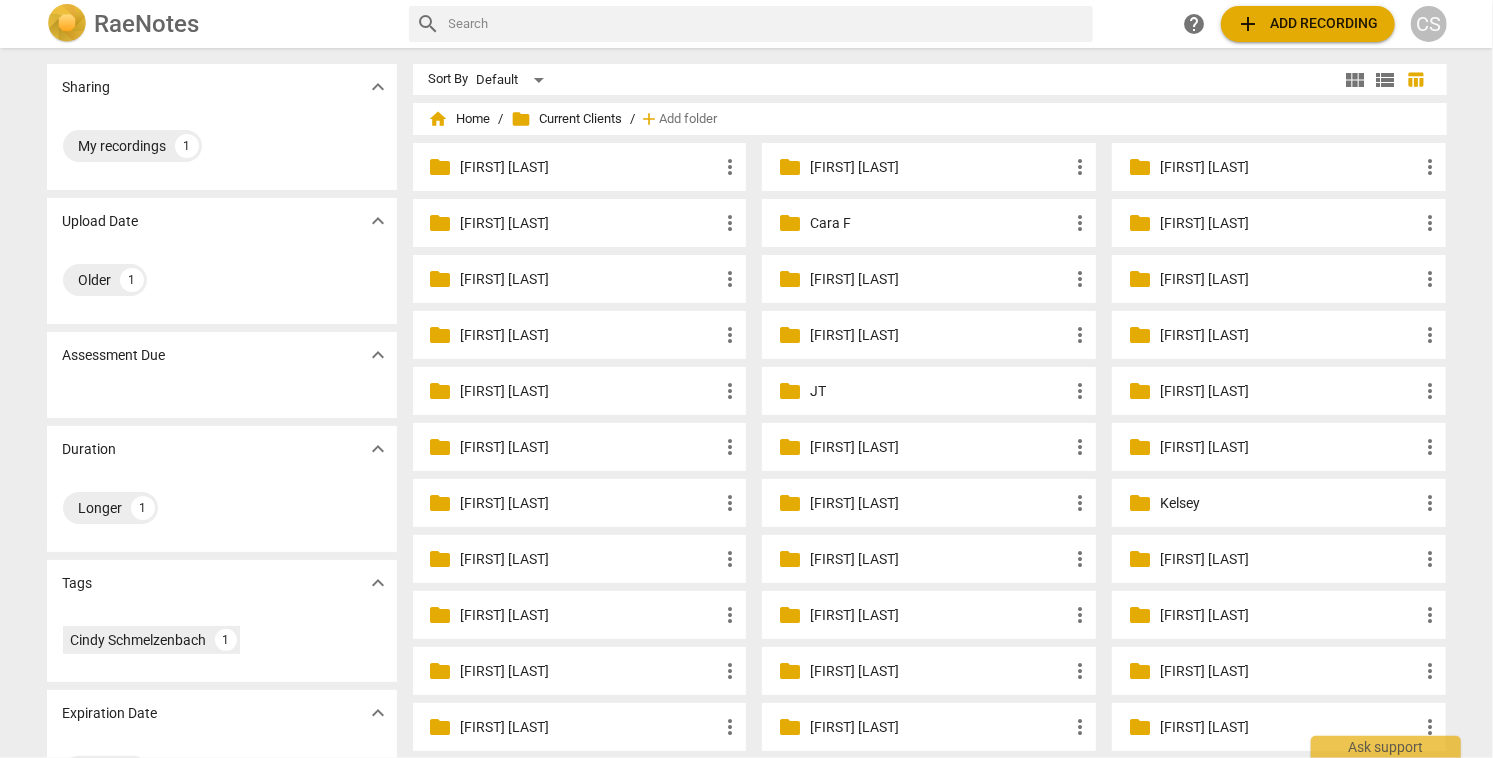 click on "[FIRST] [LAST]" at bounding box center (1289, 391) 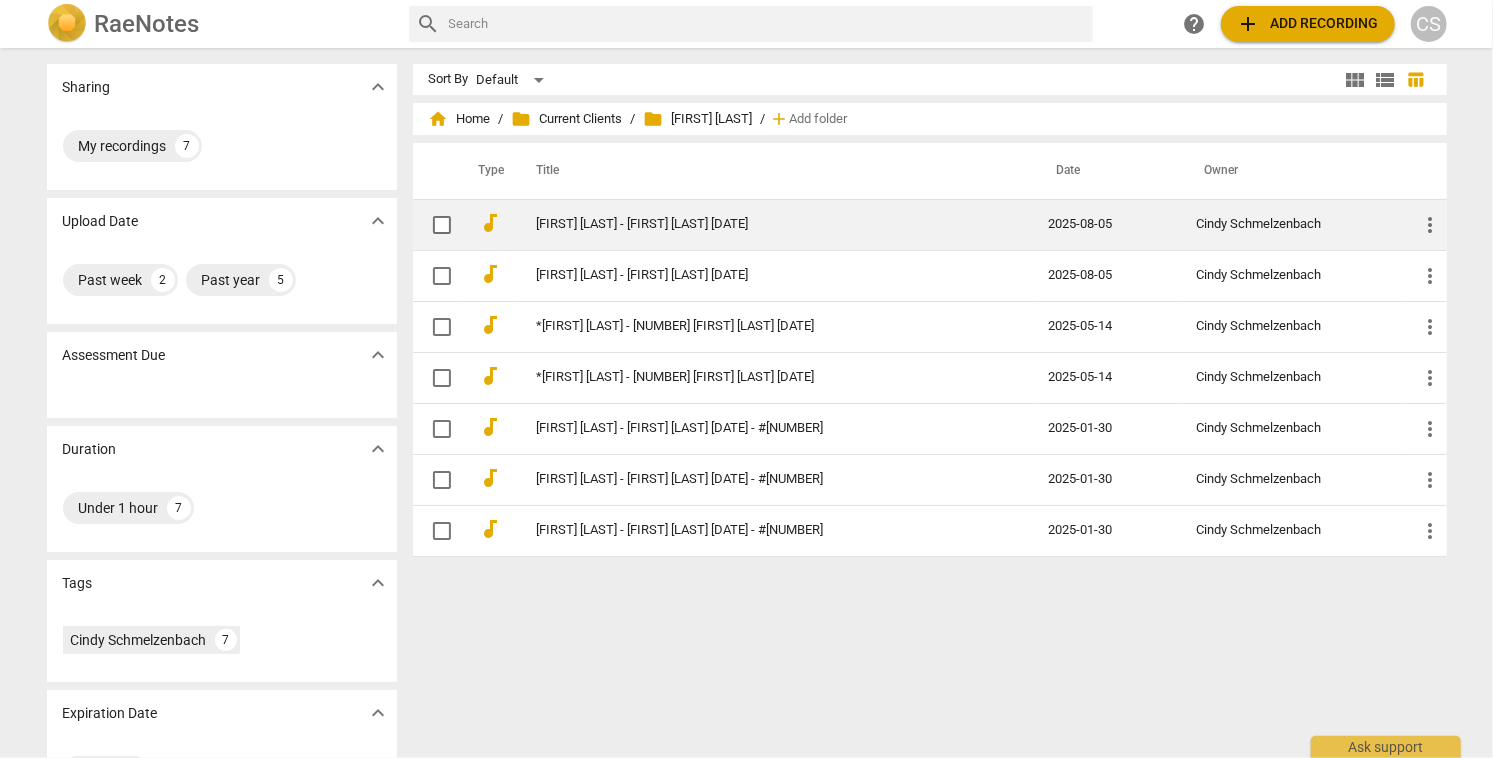 click on "[FIRST] [LAST] - [FIRST] [LAST] [DATE]" at bounding box center [757, 224] 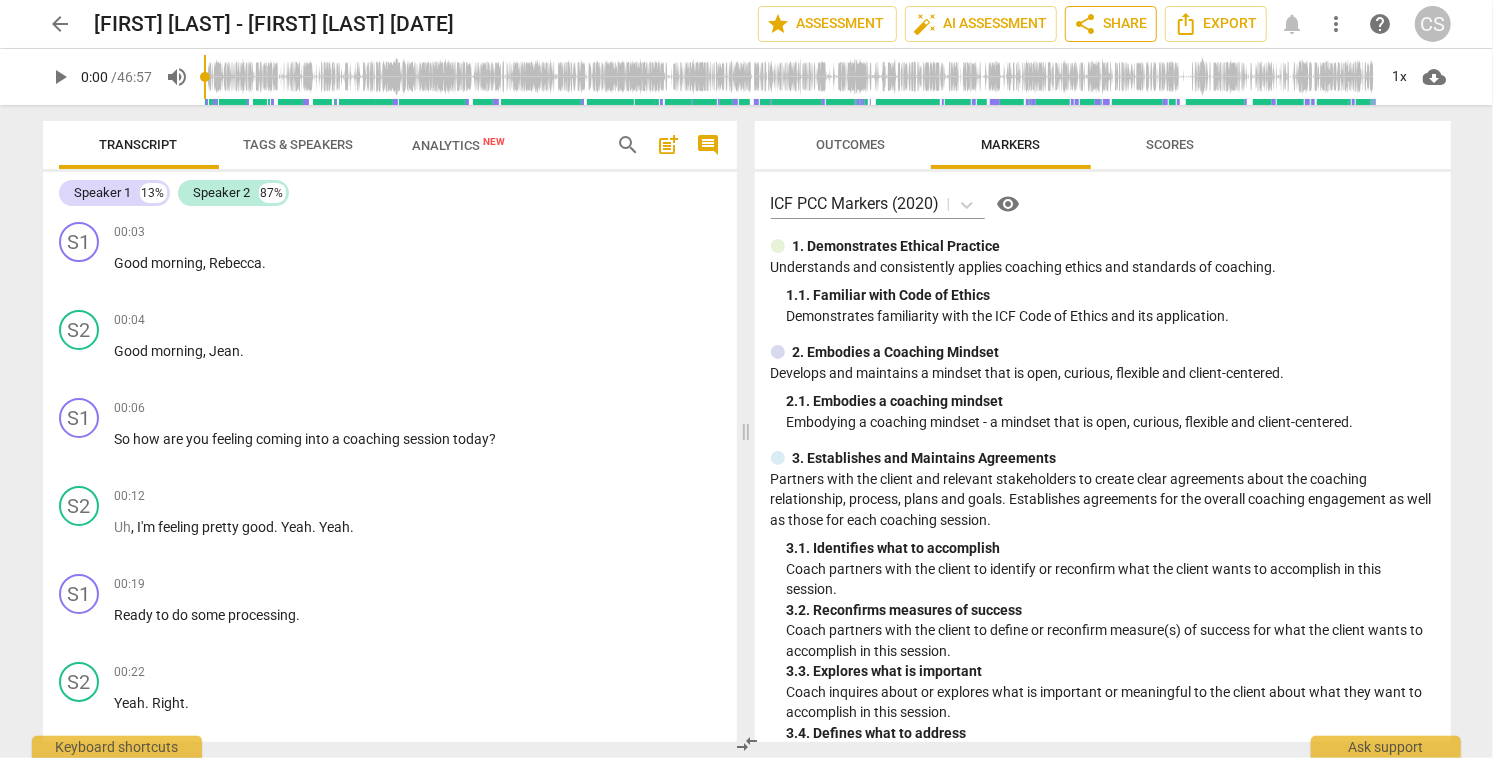 click on "share    Share" at bounding box center [1111, 24] 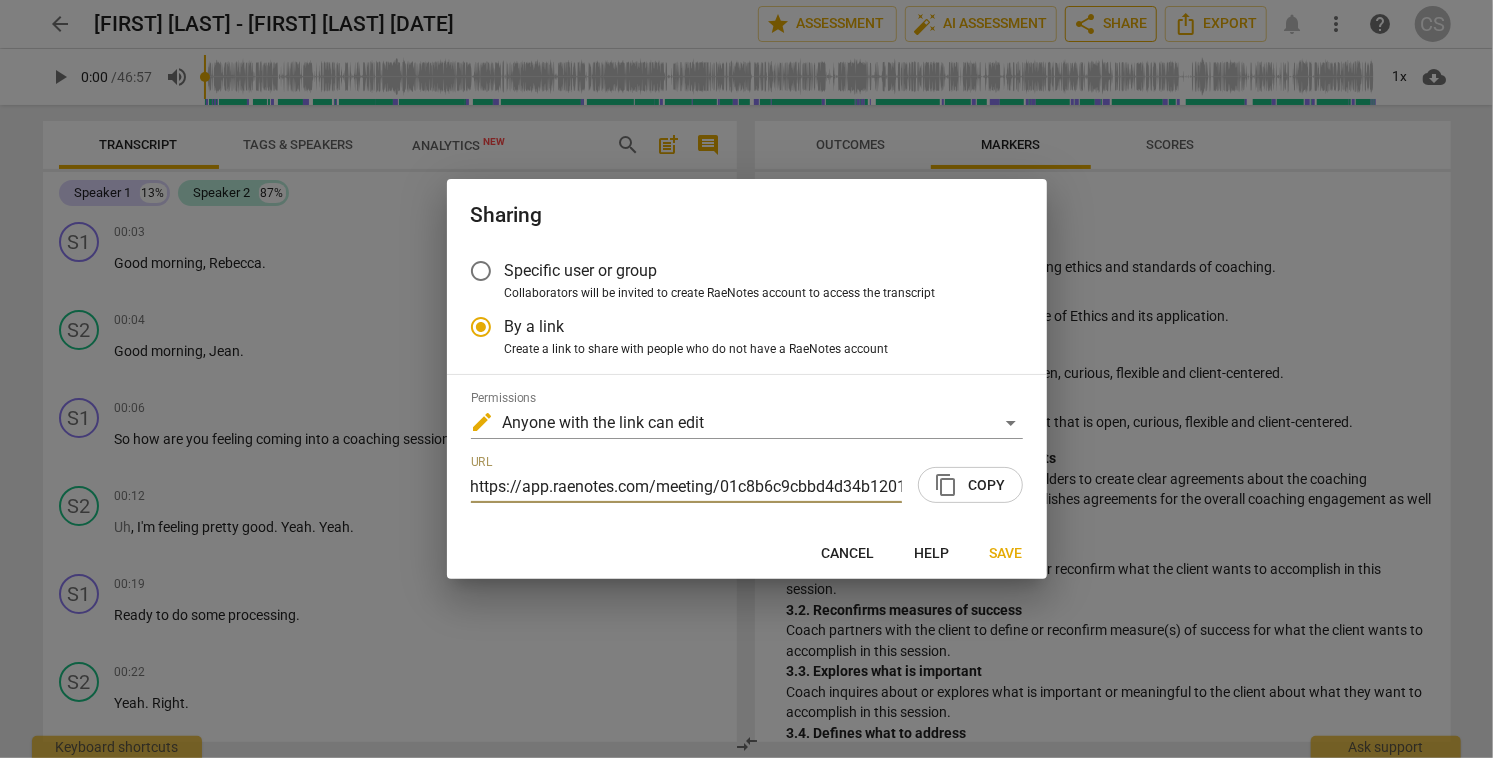 scroll, scrollTop: 0, scrollLeft: 105, axis: horizontal 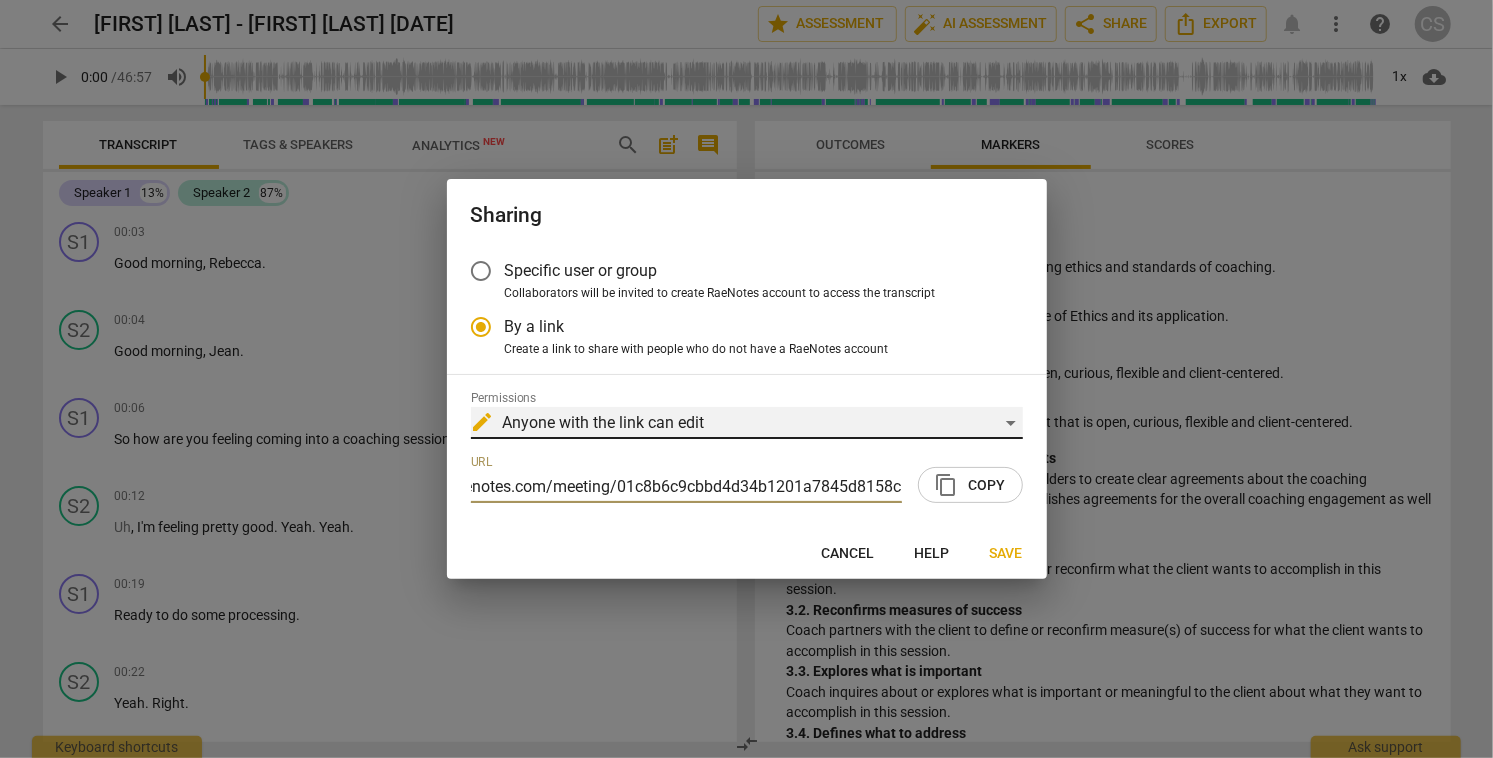 click on "edit Anyone with the link can edit" at bounding box center (747, 423) 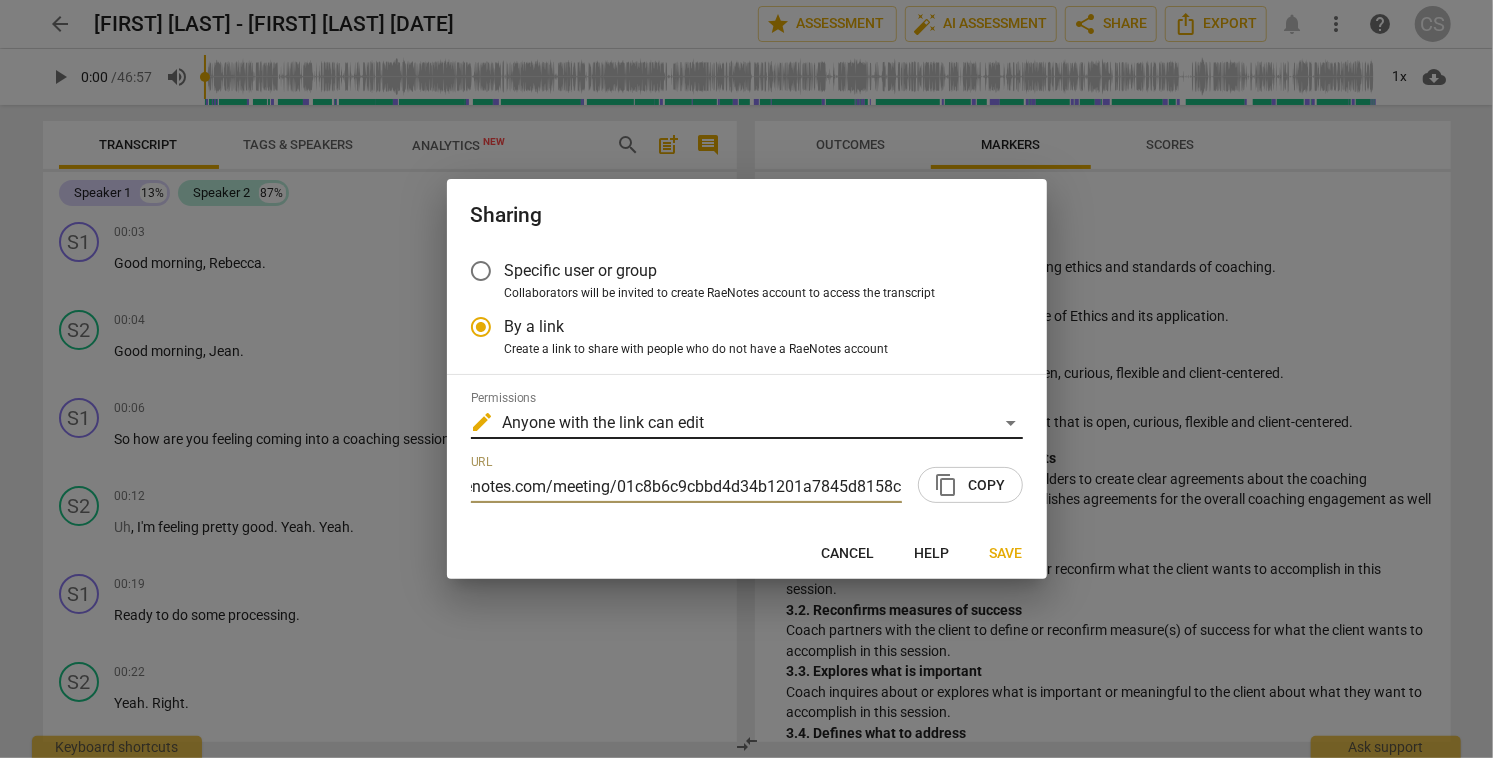 scroll, scrollTop: 0, scrollLeft: 0, axis: both 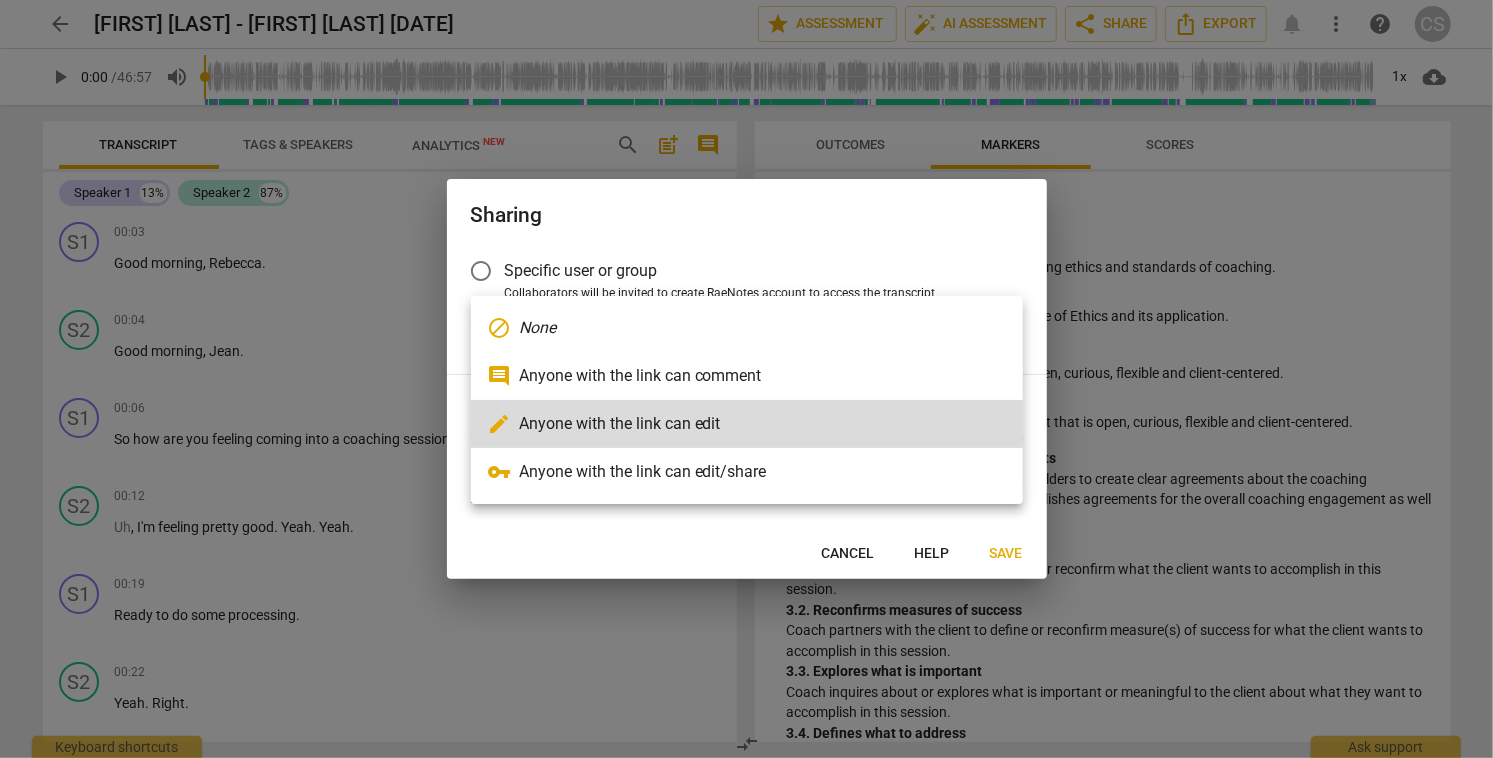 click on "vpn_key Anyone with the link can edit/share" at bounding box center (747, 472) 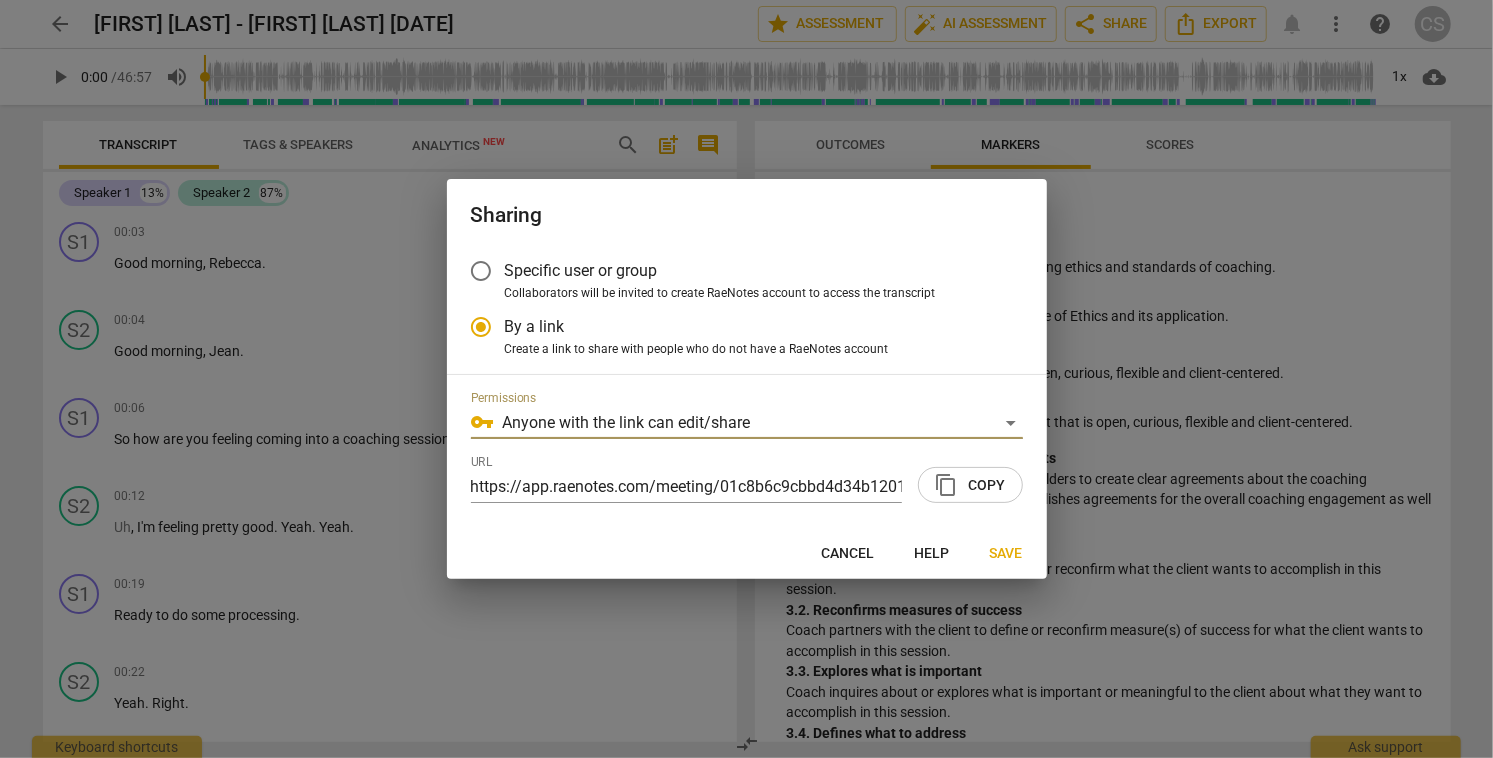 click on "content_copy   Copy" at bounding box center (970, 485) 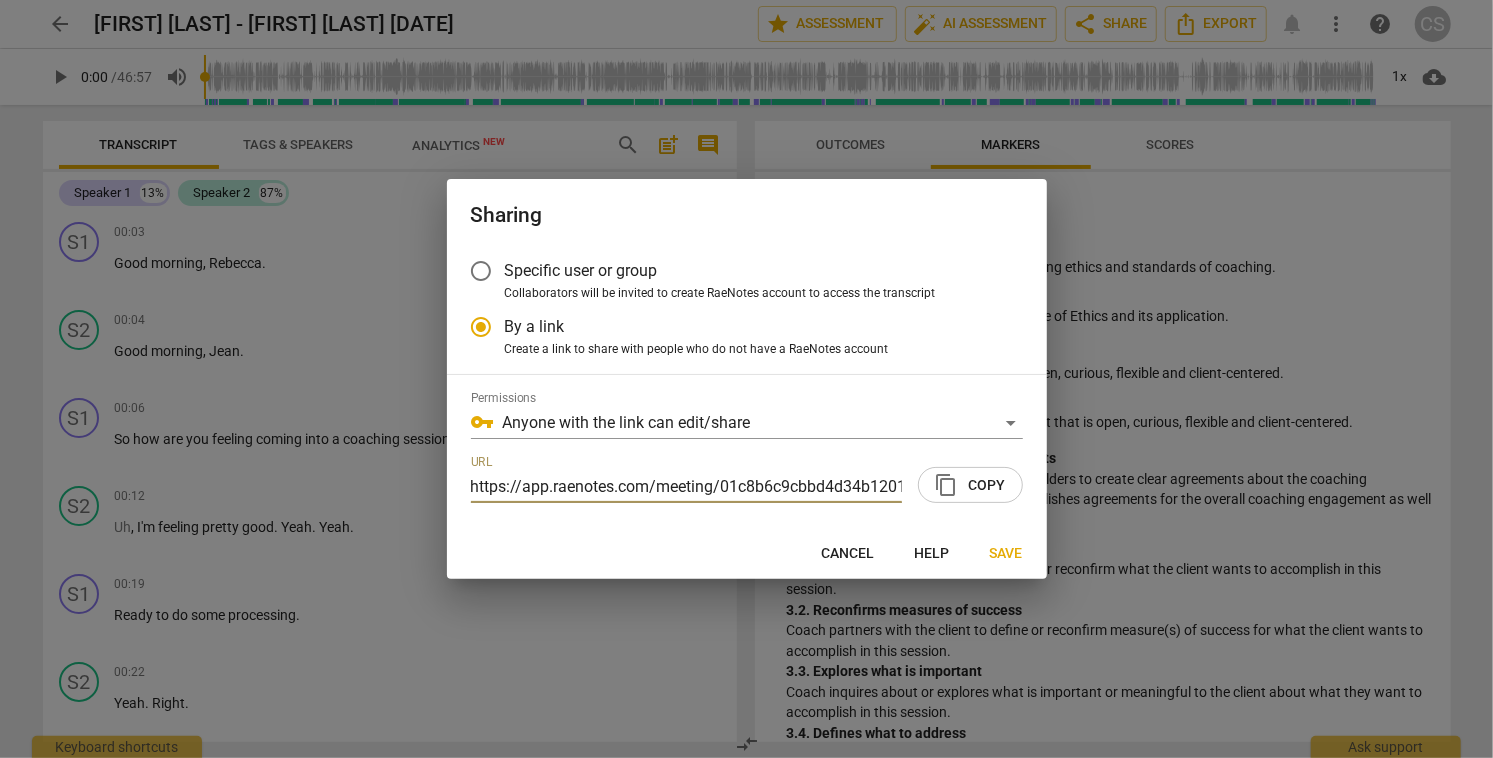 click on "Save" at bounding box center [1006, 554] 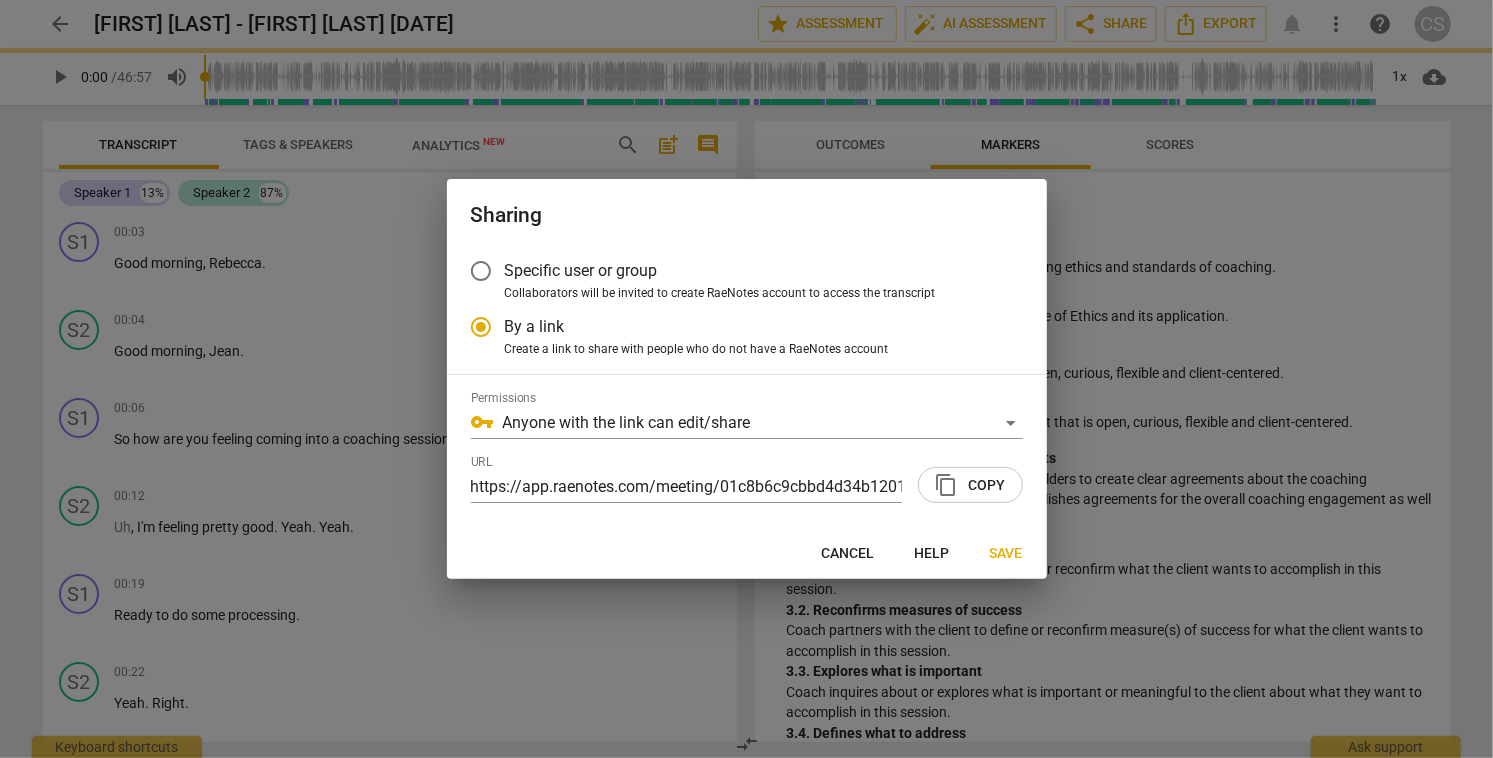 radio on "false" 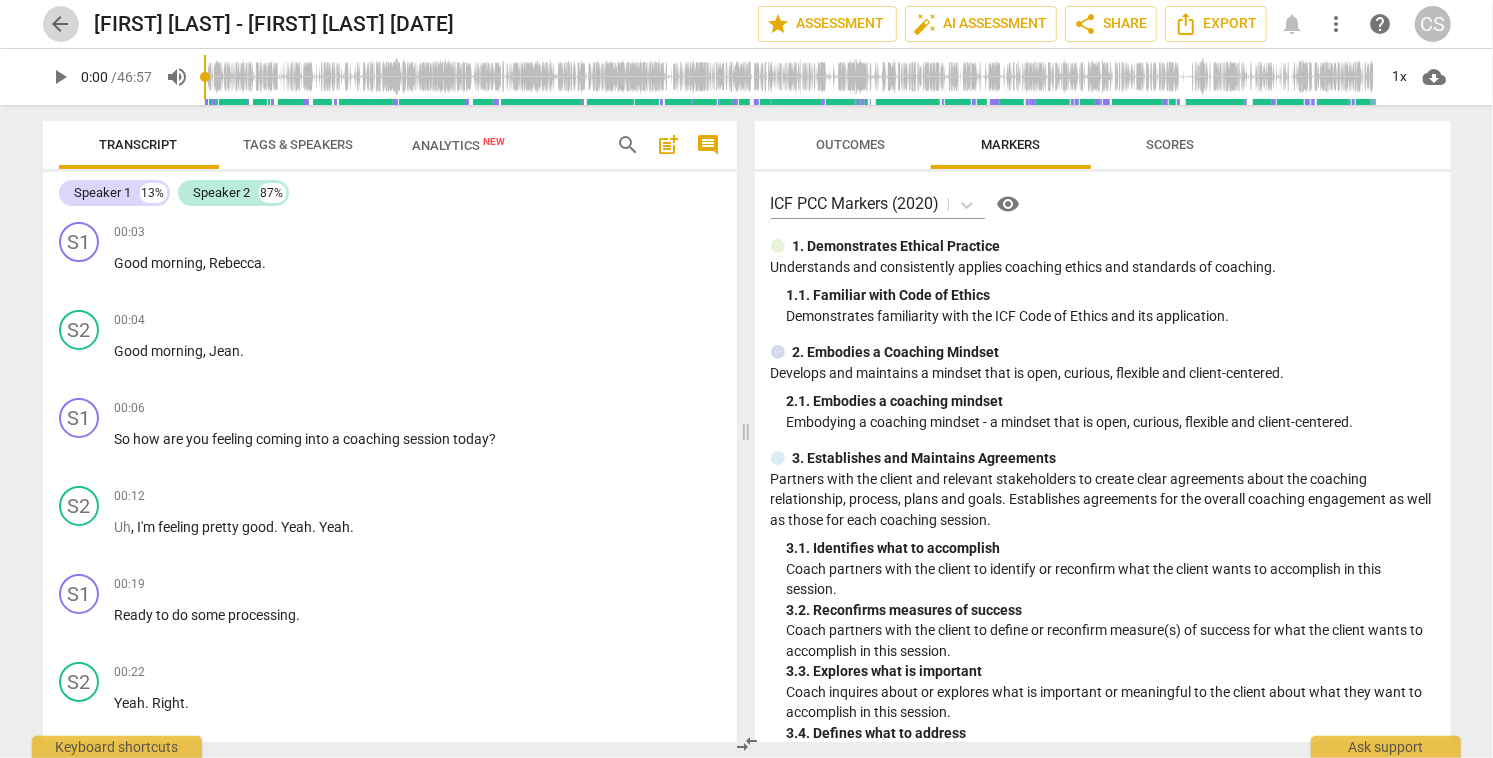 click on "arrow_back" at bounding box center [61, 24] 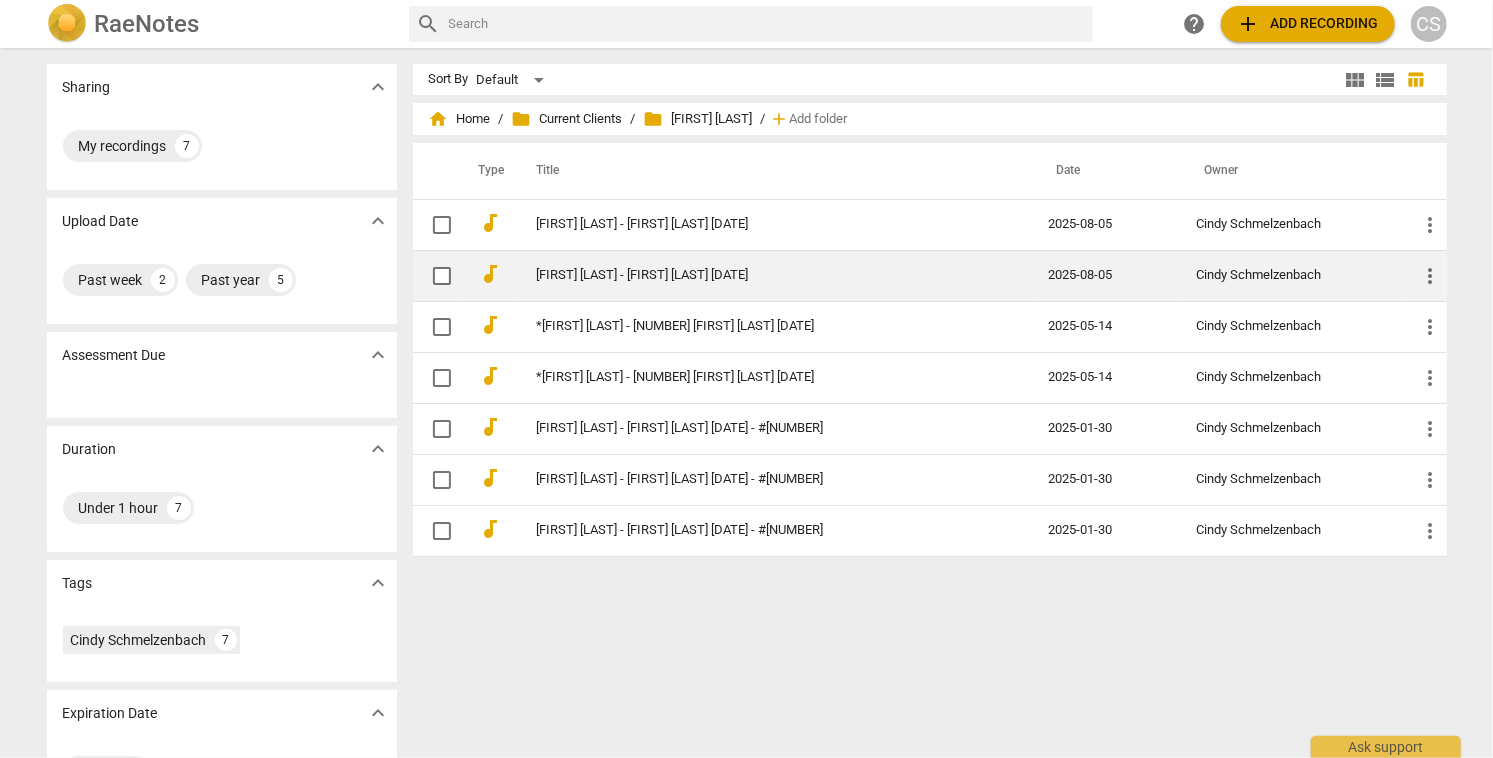 click on "[FIRST] [LAST] - [FIRST] [LAST] [DATE]" at bounding box center [757, 275] 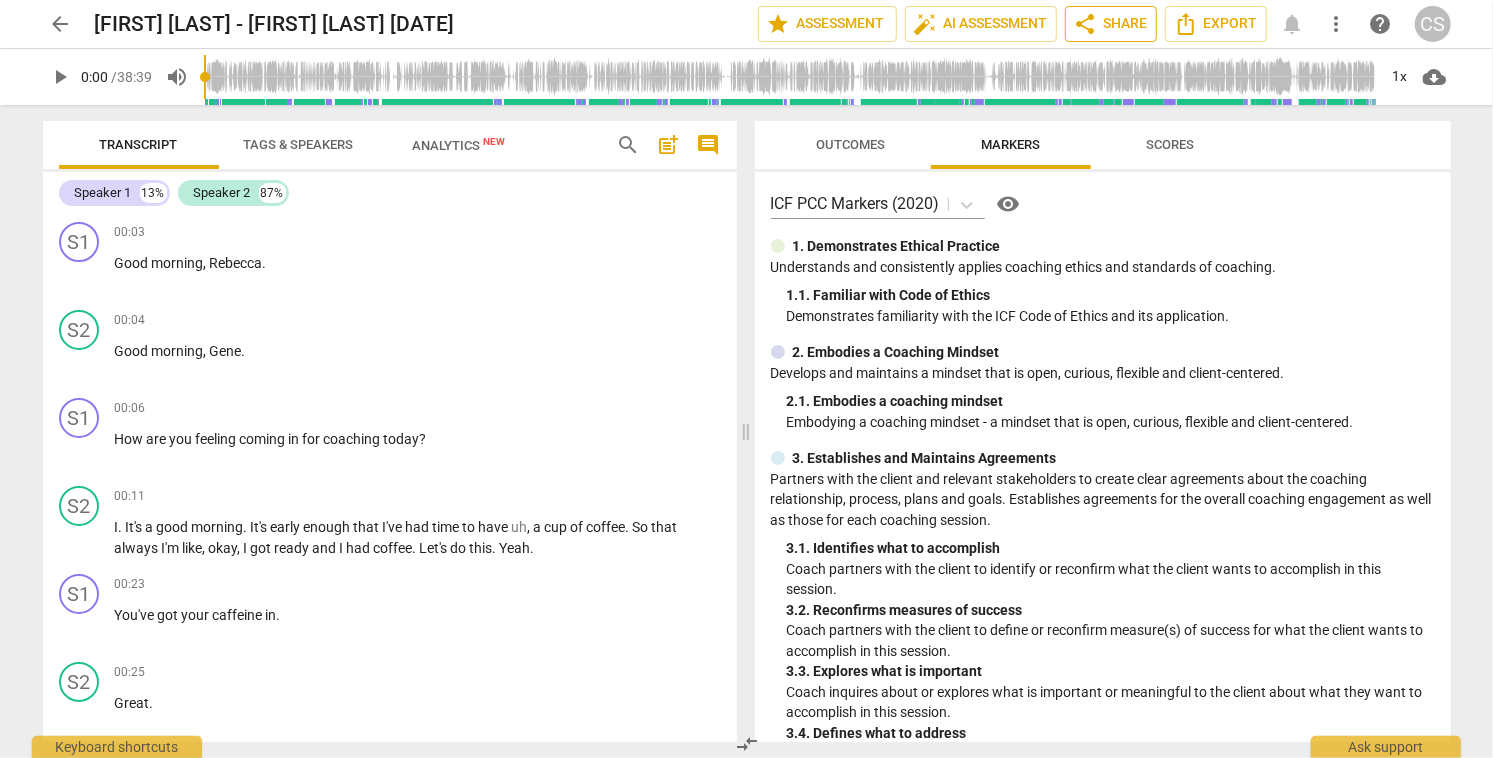 click on "share    Share" at bounding box center [1111, 24] 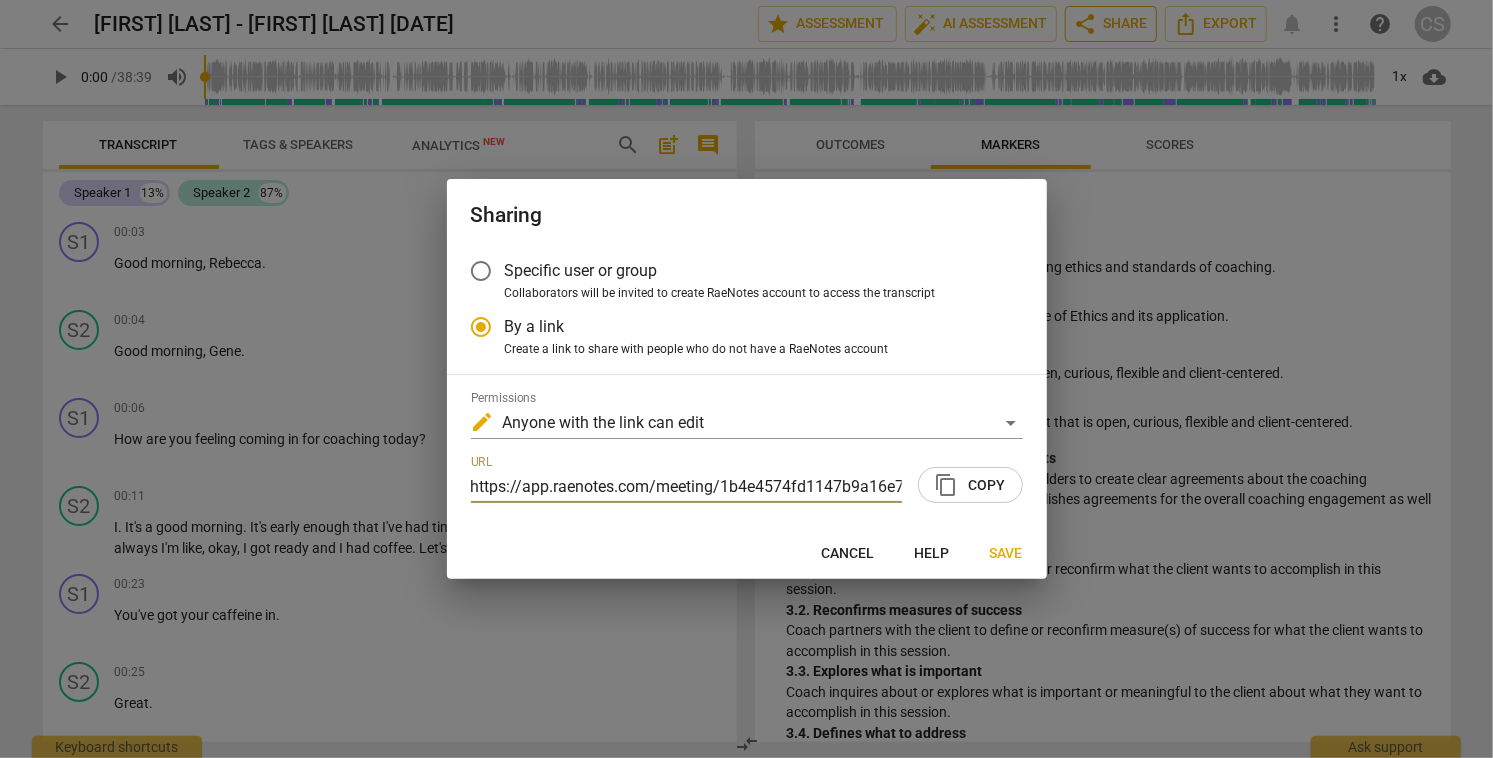scroll, scrollTop: 0, scrollLeft: 98, axis: horizontal 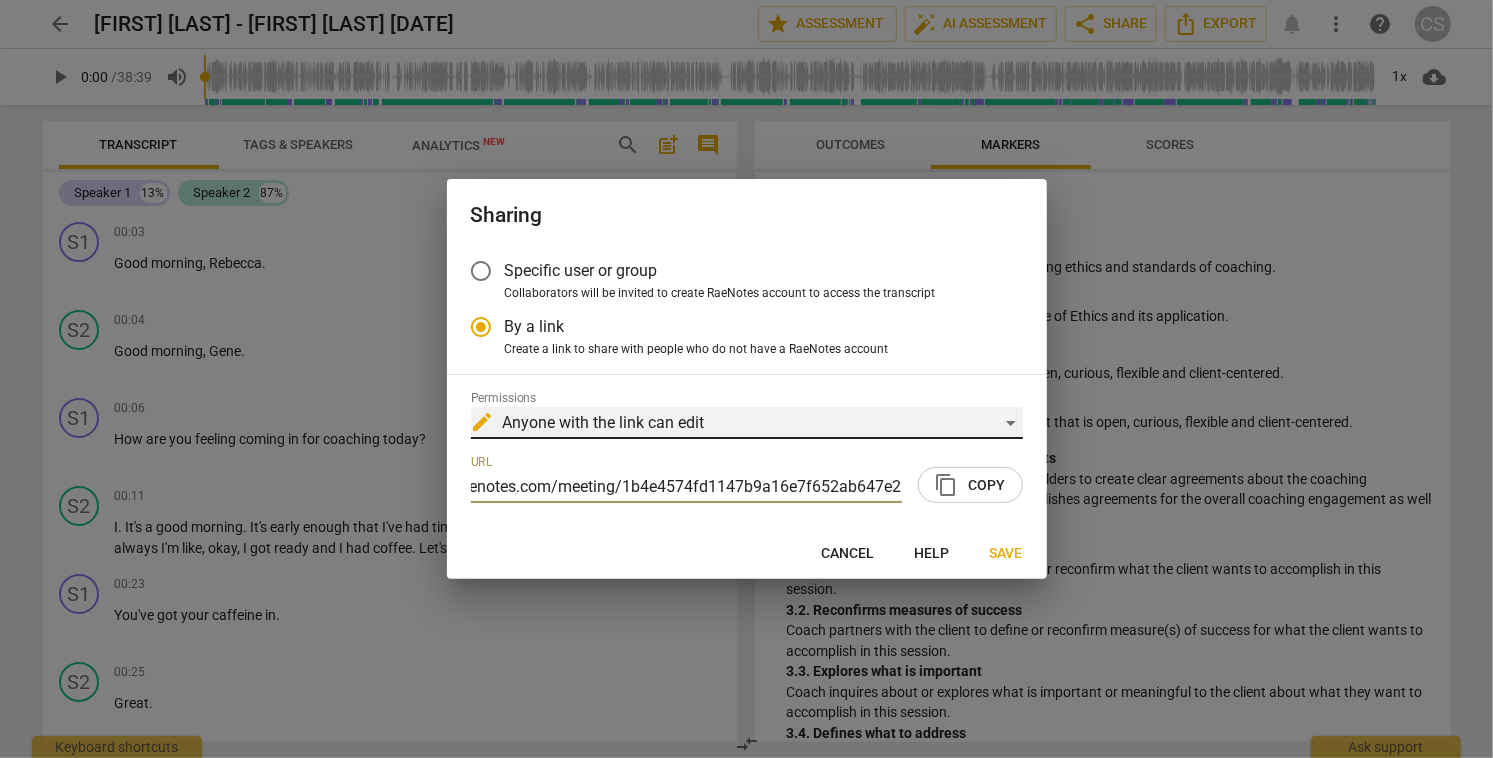 click on "edit Anyone with the link can edit" at bounding box center [747, 423] 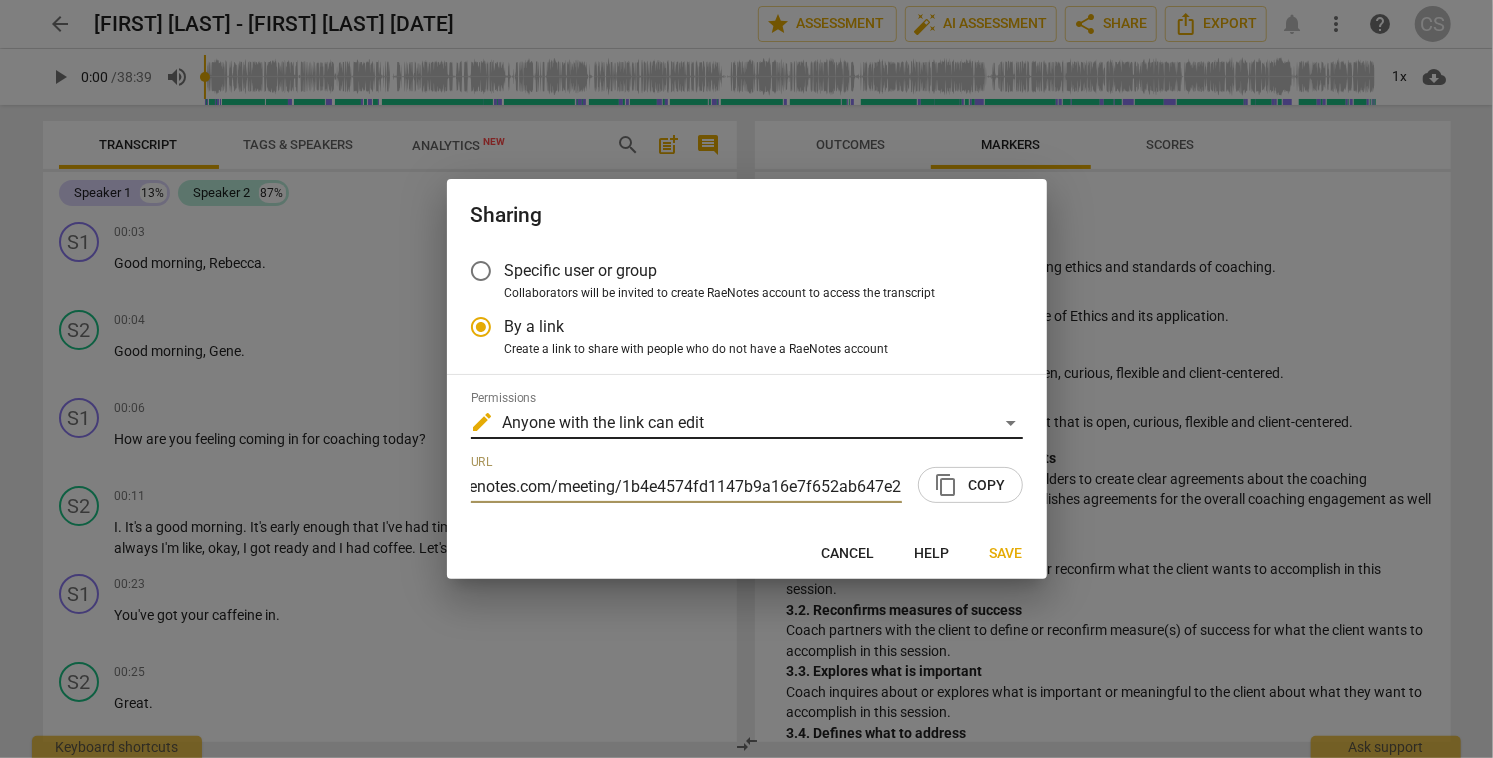 scroll, scrollTop: 0, scrollLeft: 0, axis: both 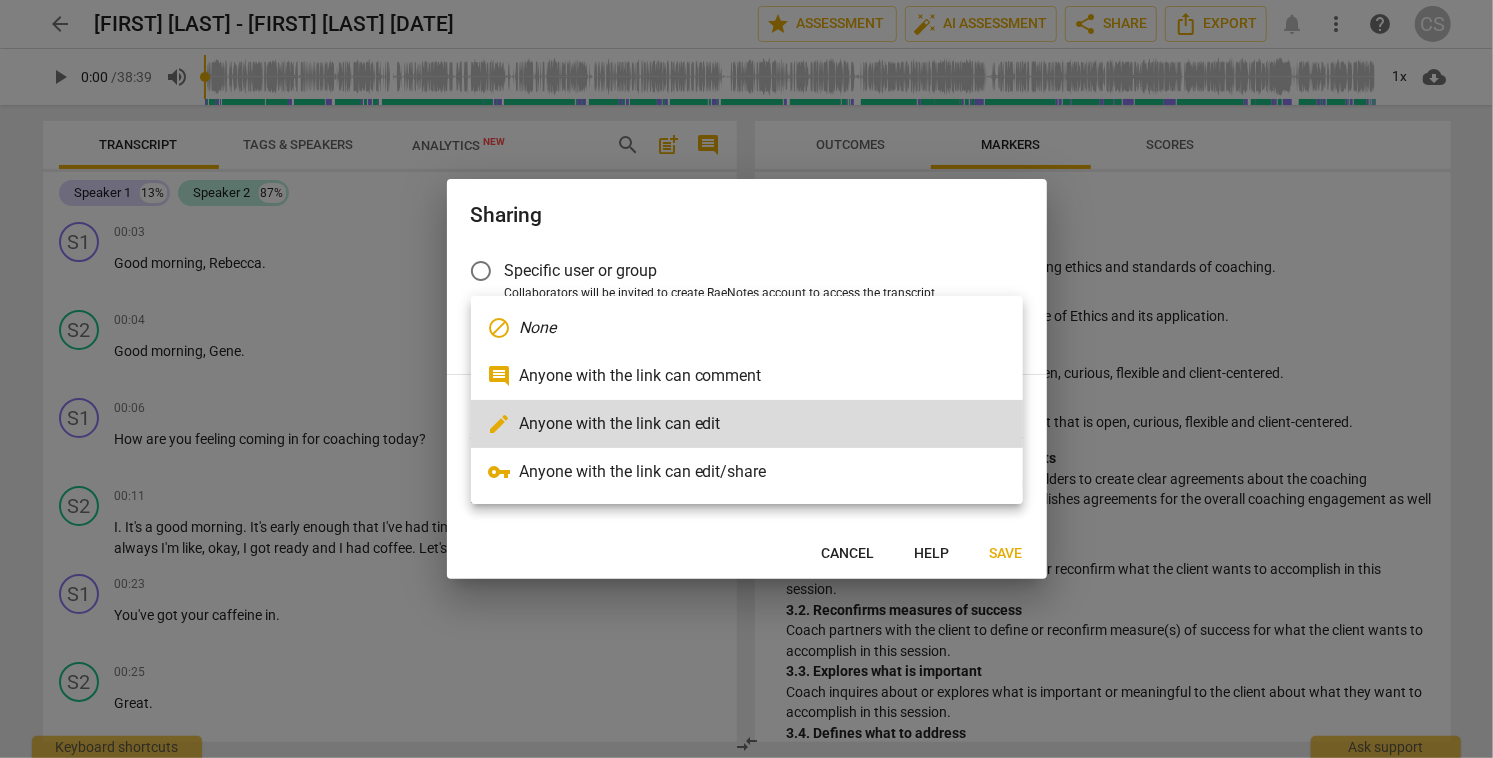click on "vpn_key Anyone with the link can edit/share" at bounding box center [747, 472] 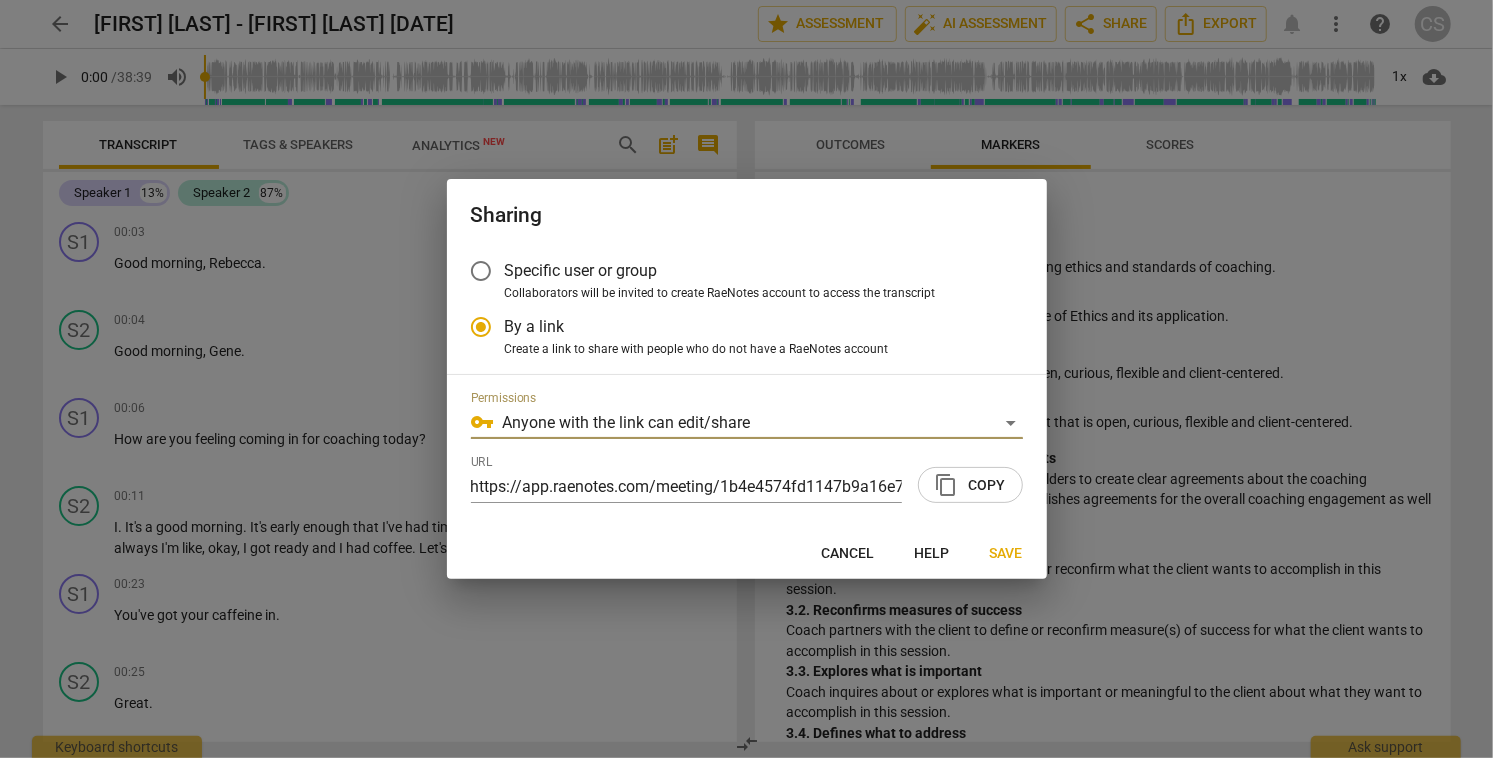 click on "content_copy   Copy" at bounding box center (970, 485) 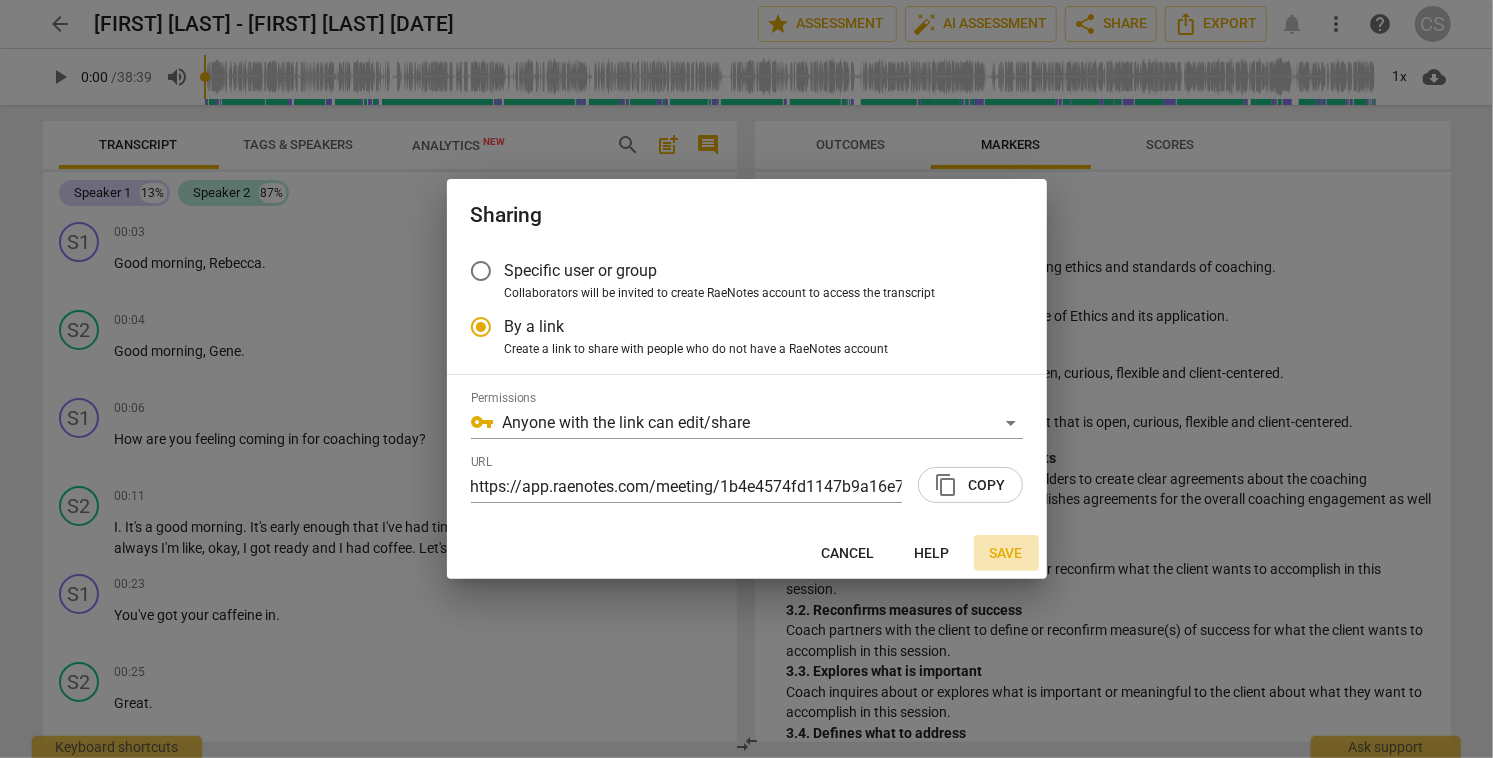 click on "Save" at bounding box center (1006, 554) 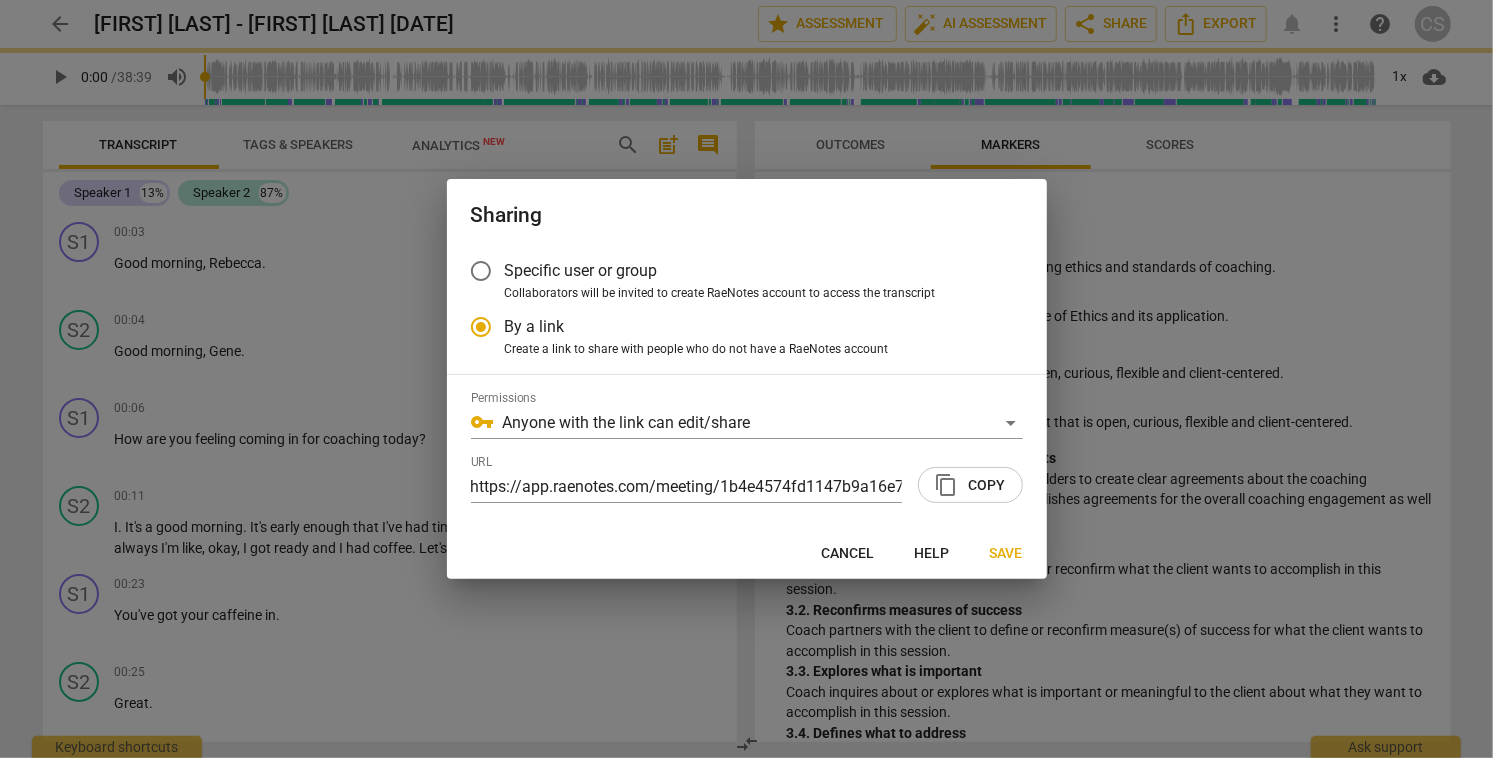 radio on "false" 